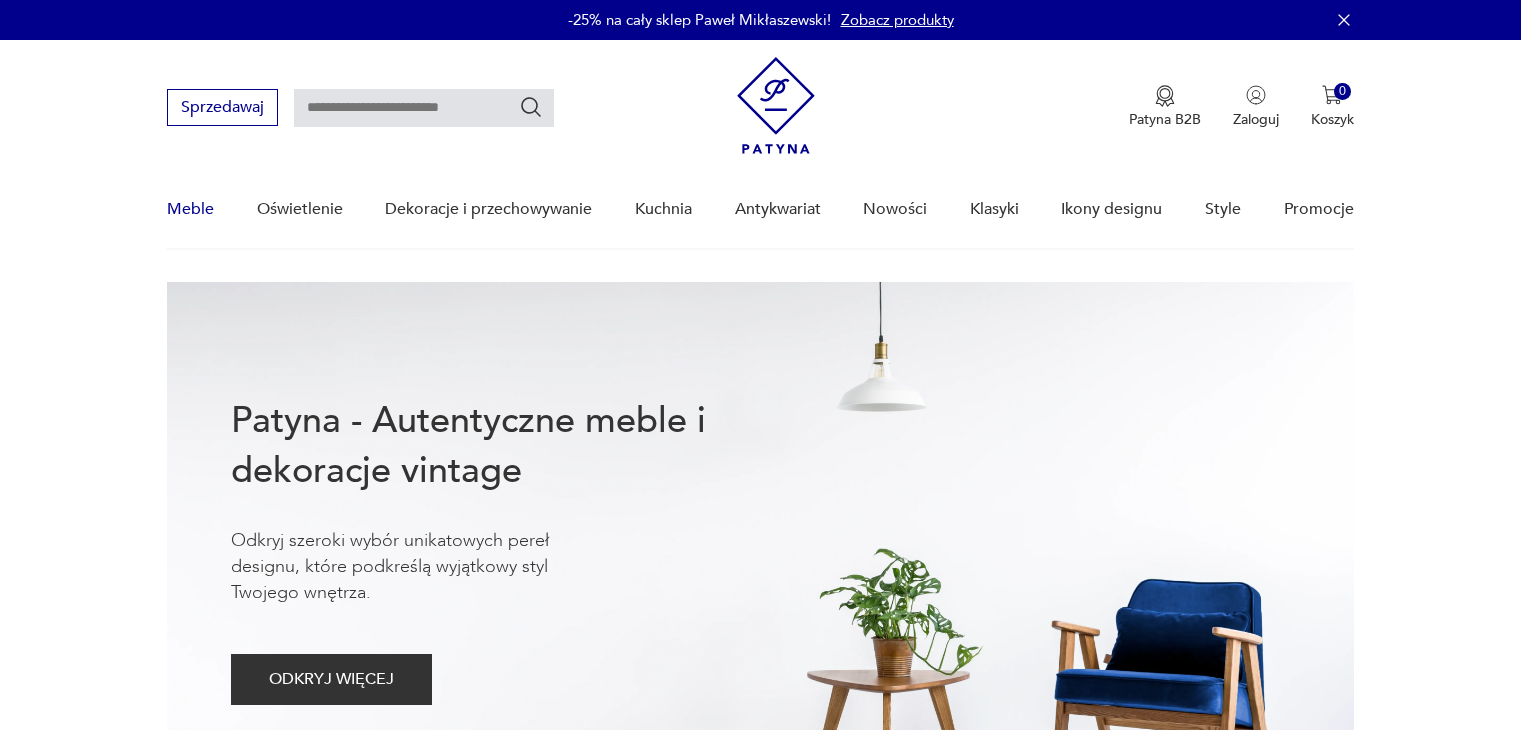 scroll, scrollTop: 0, scrollLeft: 0, axis: both 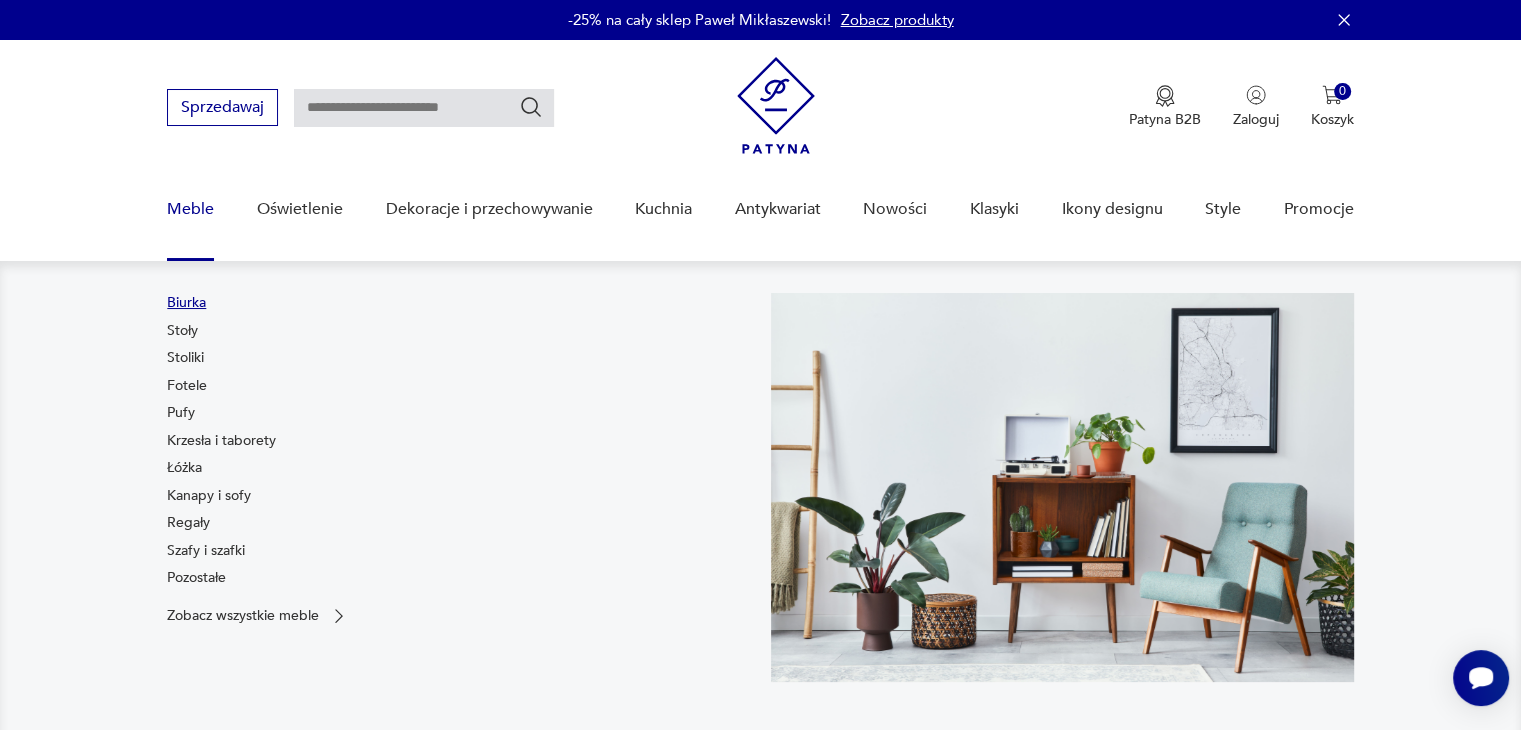 click on "Biurka" at bounding box center (186, 303) 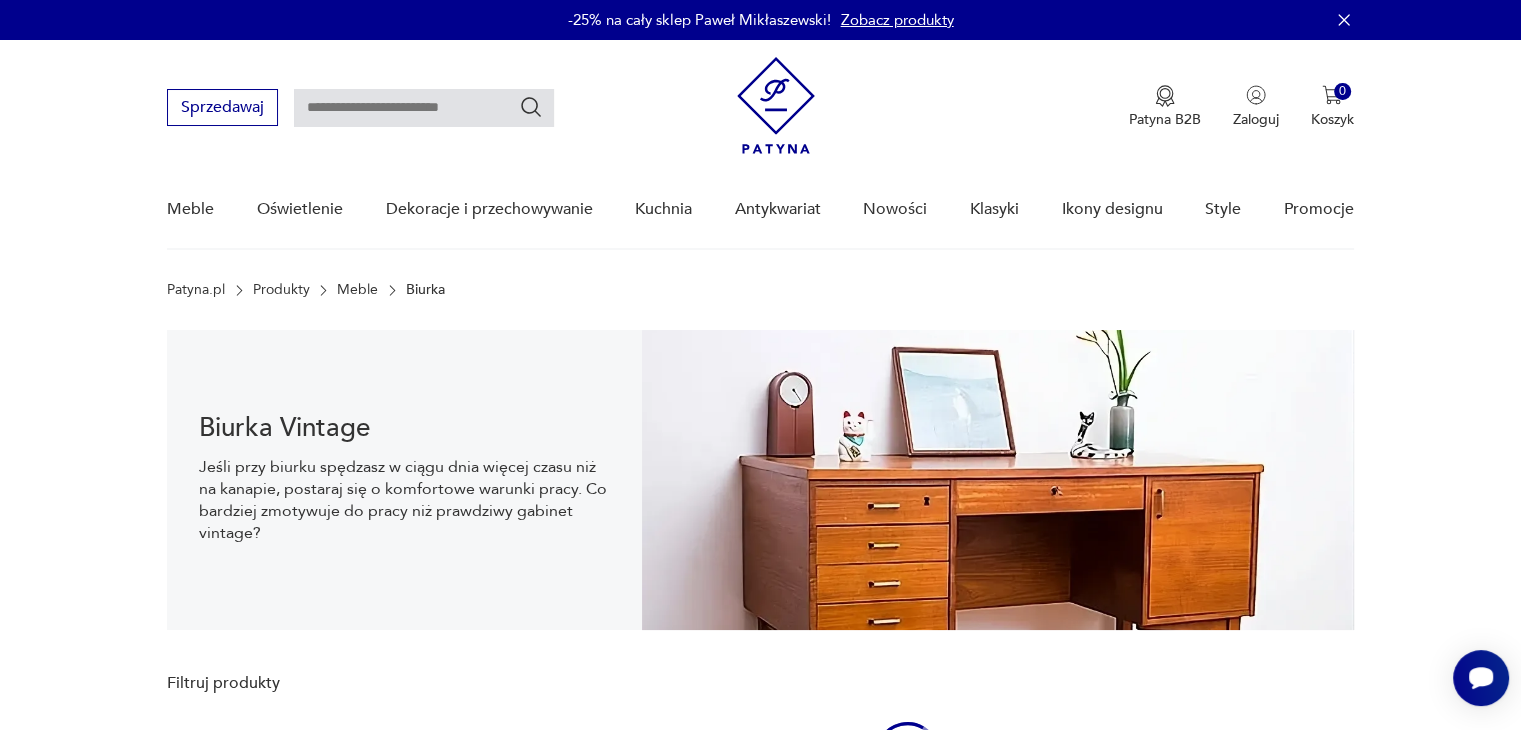 scroll, scrollTop: 29, scrollLeft: 0, axis: vertical 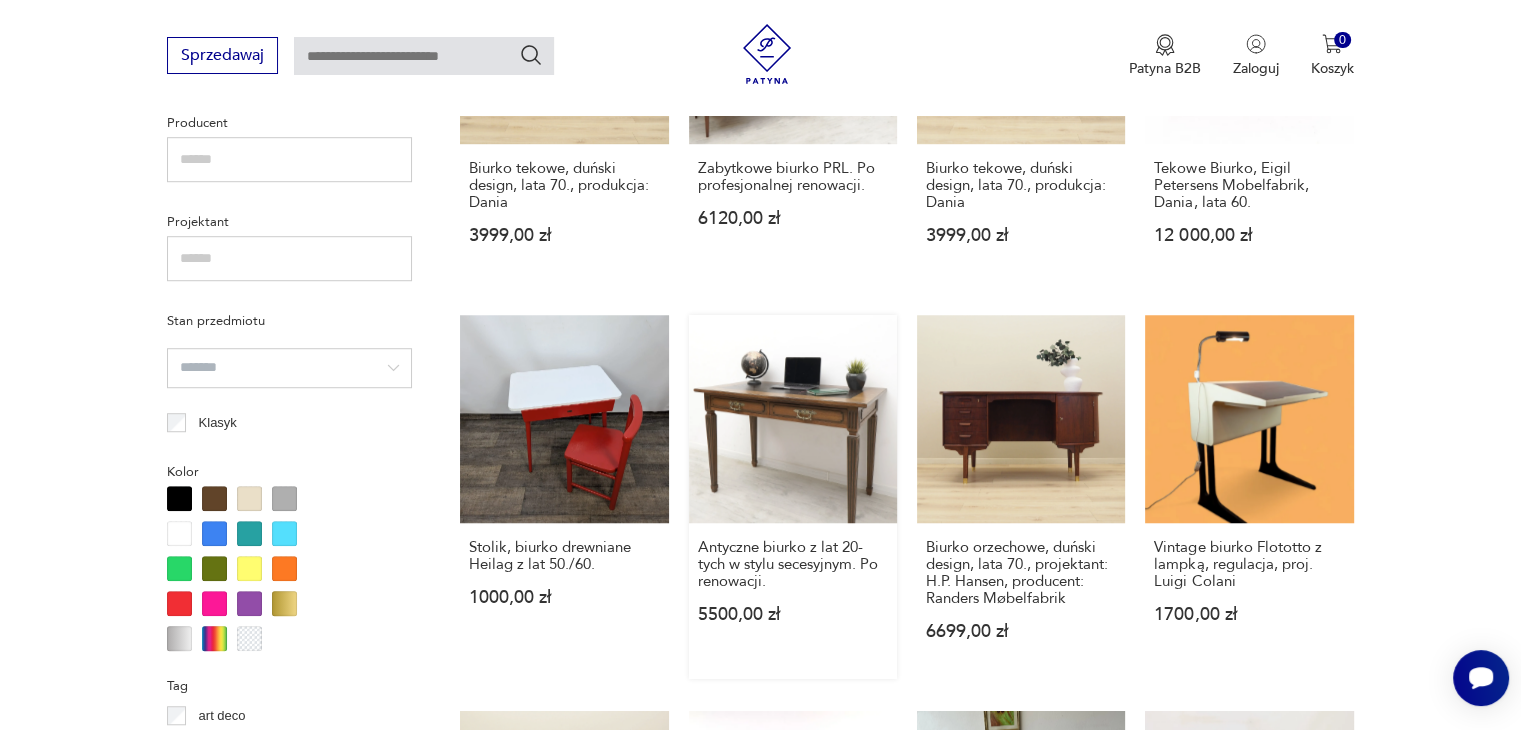 click on "Antyczne biurko z lat 20-tych w stylu secesyjnym. Po renowacji. 5500,00 zł" at bounding box center [793, 497] 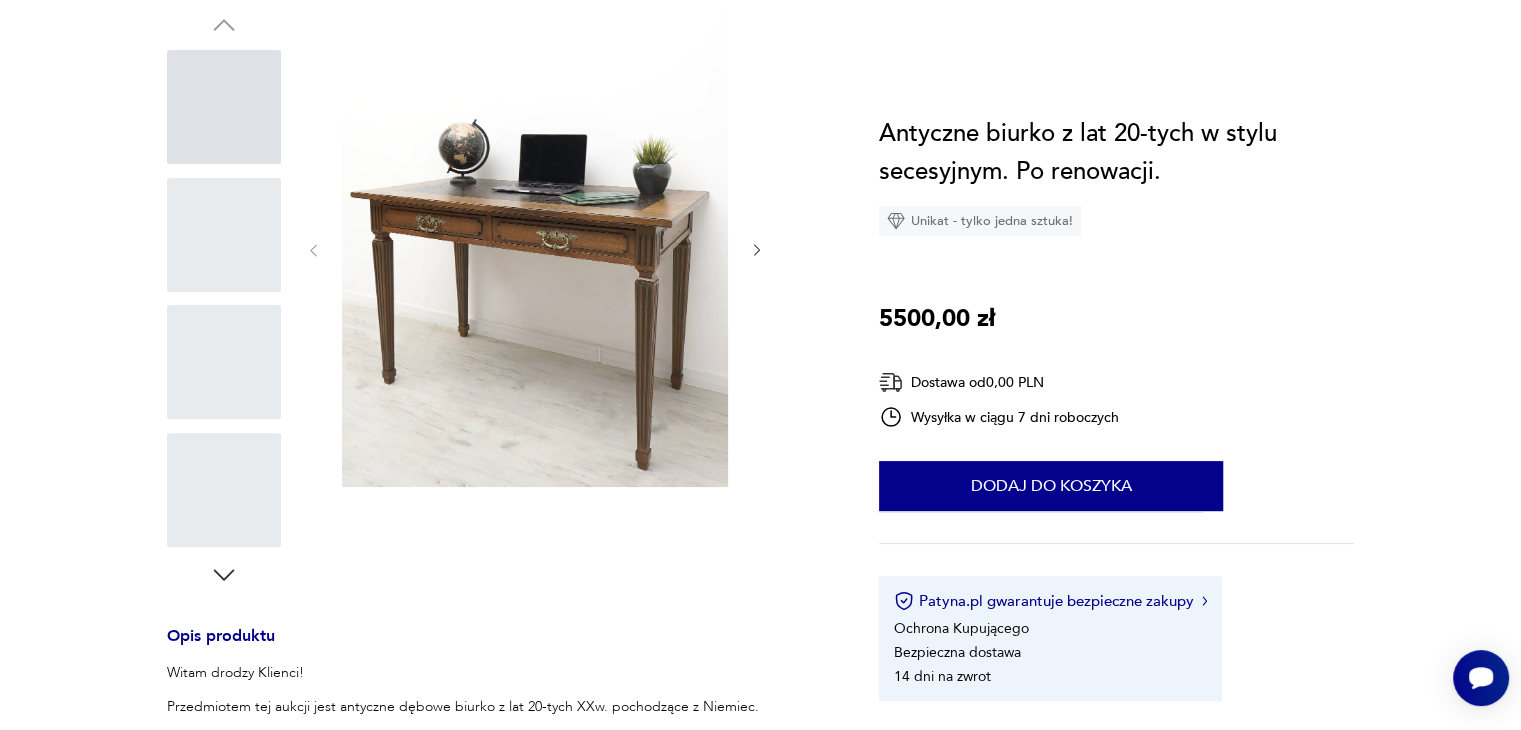 scroll, scrollTop: 0, scrollLeft: 0, axis: both 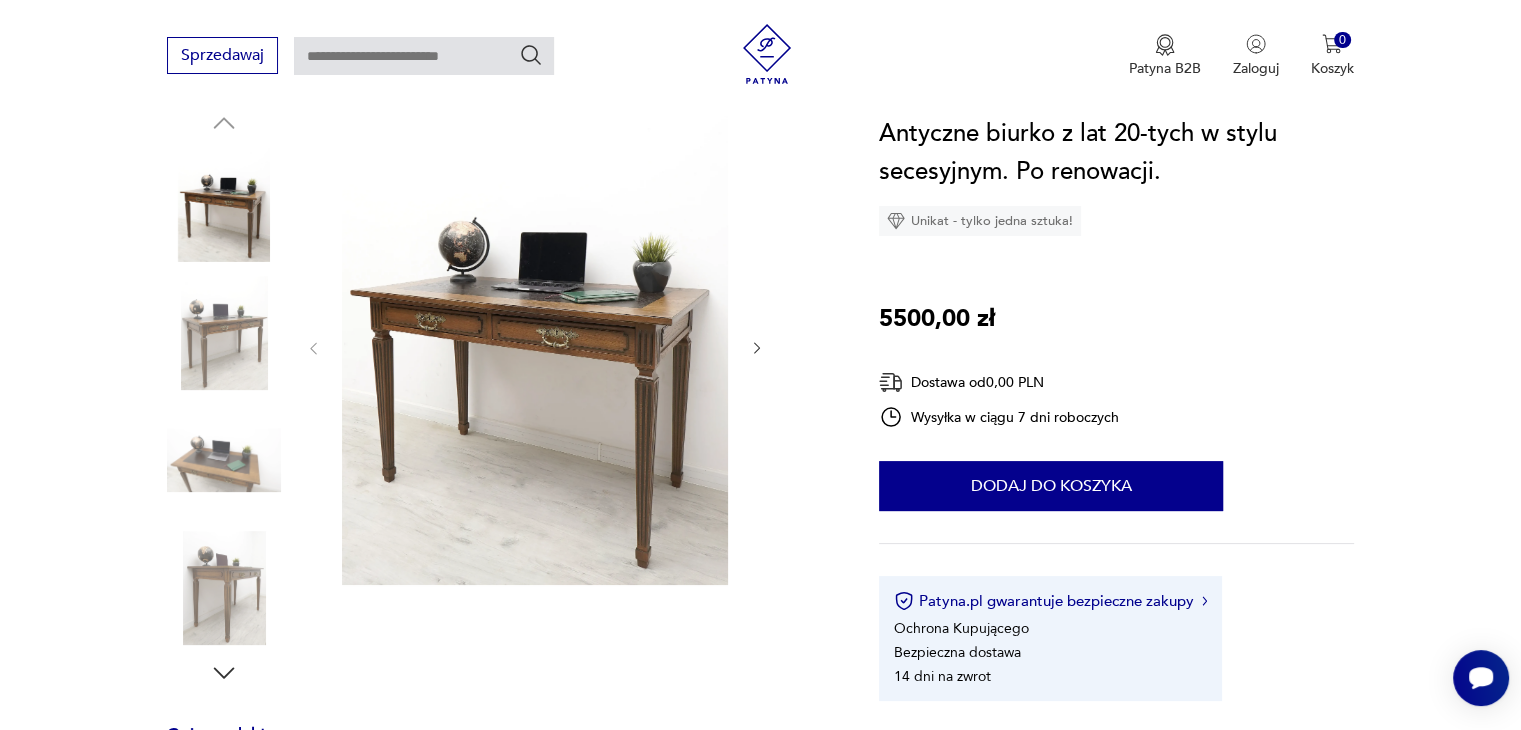 click at bounding box center [535, 346] 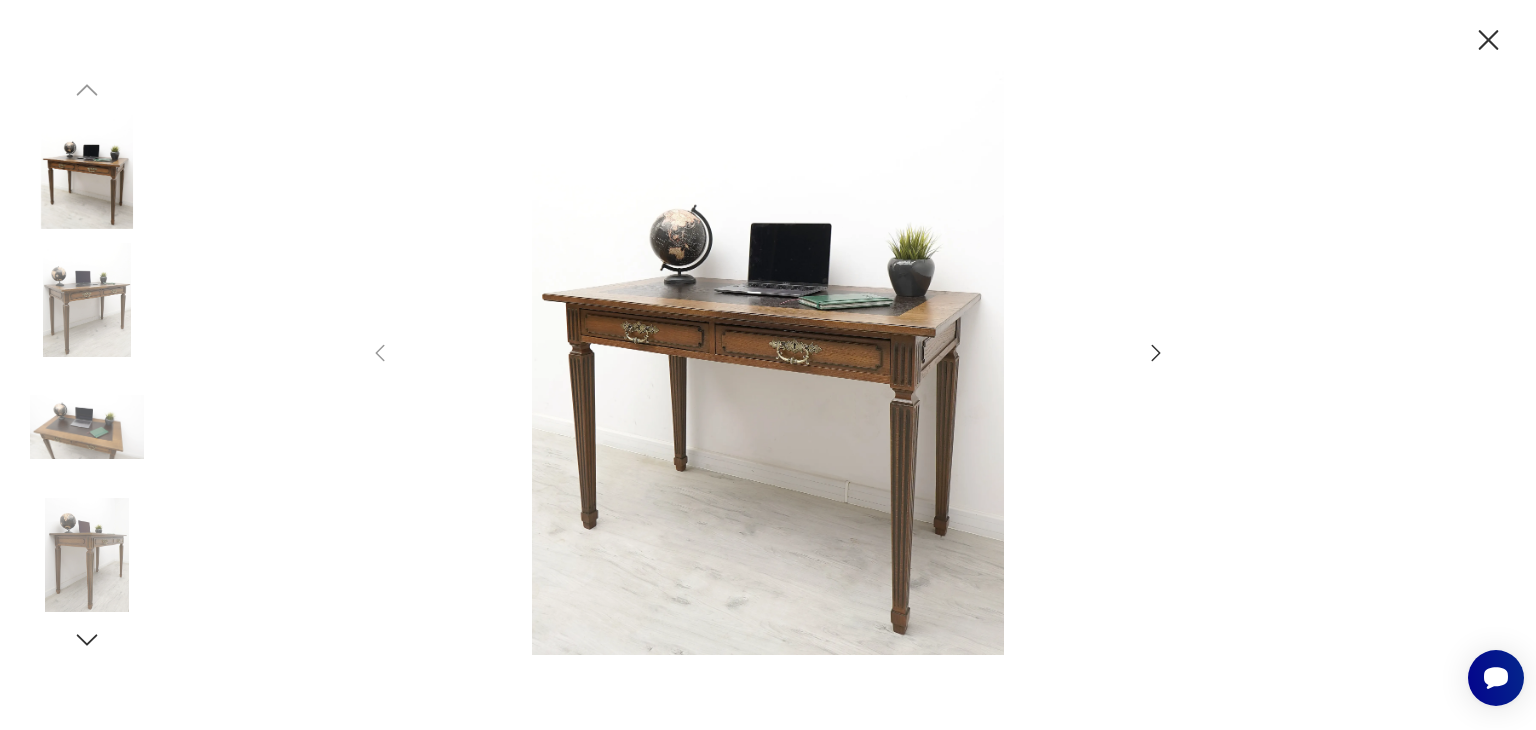 click at bounding box center [768, 365] 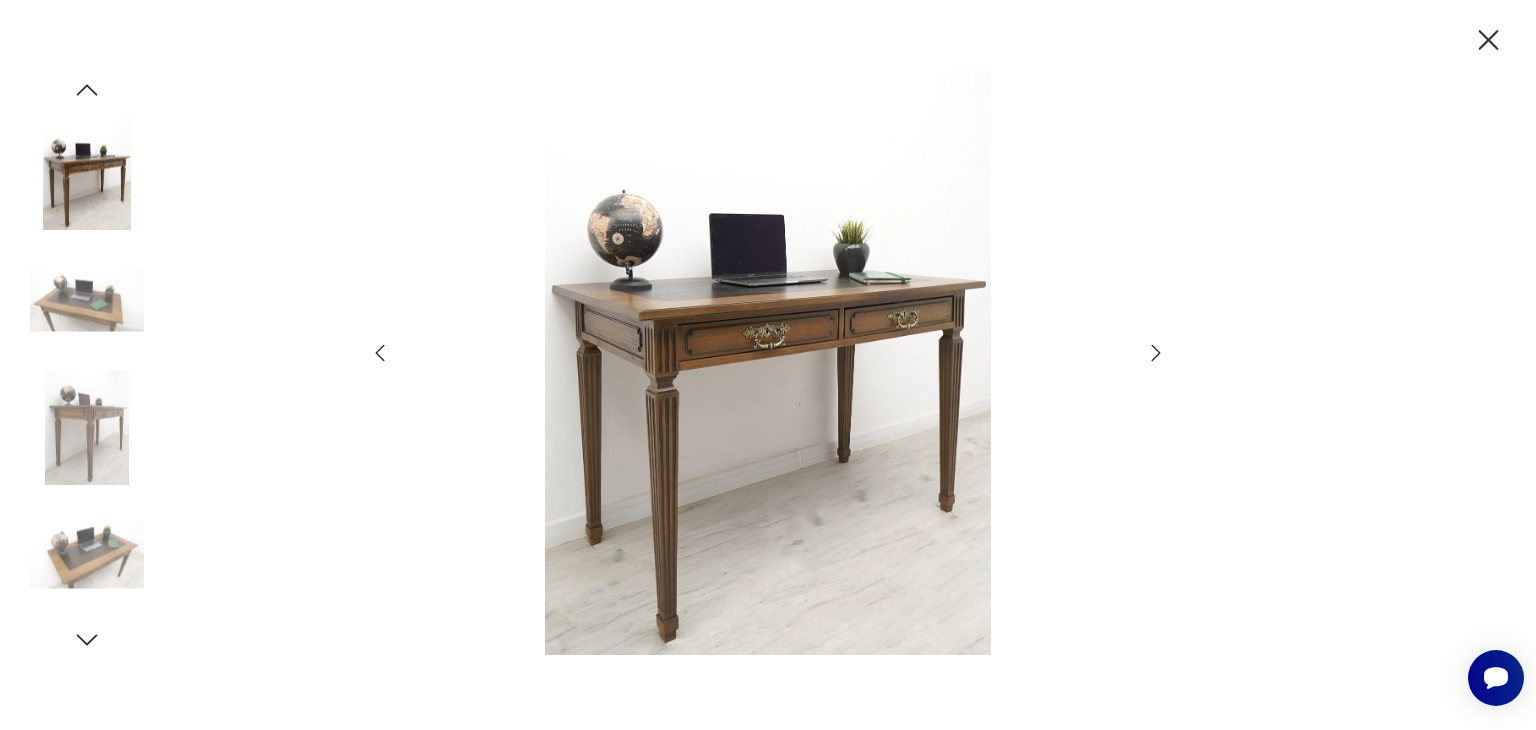 click 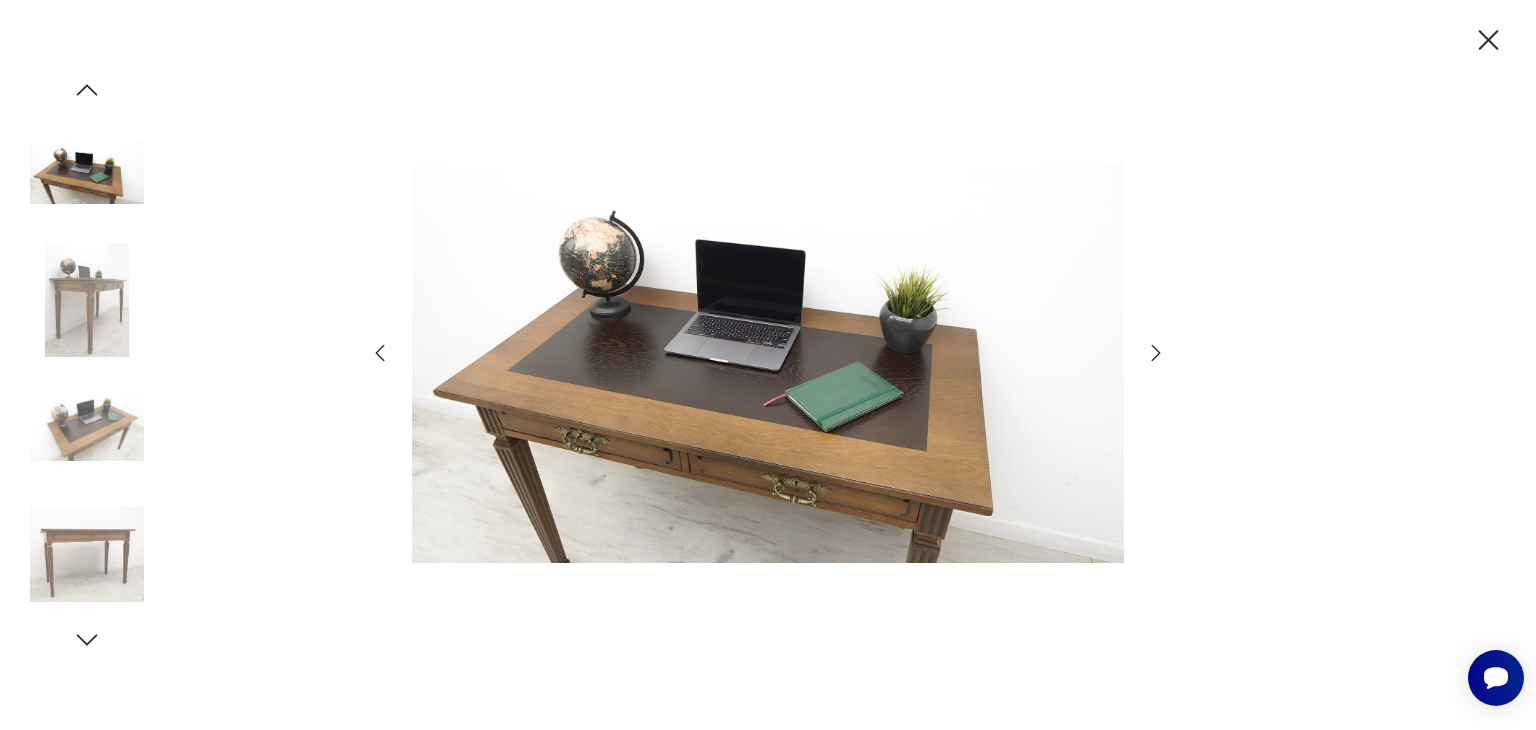 click 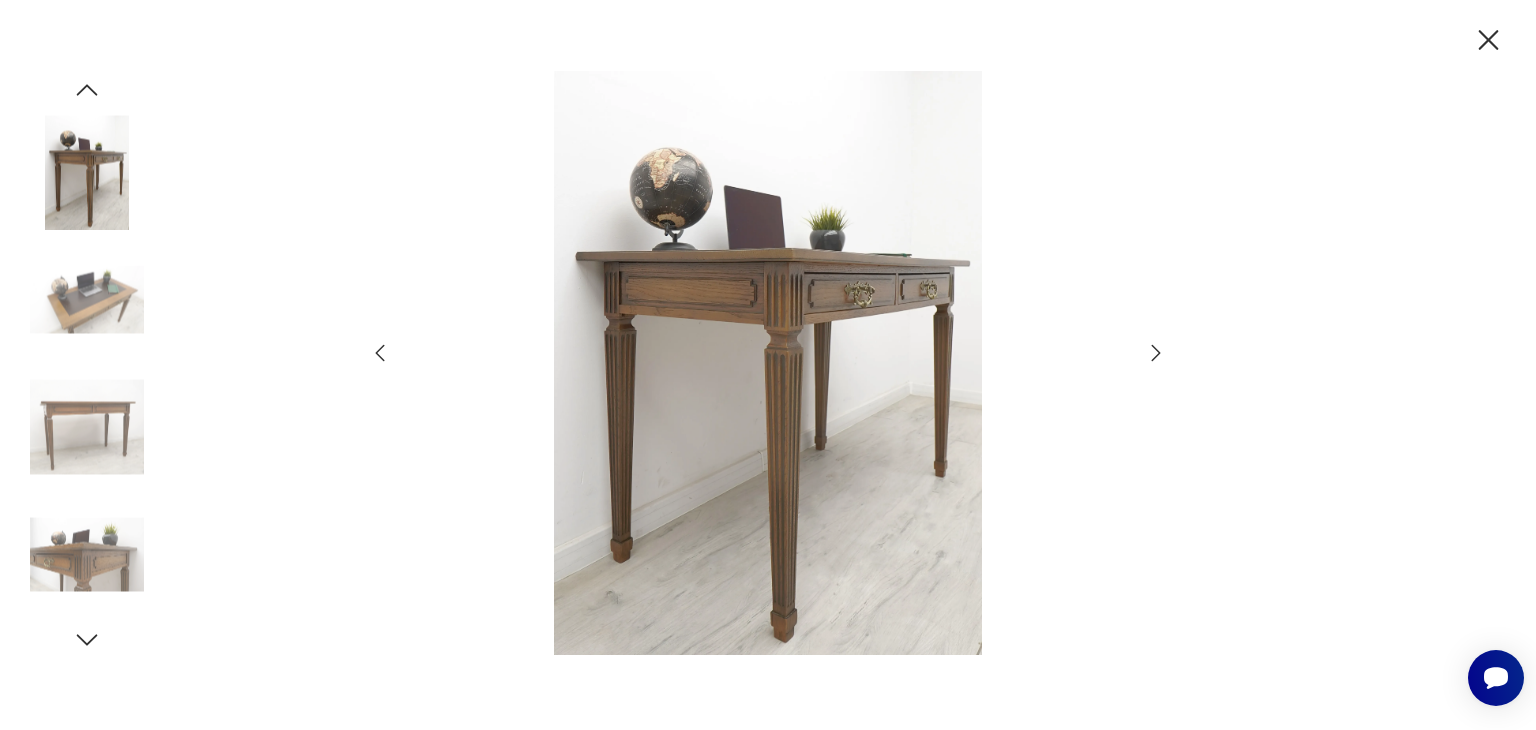 click 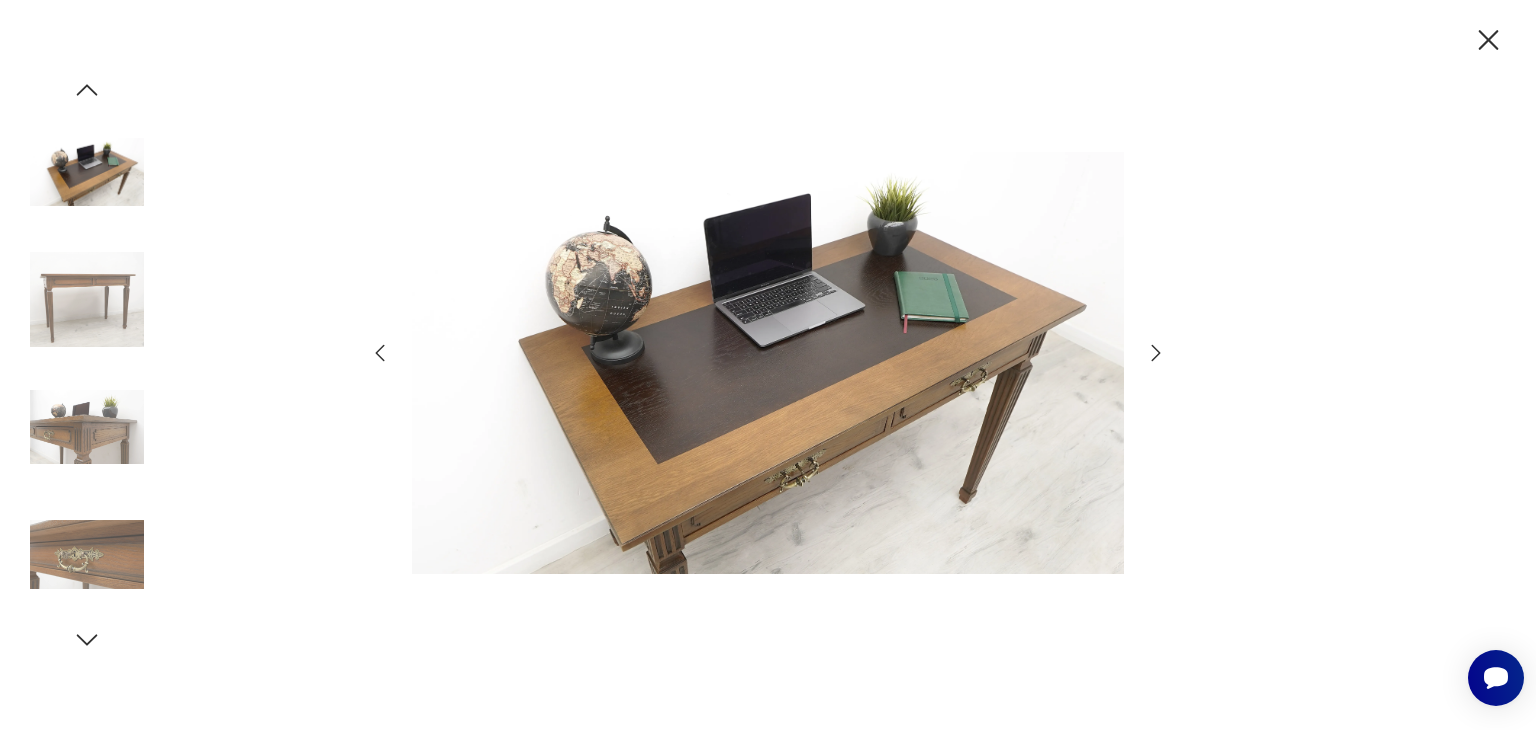 click 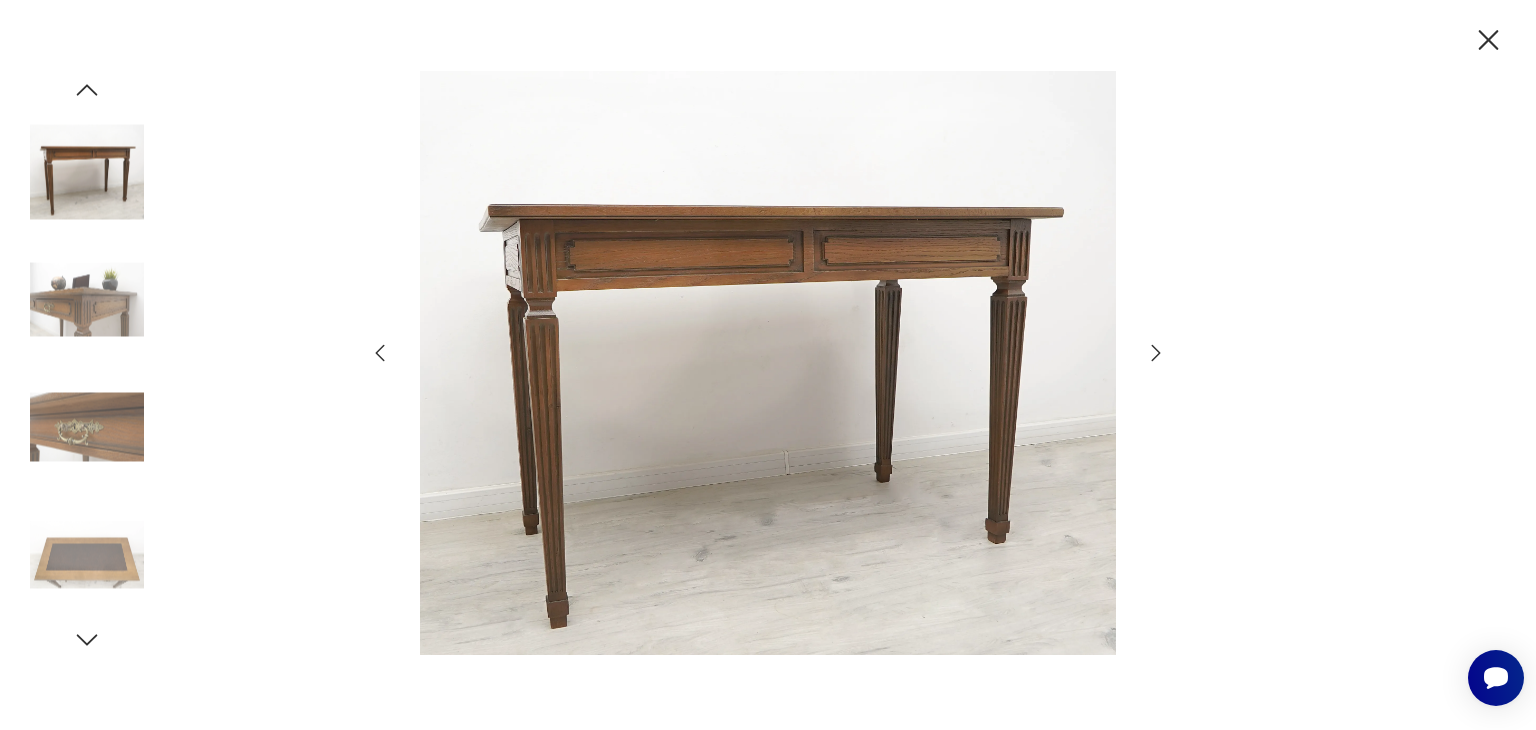 click 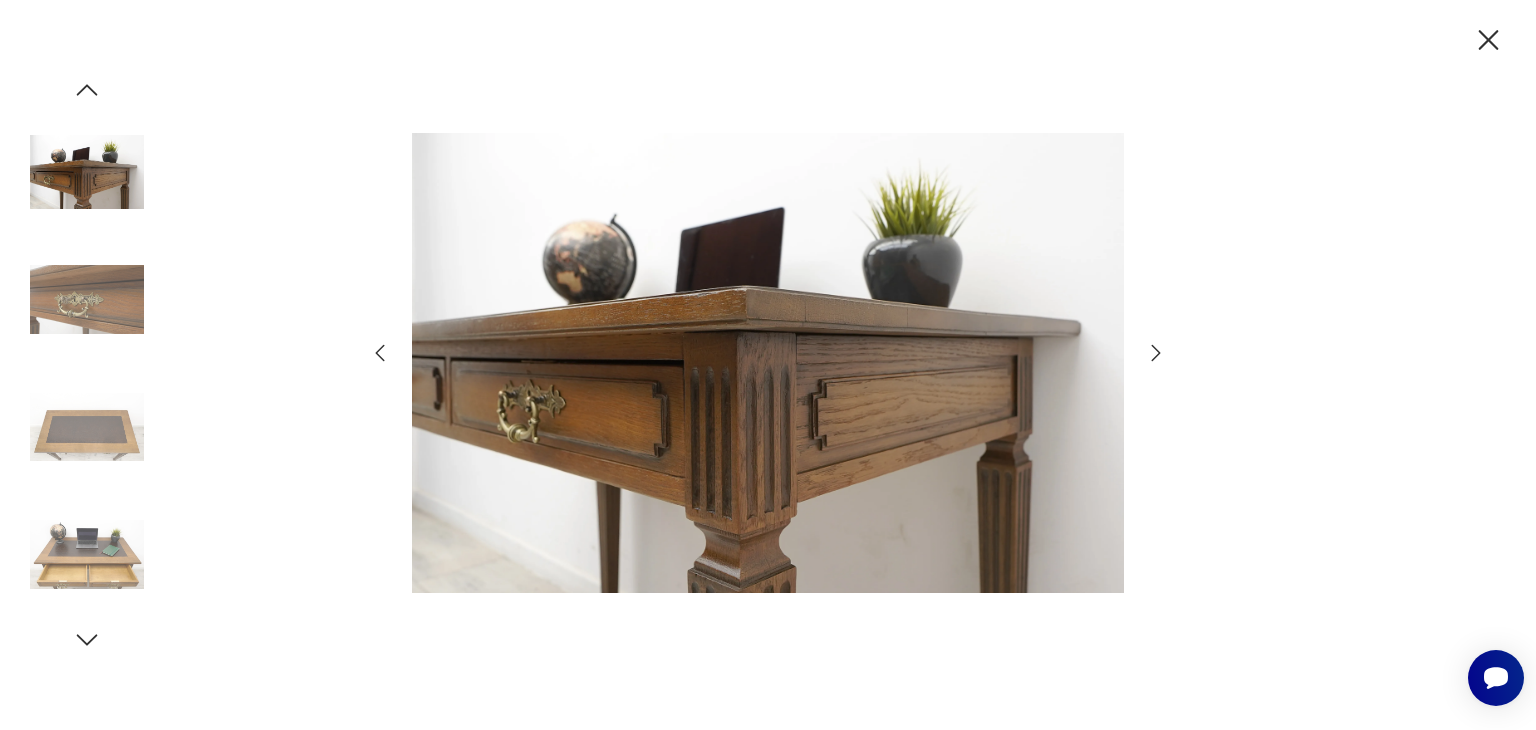 click 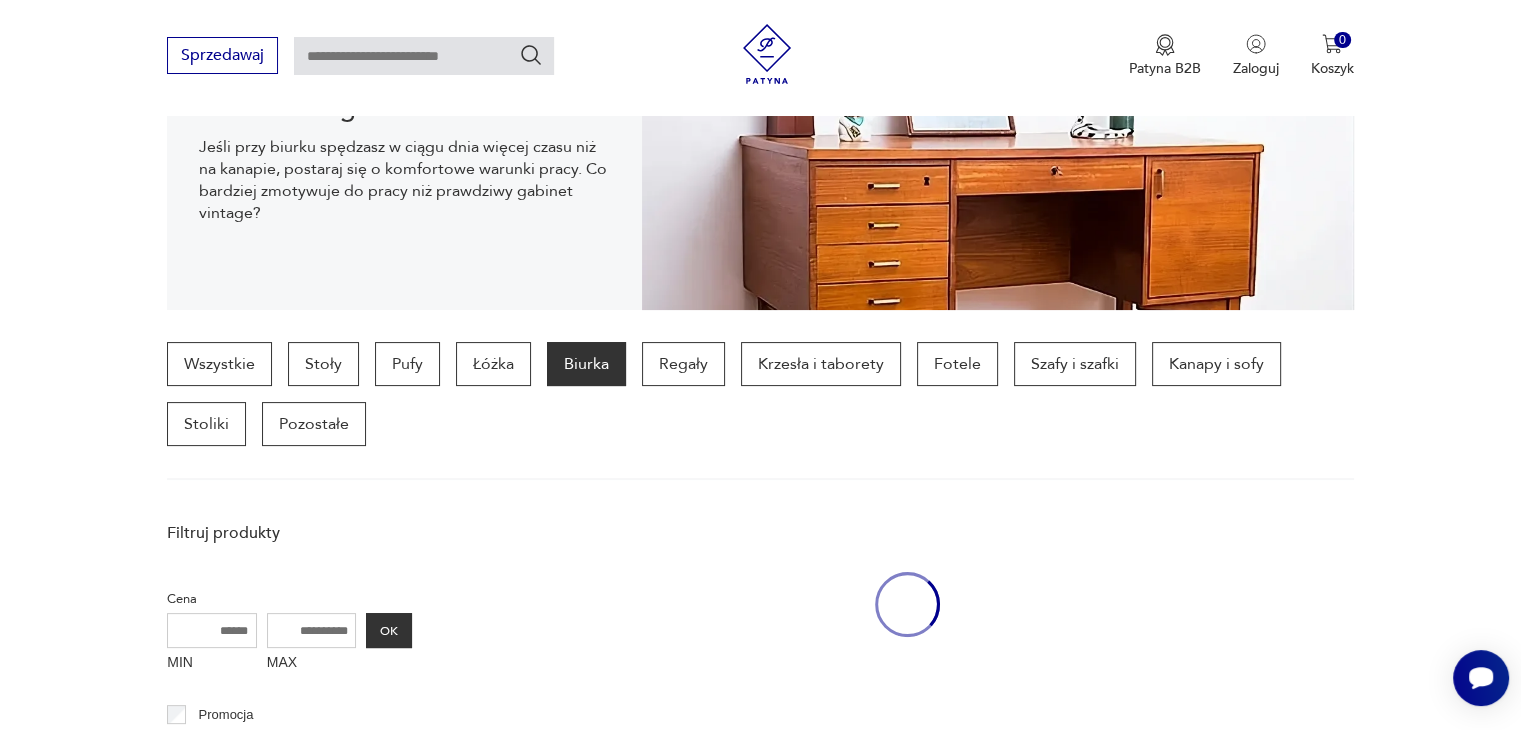 scroll, scrollTop: 3008, scrollLeft: 0, axis: vertical 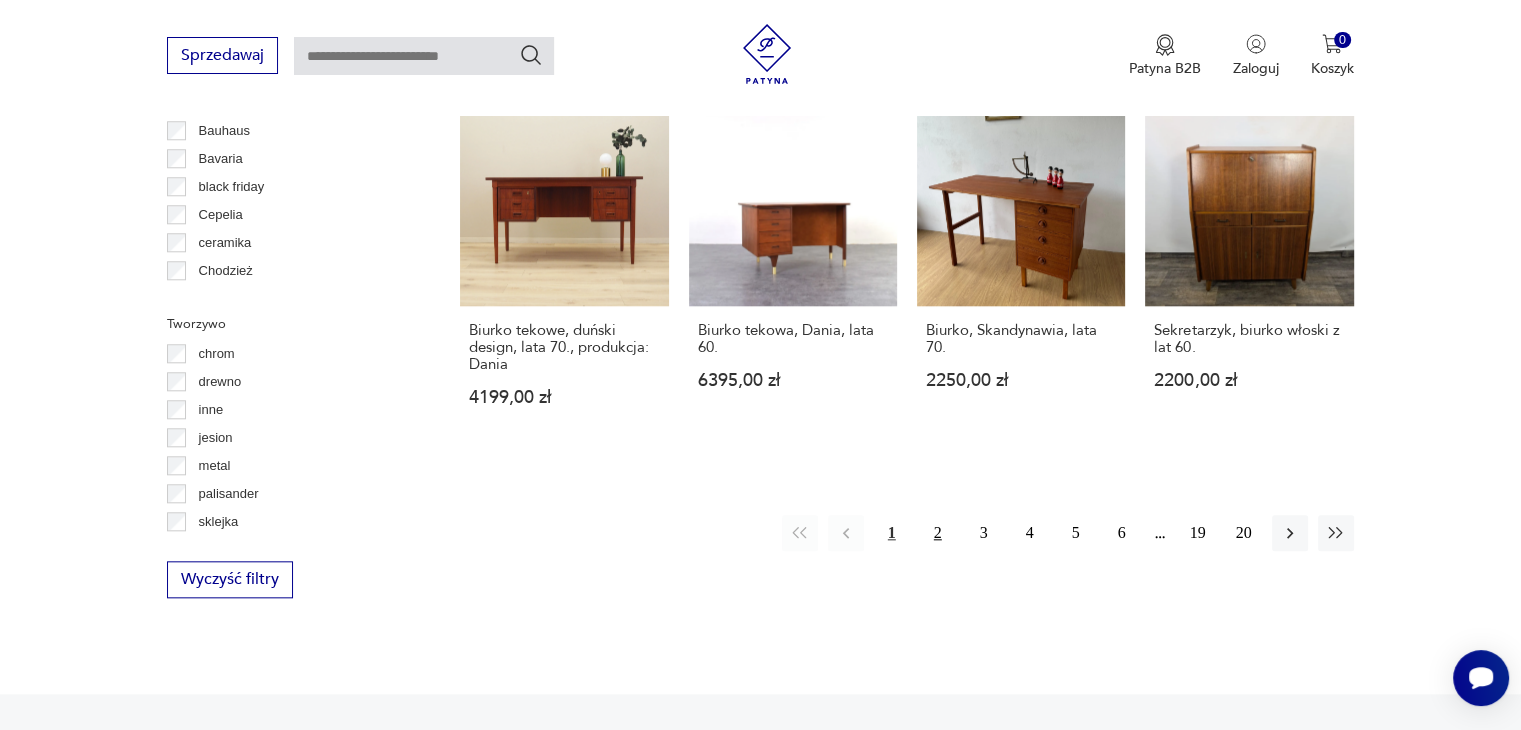 click on "2" at bounding box center [938, 533] 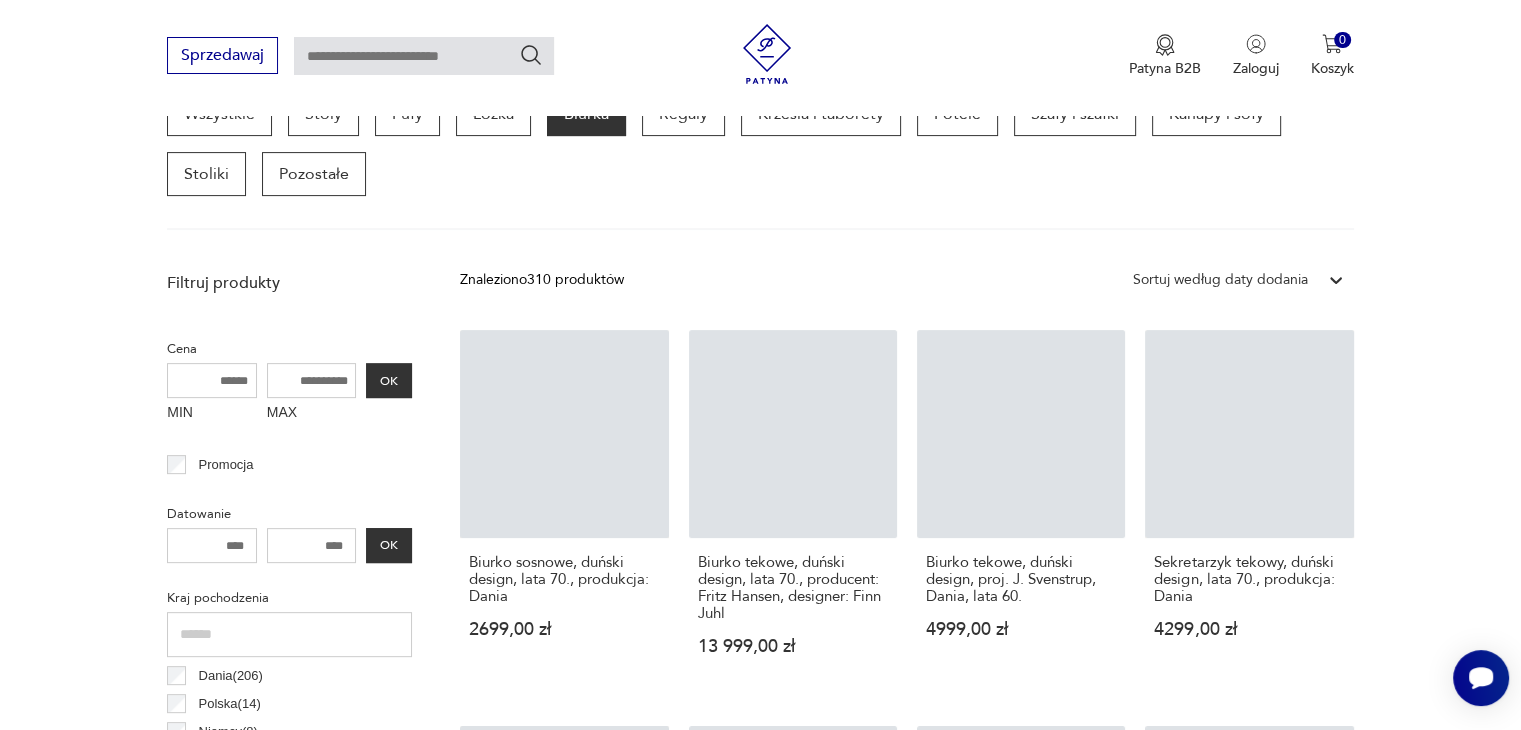 scroll, scrollTop: 530, scrollLeft: 0, axis: vertical 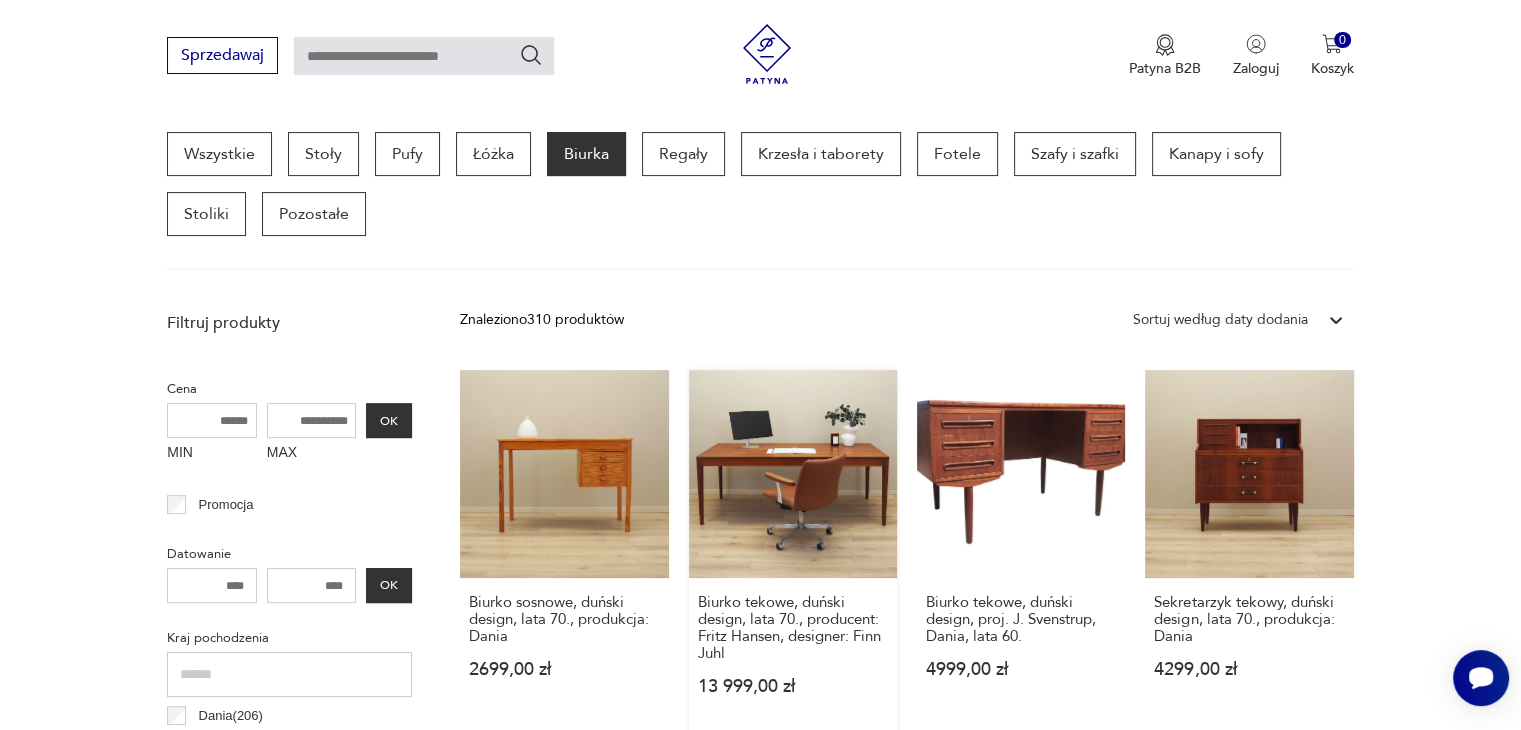 click on "Biurko tekowe, duński design, lata 70., producent: Fritz Hansen, designer: Finn Juhl 13 999,00 zł" at bounding box center [793, 552] 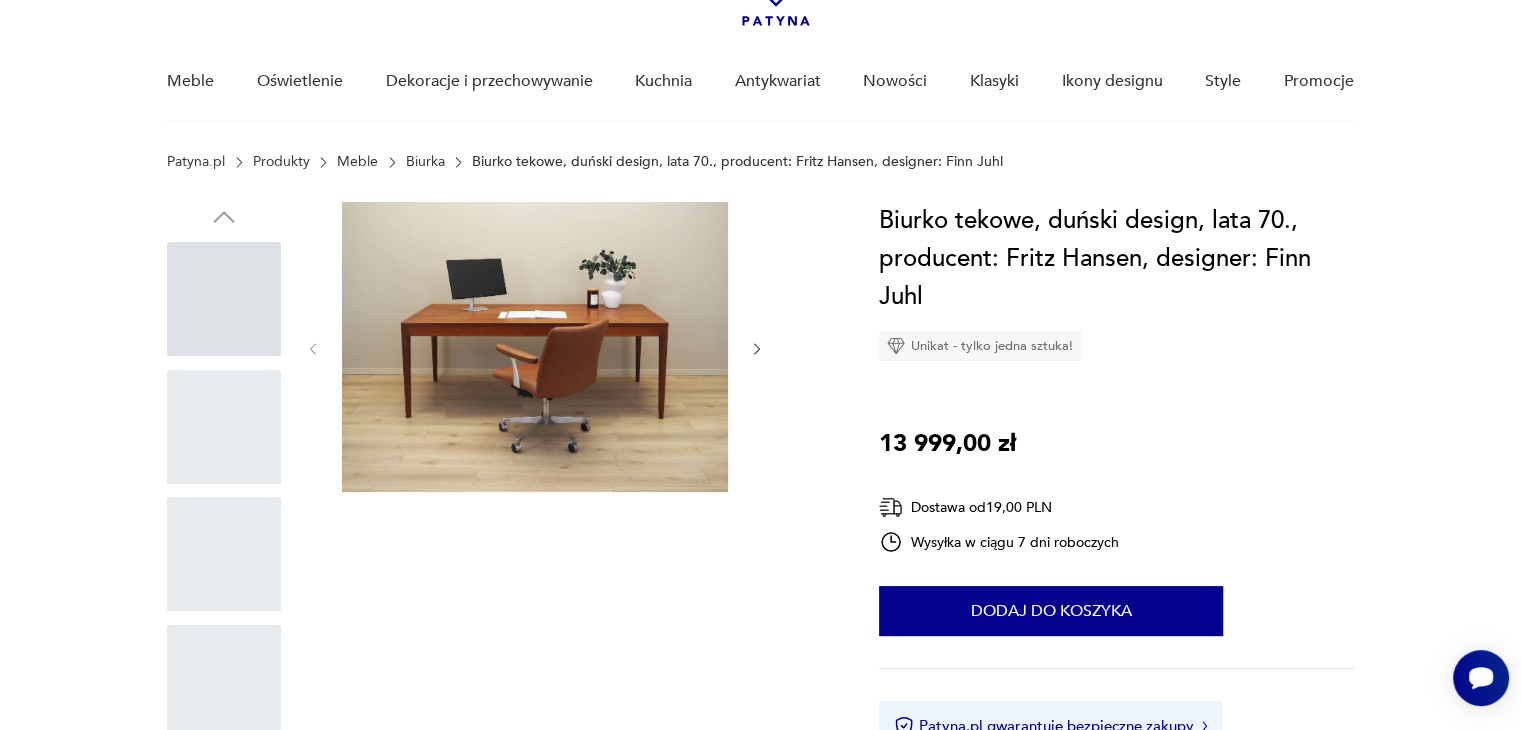 scroll, scrollTop: 0, scrollLeft: 0, axis: both 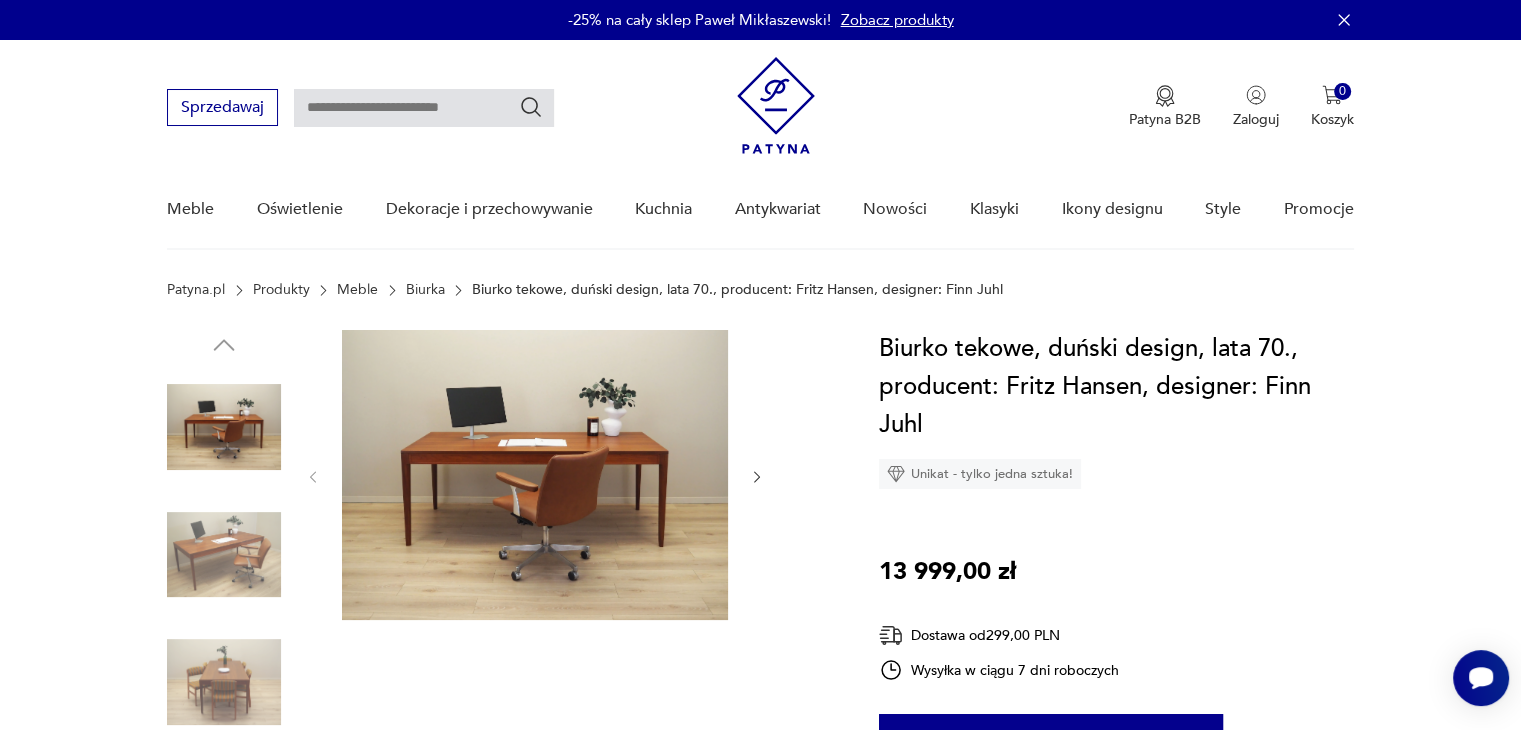 click 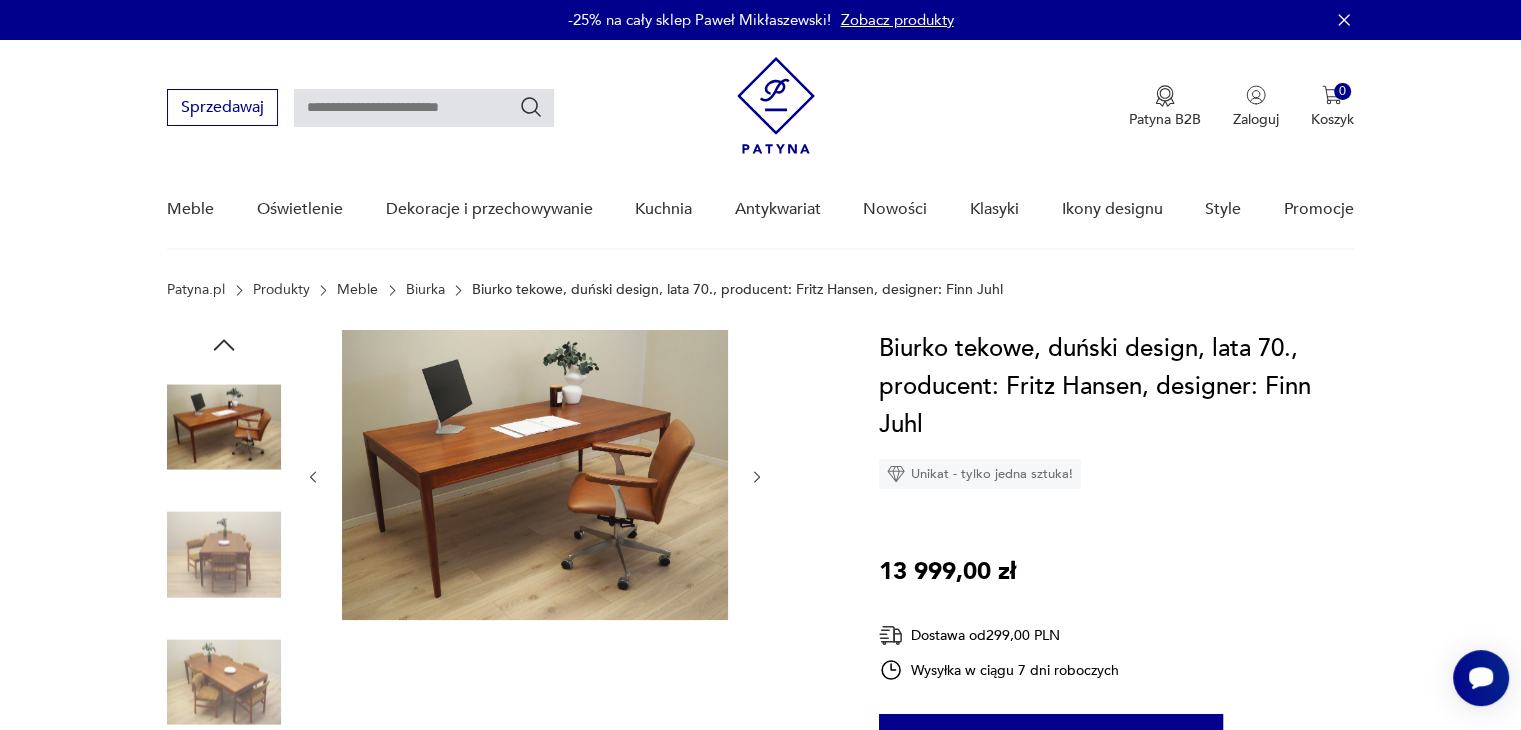 click 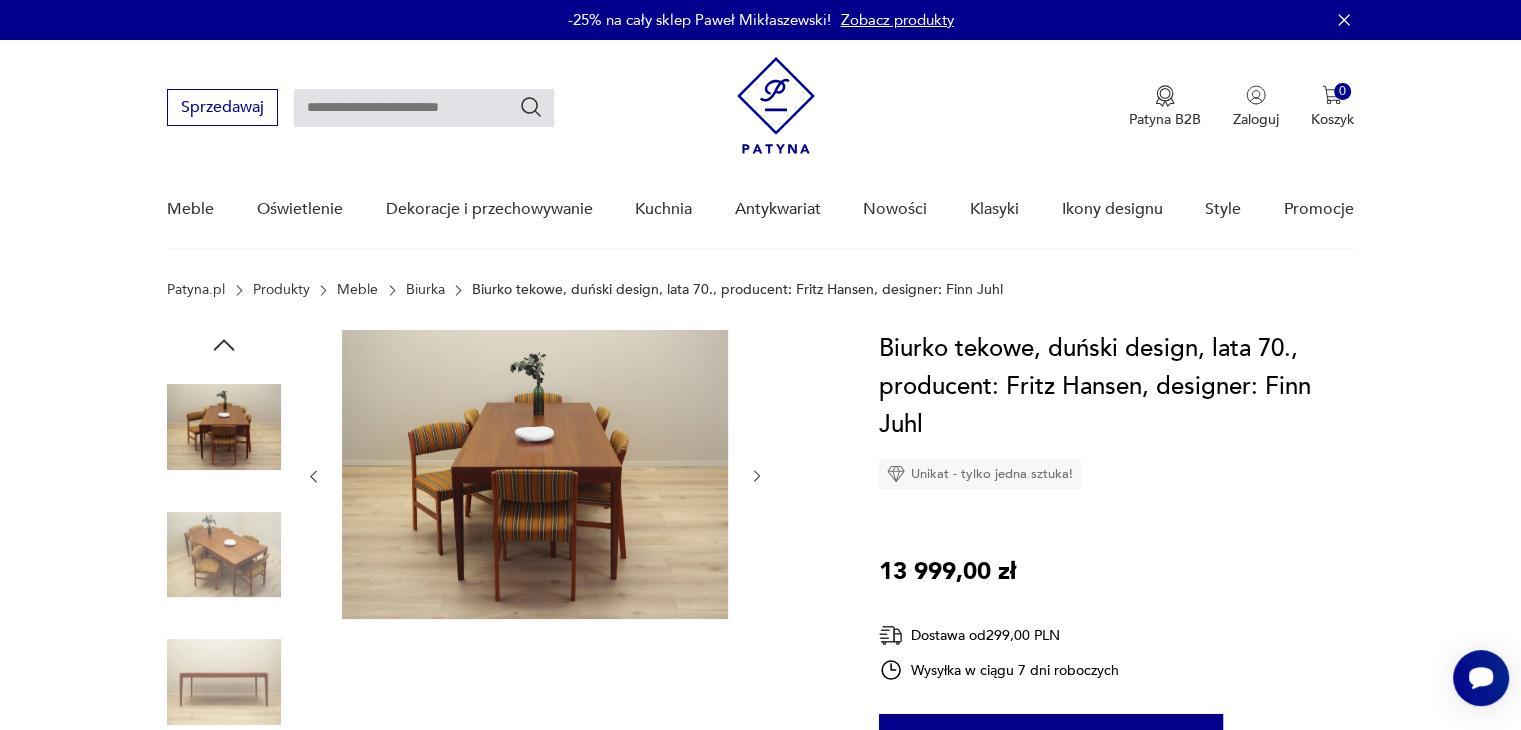 click 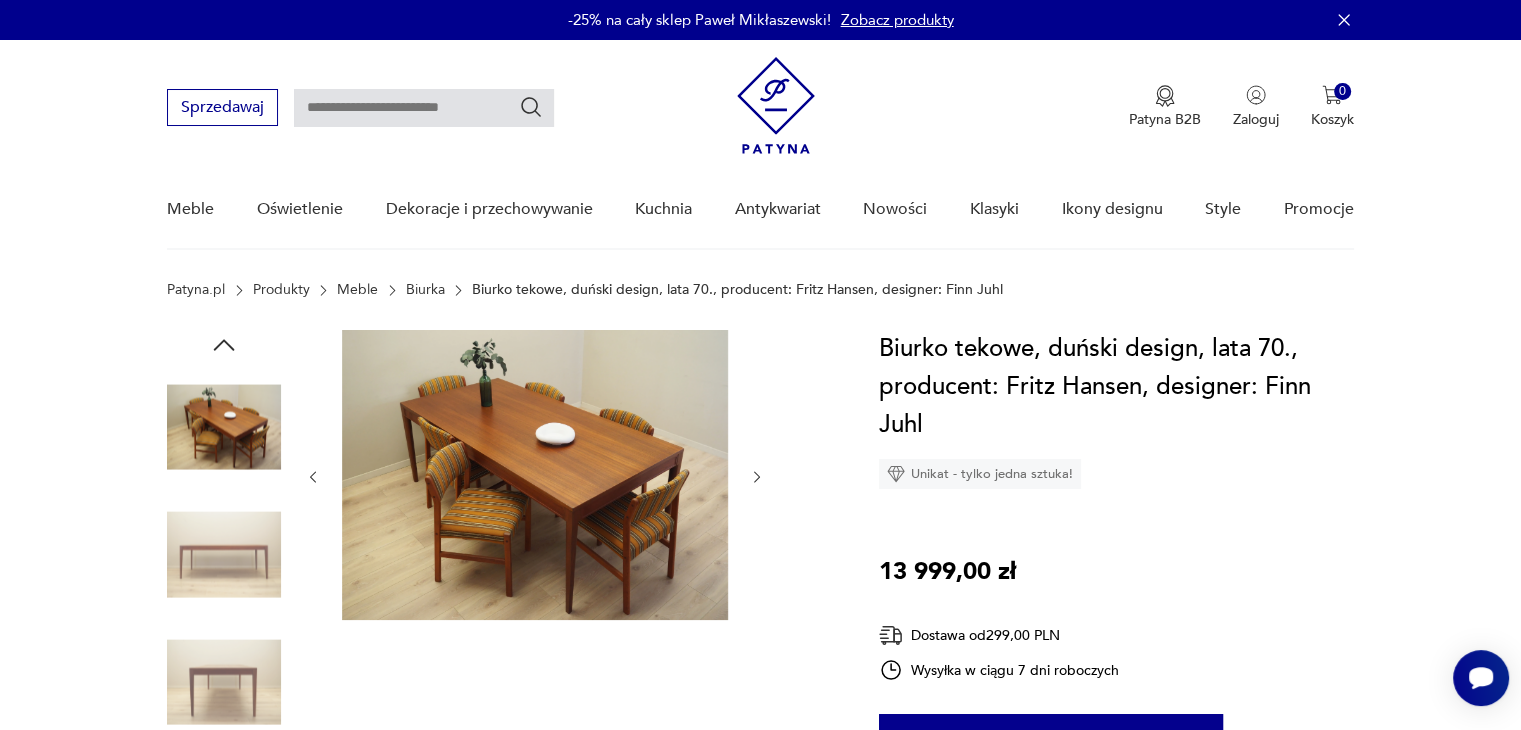 click 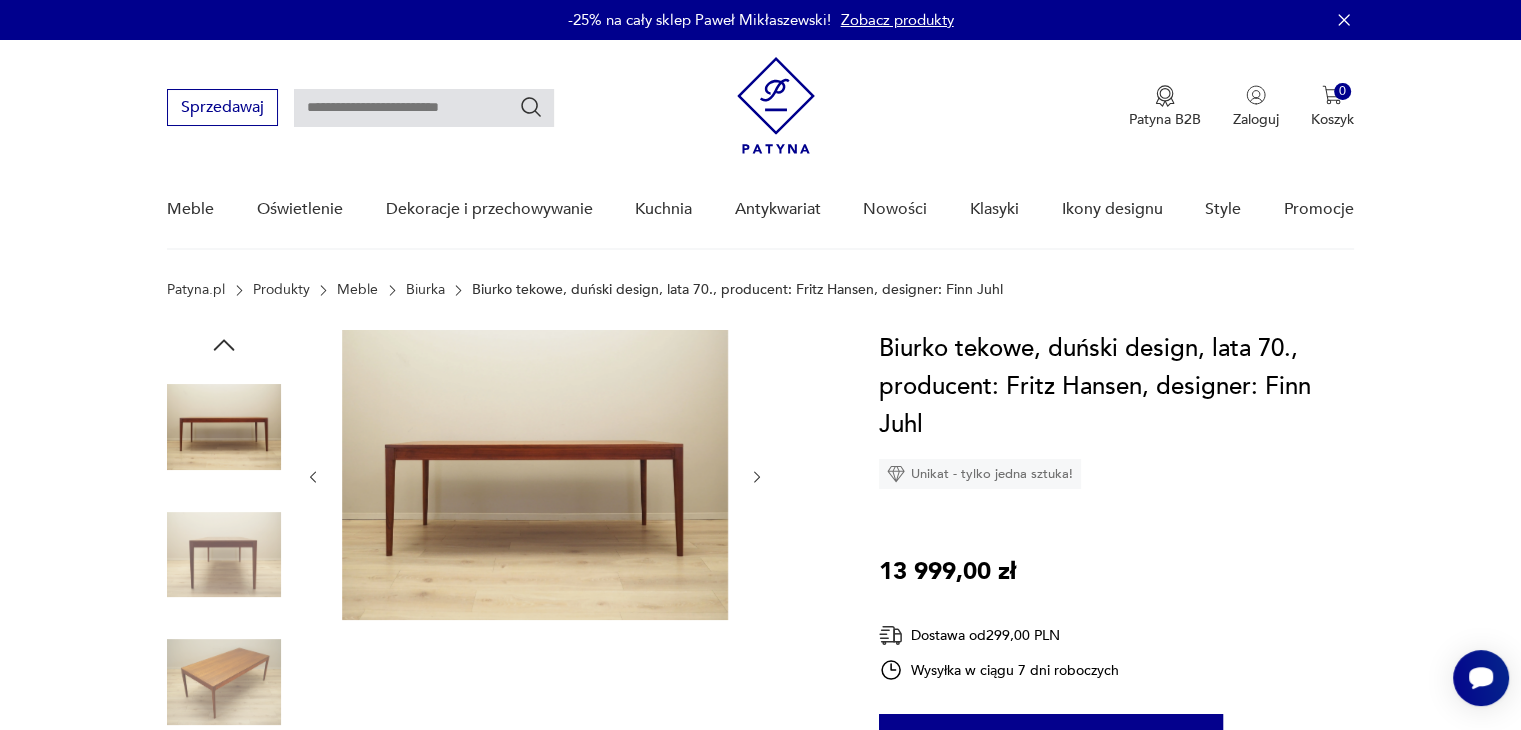 click 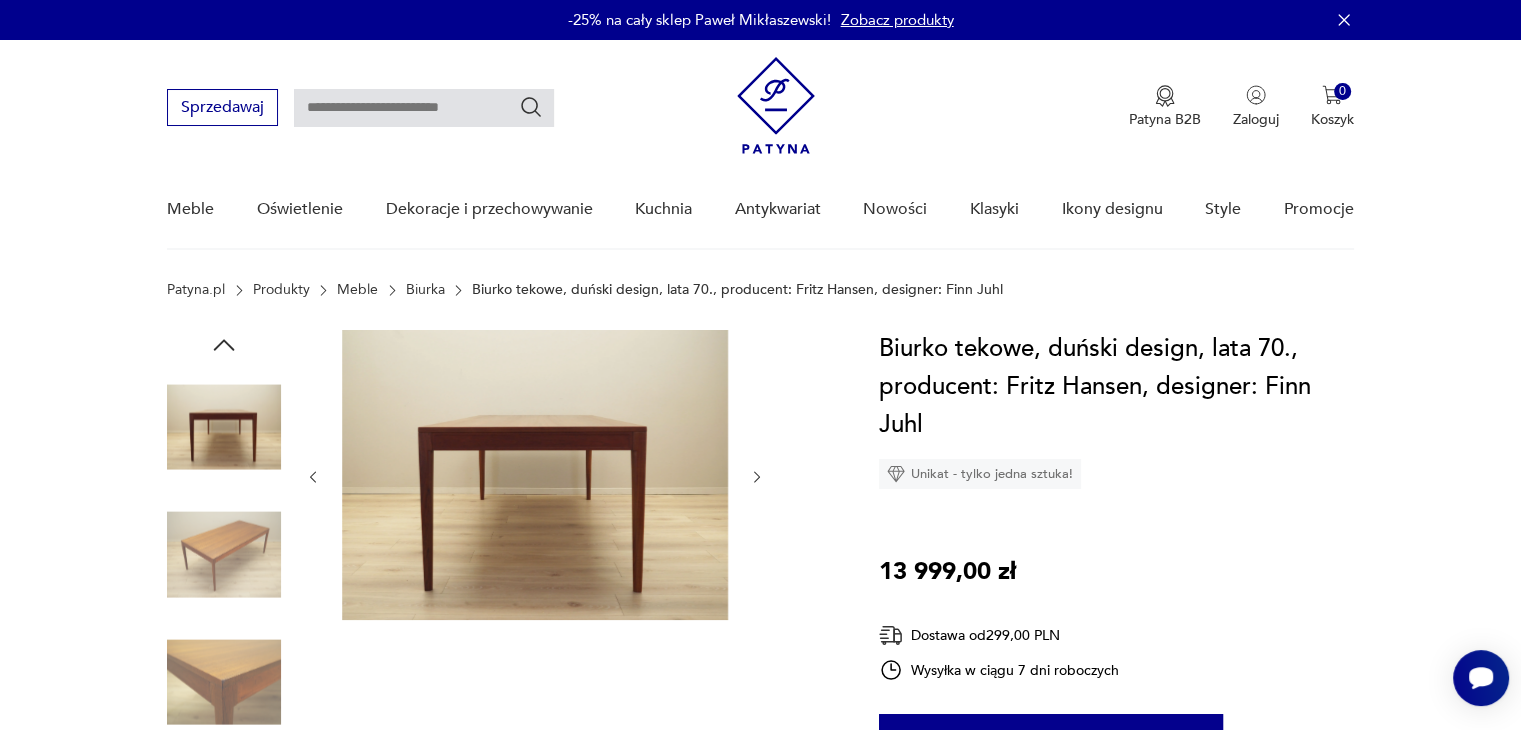 click 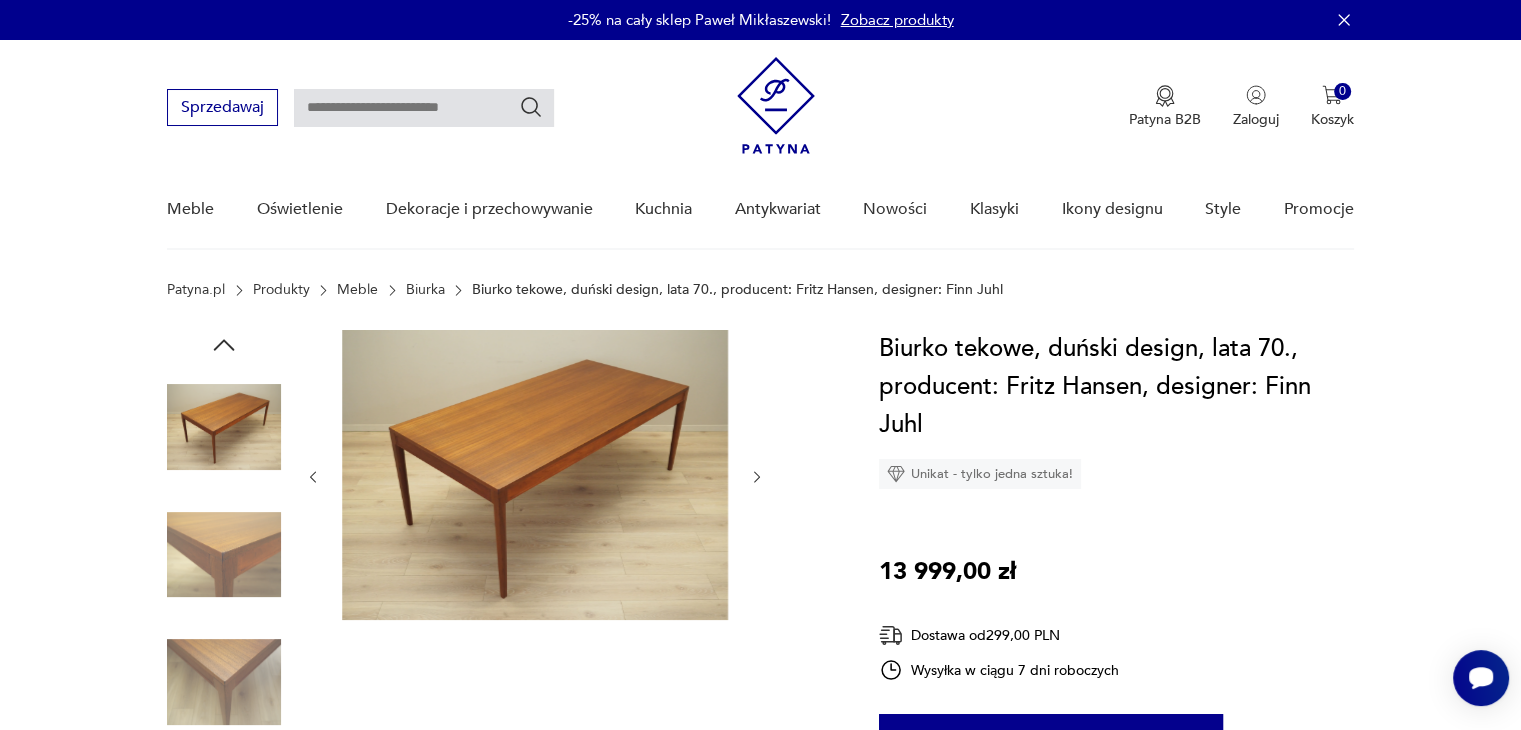 click 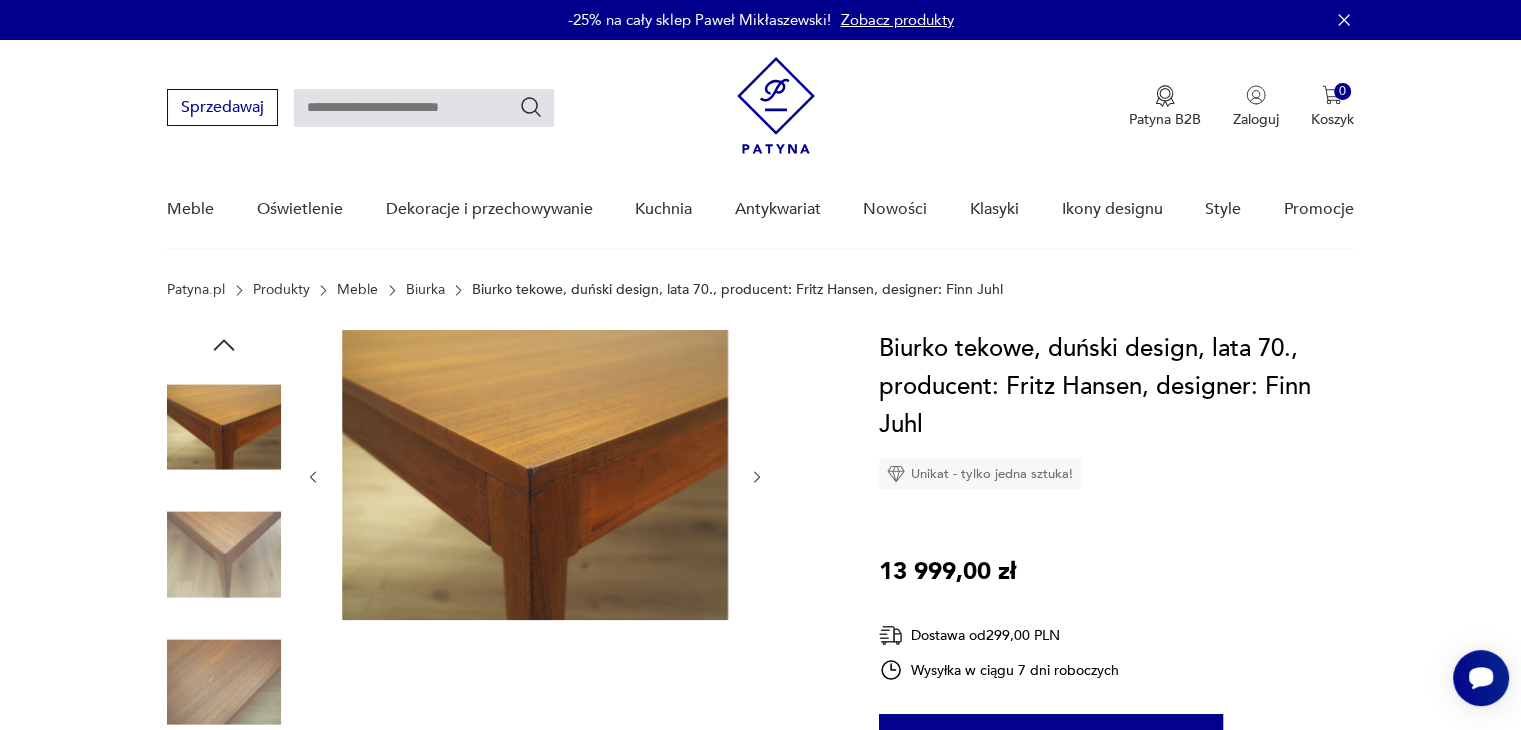click 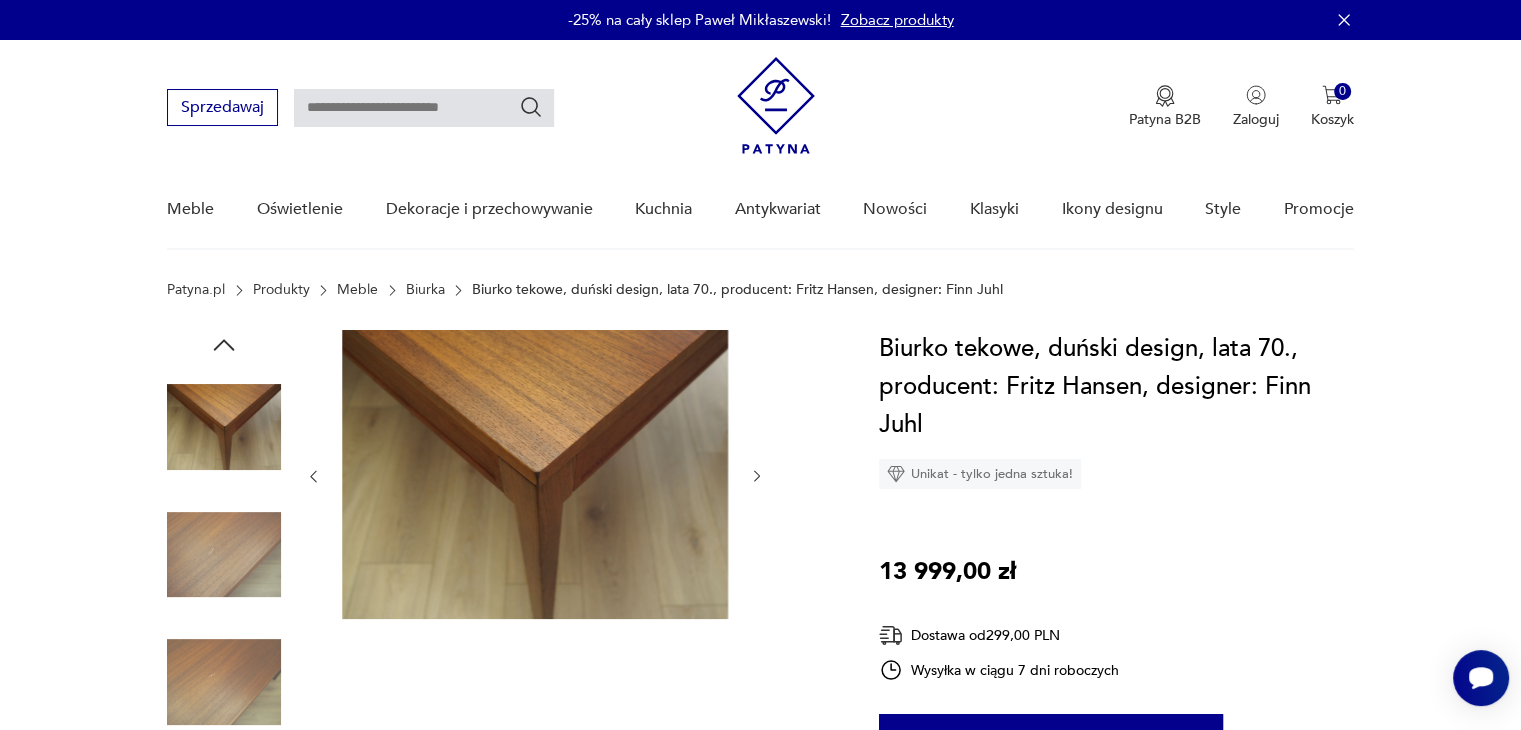 click 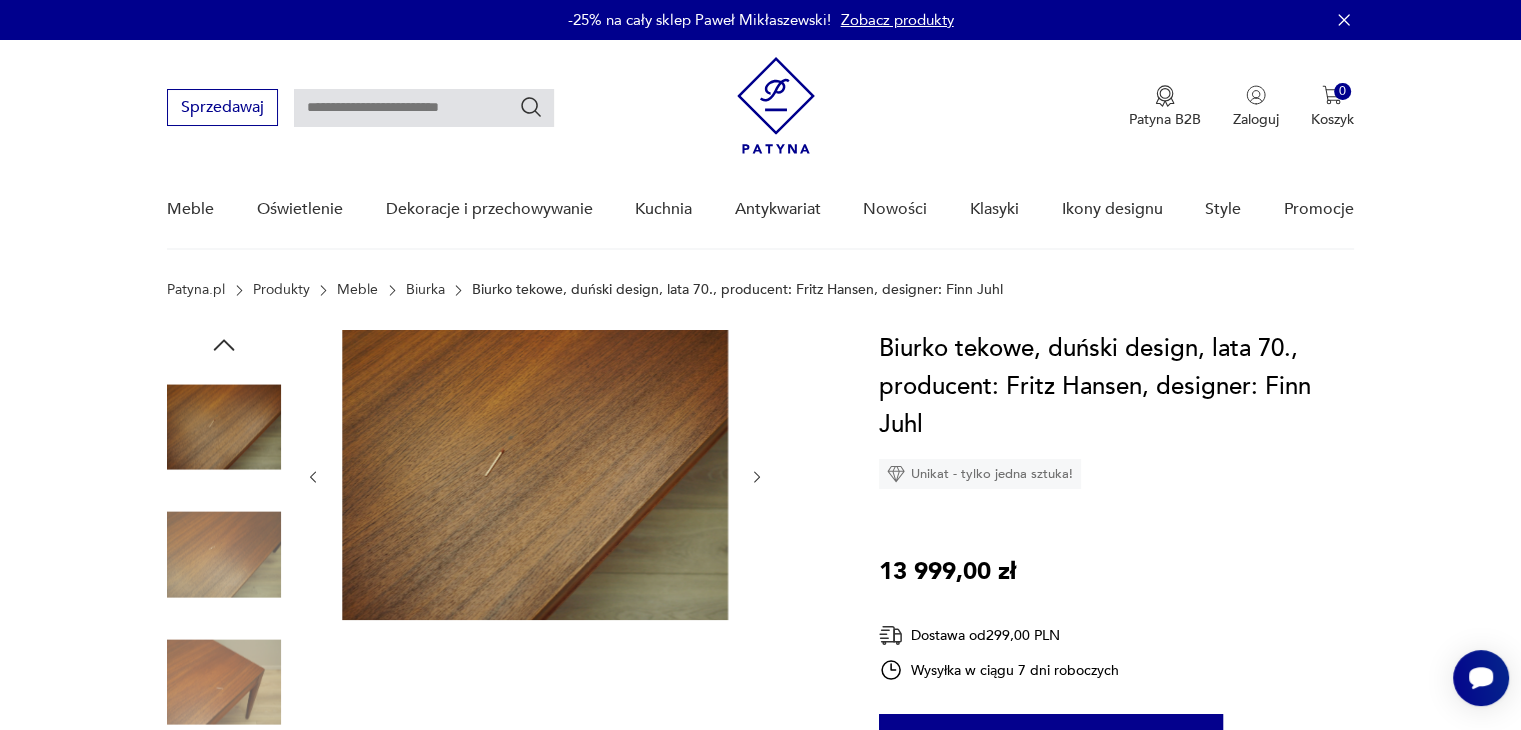 click 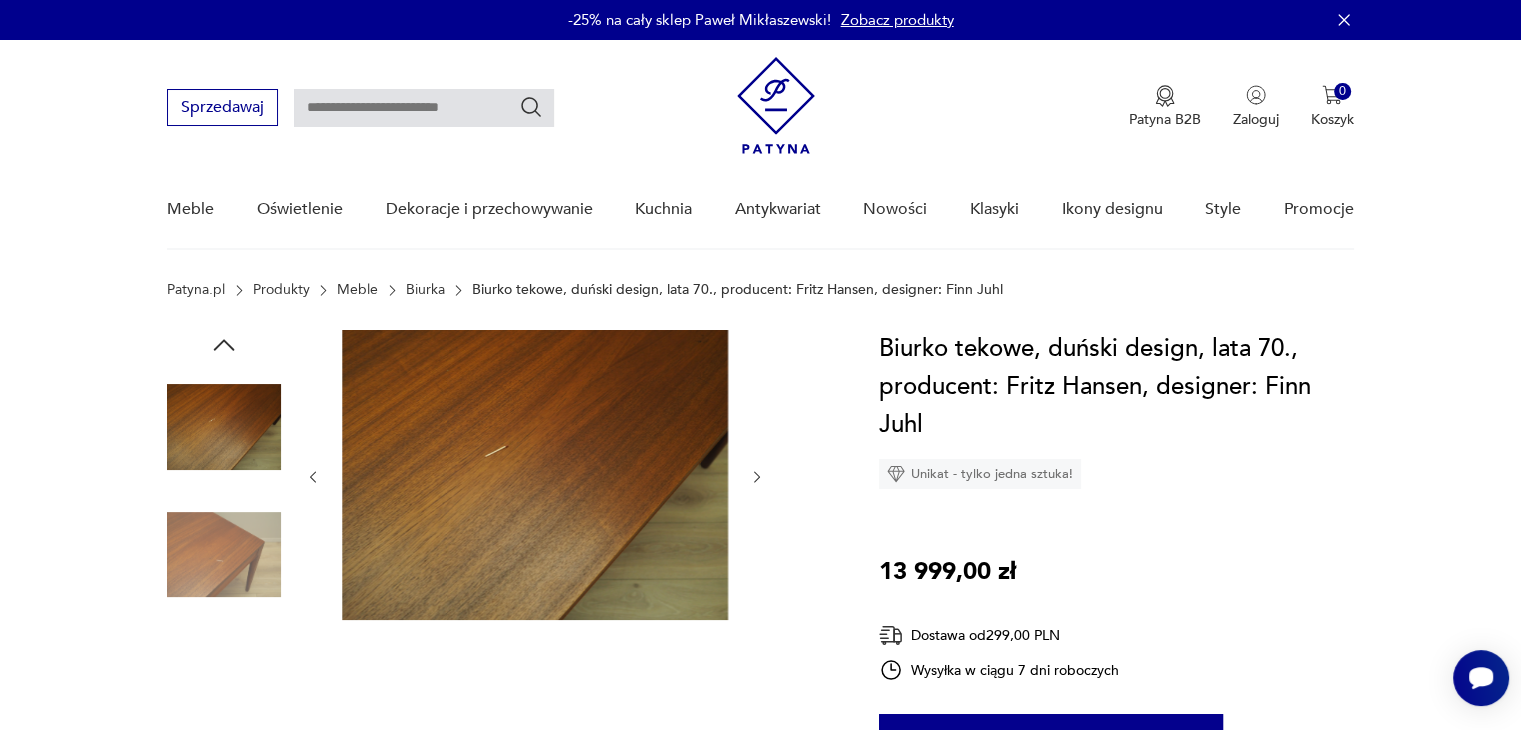 click 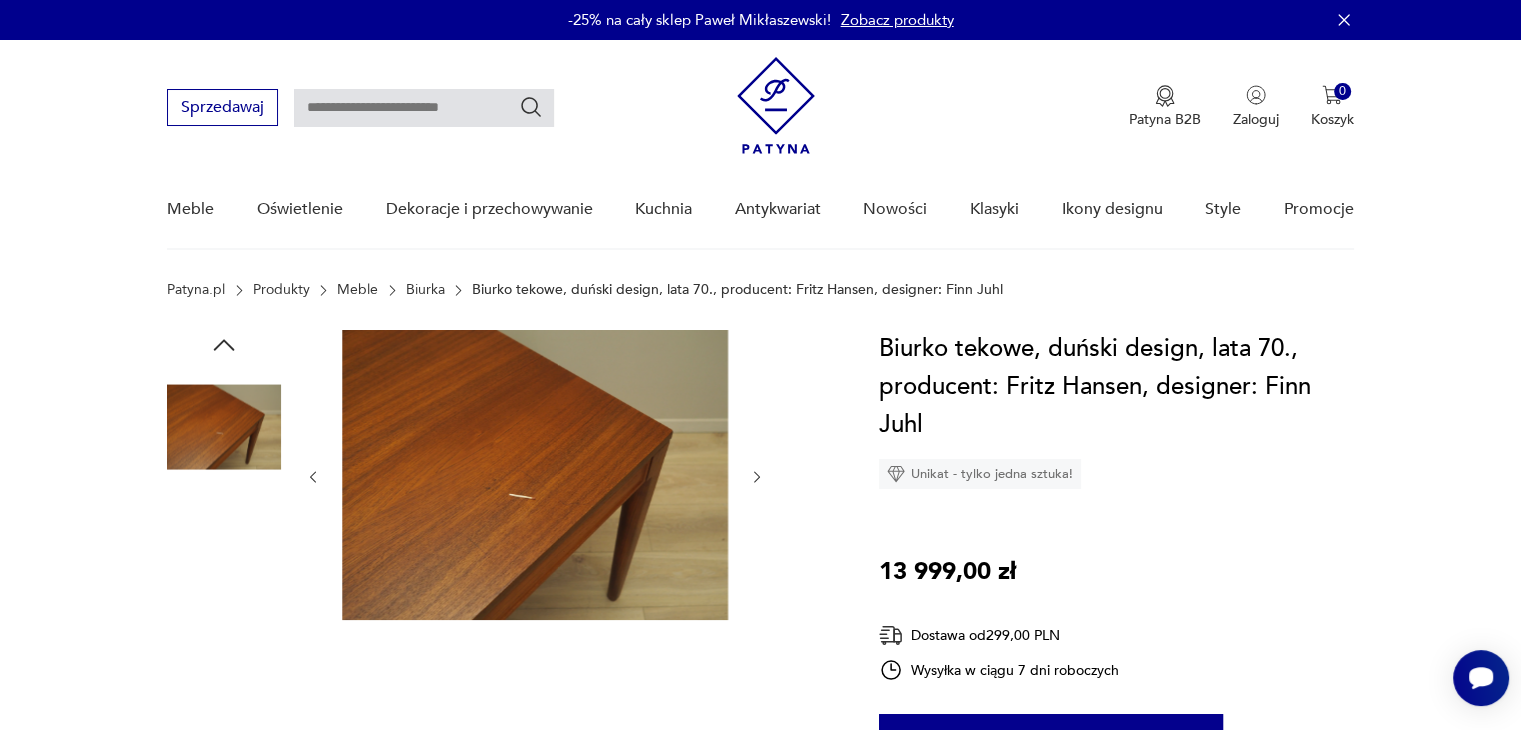 click 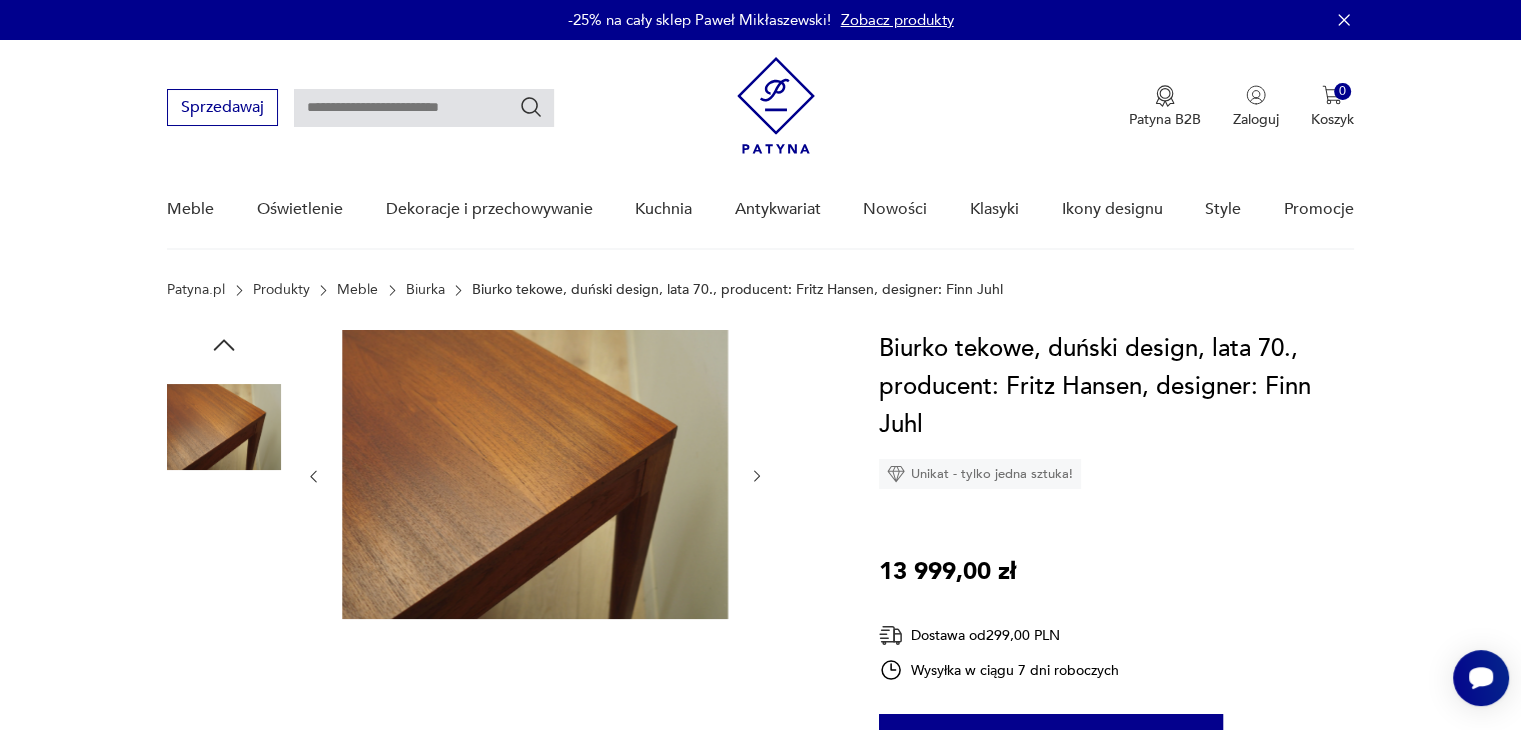 click 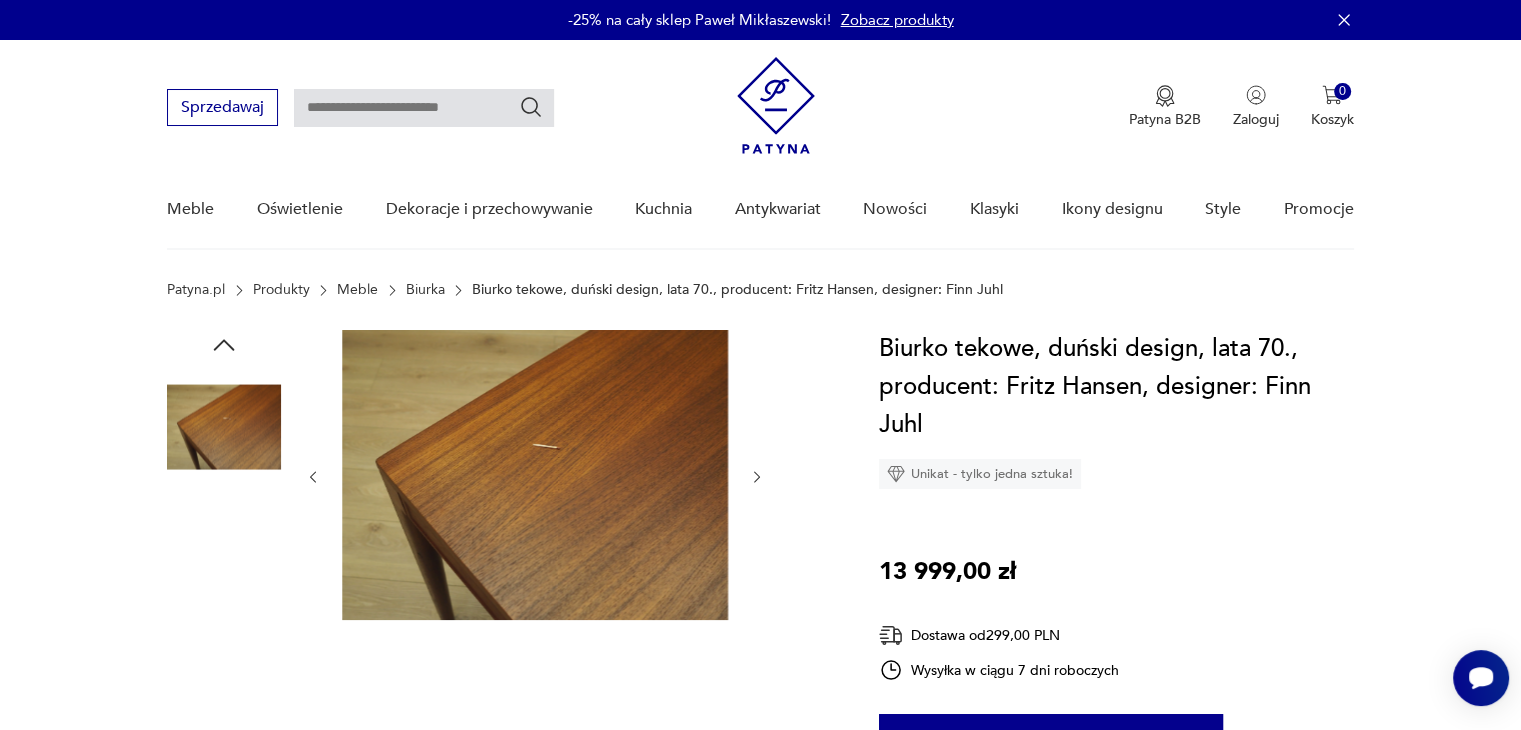 click 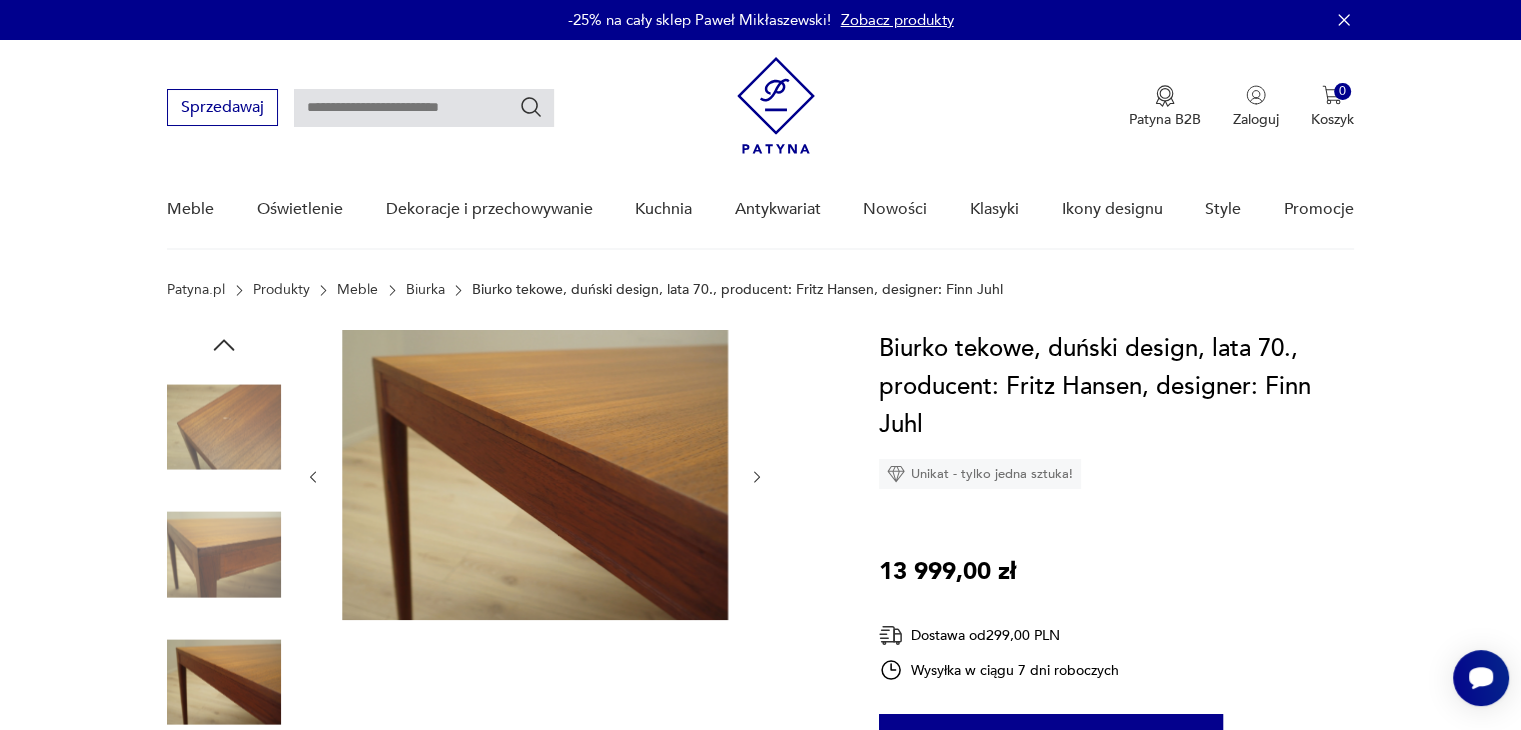 click 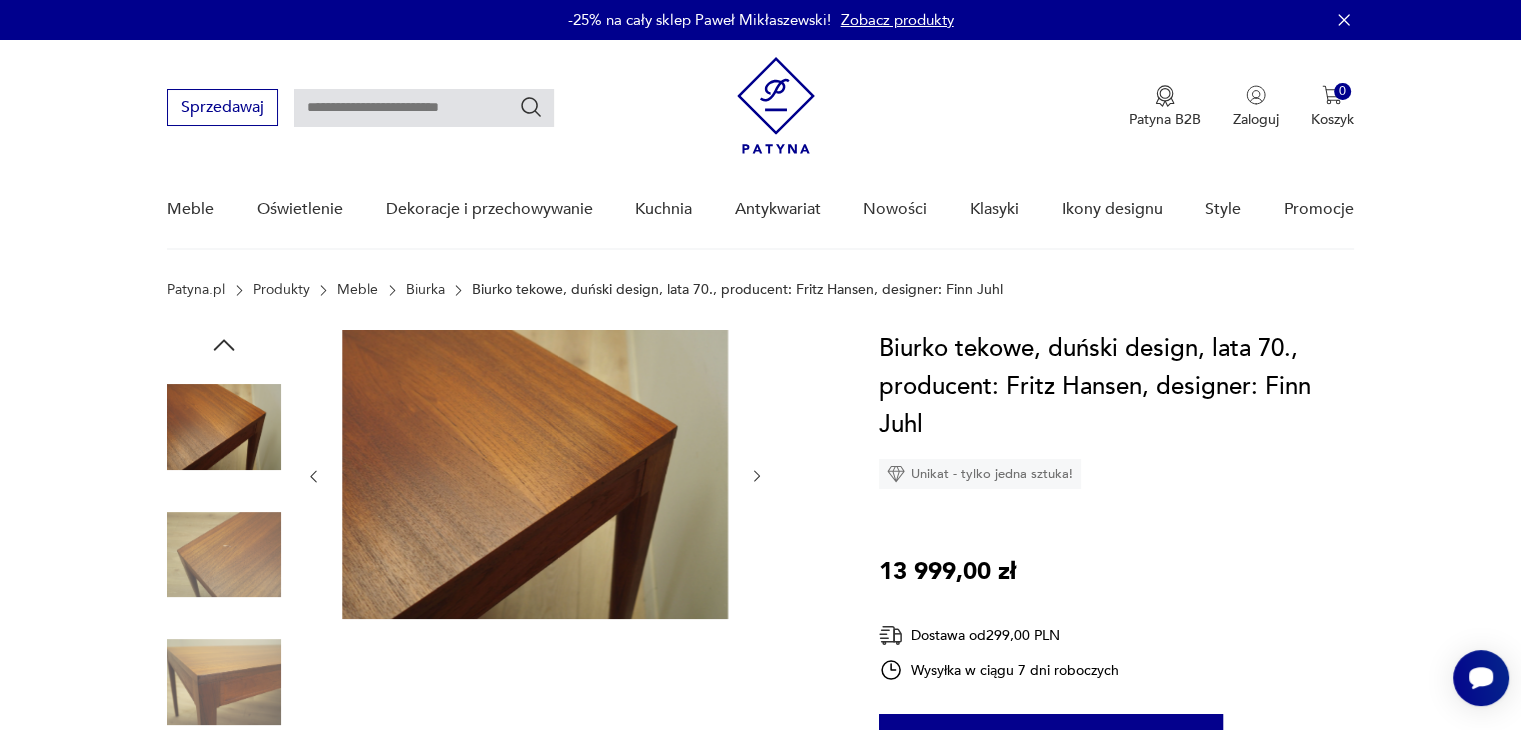 click 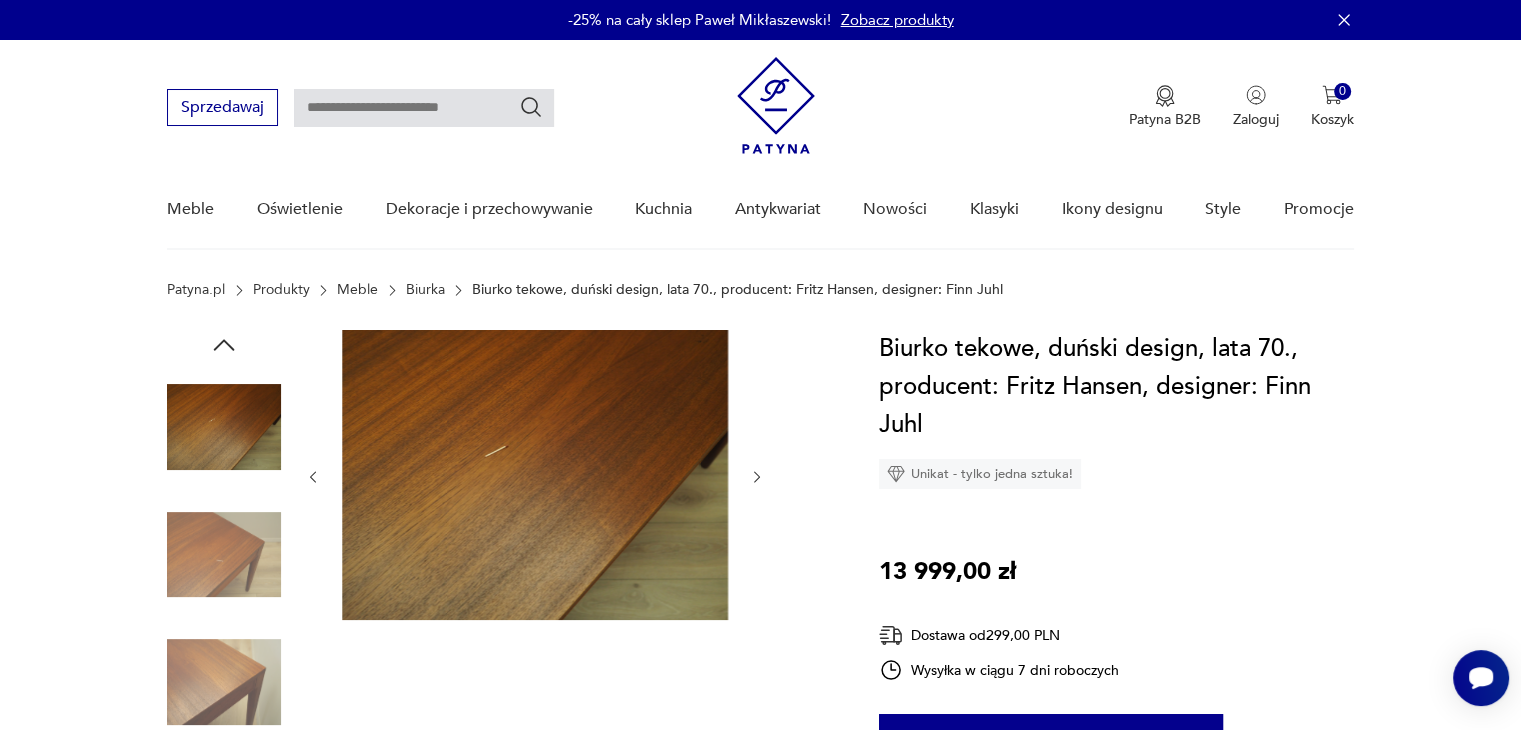 click 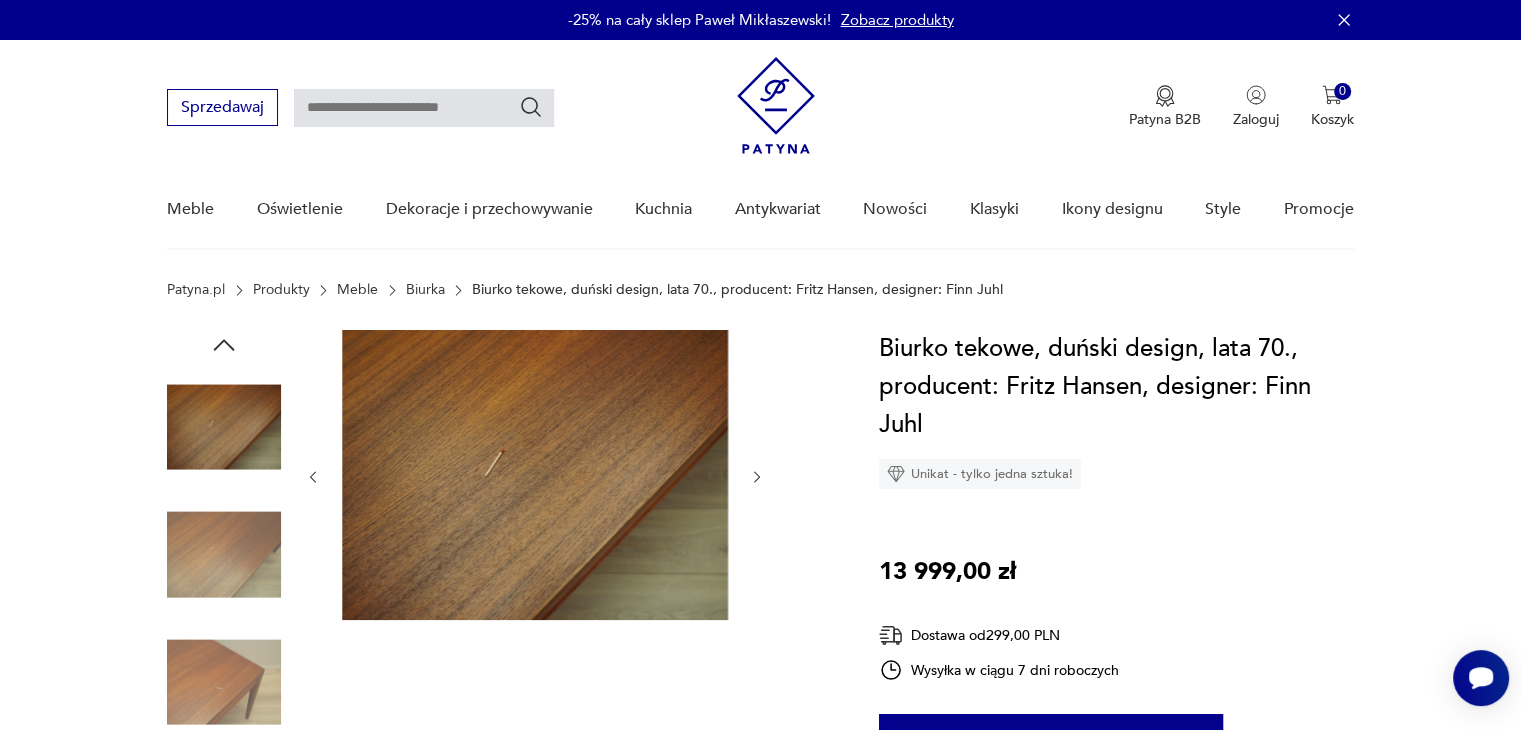 click 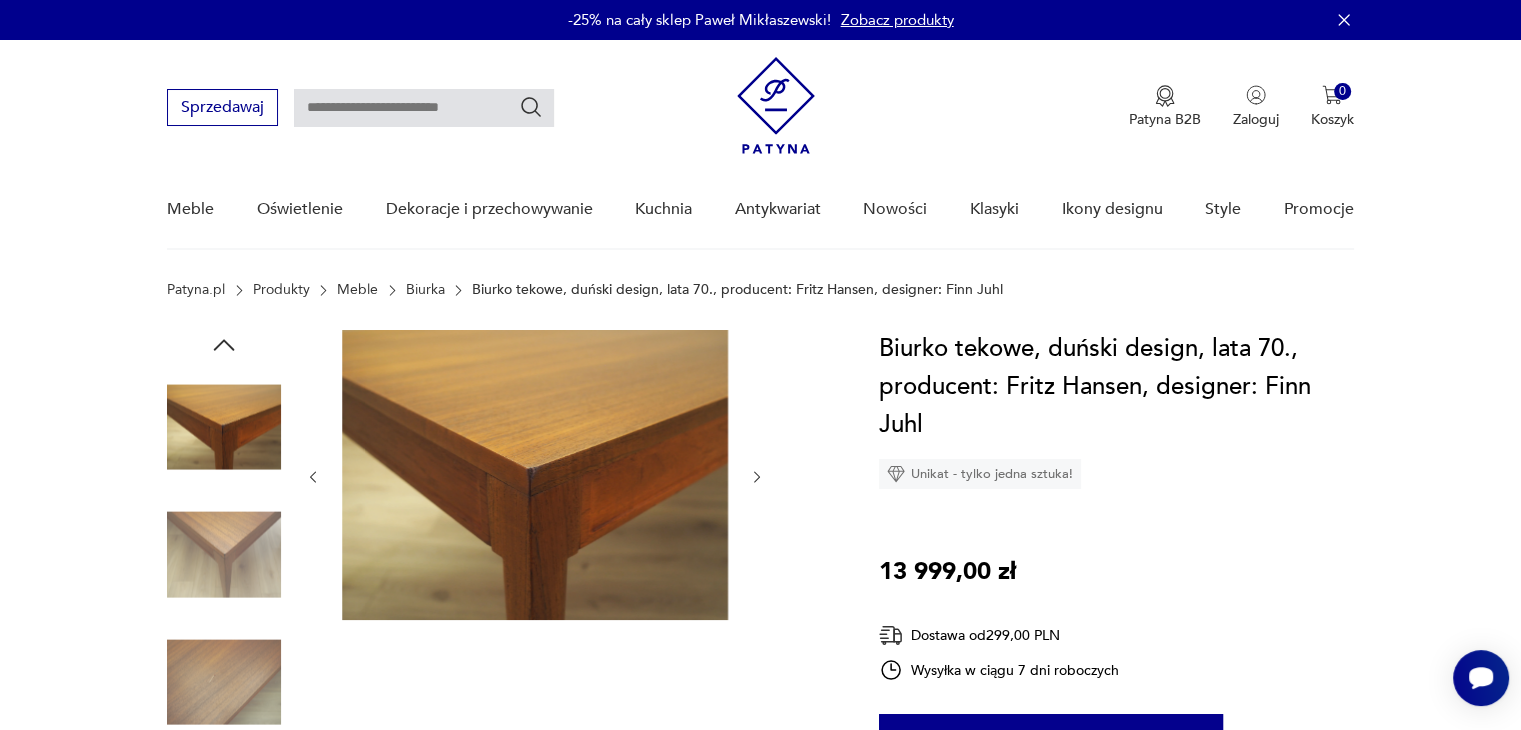 click 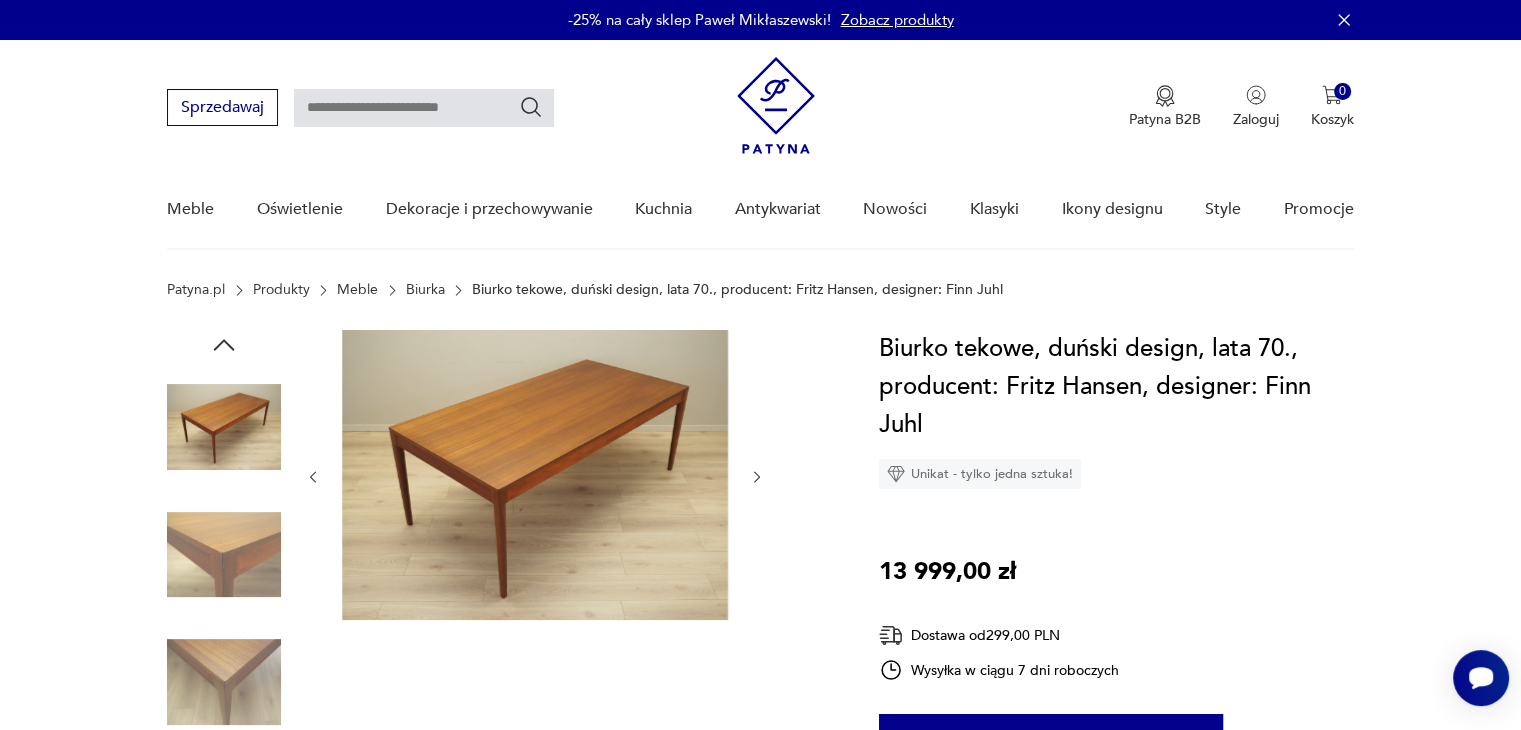 click 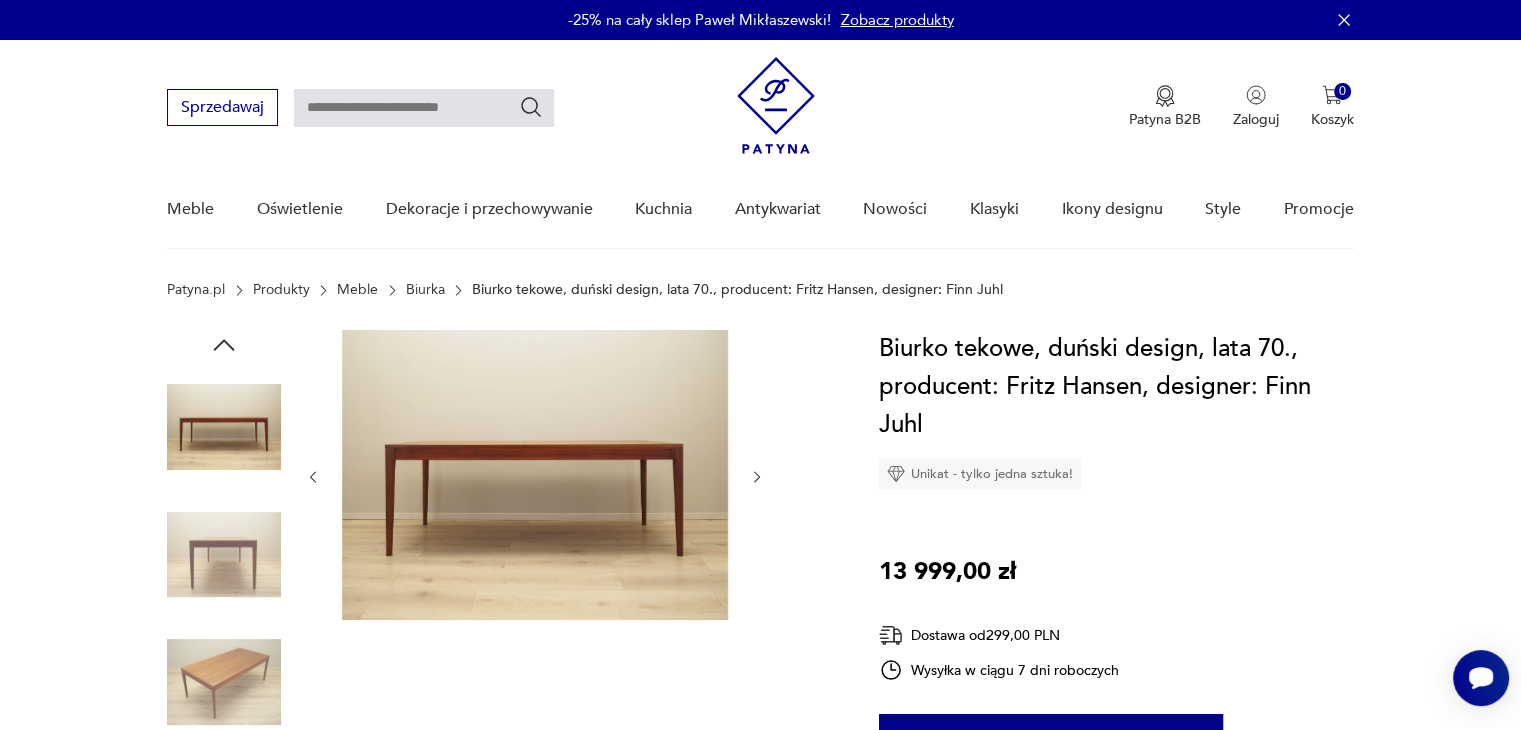 click 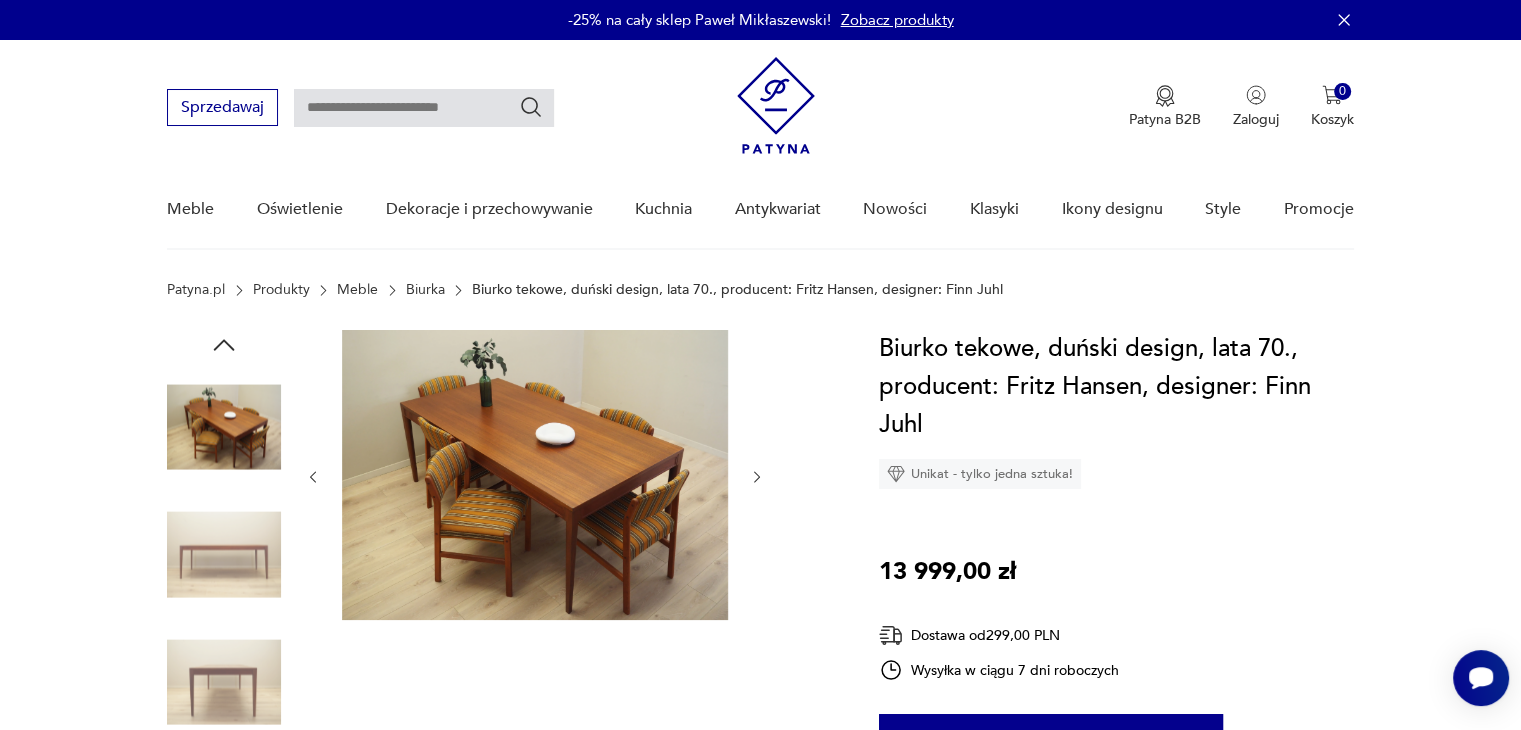 click 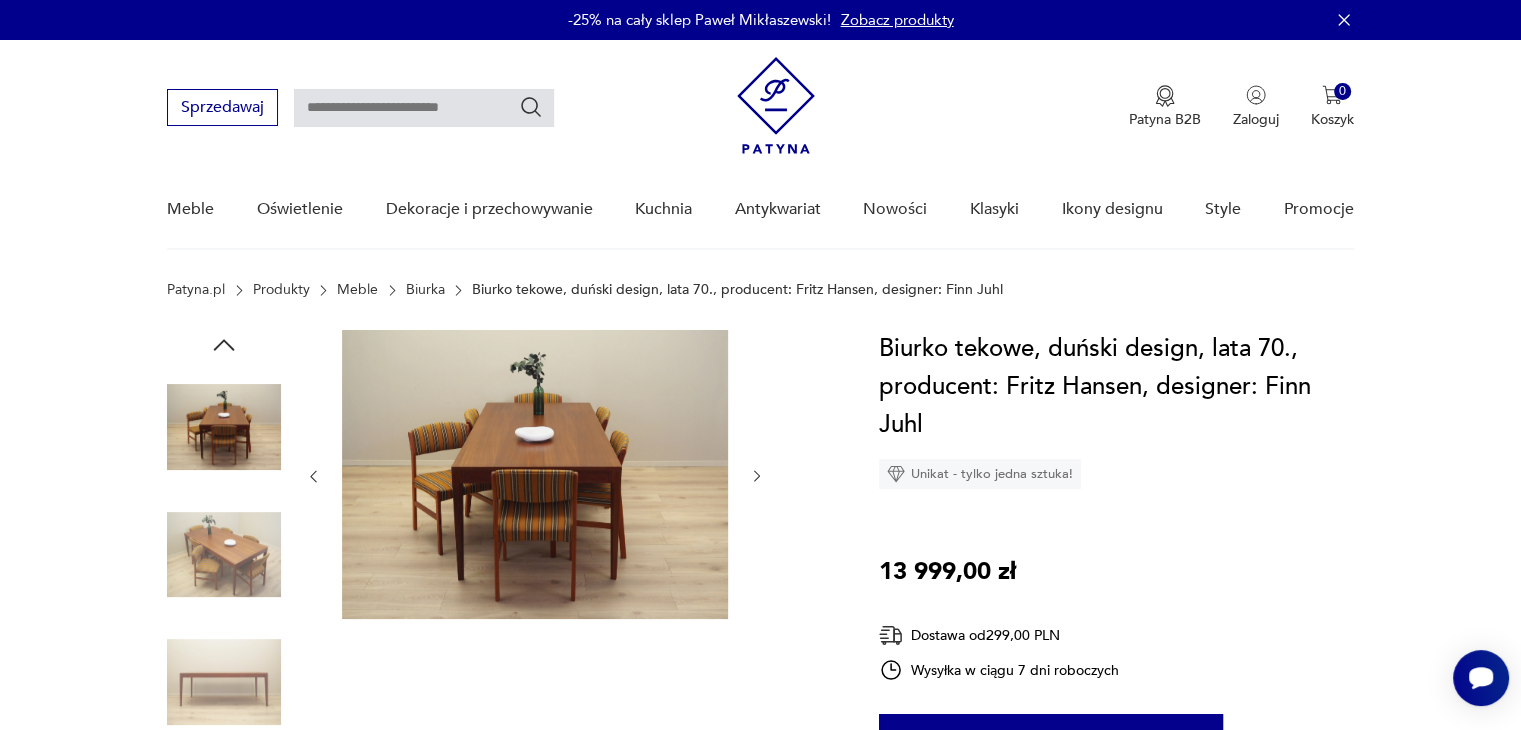 click 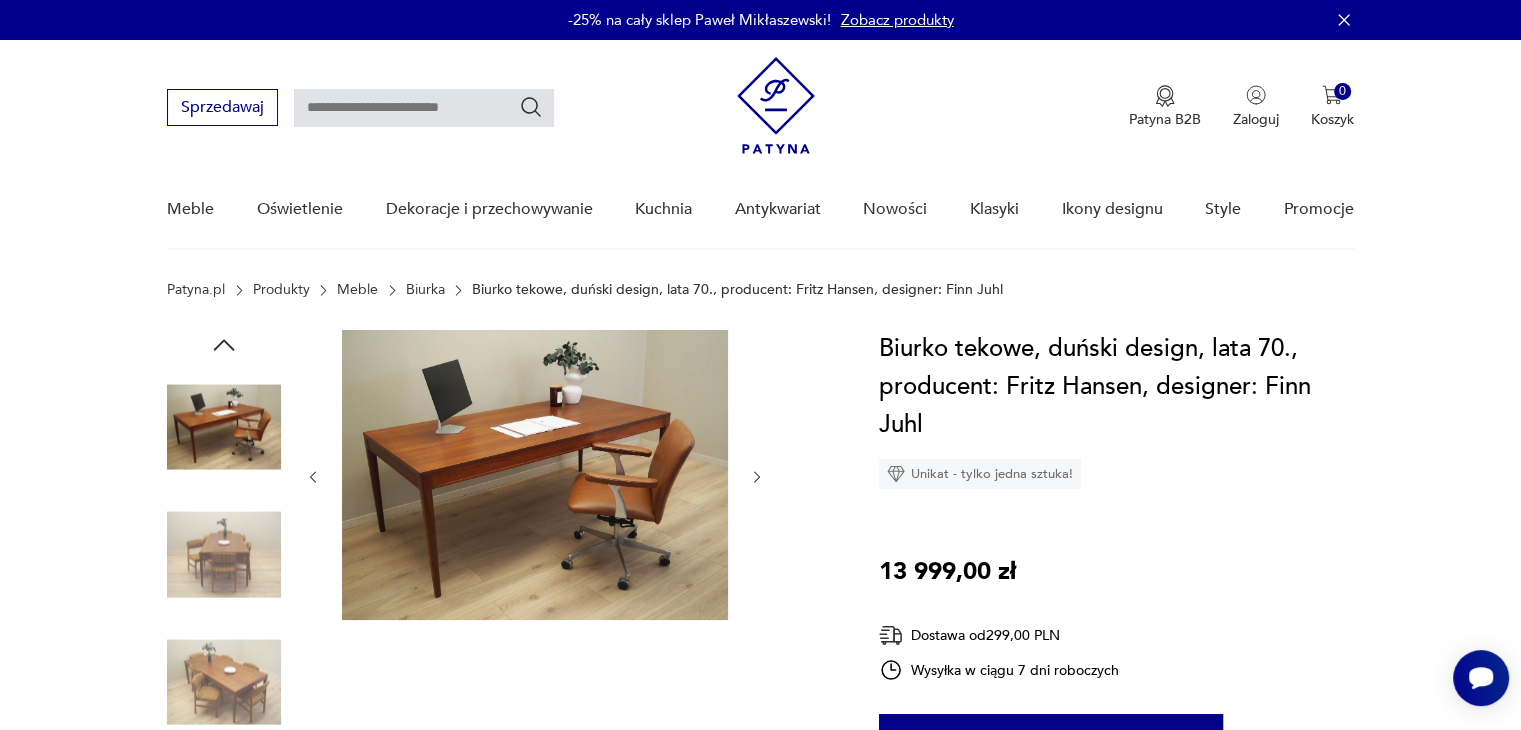 click 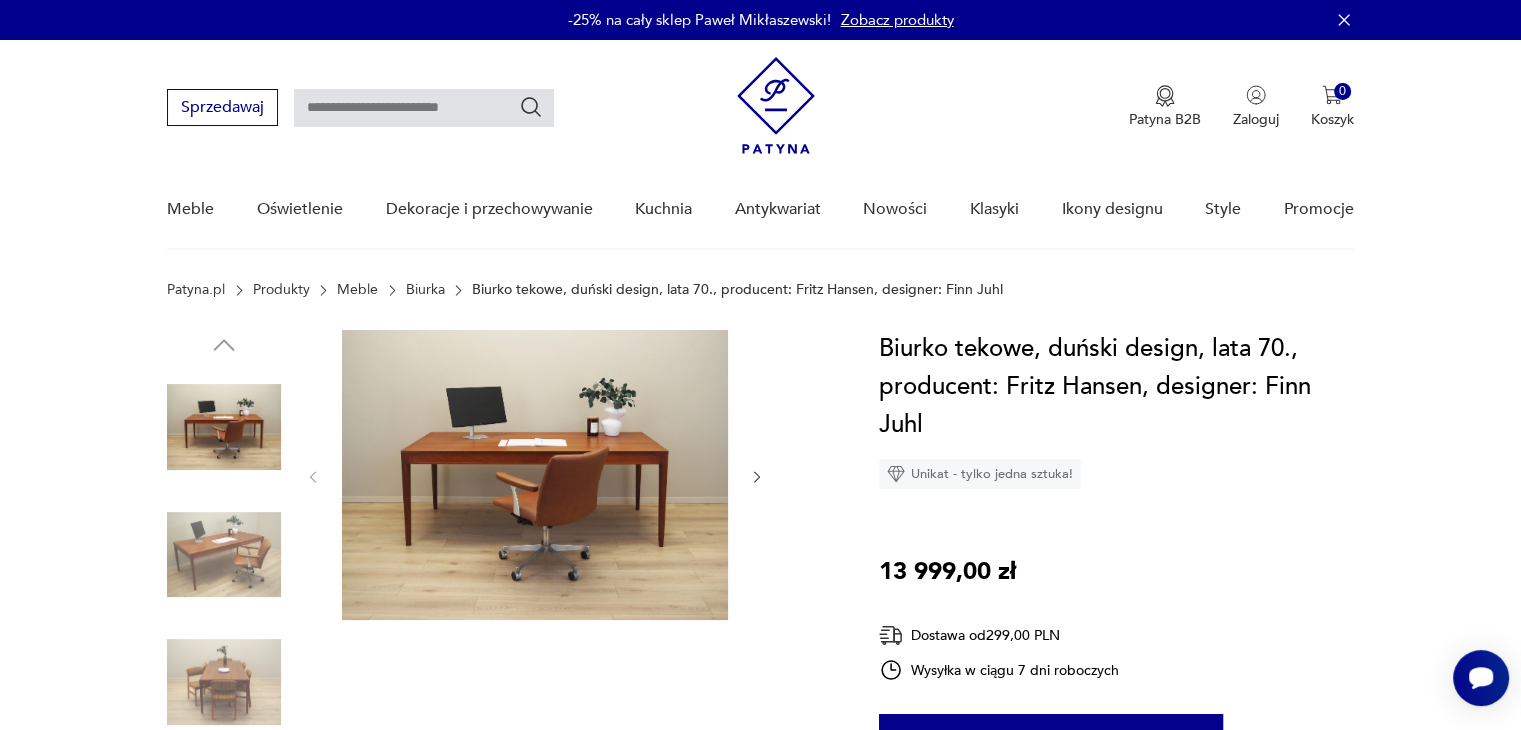 click at bounding box center (224, 555) 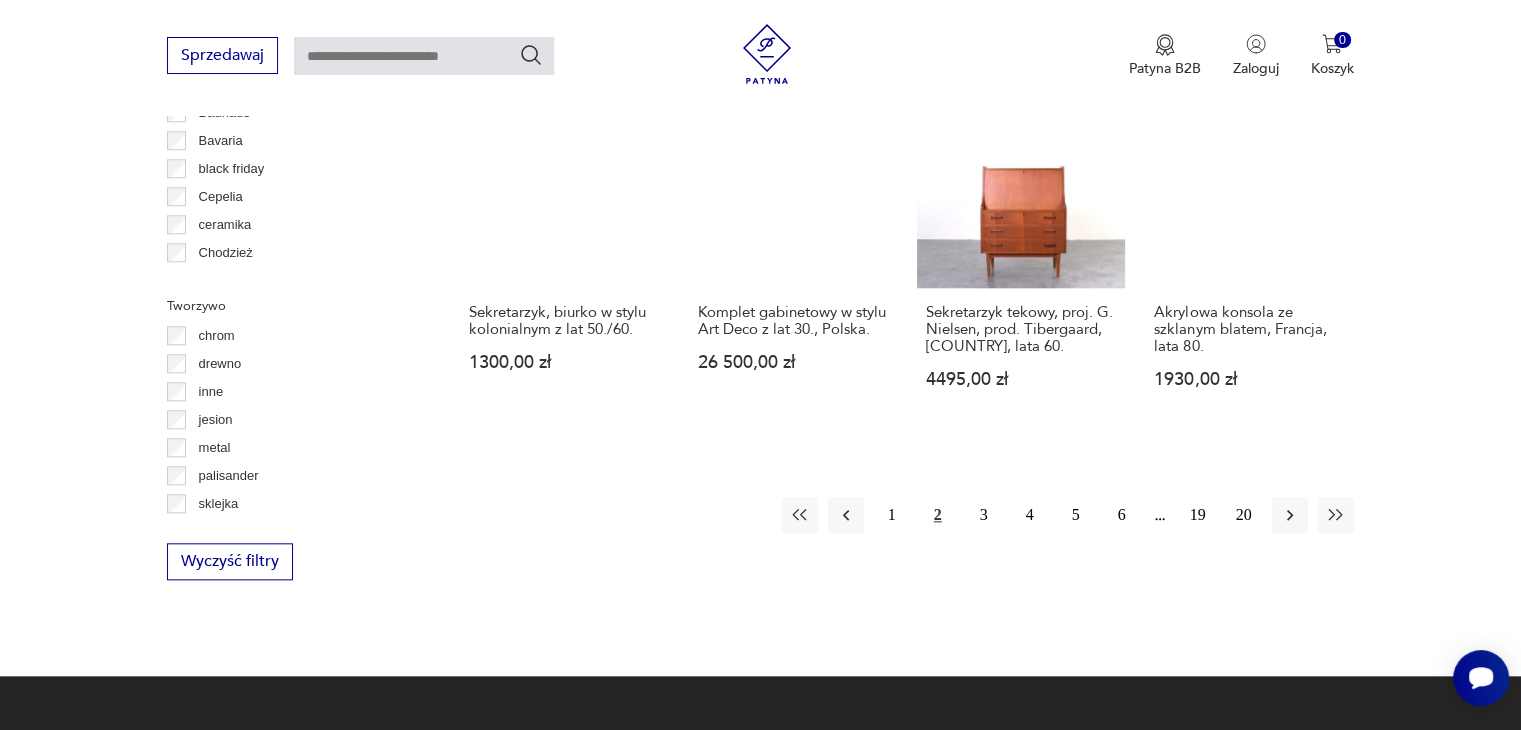 scroll, scrollTop: 1990, scrollLeft: 0, axis: vertical 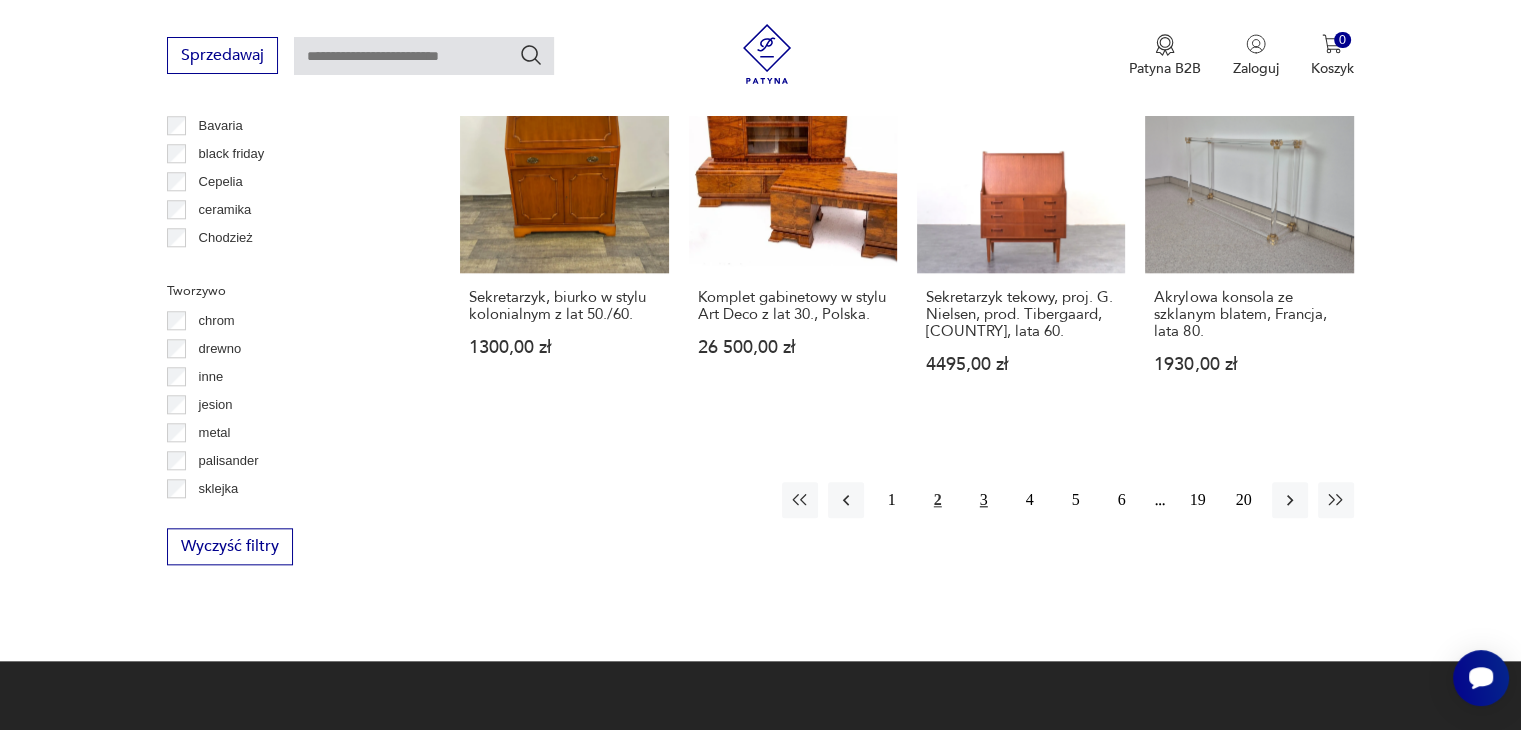 click on "3" at bounding box center [984, 500] 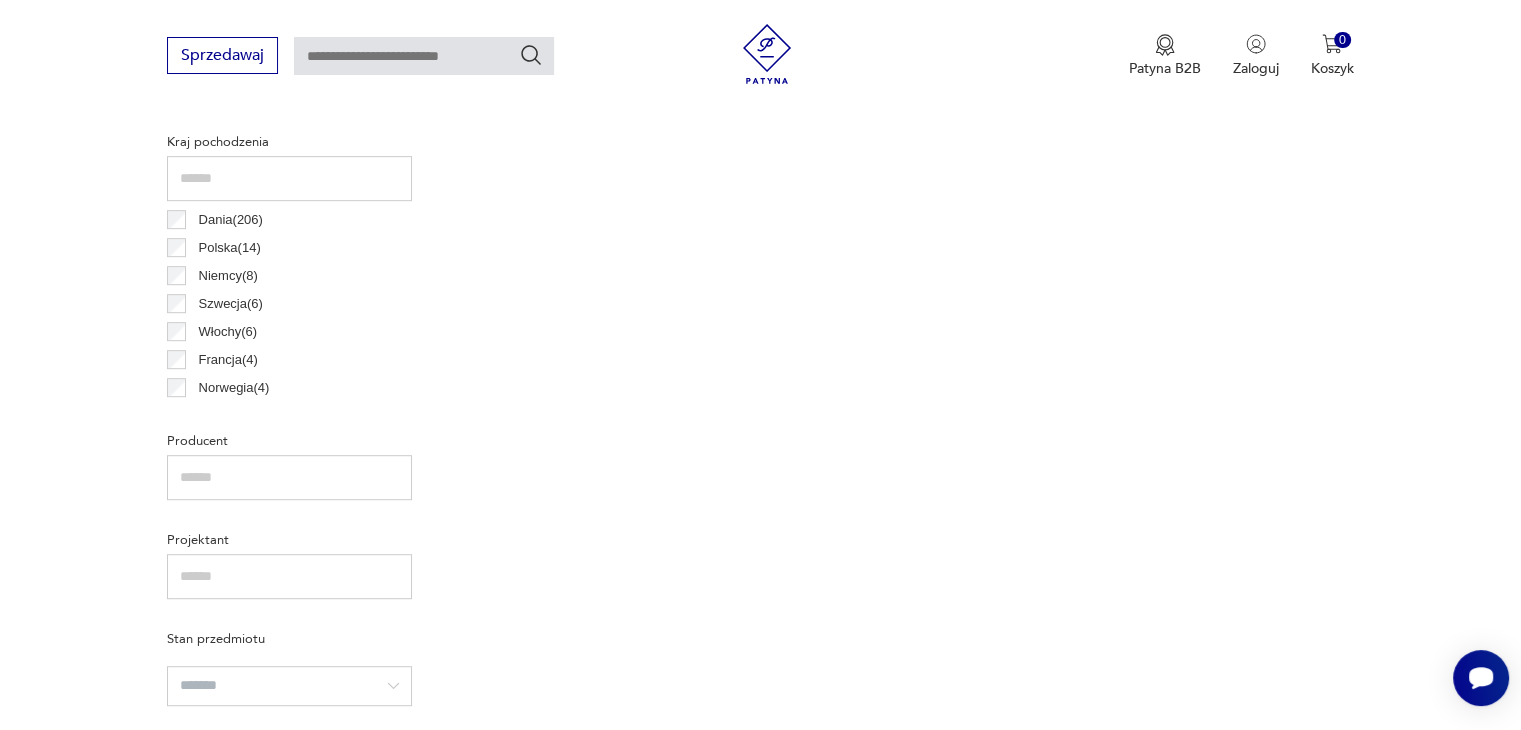 scroll, scrollTop: 530, scrollLeft: 0, axis: vertical 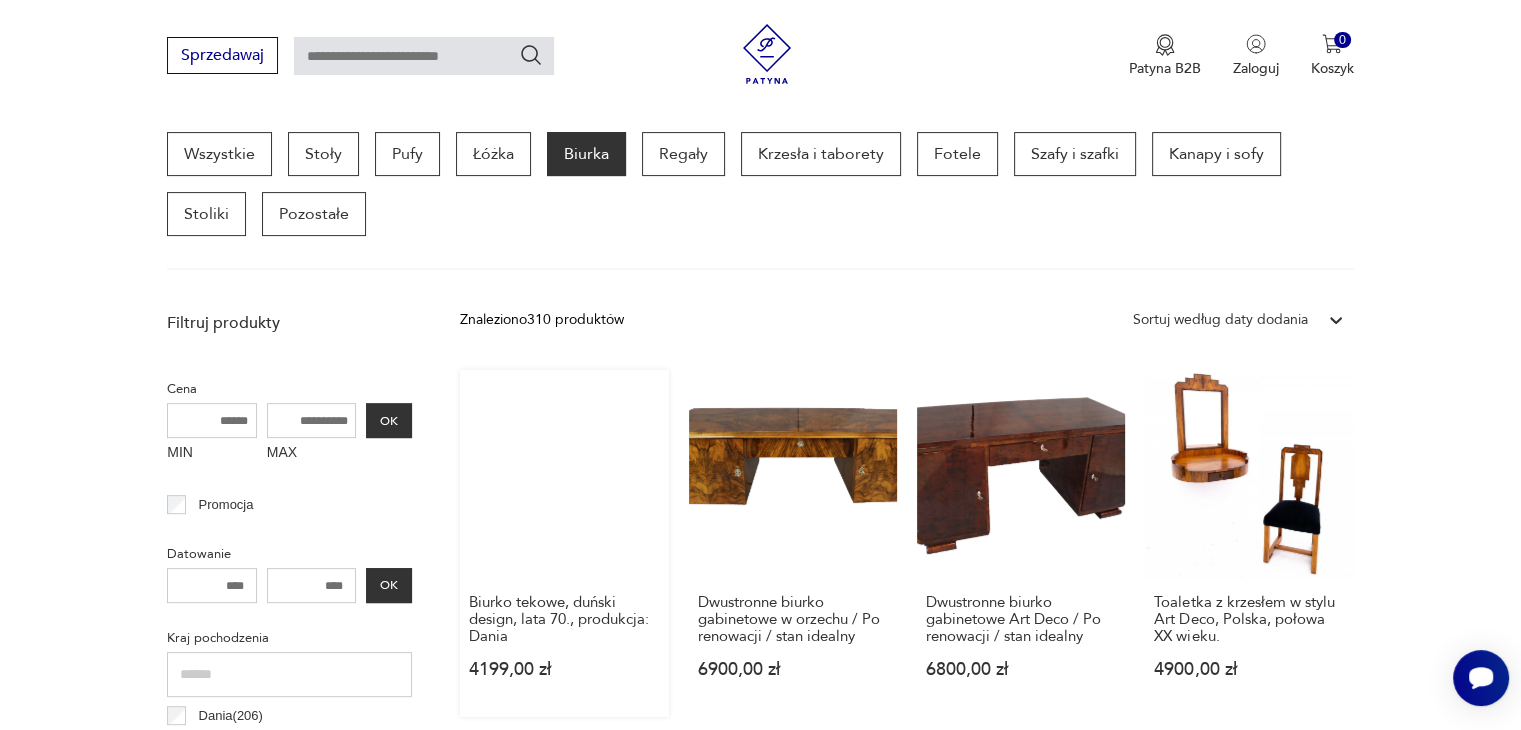 click on "Biurko tekowe, duński design, lata 70., produkcja: Dania 4199,00 zł" at bounding box center [564, 543] 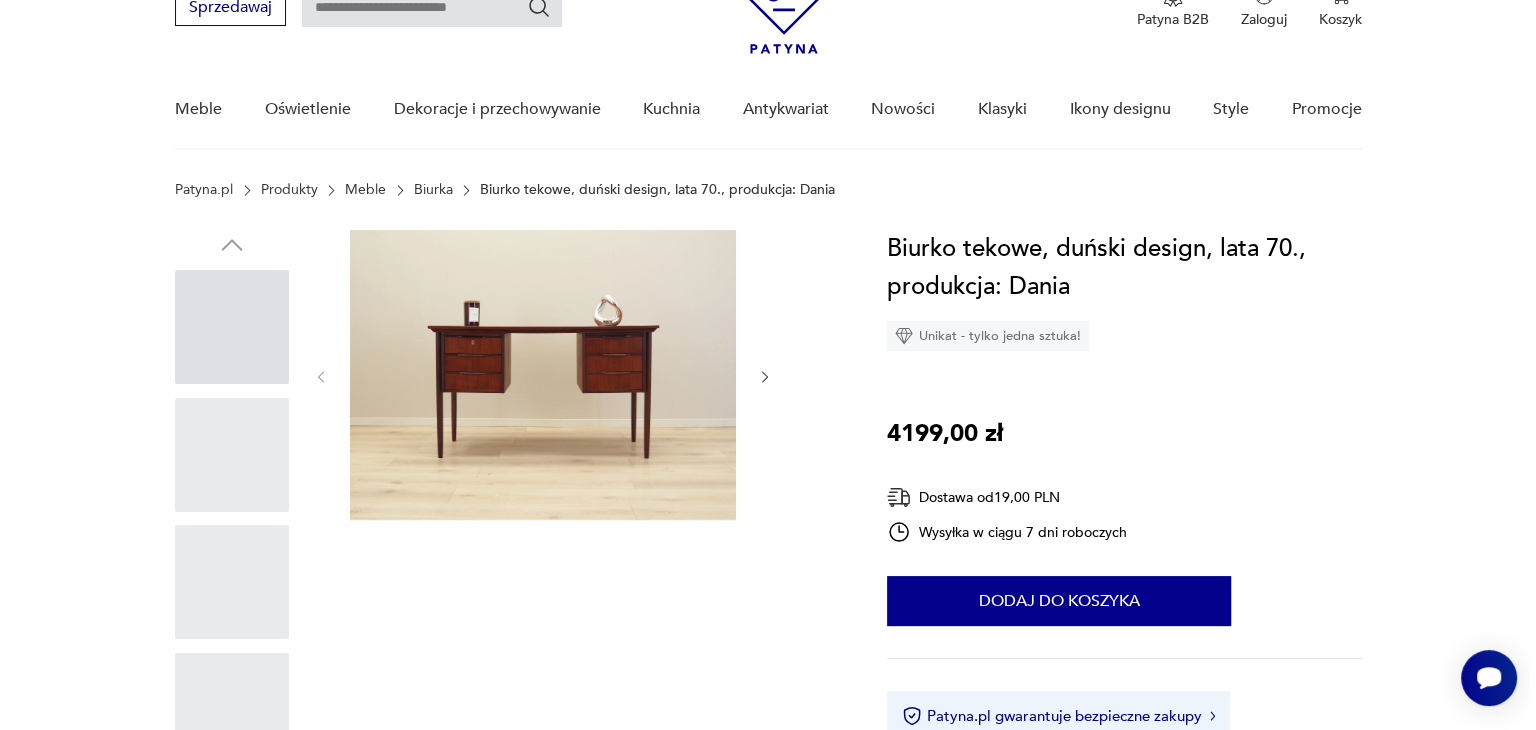 scroll, scrollTop: 0, scrollLeft: 0, axis: both 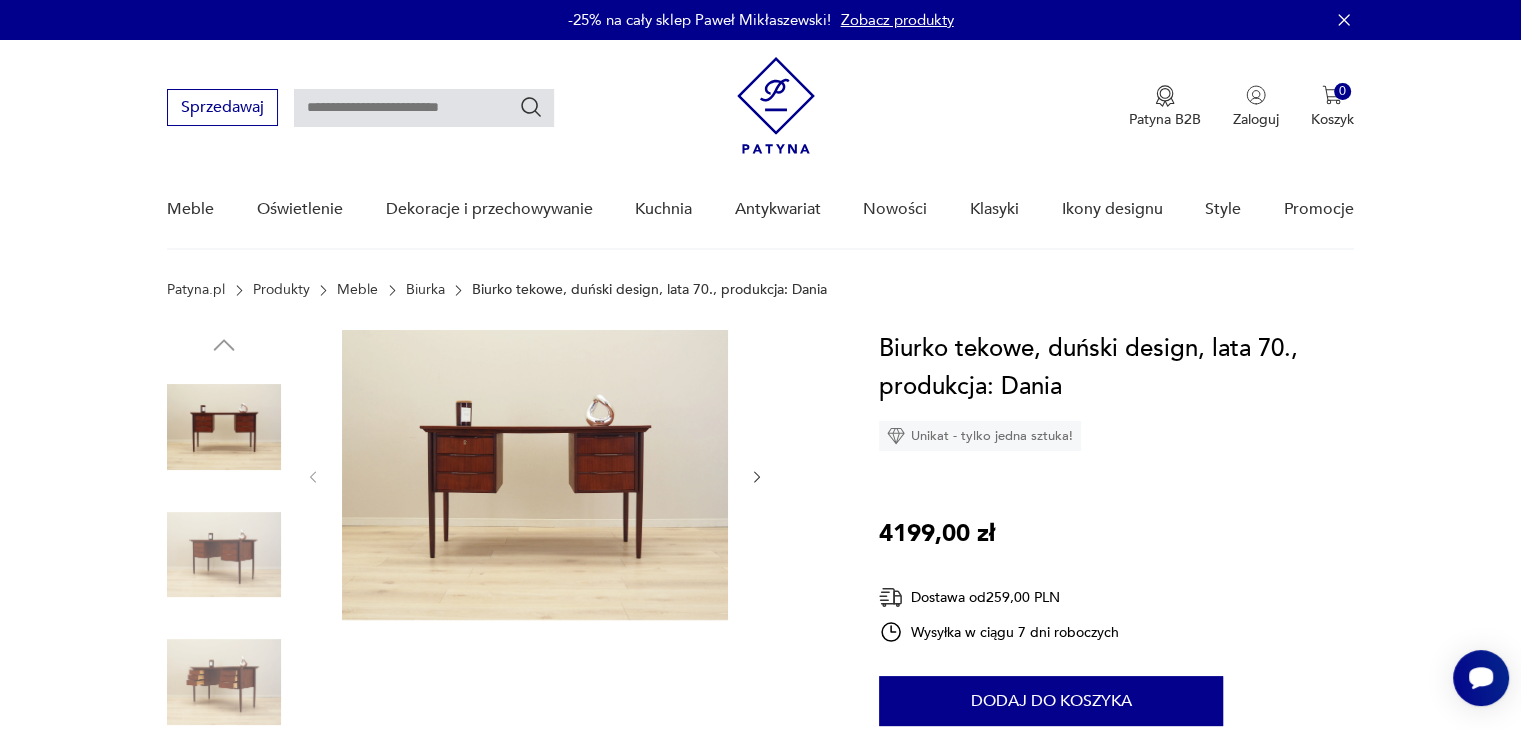 click at bounding box center [224, 555] 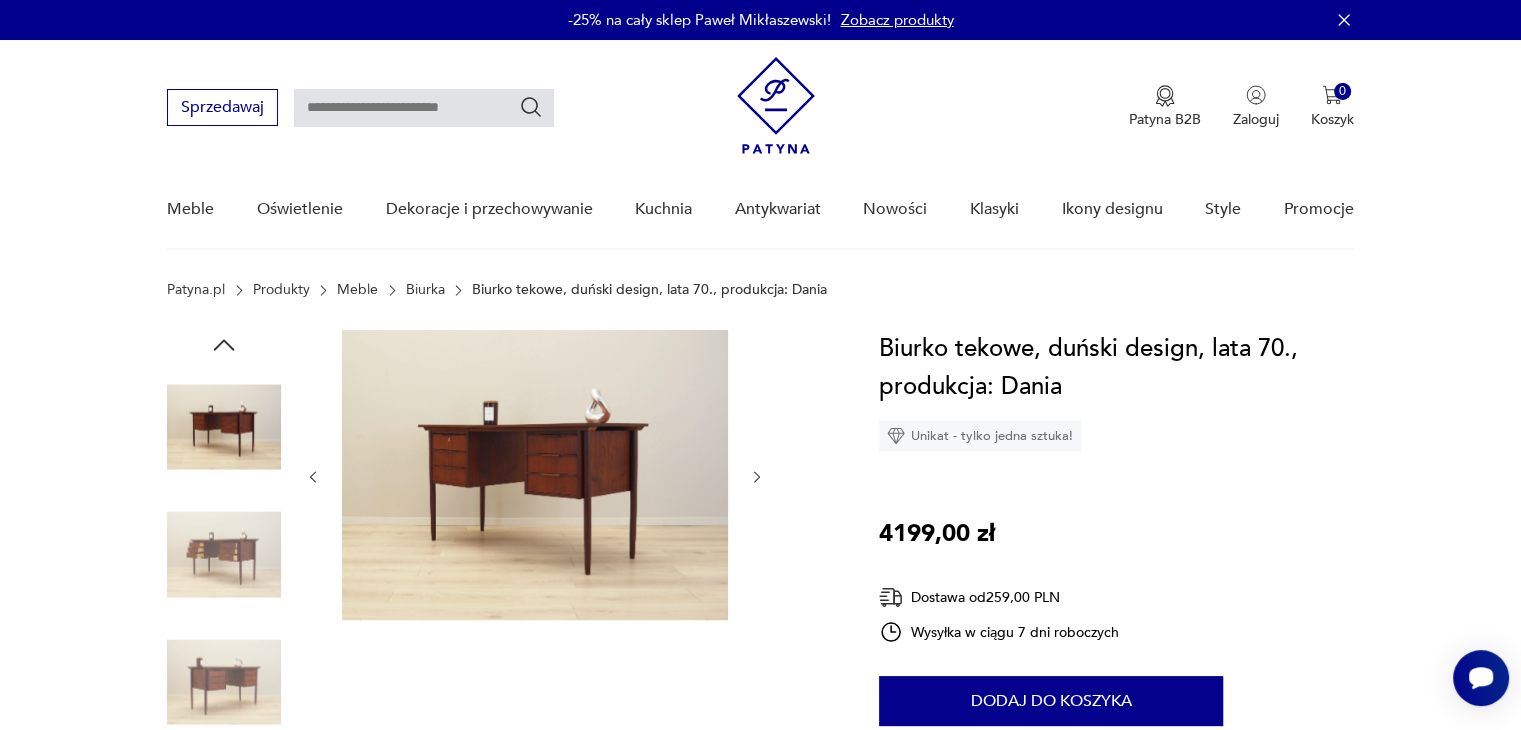 click at bounding box center [224, 555] 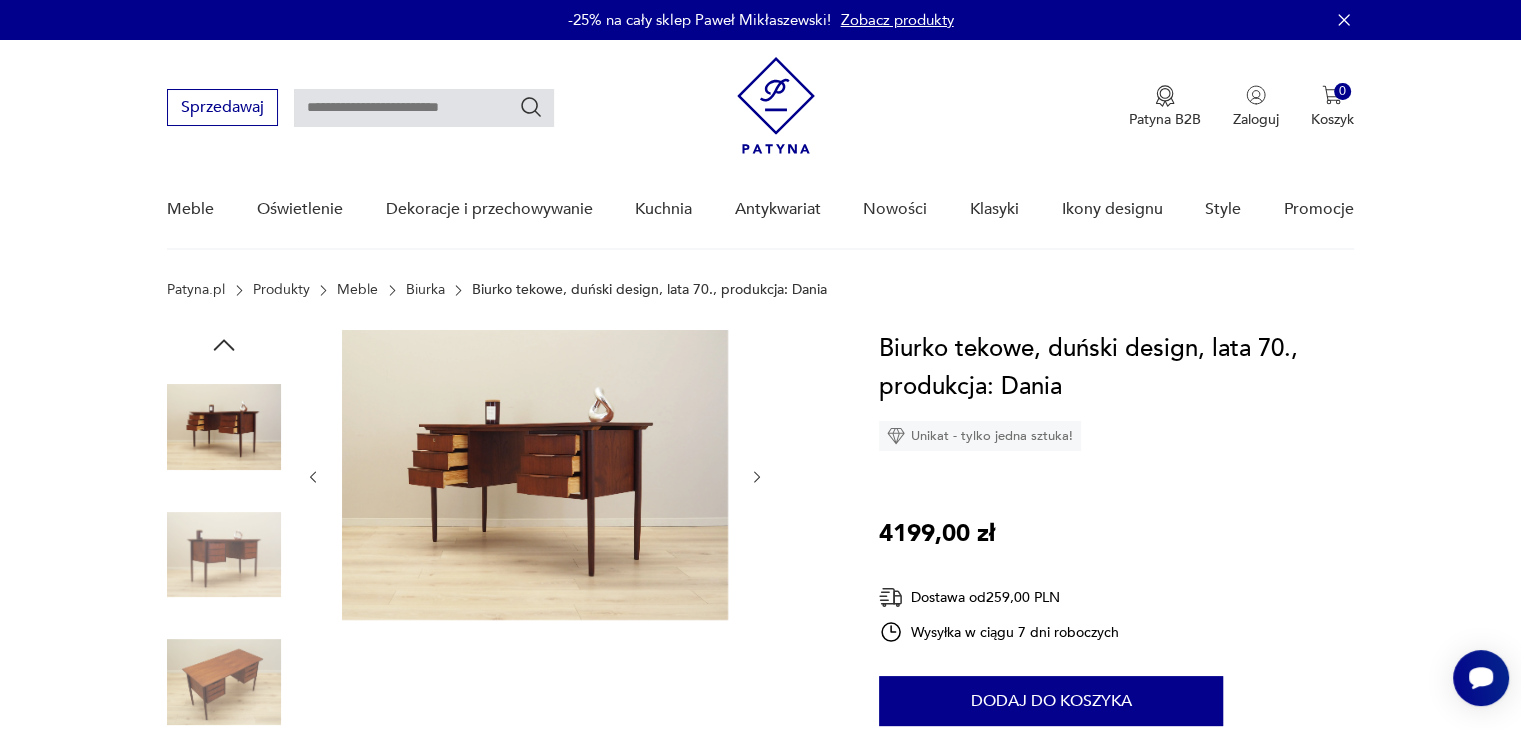 click at bounding box center (224, 555) 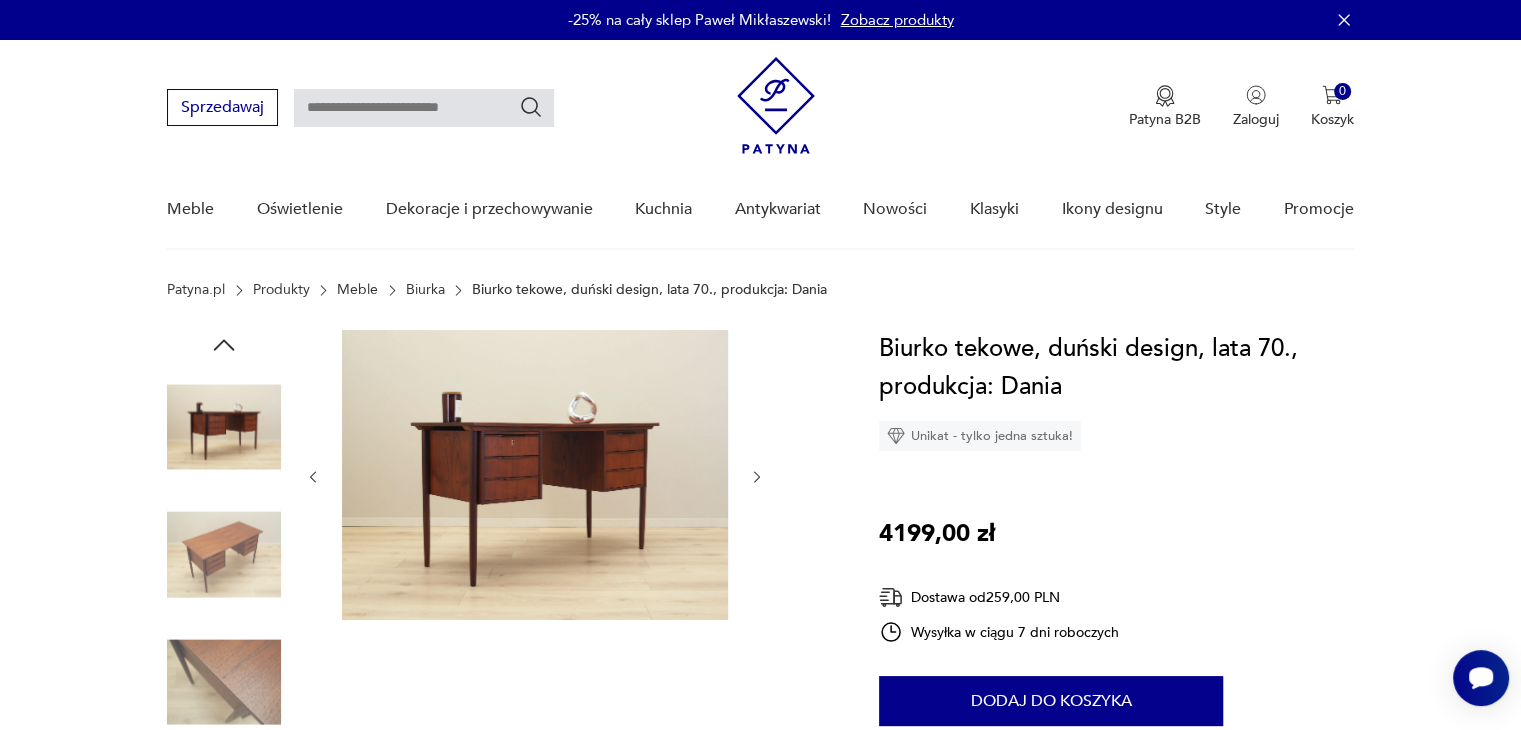 click at bounding box center [224, 555] 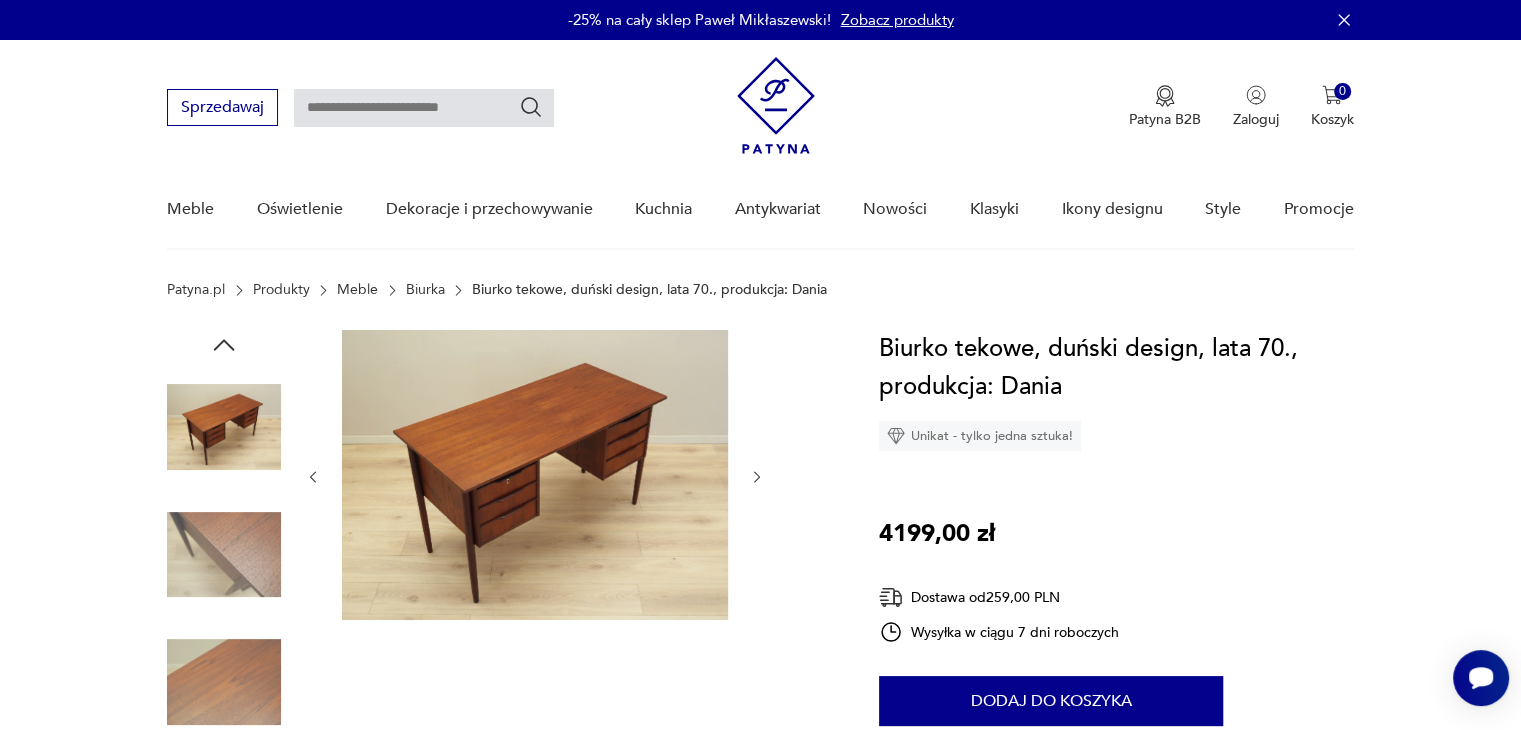 click at bounding box center (224, 427) 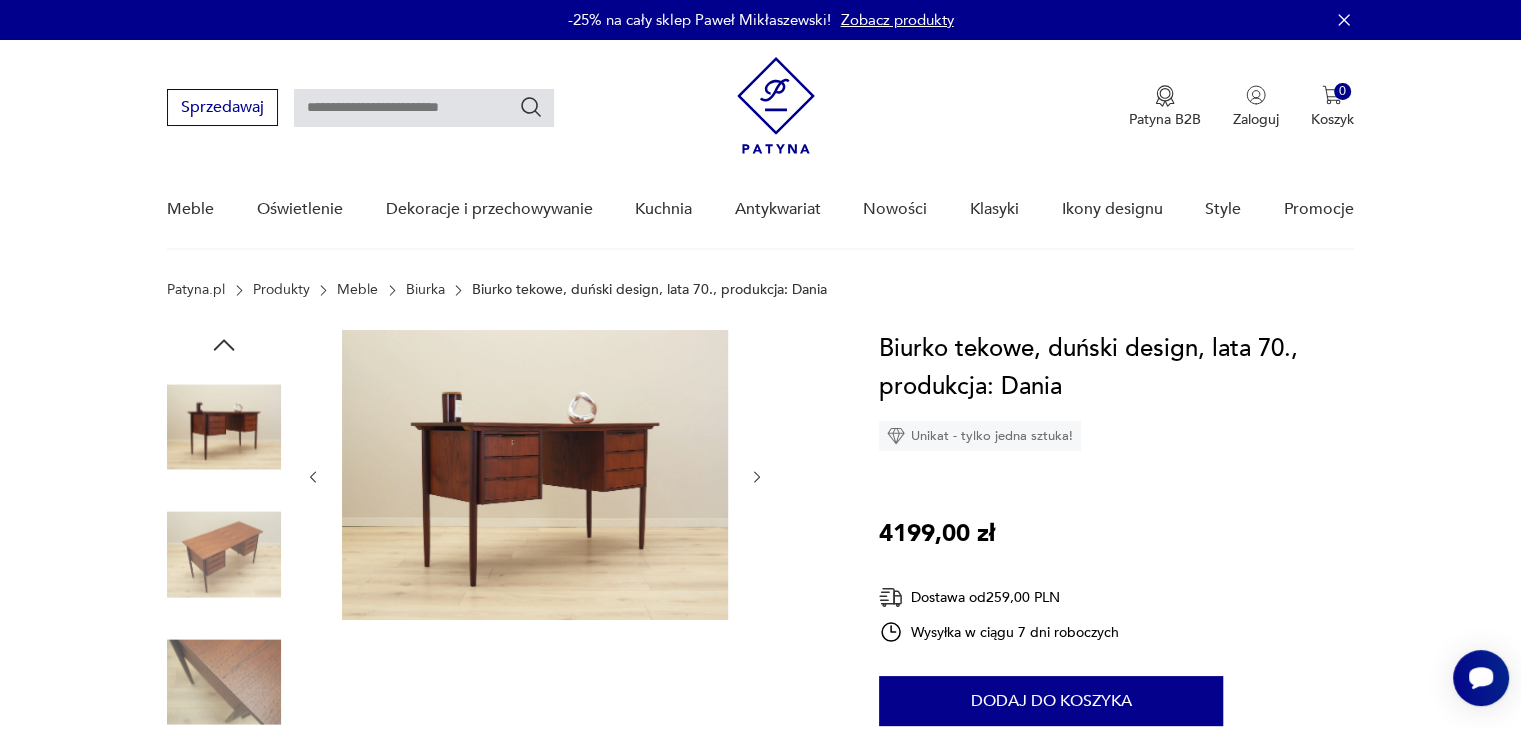 click 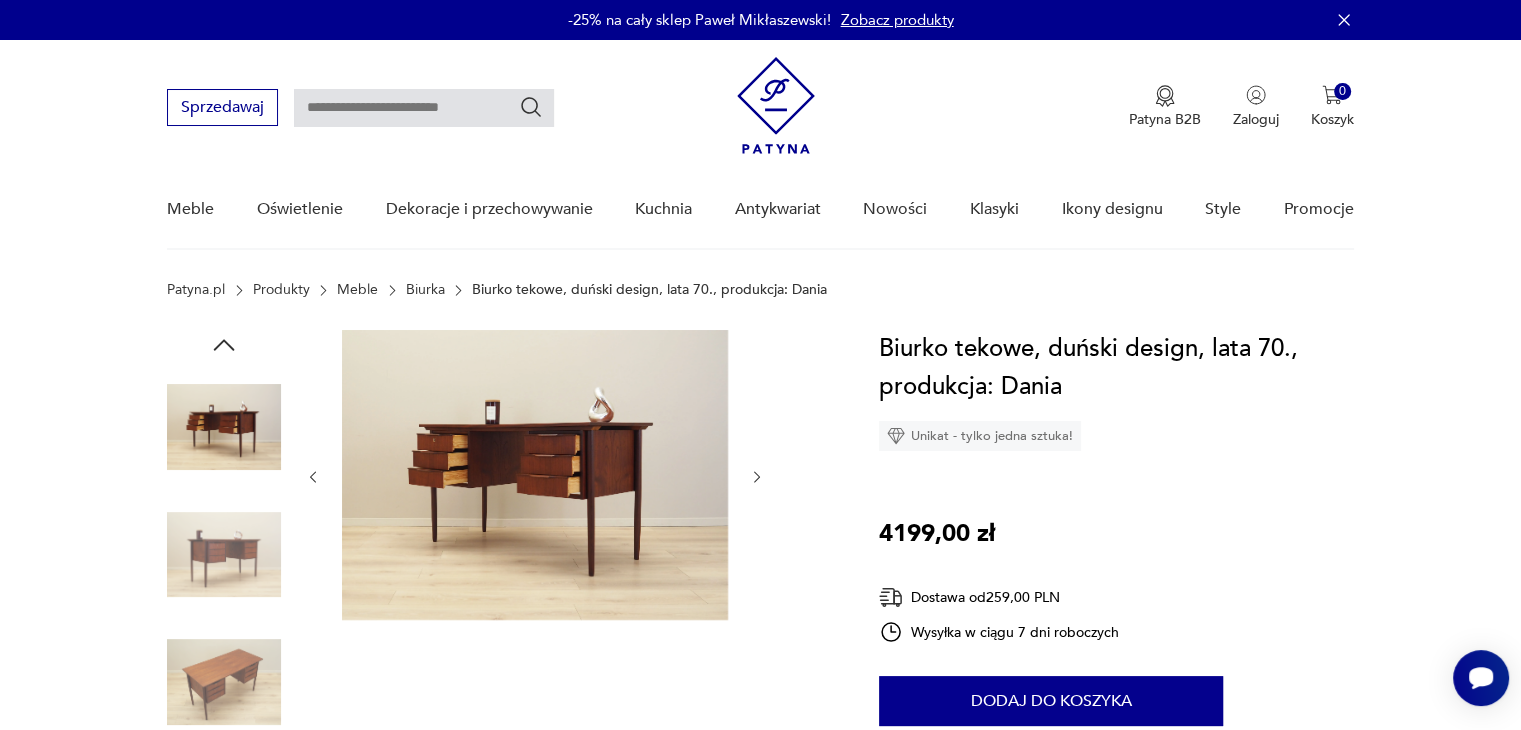click 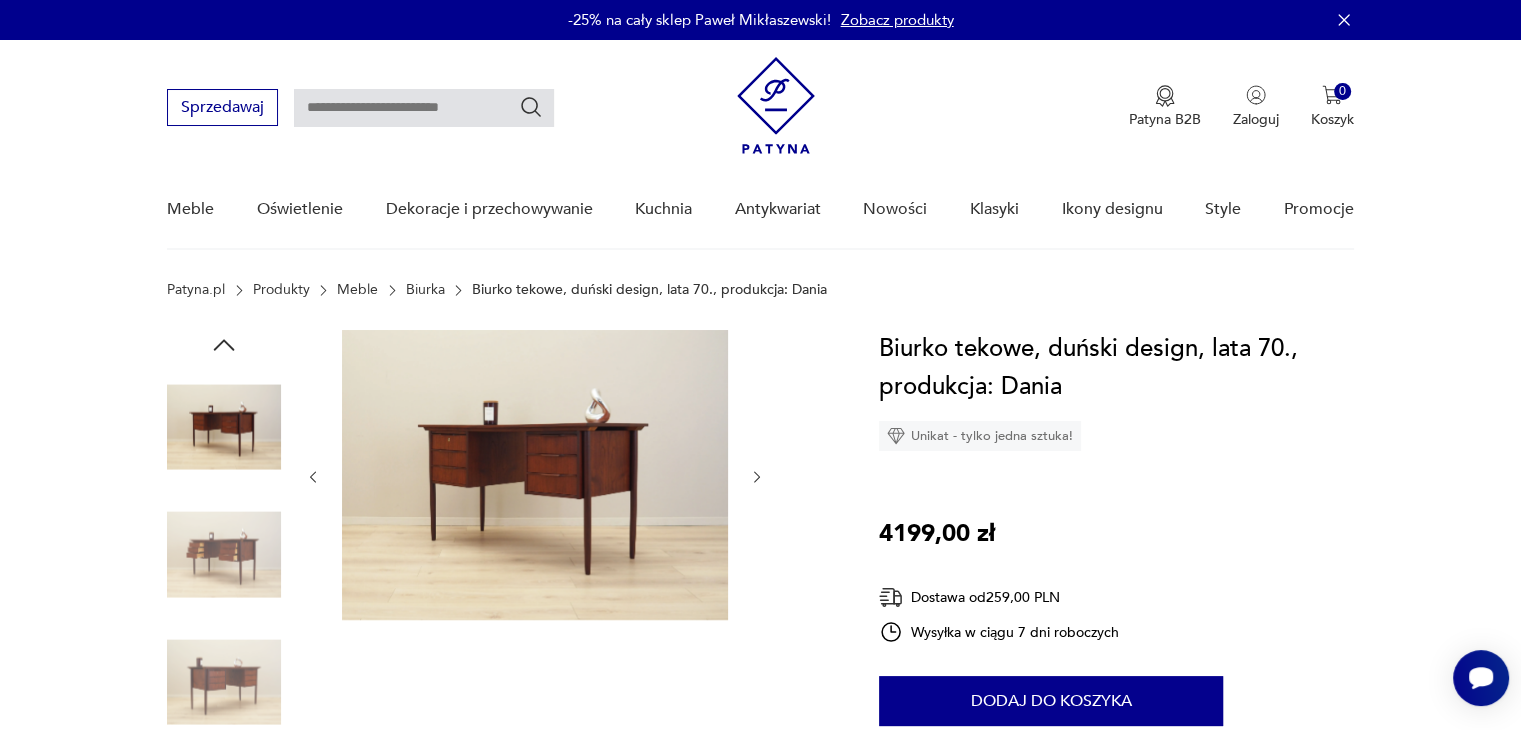 click 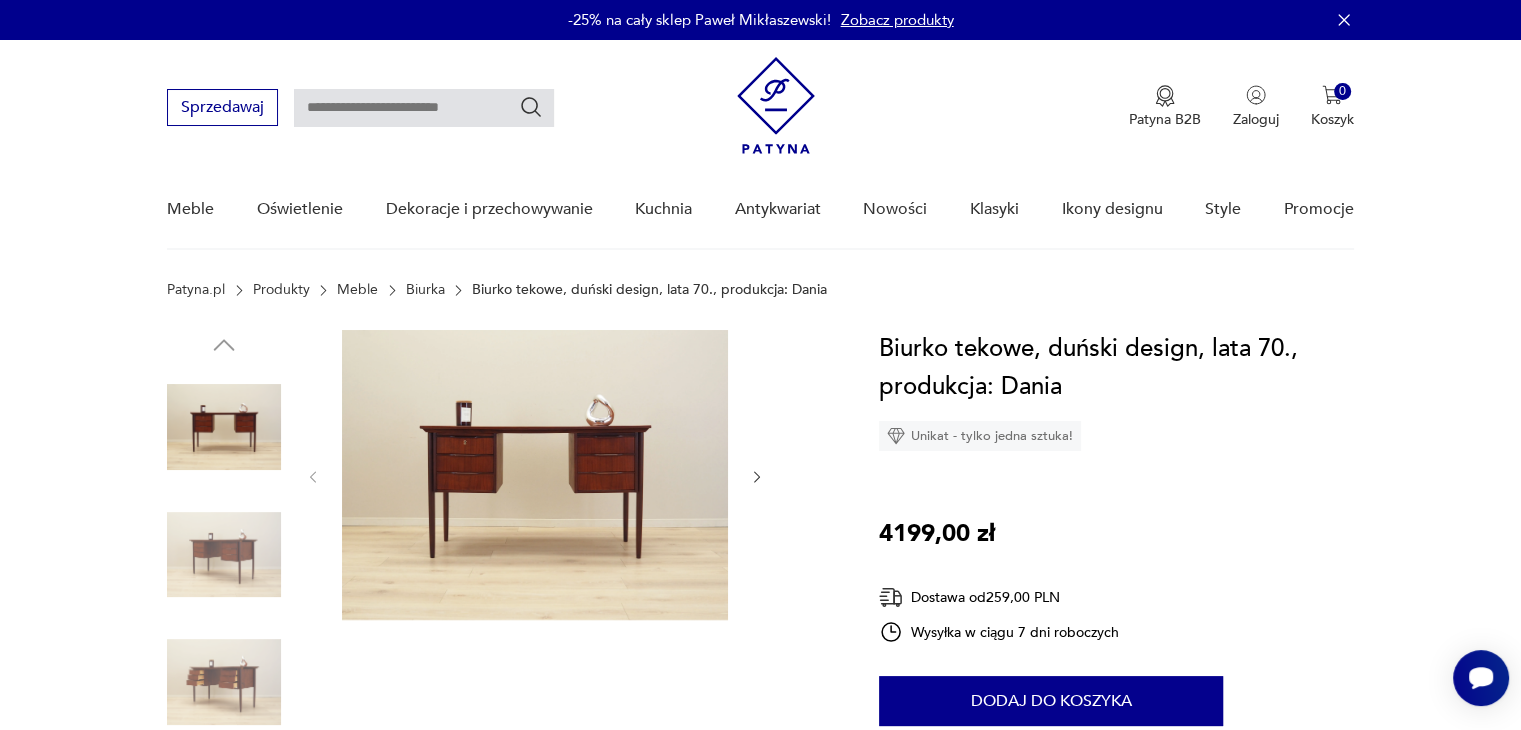 click at bounding box center (535, 475) 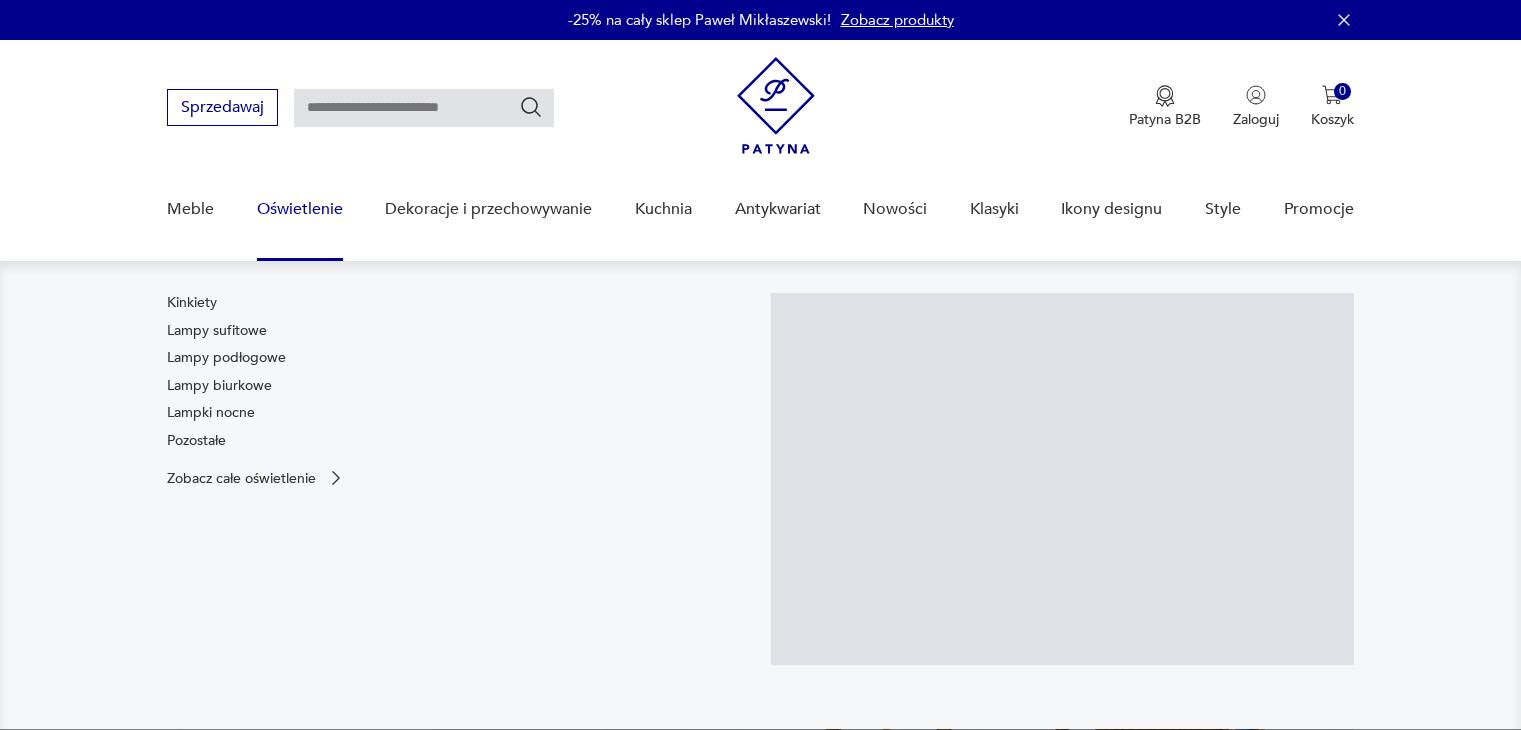 scroll, scrollTop: 0, scrollLeft: 0, axis: both 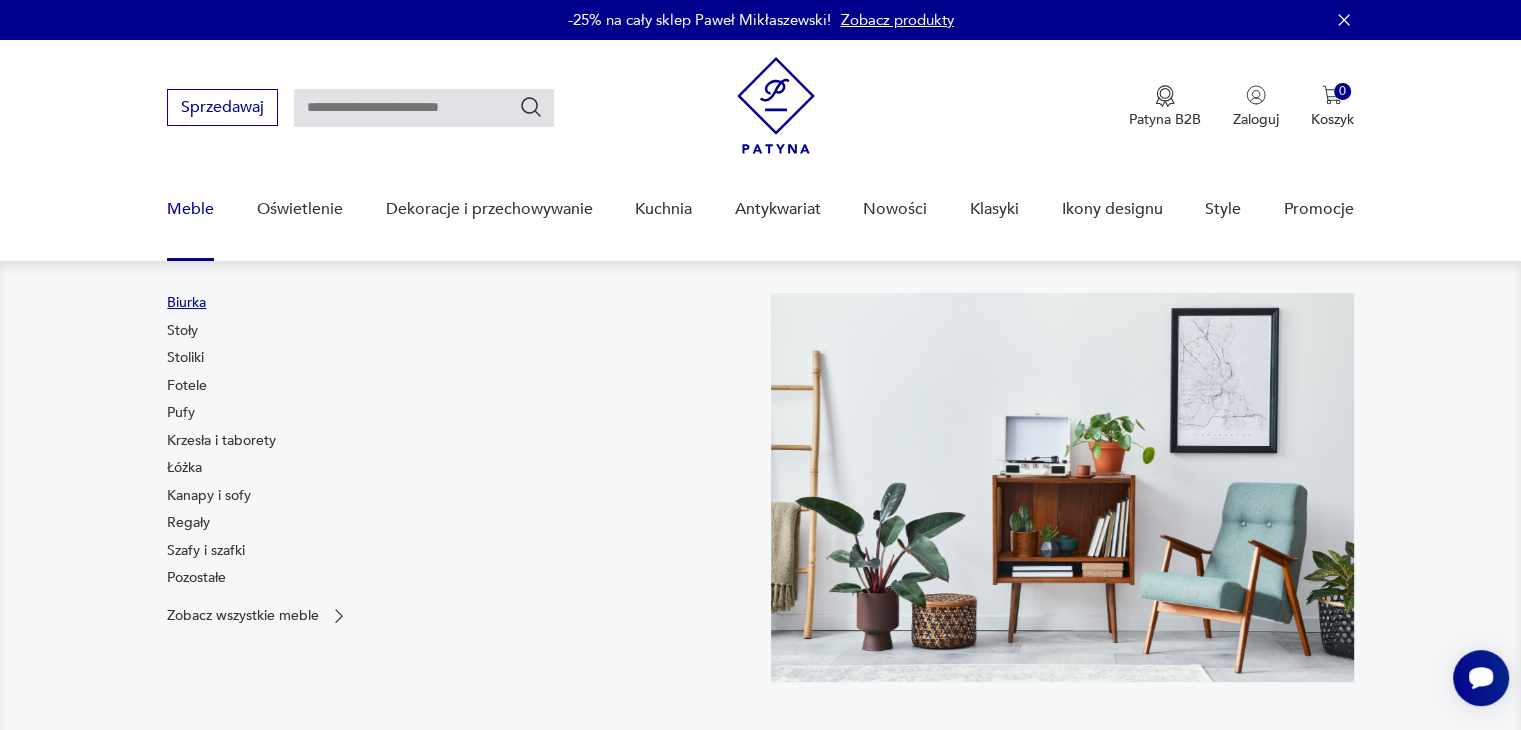 click on "Biurka" at bounding box center (186, 303) 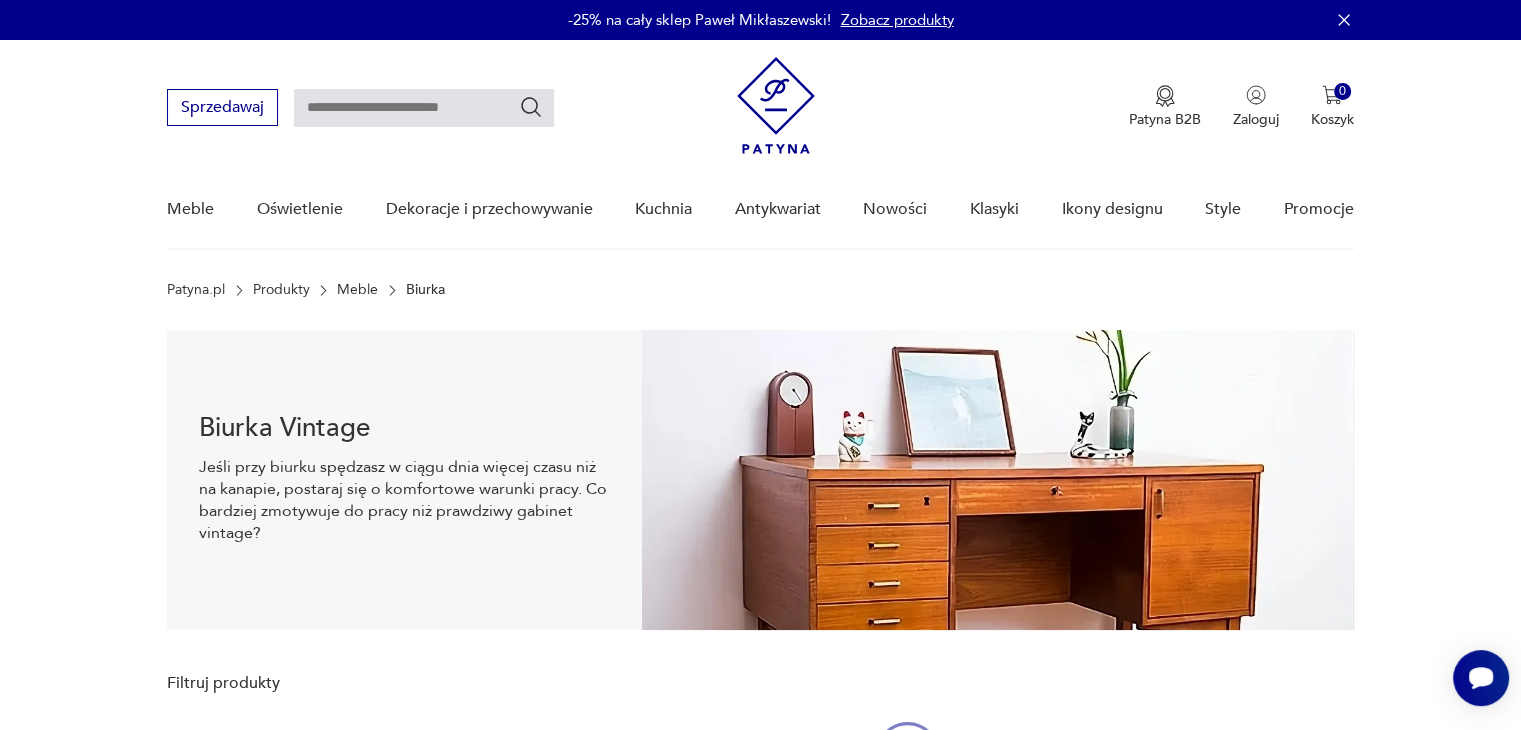 scroll, scrollTop: 29, scrollLeft: 0, axis: vertical 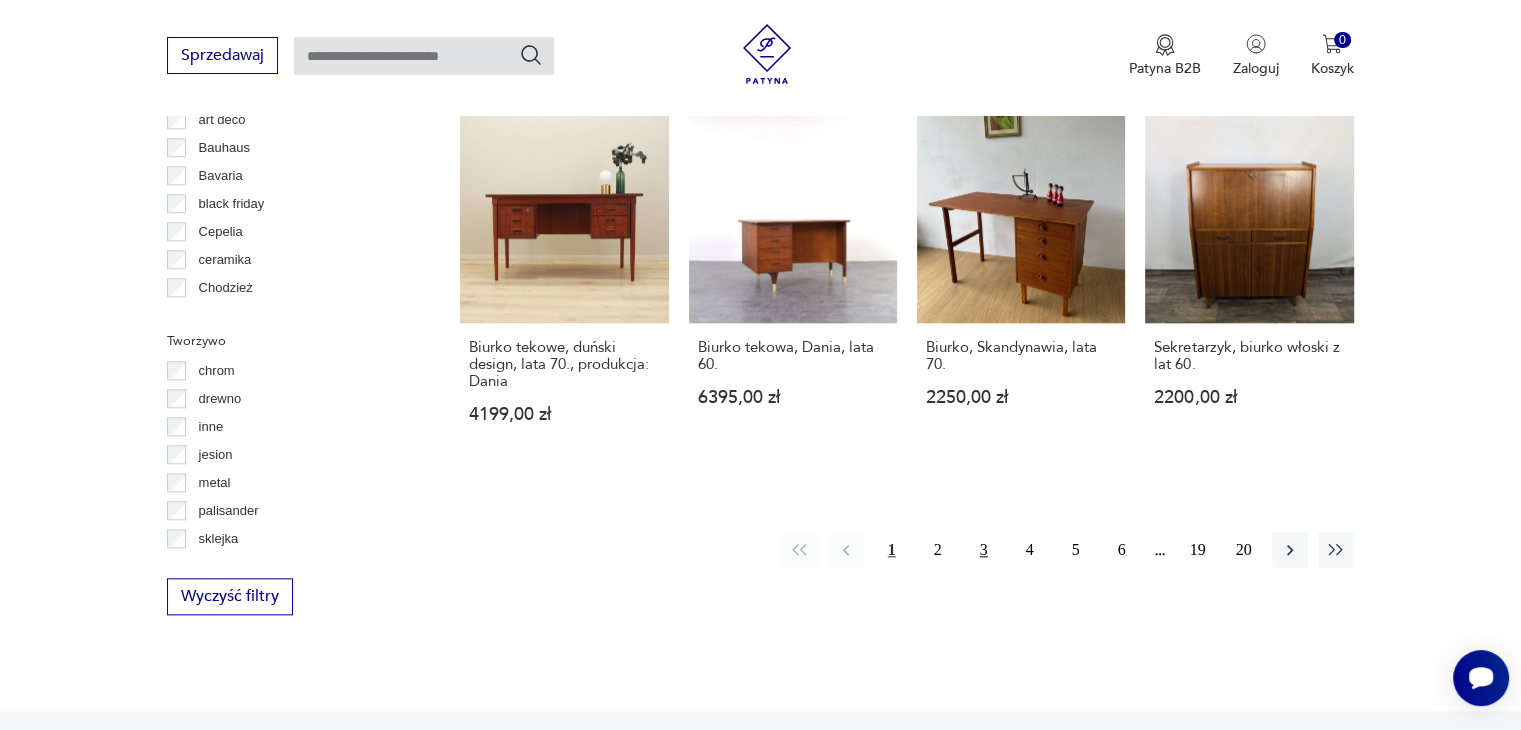 click on "3" at bounding box center (984, 550) 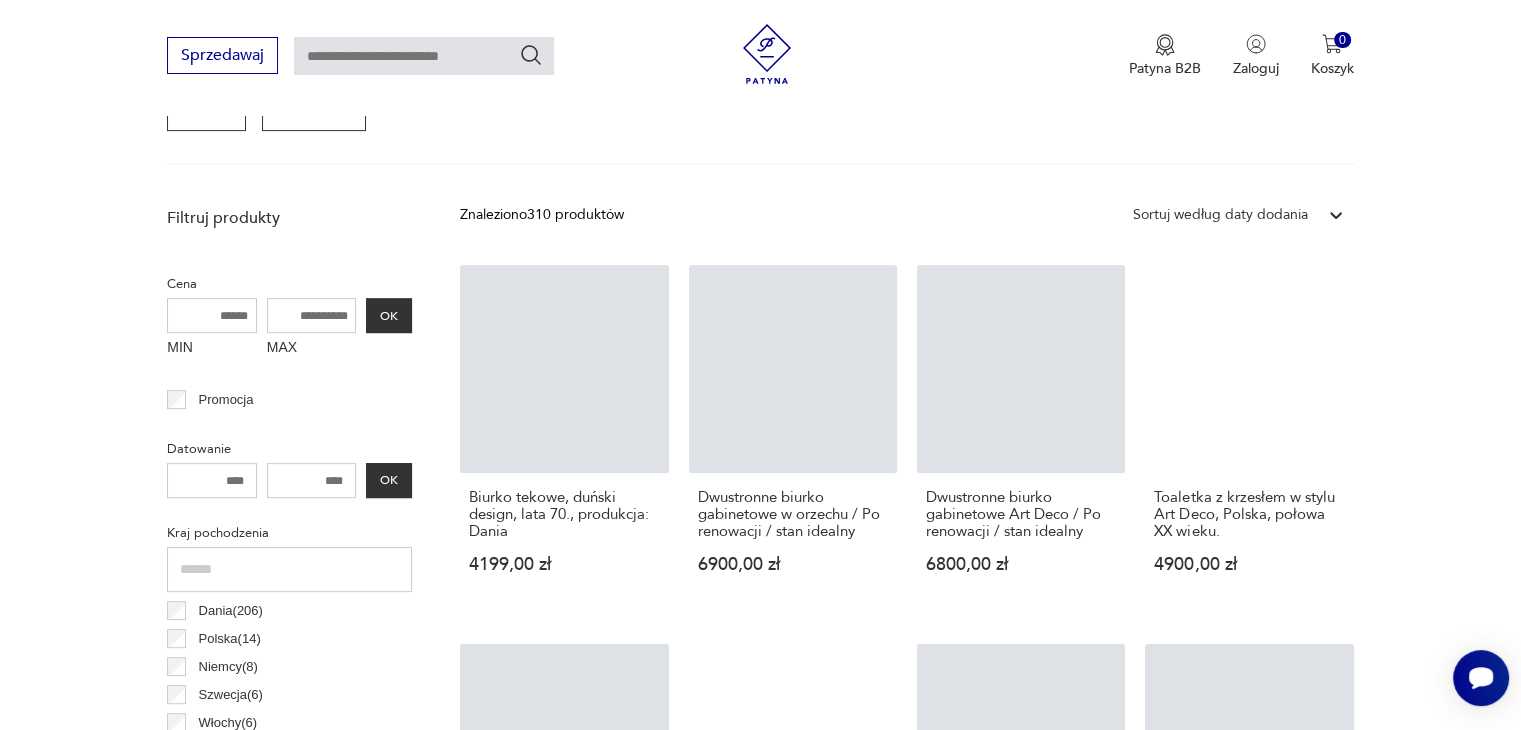 scroll, scrollTop: 530, scrollLeft: 0, axis: vertical 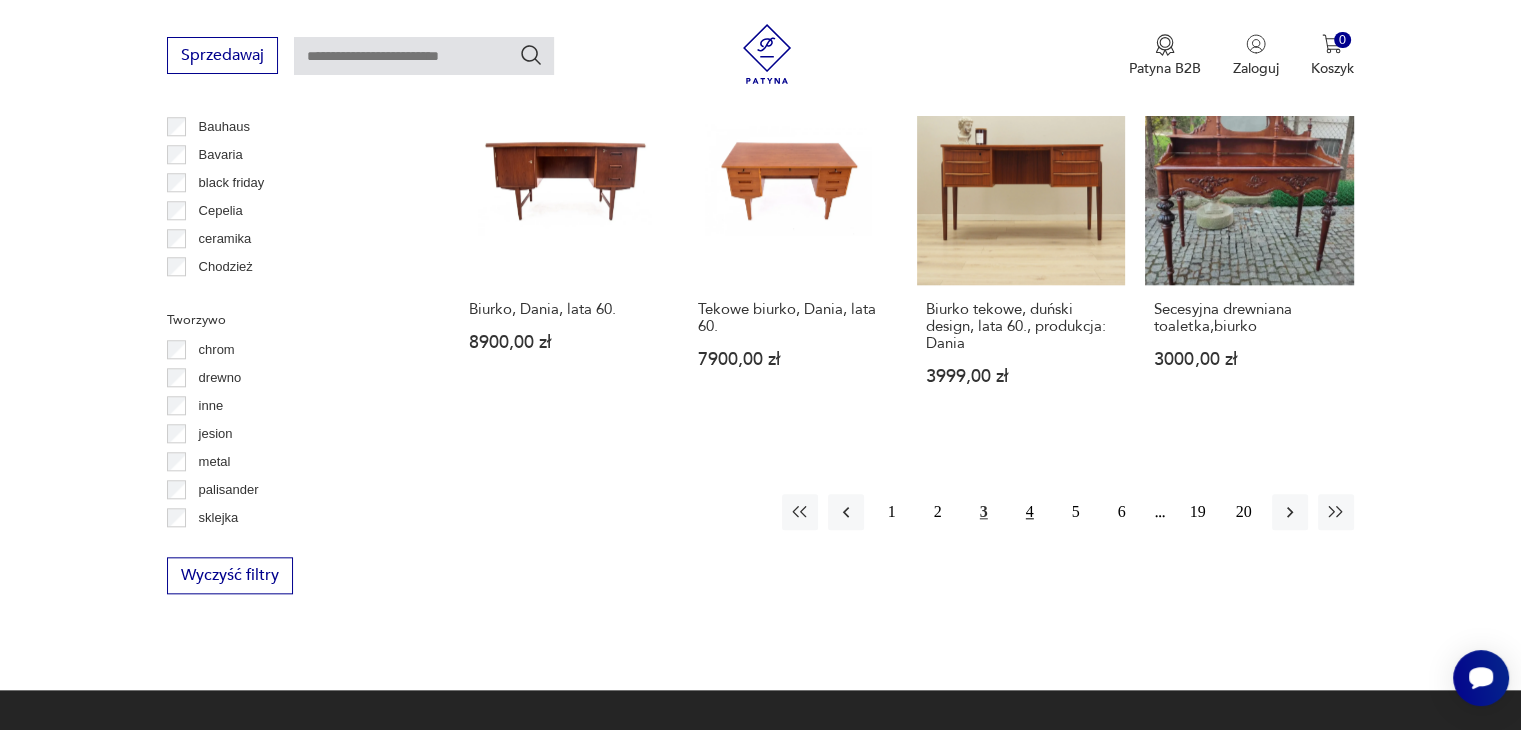 click on "4" at bounding box center (1030, 512) 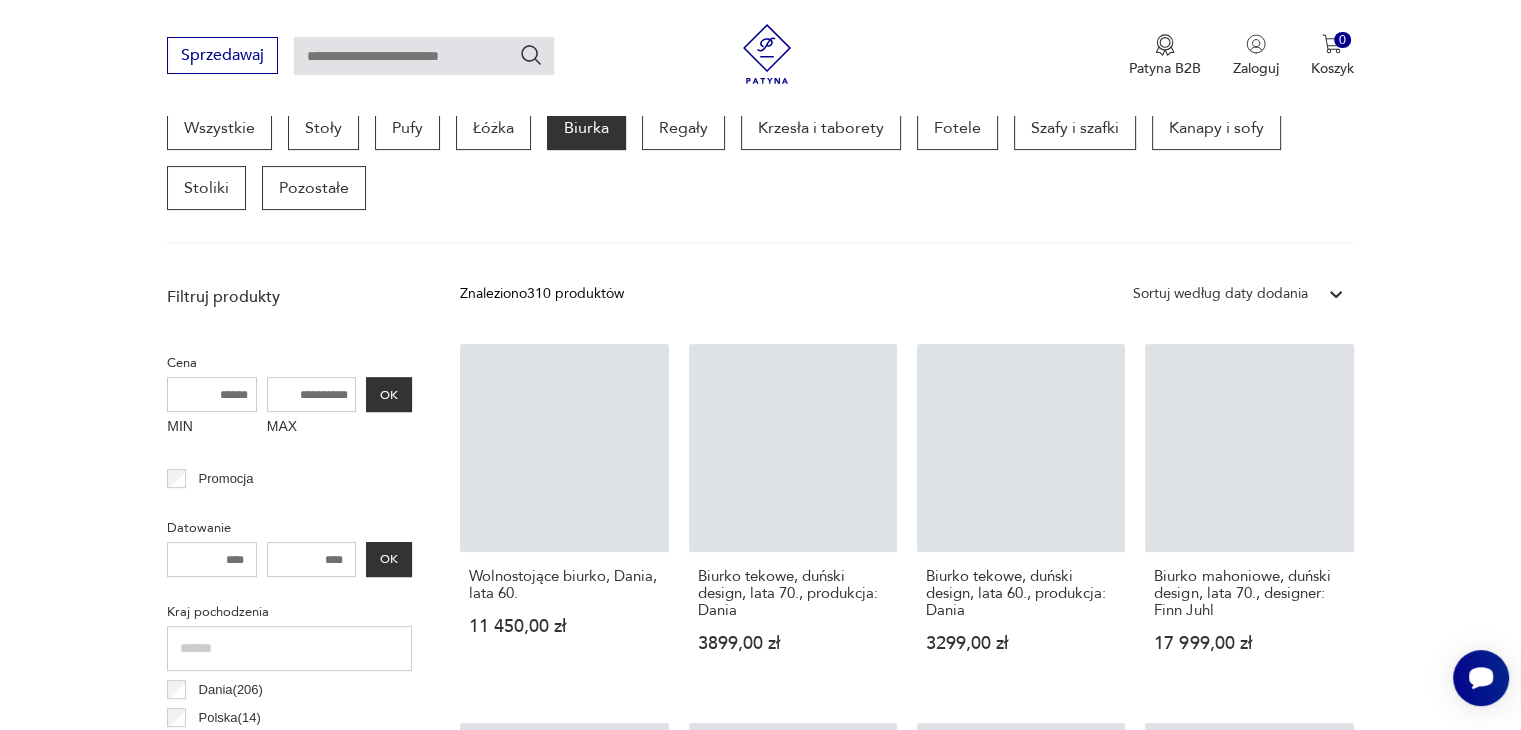 scroll, scrollTop: 530, scrollLeft: 0, axis: vertical 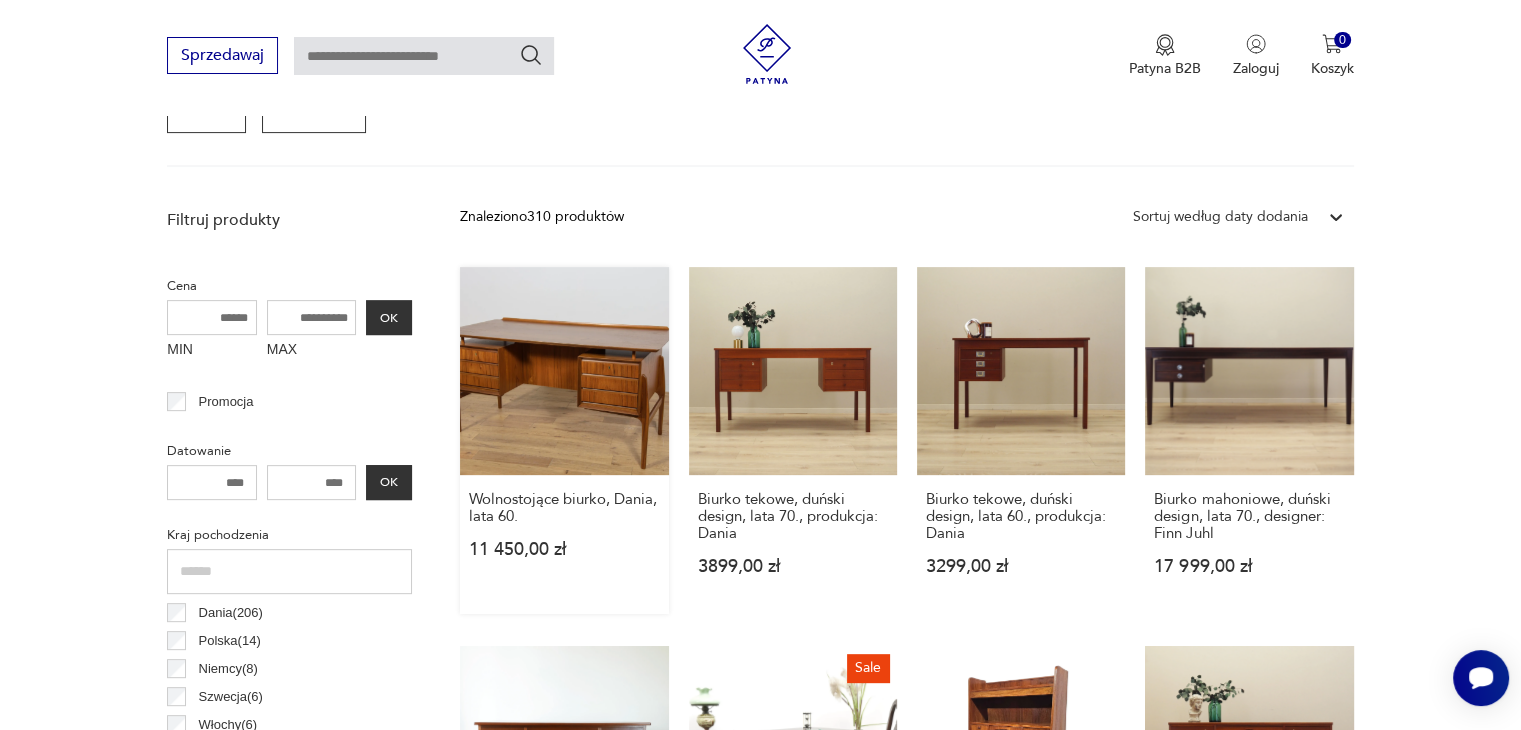 click on "Wolnostojące biurko, Dania, lata 60. 11 450,00 zł" at bounding box center (564, 440) 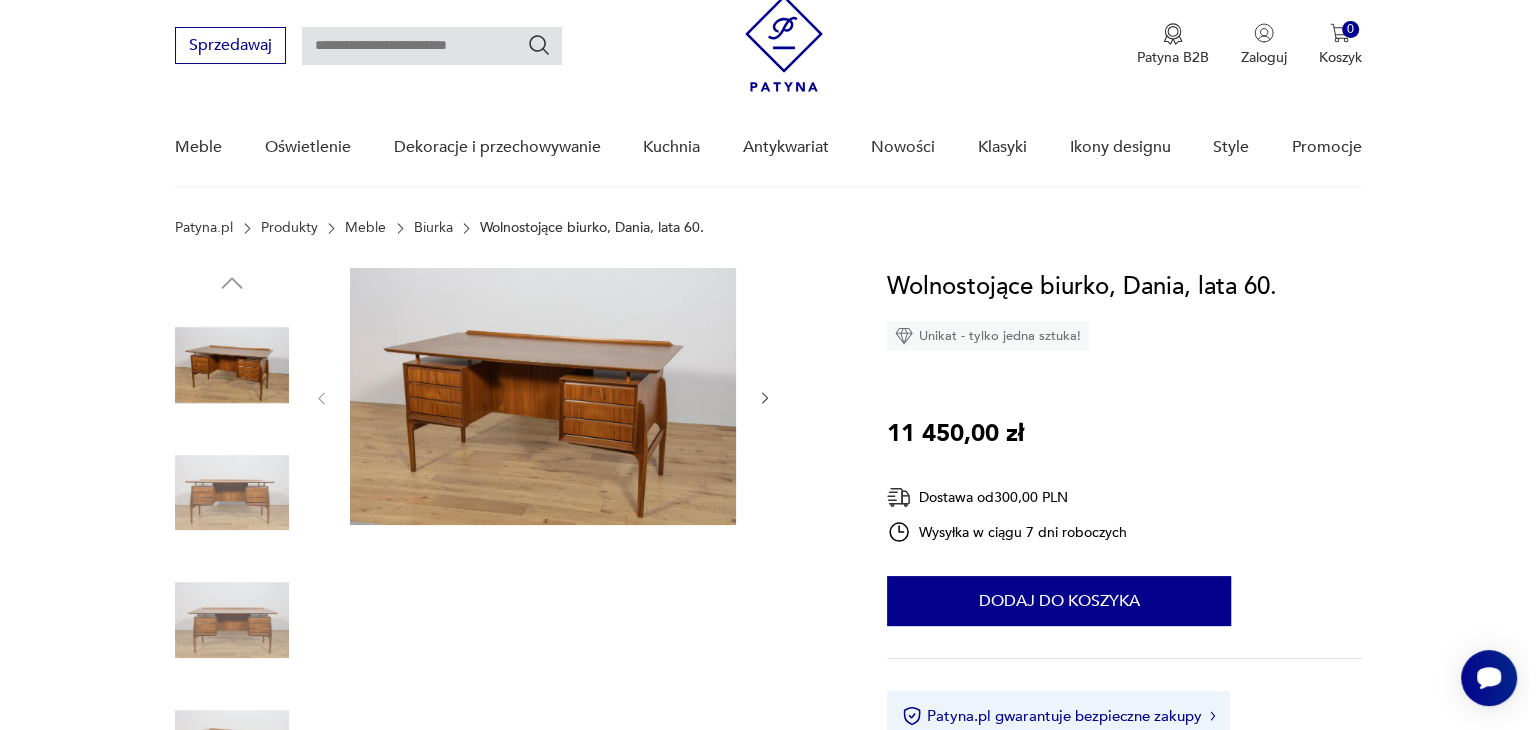 scroll, scrollTop: 0, scrollLeft: 0, axis: both 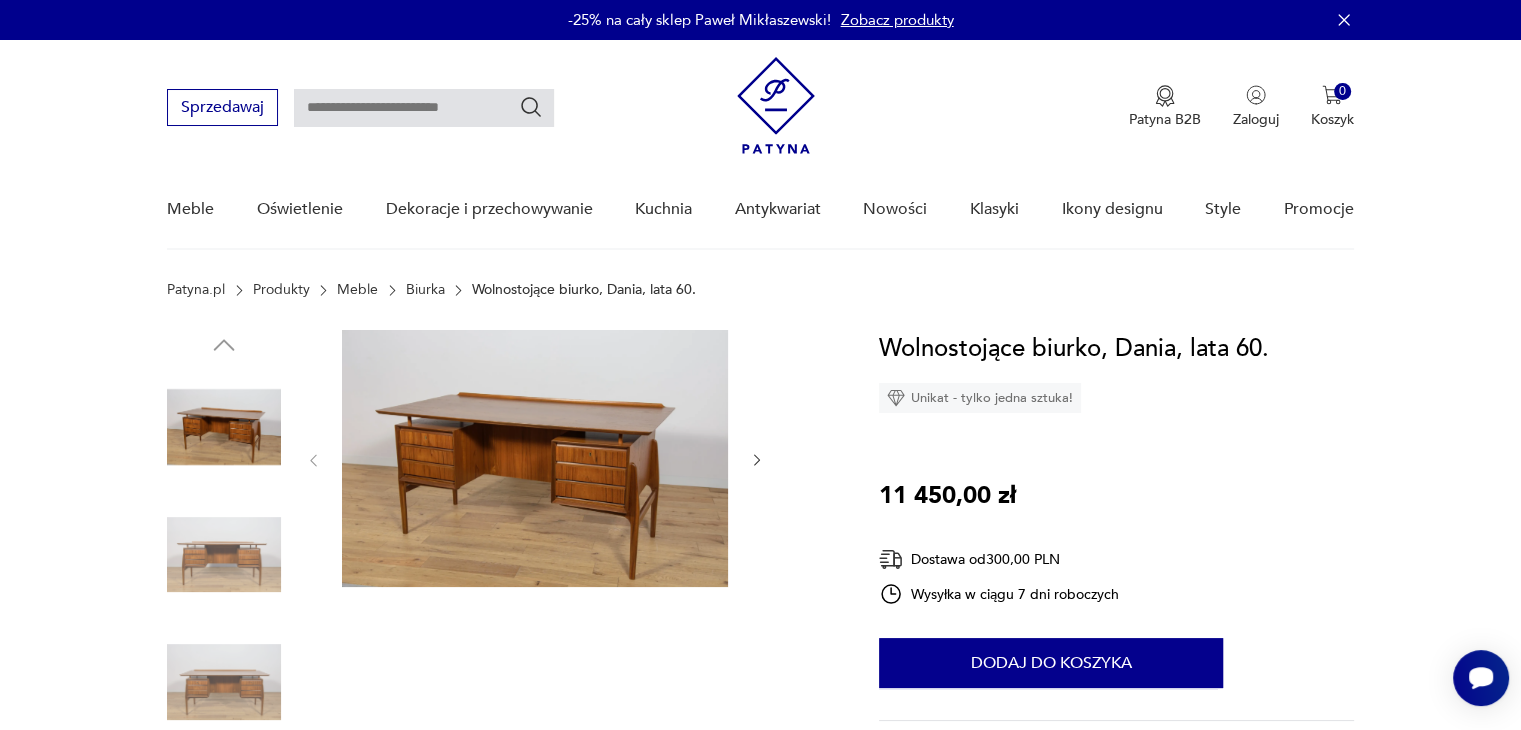 click 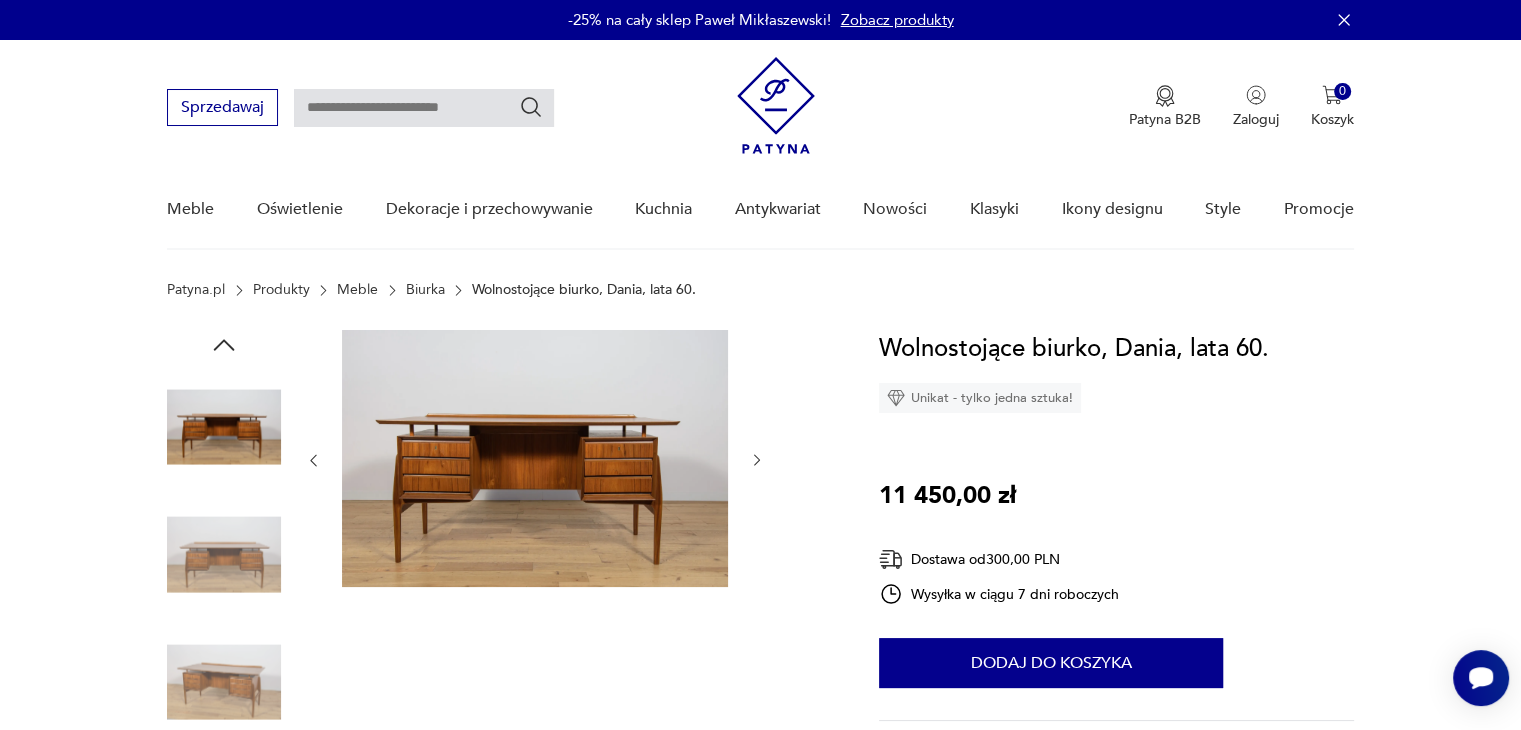 click 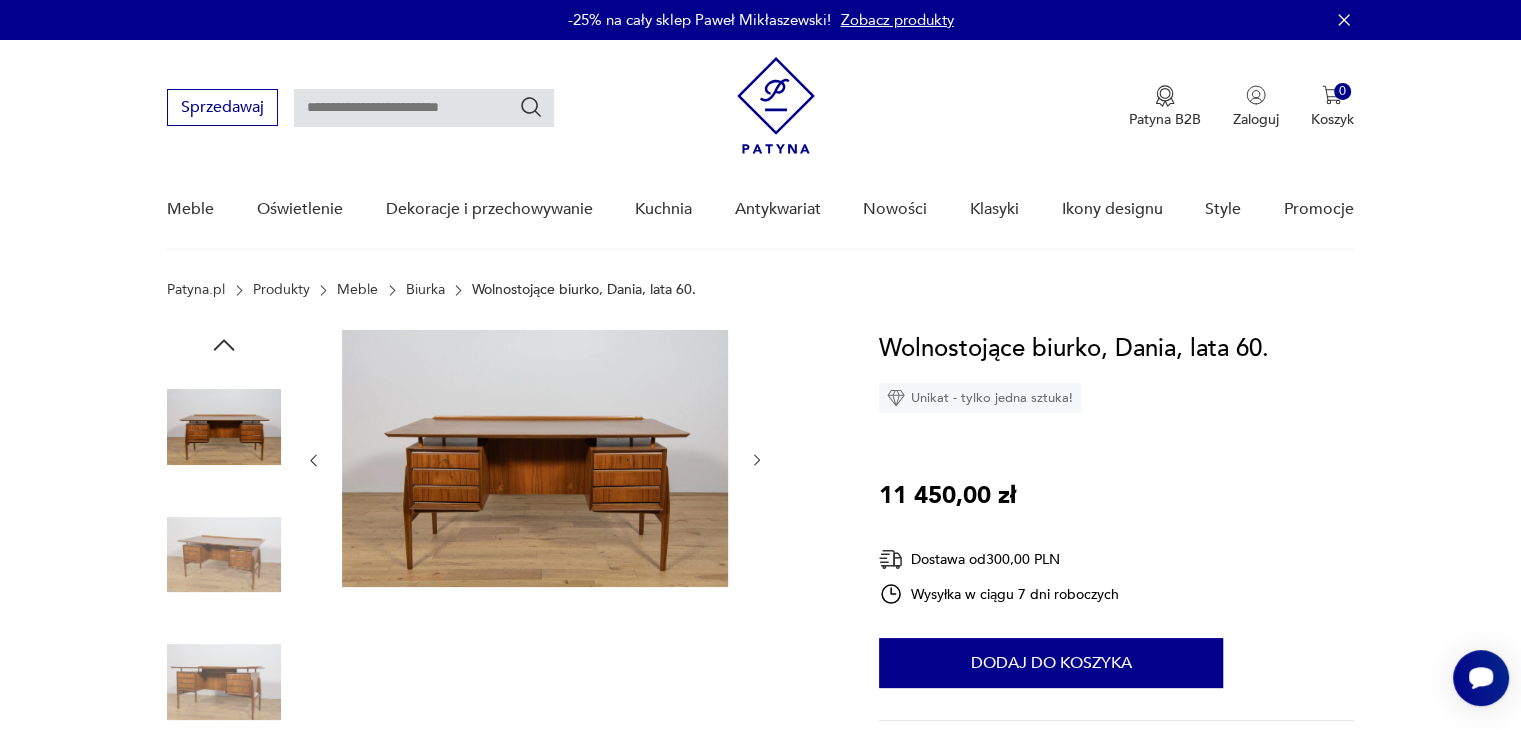 click 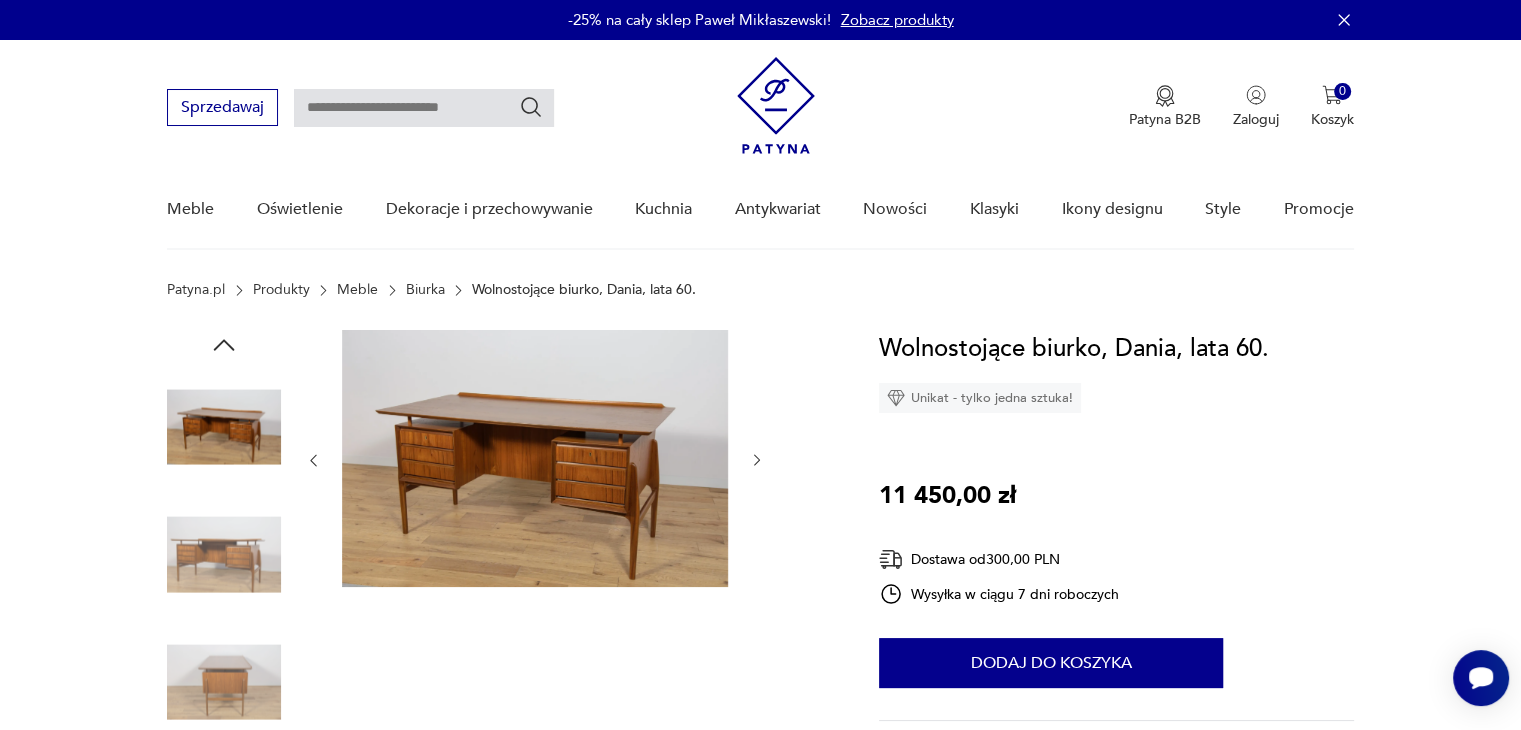 click 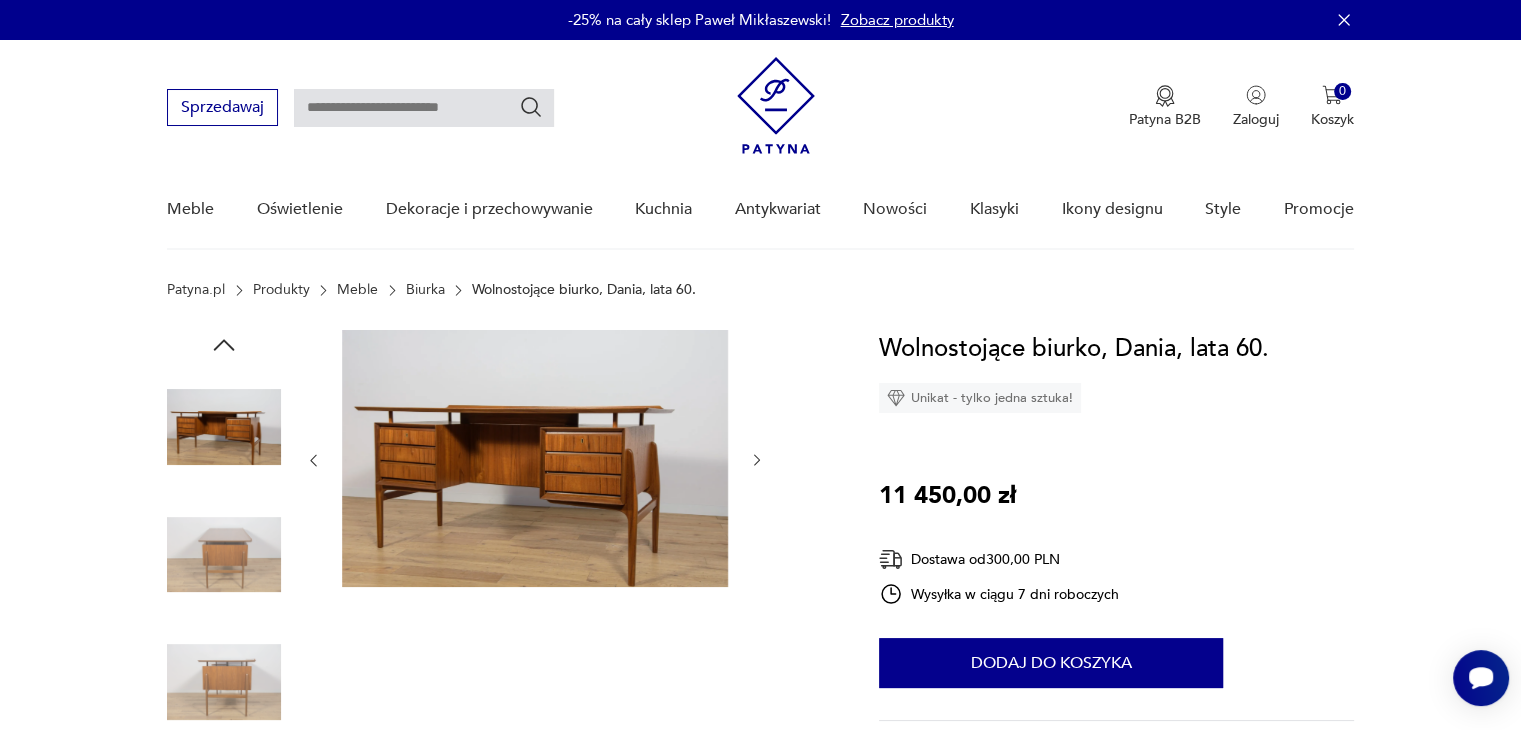 click at bounding box center (313, 461) 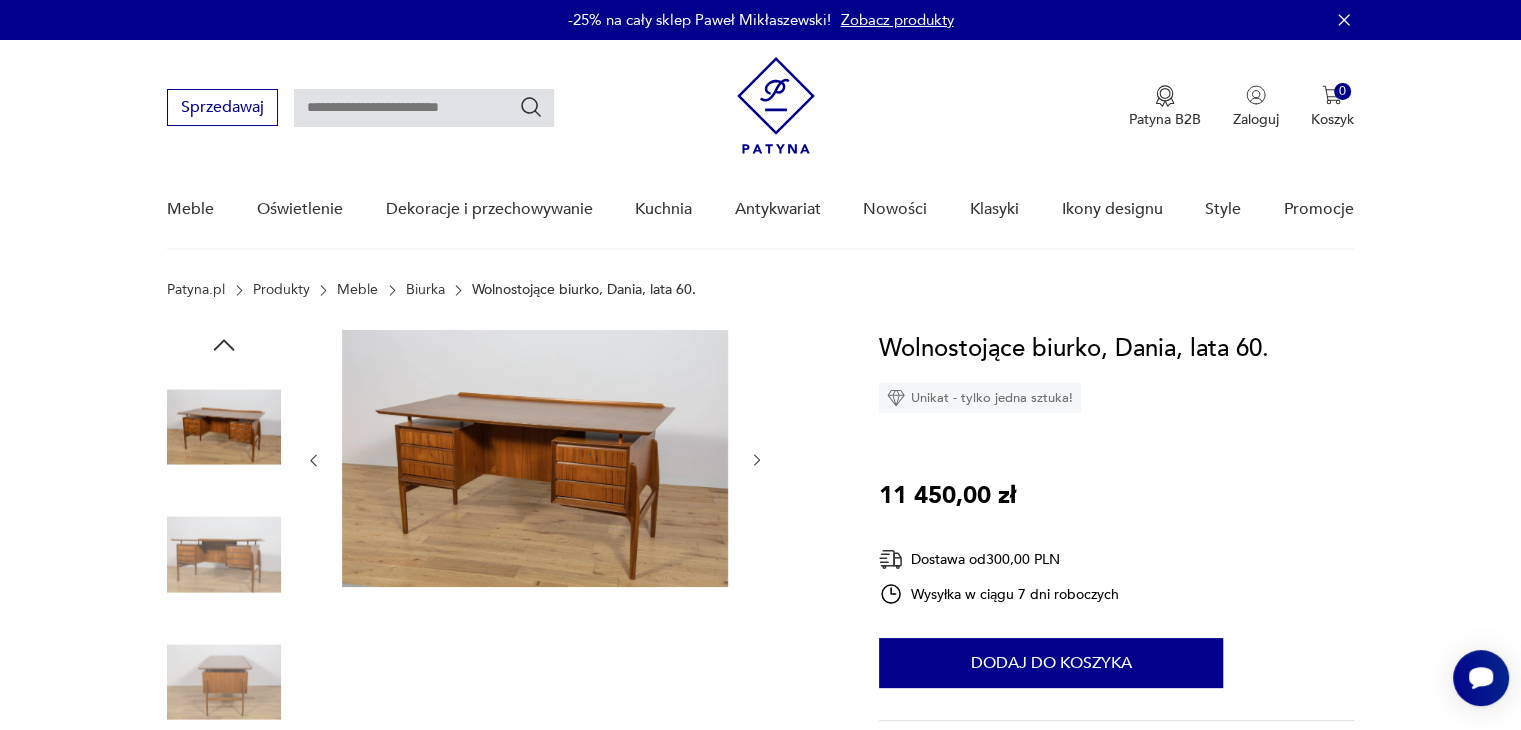 click at bounding box center [313, 461] 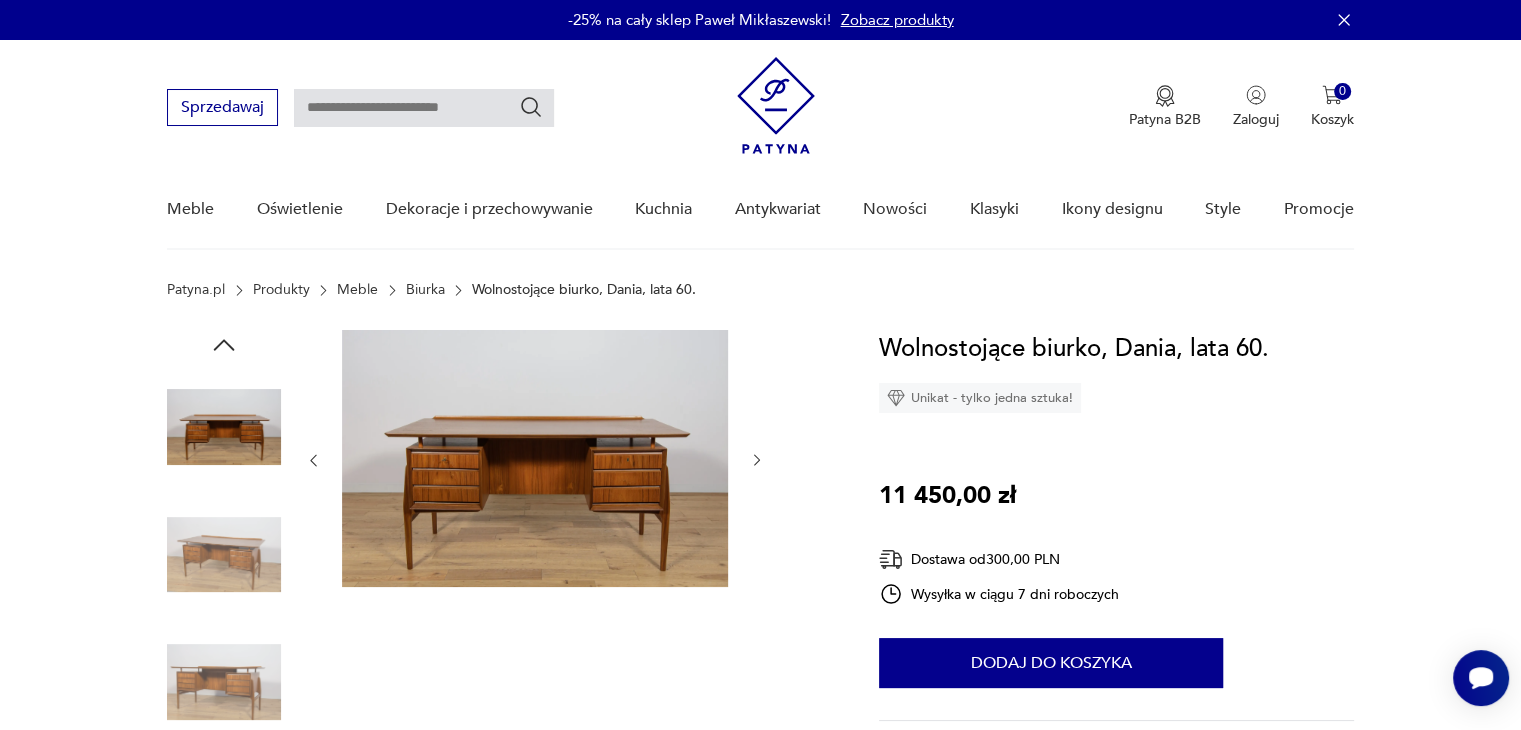 click at bounding box center (535, 458) 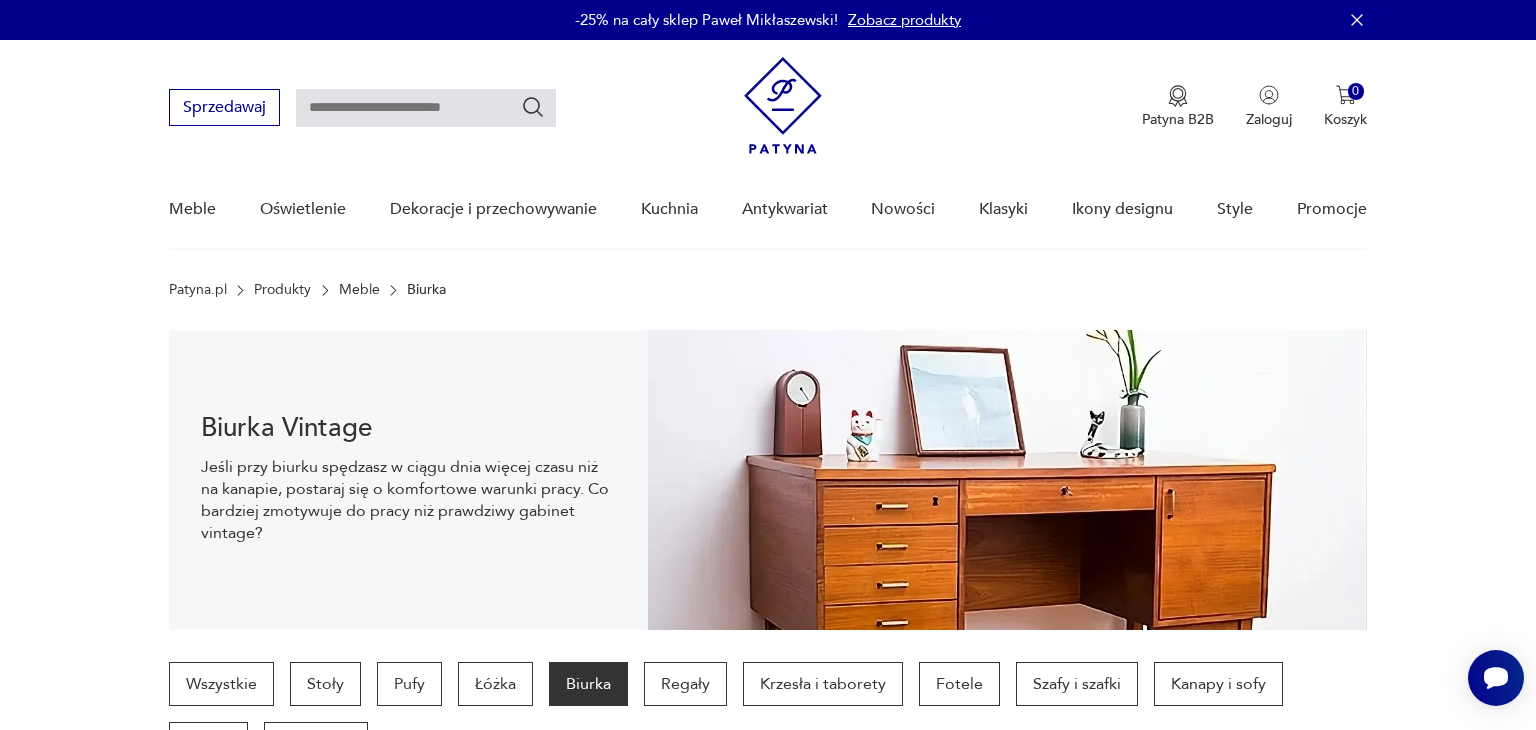 scroll, scrollTop: 632, scrollLeft: 0, axis: vertical 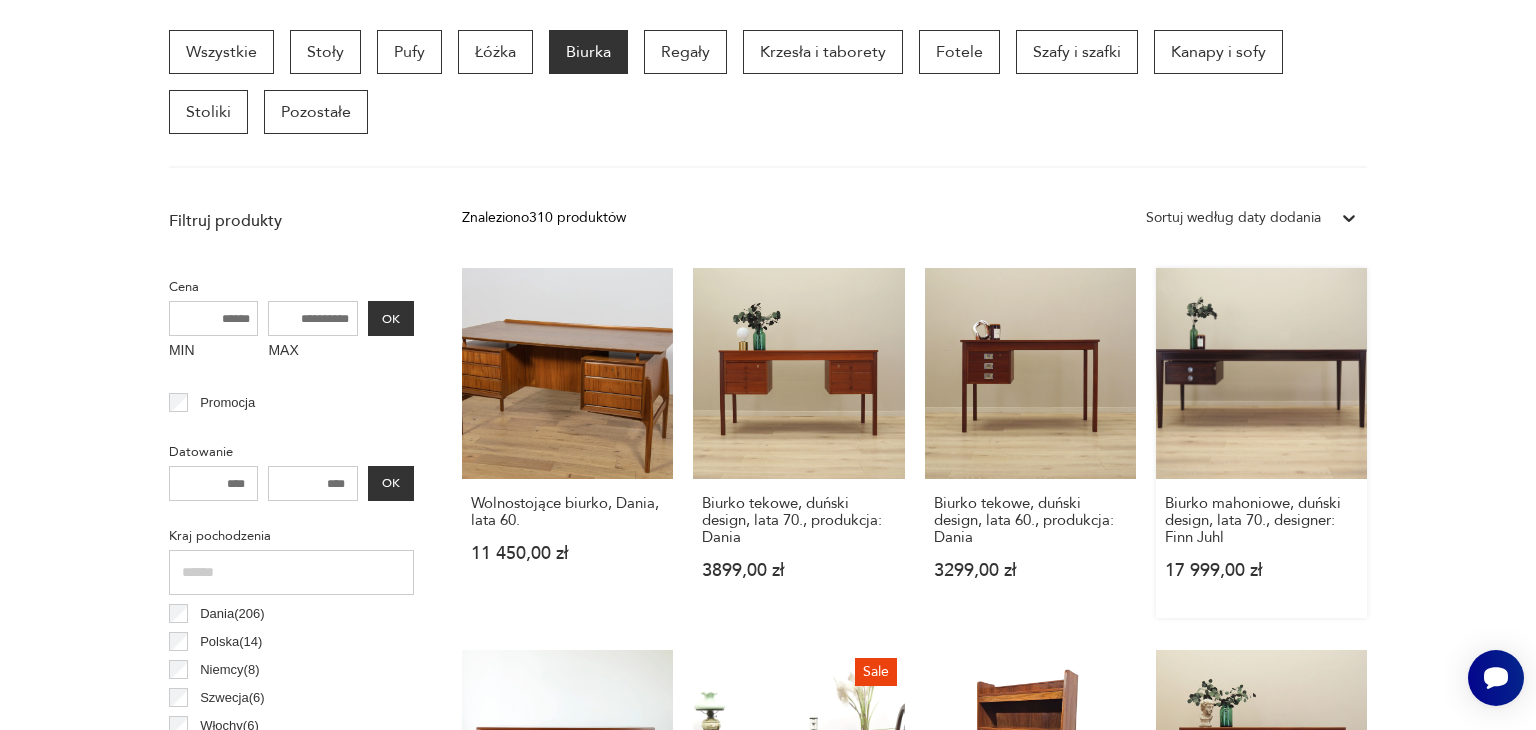 click on "Biurko mahoniowe, duński design, lata 70., designer: Finn Juhl 17 999,00 zł" at bounding box center (1261, 443) 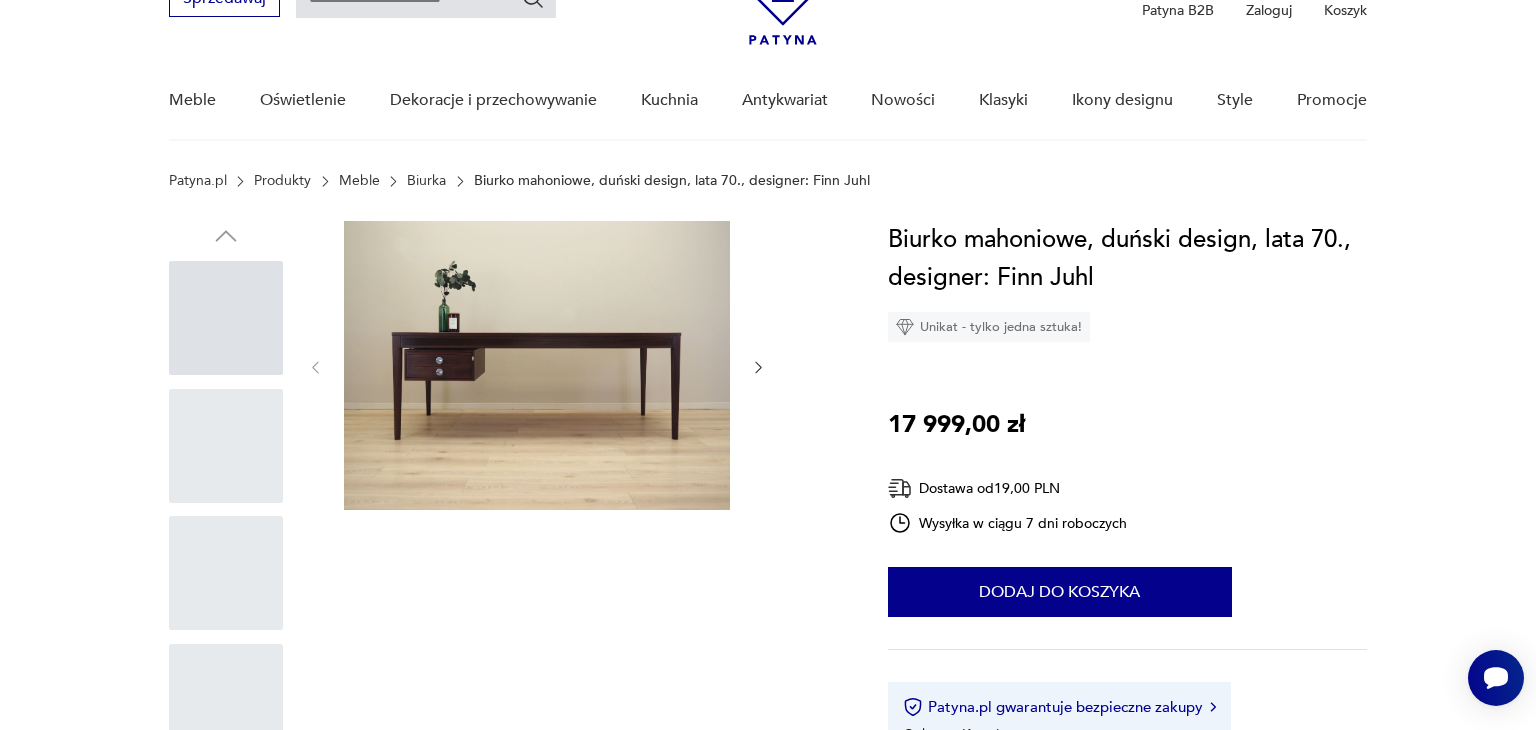 scroll, scrollTop: 0, scrollLeft: 0, axis: both 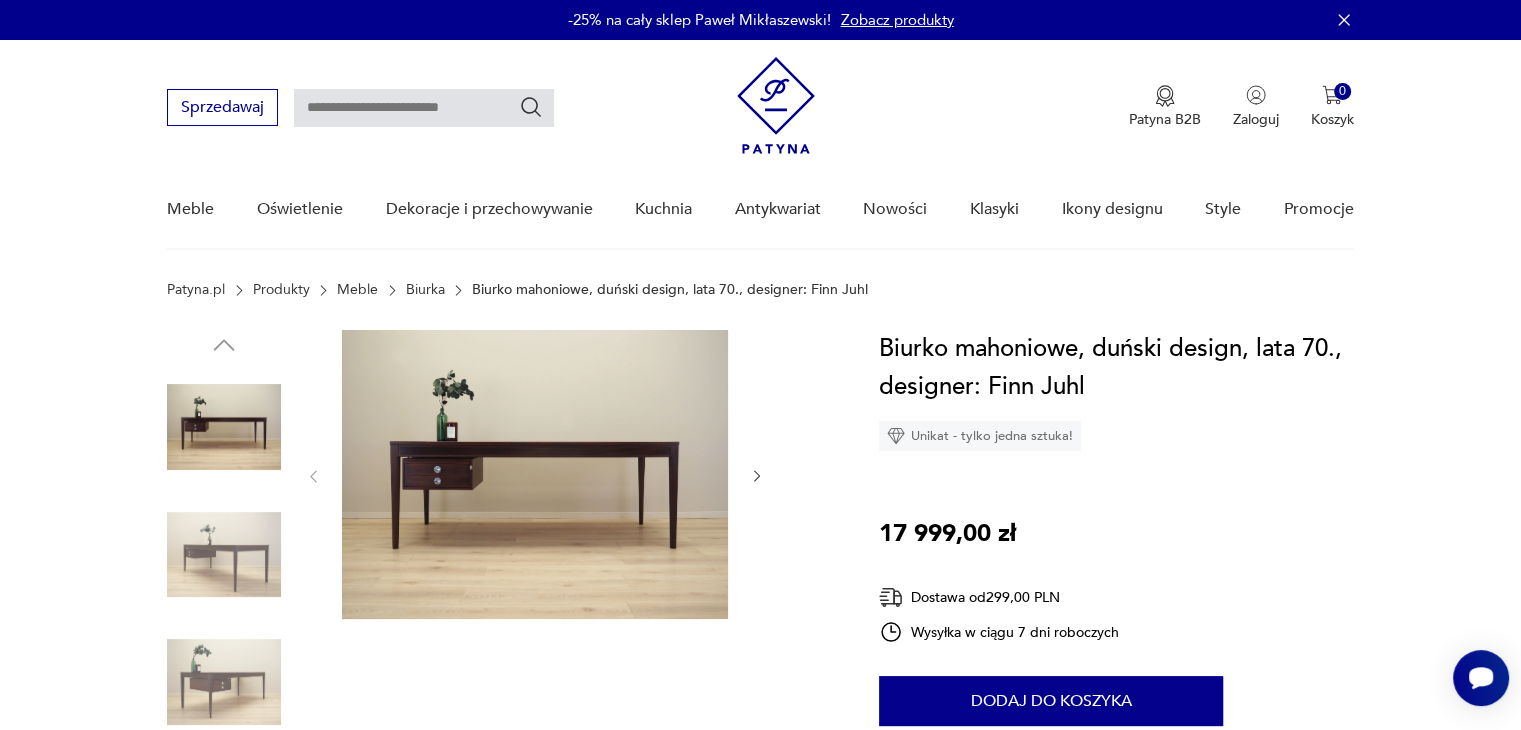 click at bounding box center [535, 474] 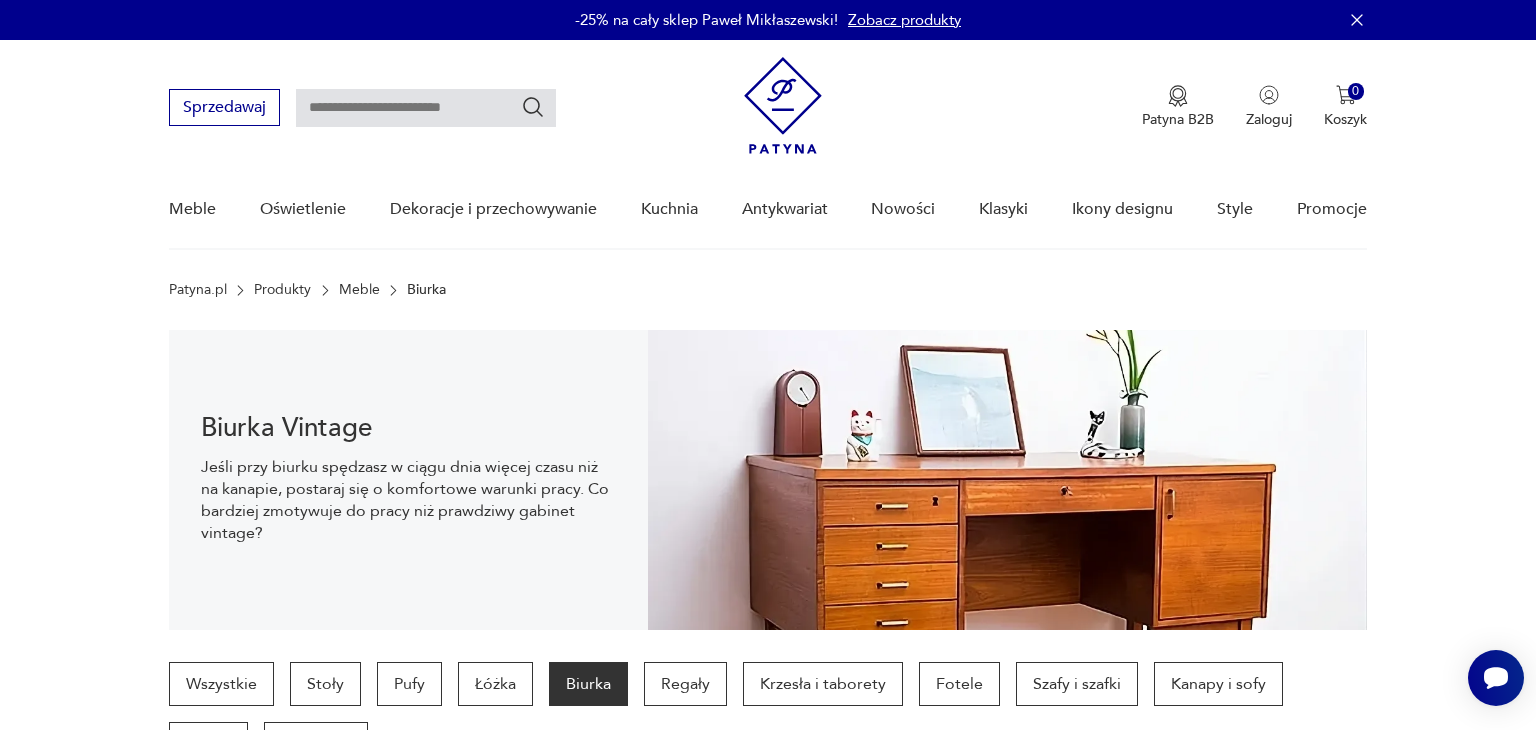 scroll, scrollTop: 632, scrollLeft: 0, axis: vertical 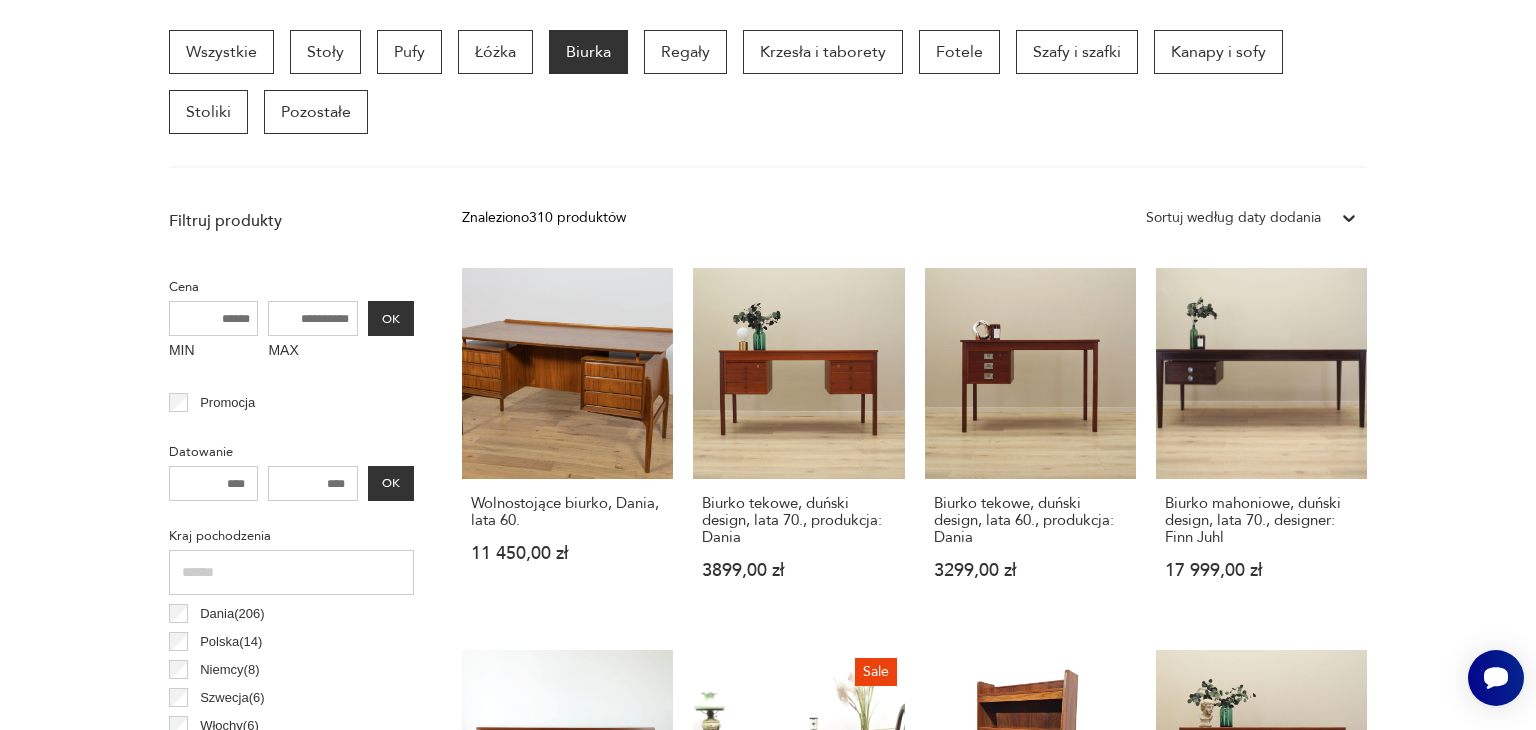 click on "Filtruj produkty Cena MIN MAX OK Promocja Datowanie OK Kraj pochodzenia Dania  ( 206 ) Polska  ( 14 ) Niemcy  ( 8 ) Szwecja  ( 6 ) Włochy  ( 6 ) Francja  ( 4 ) Norwegia  ( 4 ) Czechosłowacja  ( 2 ) Producent Projektant Stan przedmiotu Klasyk Kolor Tag art deco Bauhaus Bavaria black friday Cepelia ceramika Chodzież Ćmielów Tworzywo chrom drewno inne jesion metal palisander sklejka szkło teak Wyczyść filtry Znaleziono  310   produktów Filtruj Sortuj według daty dodania Sortuj według daty dodania Wolnostojące biurko, Dania, lata 60. 11 450,00 zł Biurko tekowe, duński design, lata 70., produkcja: Dania 3899,00 zł Biurko tekowe, duński design, lata 60., produkcja: Dania 3299,00 zł Biurko mahoniowe, duński design, lata 70., designer: Finn Juhl 17 999,00 zł Biurko duńskie teakowe, lata 60.; z szufladami, dwustronne 7900,00 zł Sale Neorenesansowe biurko z fotelem. Po profesjonalnej renowacji. 8560,00 zł 8800,00 zł Sekretarz / Toaletka Teak, Duński design, lata 60. 4000,00 zł Klasyk" at bounding box center [768, 1112] 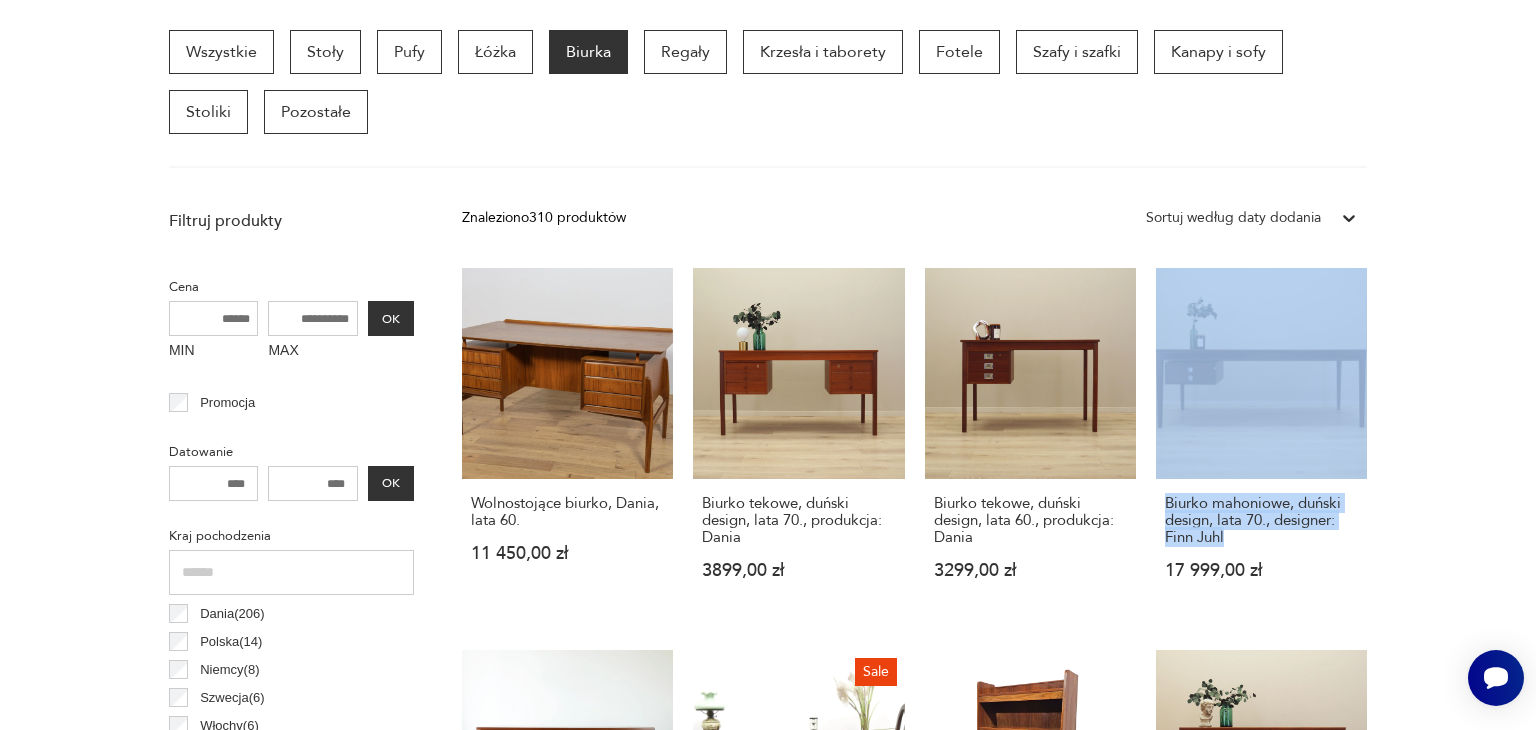 drag, startPoint x: 1516, startPoint y: 343, endPoint x: 1459, endPoint y: 544, distance: 208.92583 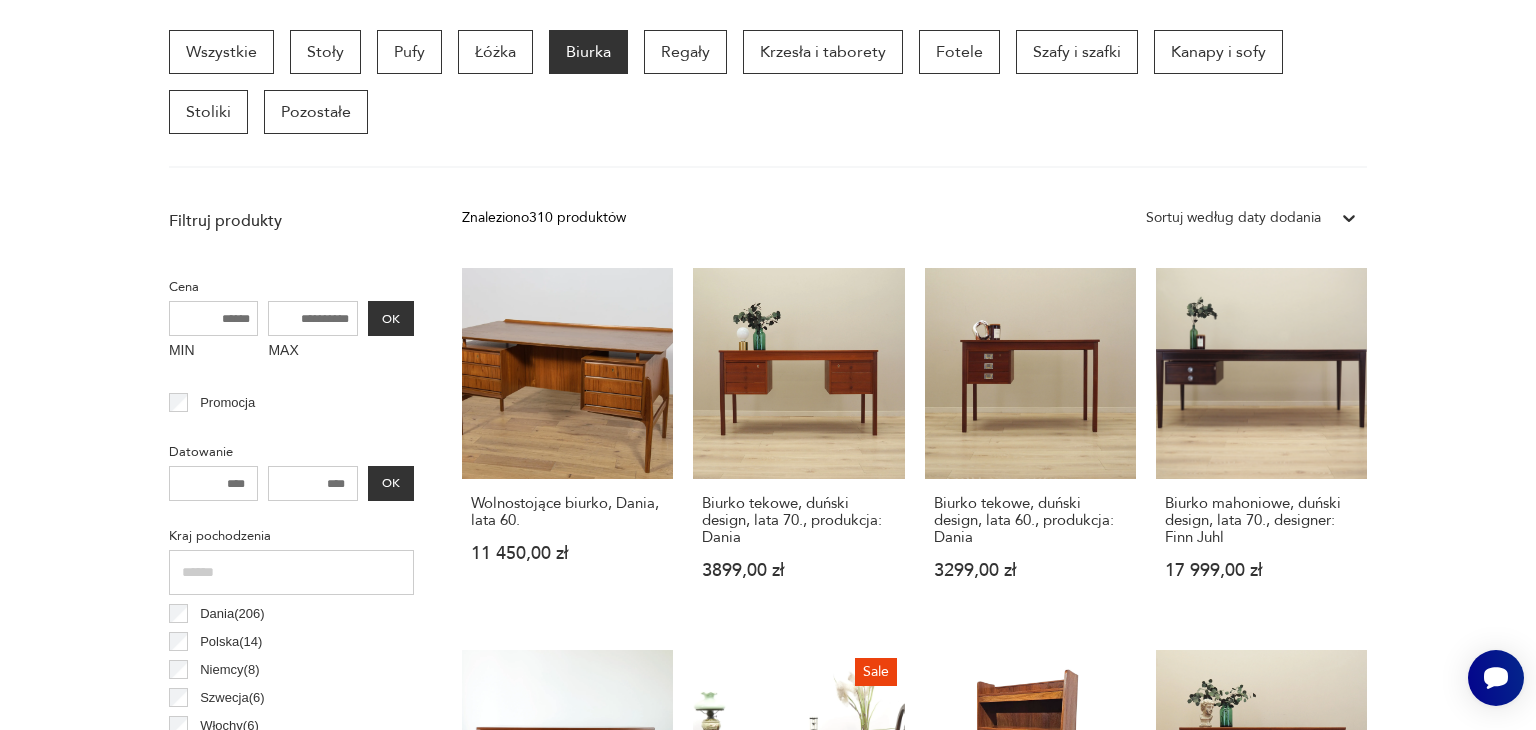 scroll, scrollTop: 1961, scrollLeft: 0, axis: vertical 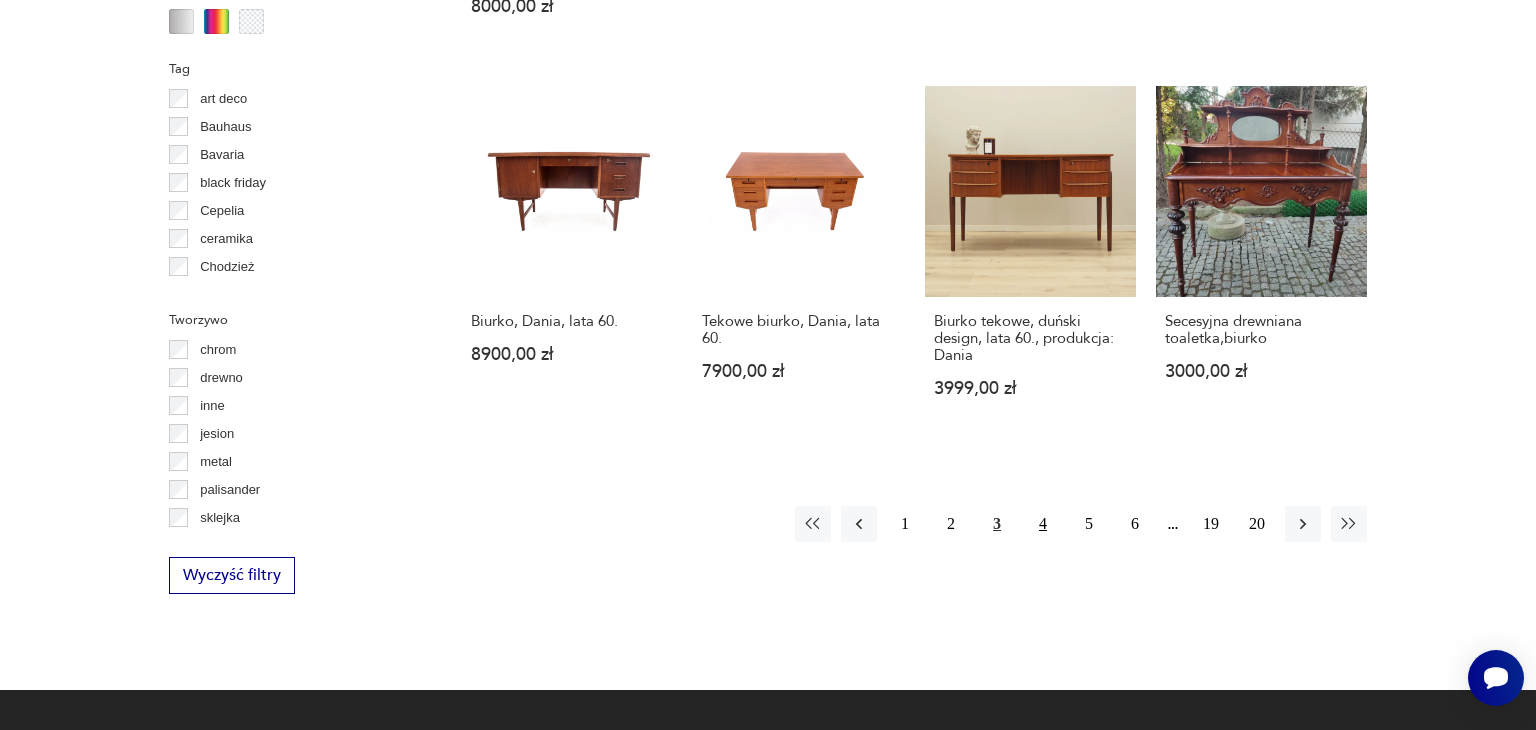 click on "4" at bounding box center (1043, 524) 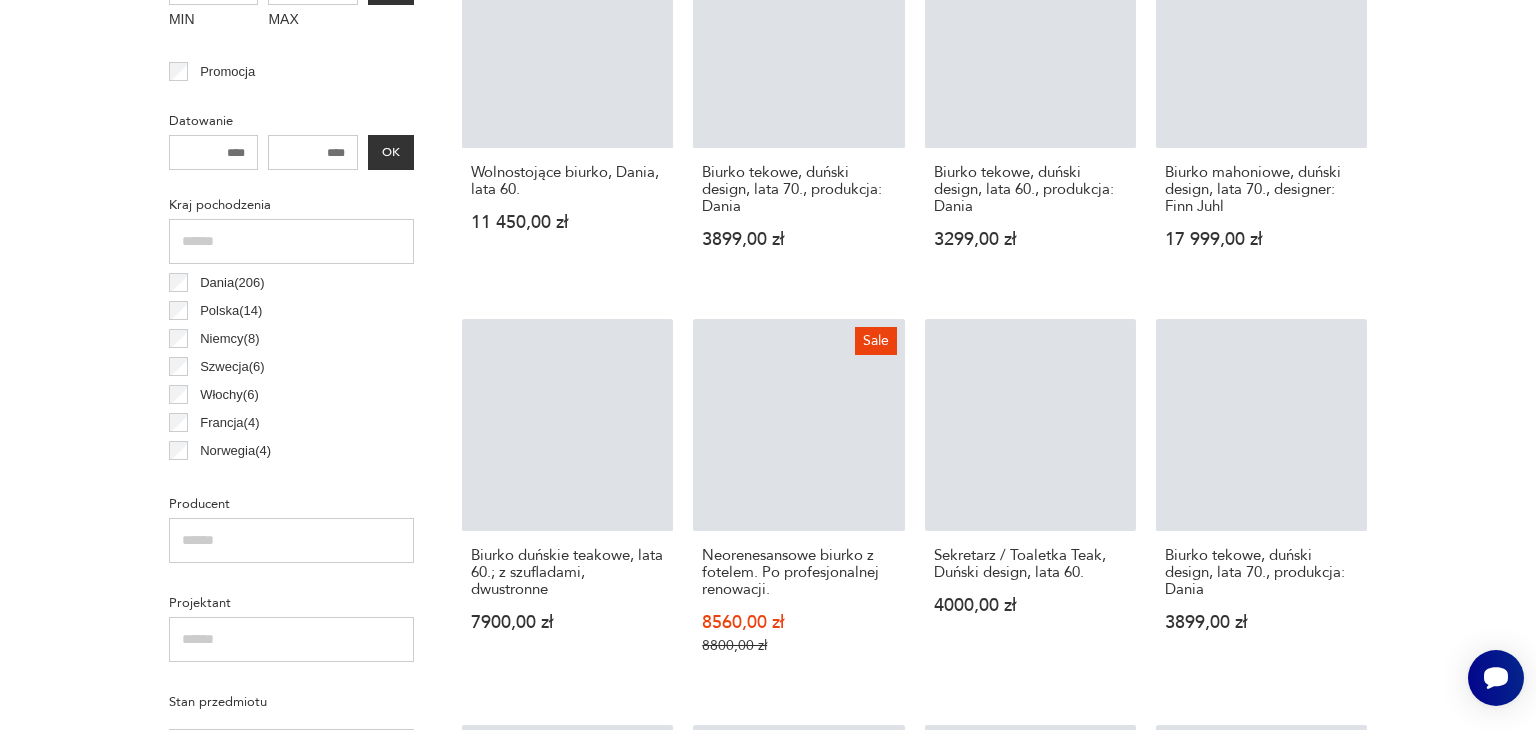 scroll, scrollTop: 530, scrollLeft: 0, axis: vertical 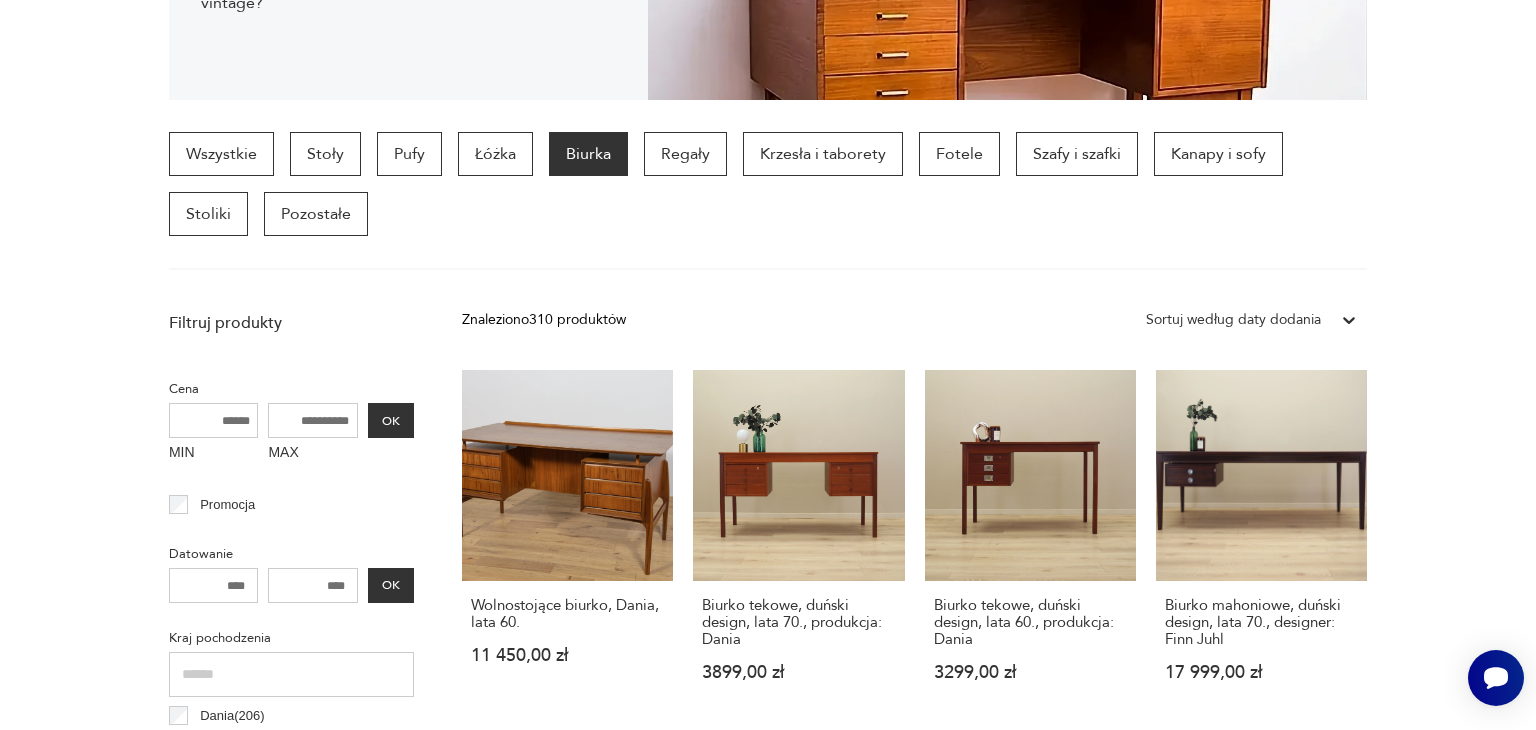 click on "Biurka Vintage Jeśli przy biurku spędzasz w ciągu dnia więcej czasu niż na kanapie, postaraj się o komfortowe warunki pracy. Co bardziej zmotywuje do pracy niż prawdziwy gabinet vintage?" at bounding box center (768, -50) 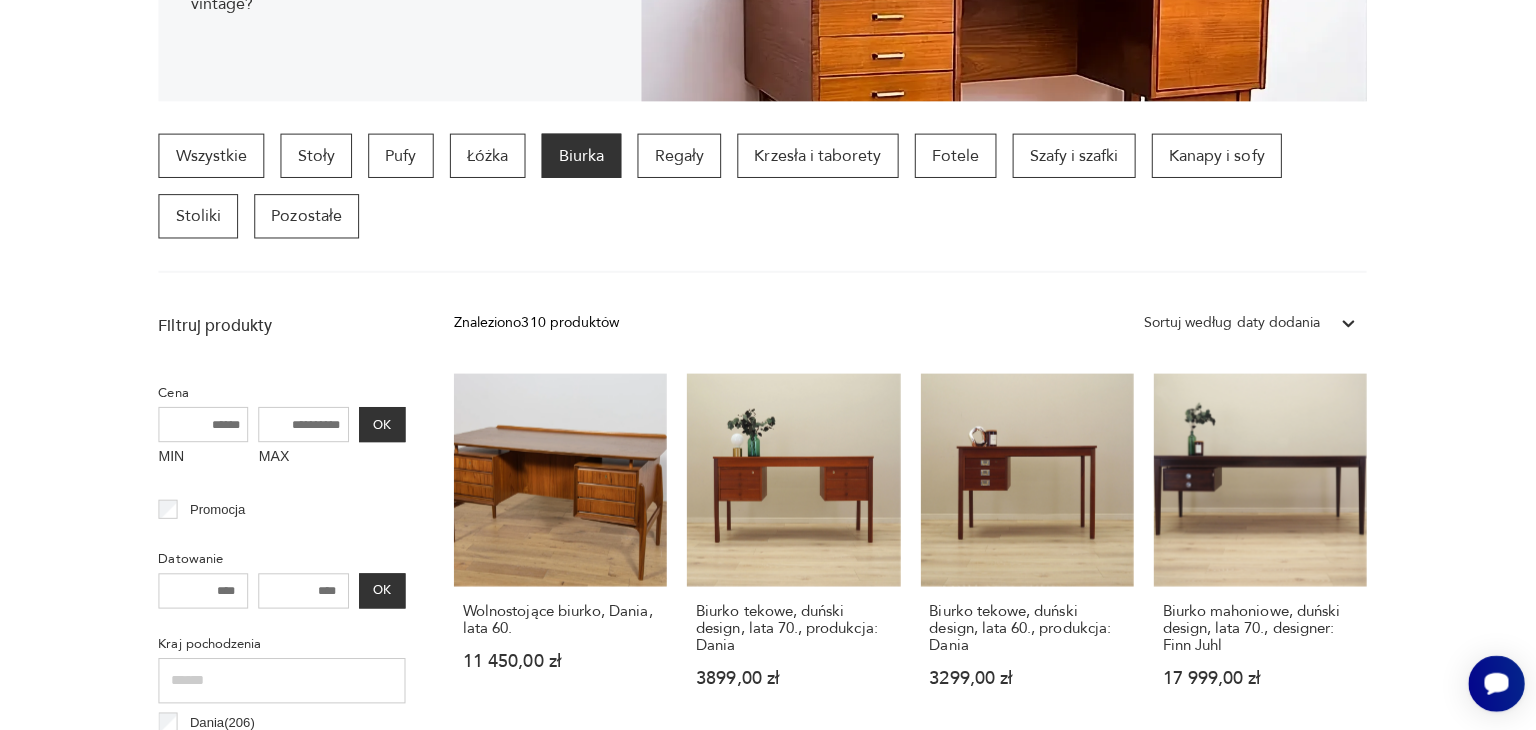 scroll, scrollTop: 530, scrollLeft: 0, axis: vertical 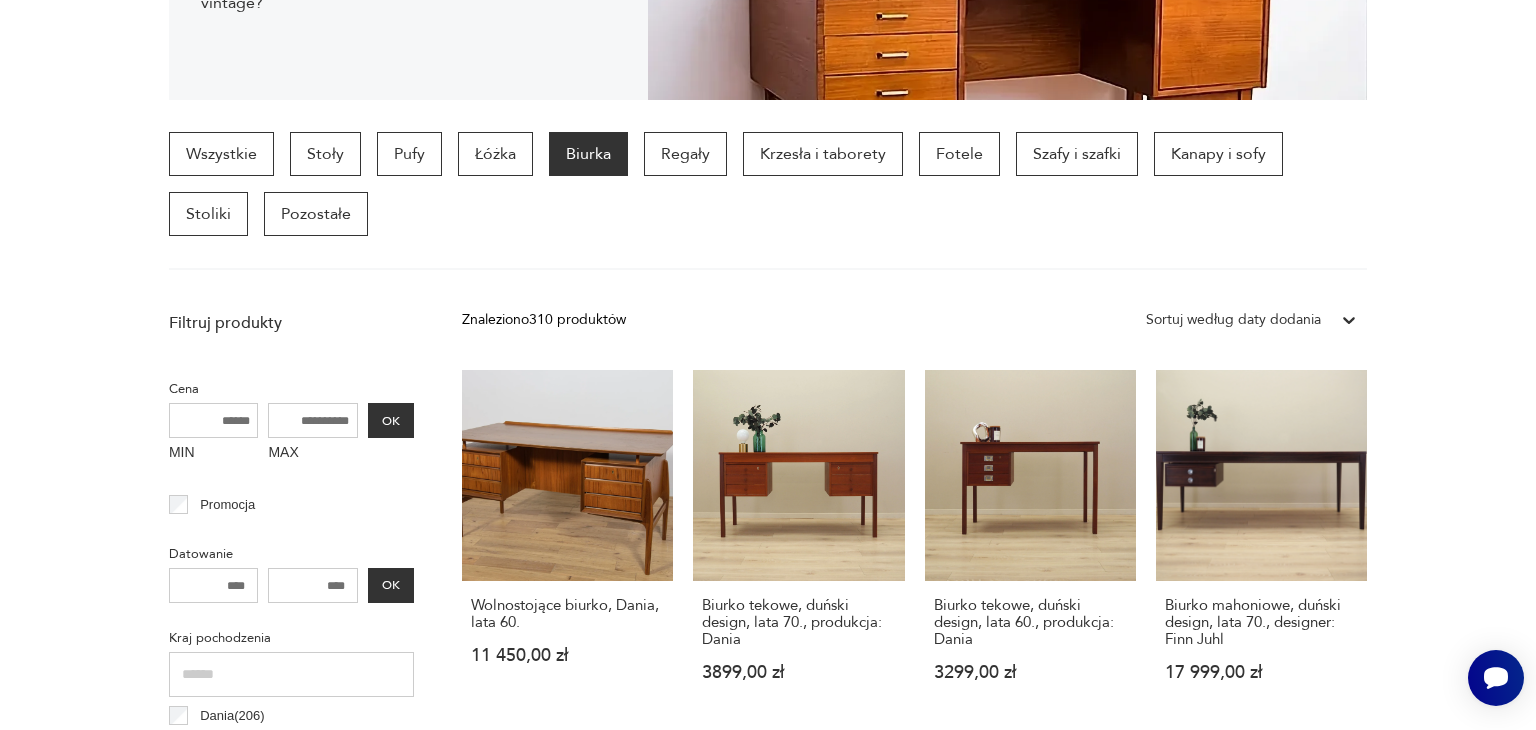 drag, startPoint x: 1535, startPoint y: 25, endPoint x: 1520, endPoint y: -10, distance: 38.078865 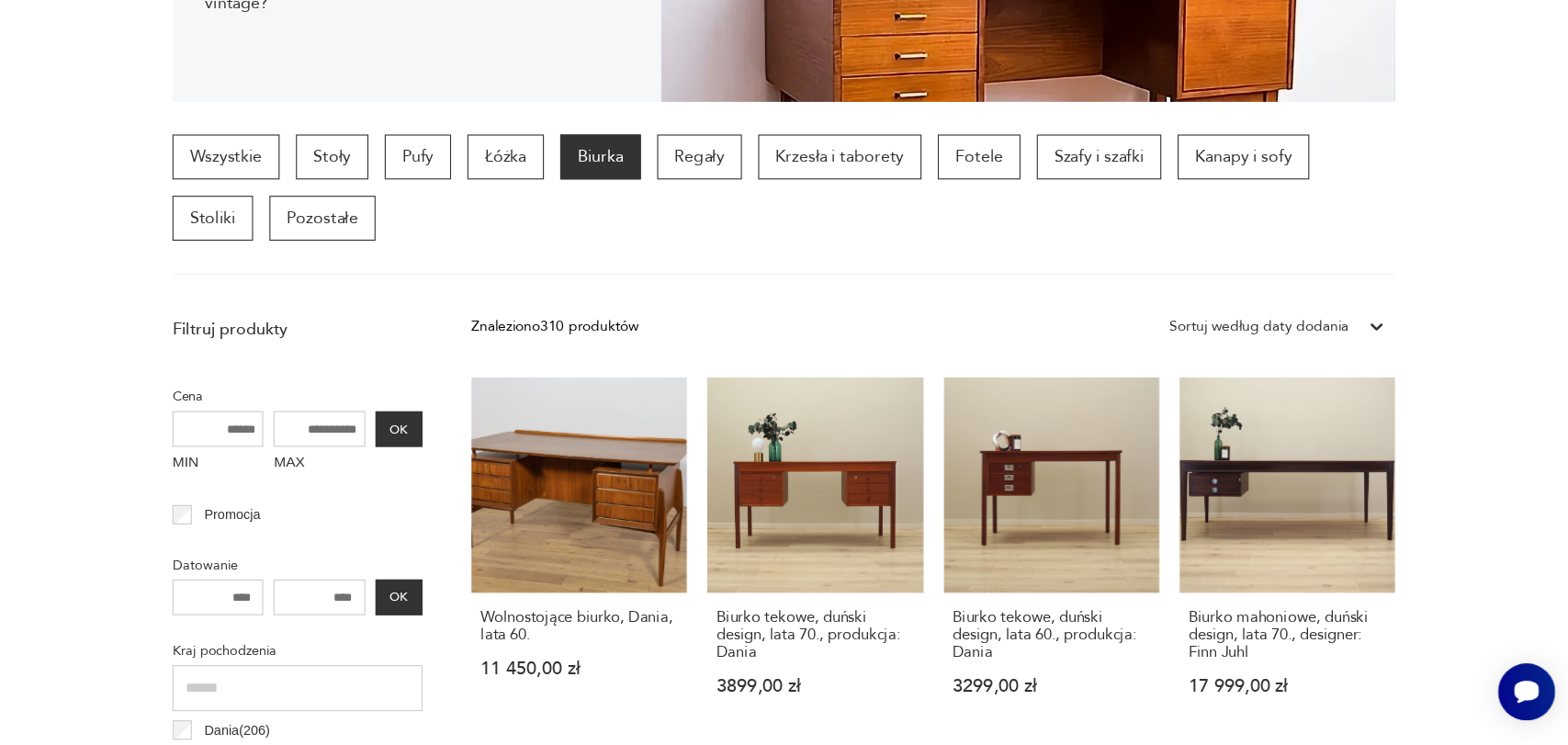 scroll, scrollTop: 487, scrollLeft: 0, axis: vertical 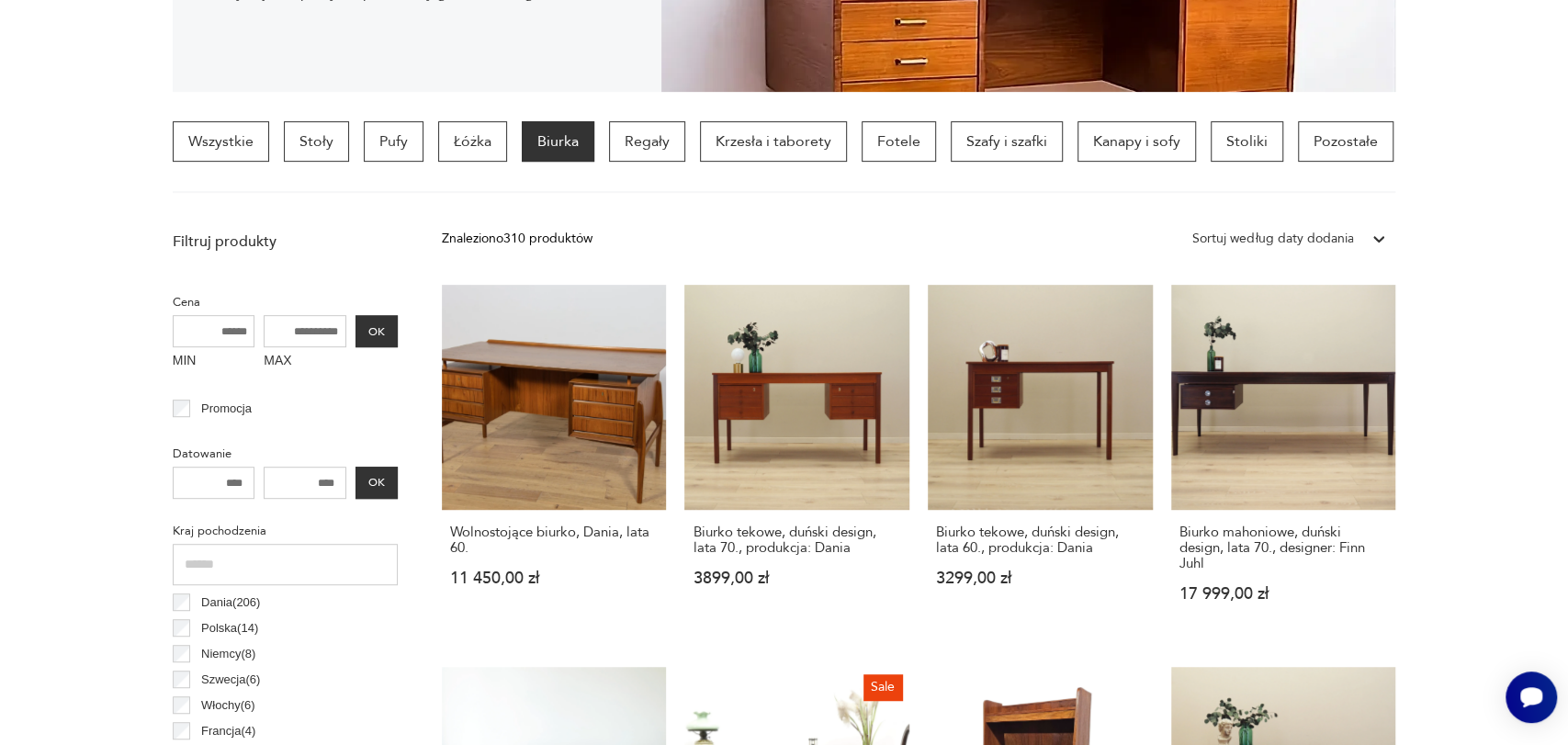 click on "Biurka Vintage Jeśli przy biurku spędzasz w ciągu dnia więcej czasu niż na kanapie, postaraj się o komfortowe warunki pracy. Co bardziej zmotywuje do pracy niż prawdziwy gabinet vintage?" at bounding box center [784, -46] 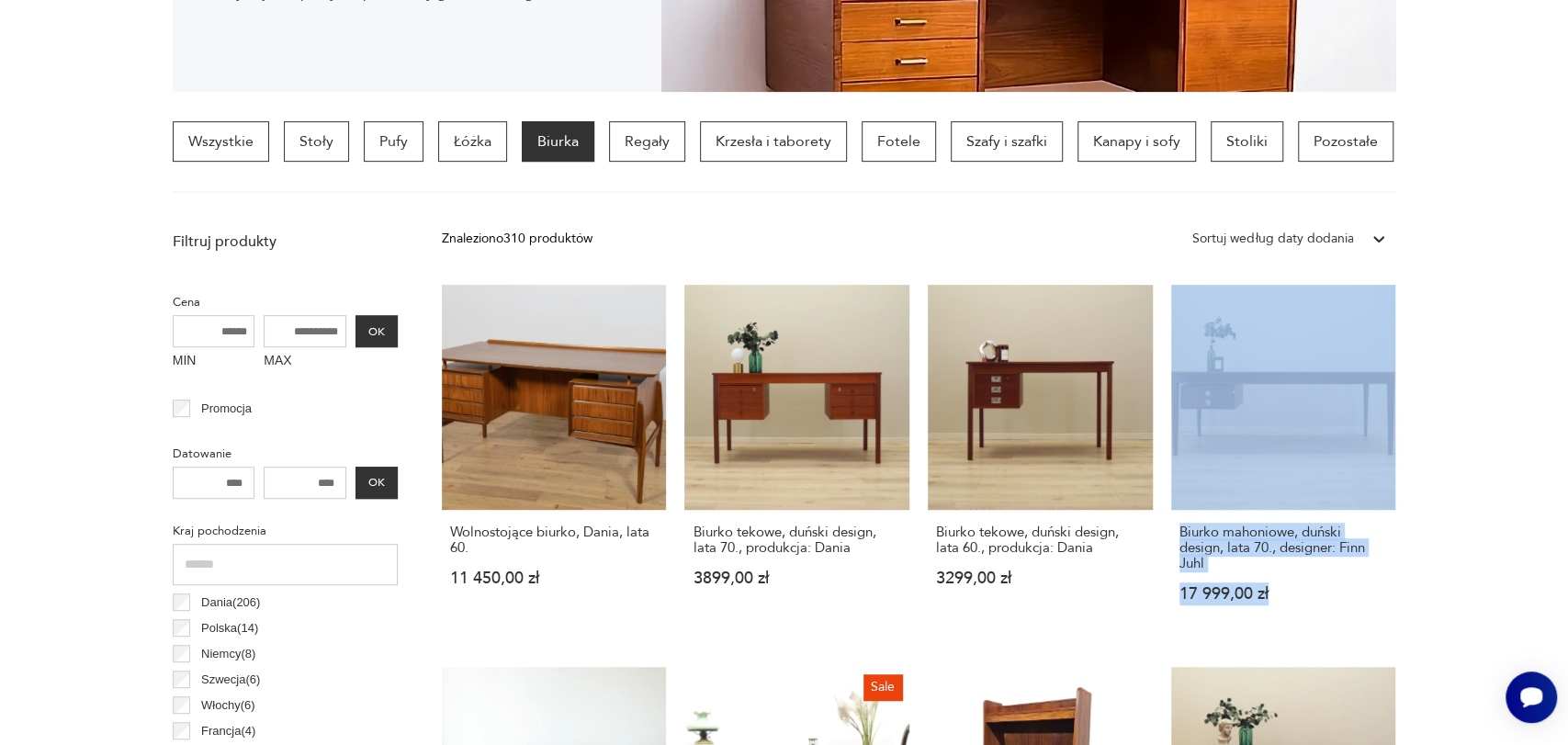 drag, startPoint x: 1566, startPoint y: 607, endPoint x: 1484, endPoint y: 477, distance: 153.701 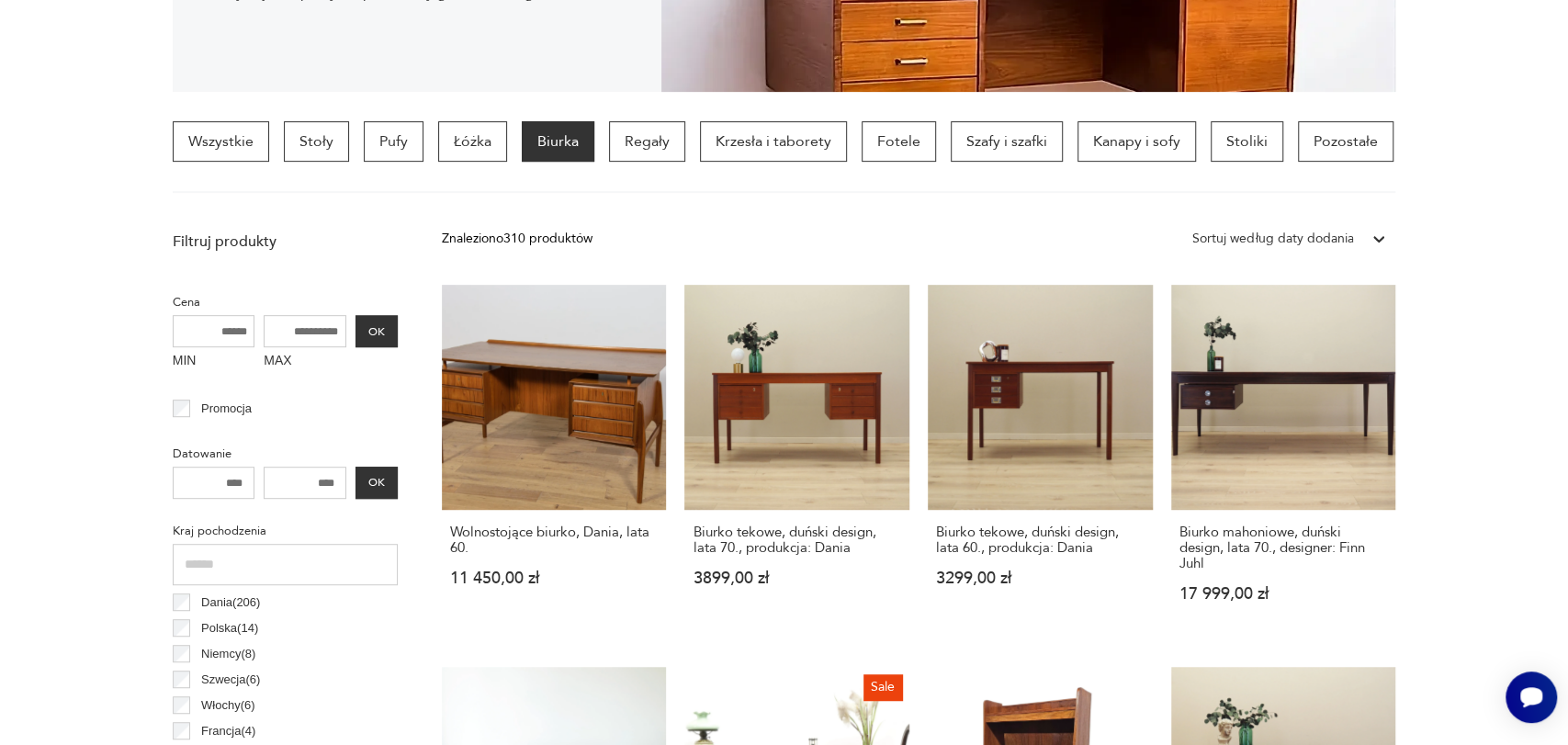 click on "Filtruj produkty Cena MIN MAX OK Promocja Datowanie OK Kraj pochodzenia Dania  ( 206 ) Polska  ( 14 ) Niemcy  ( 8 ) Szwecja  ( 6 ) Włochy  ( 6 ) Francja  ( 4 ) Norwegia  ( 4 ) Czechosłowacja  ( 2 ) Producent Projektant Stan przedmiotu Klasyk Kolor Tag art deco Bauhaus Bavaria black friday Cepelia ceramika Chodzież Ćmielów Tworzywo chrom drewno inne jesion metal palisander sklejka szkło teak Wyczyść filtry Znaleziono  310   produktów Filtruj Sortuj według daty dodania Sortuj według daty dodania Wolnostojące biurko, Dania, lata 60. 11 450,00 zł Biurko tekowe, duński design, lata 70., produkcja: Dania 3899,00 zł Biurko tekowe, duński design, lata 60., produkcja: Dania 3299,00 zł Biurko mahoniowe, duński design, lata 70., designer: Finn Juhl 17 999,00 zł Biurko duńskie teakowe, lata 60.; z szufladami, dwustronne 7900,00 zł Sale Neorenesansowe biurko z fotelem. Po profesjonalnej renowacji. 8560,00 zł 8800,00 zł Sekretarz / Toaletka Teak, Duński design, lata 60. 4000,00 zł Klasyk" at bounding box center (784, 1113) 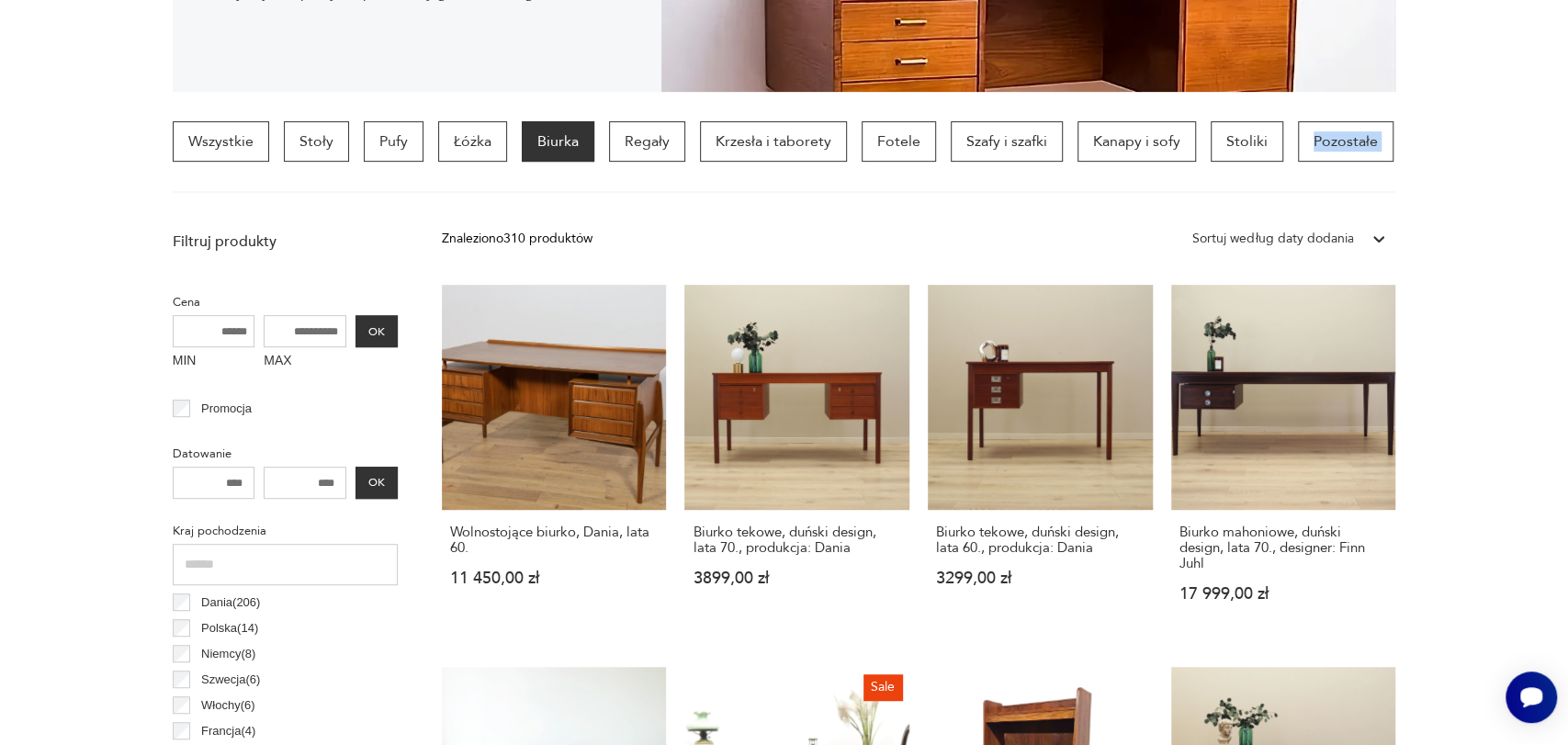 click on "Cenimy prywatność użytkowników Używamy plików cookie, aby poprawić jakość przeglądania, wyświetlać reklamy lub treści dostosowane do indywidualnych potrzeb użytkowników oraz analizować ruch na stronie. Kliknięcie przycisku „Akceptuj wszystkie” oznacza zgodę na wykorzystywanie przez nas plików cookie. Ustawienia    Akceptuję wszystkie Dostosuj preferencje dotyczące zgody   Używamy plików cookie, aby pomóc użytkownikom w sprawnej nawigacji i wykonywaniu określonych funkcji. Szczegółowe informacje na temat wszystkich plików cookie odpowiadających poszczególnym kategoriom zgody znajdują się poniżej. Pliki cookie sklasyfikowane jako „niezbędne” są przechowywane w przeglądarce użytkownika, ponieważ są niezbędne do włączenia podstawowych funkcji witryny....  Pokaż więcej Niezbędne Zawsze aktywne Plik cookie connect.sid Czas trwania 10 godzin Opis This cookie is used for authentication and for secure log-in. It registers the log-in information.  Plik cookie Opis" at bounding box center (784, 1027) 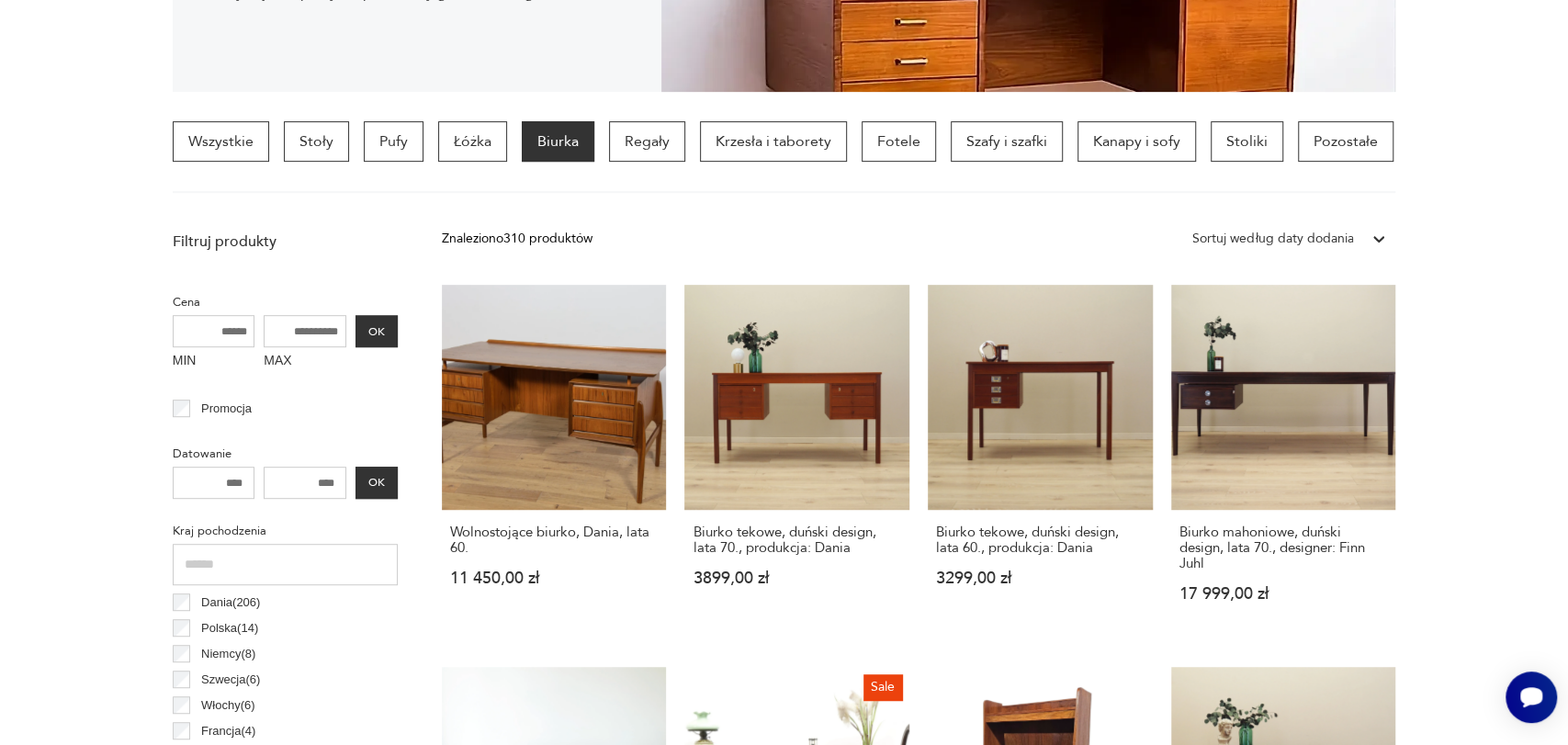 click on "Biurka Vintage Jeśli przy biurku spędzasz w ciągu dnia więcej czasu niż na kanapie, postaraj się o komfortowe warunki pracy. Co bardziej zmotywuje do pracy niż prawdziwy gabinet vintage?" at bounding box center (784, -46) 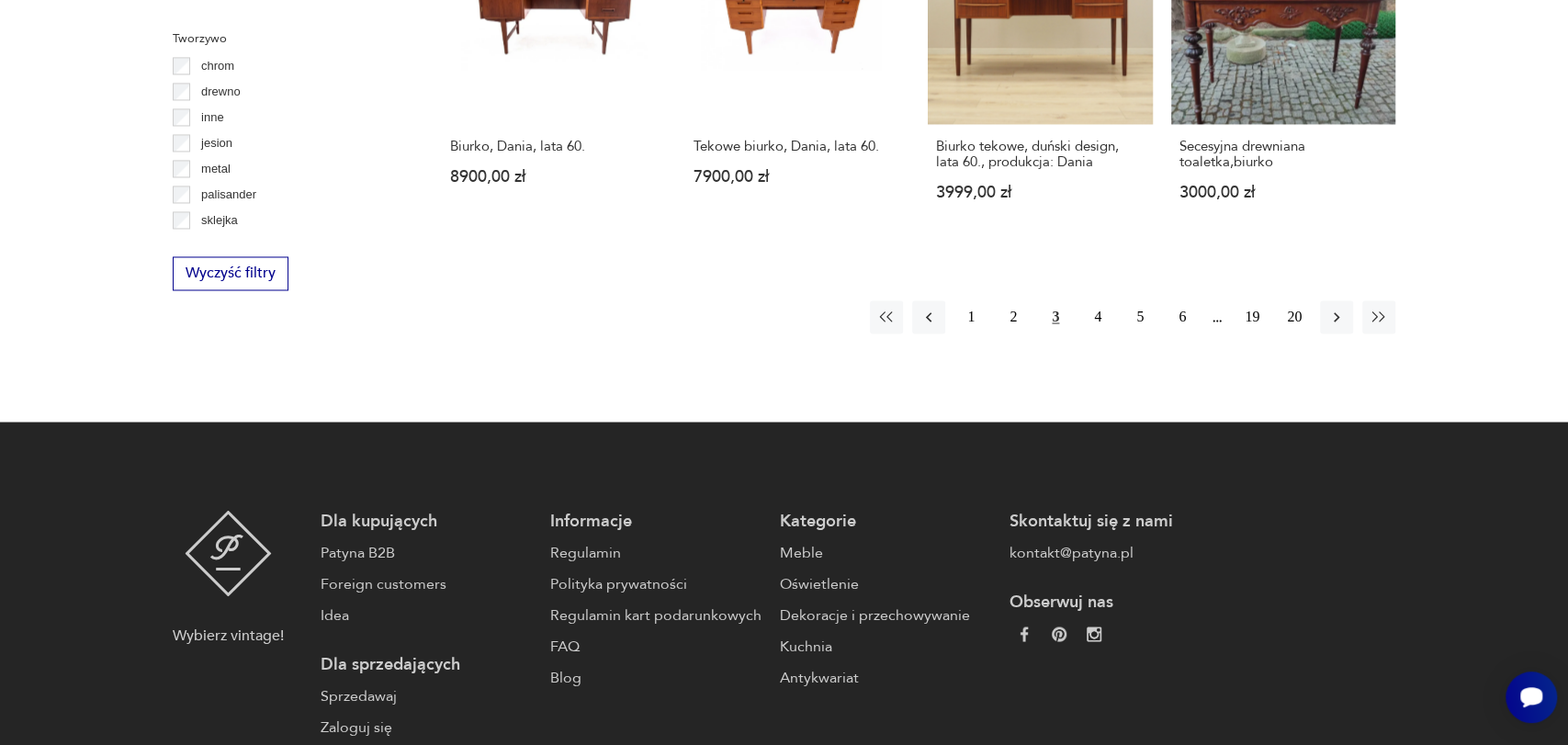 click on "Filtruj produkty Cena MIN MAX OK Promocja Datowanie OK Kraj pochodzenia Dania  ( 206 ) Polska  ( 14 ) Niemcy  ( 8 ) Szwecja  ( 6 ) Włochy  ( 6 ) Francja  ( 4 ) Norwegia  ( 4 ) Czechosłowacja  ( 2 ) Producent Projektant Stan przedmiotu Klasyk Kolor Tag art deco Bauhaus Bavaria black friday Cepelia ceramika Chodzież Ćmielów Tworzywo chrom drewno inne jesion metal palisander sklejka szkło teak Wyczyść filtry Znaleziono  310   produktów Filtruj Sortuj według daty dodania Sortuj według daty dodania Biurko tekowe, duński design, lata 70., produkcja: Dania 4199,00 zł Dwustronne biurko gabinetowe w orzechu / Po renowacji / stan idealny 6900,00 zł Dwustronne biurko gabinetowe Art Deco / Po renowacji / stan idealny 6800,00 zł Toaletka z krzesłem w stylu Art Deco, Polska, połowa XX wieku. 4900,00 zł Komplet Art deco toaletka + krzesło, Polska,Art Deco, ok. 1940 rok. 6500,00 zł Toaletka wraz z krzesłem w stylu Art Deco, Polska, rok ok. 1950. 5900,00 zł 6000,00 zł 7900,00 zł 8000,00 zł 1" at bounding box center [784, -435] 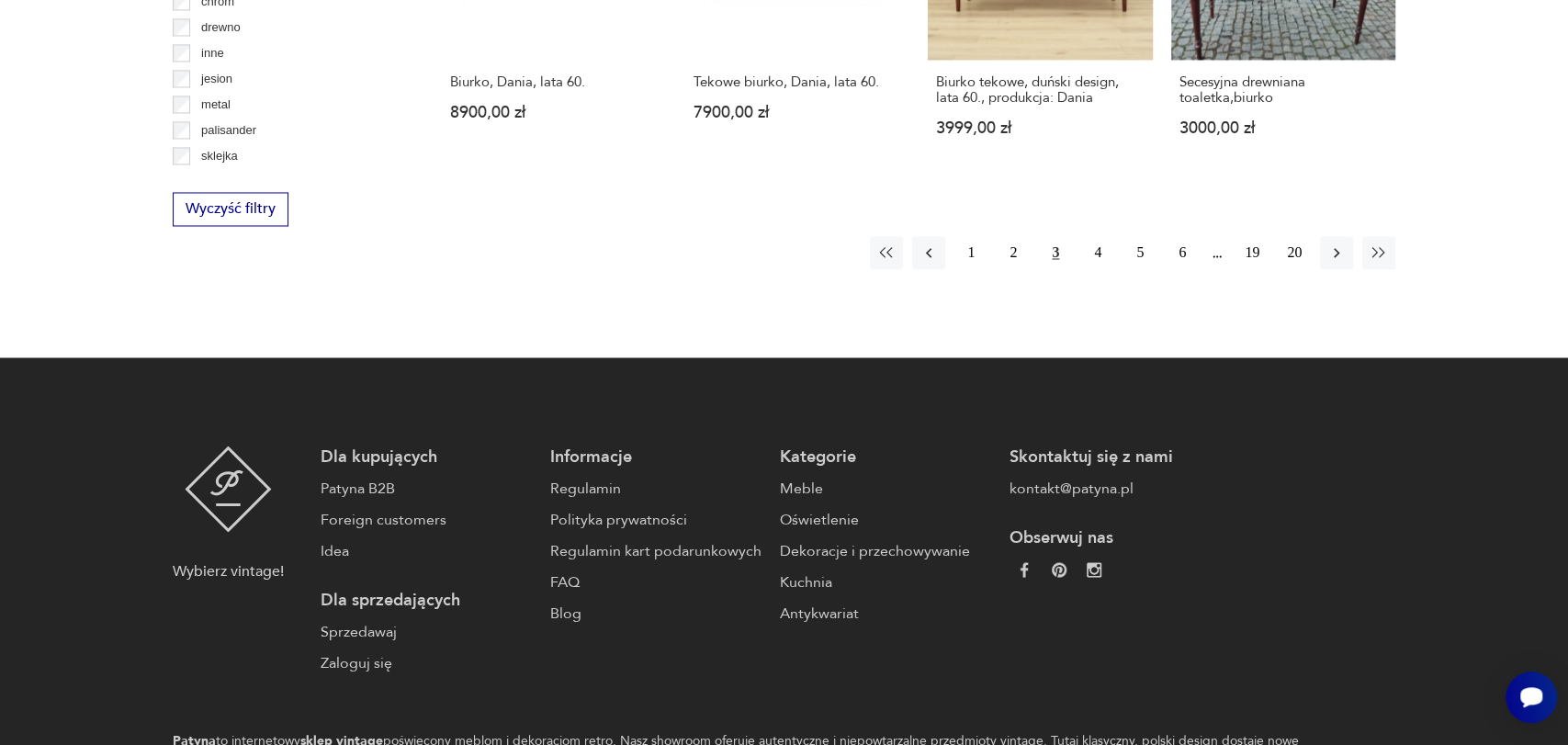 scroll, scrollTop: 2006, scrollLeft: 0, axis: vertical 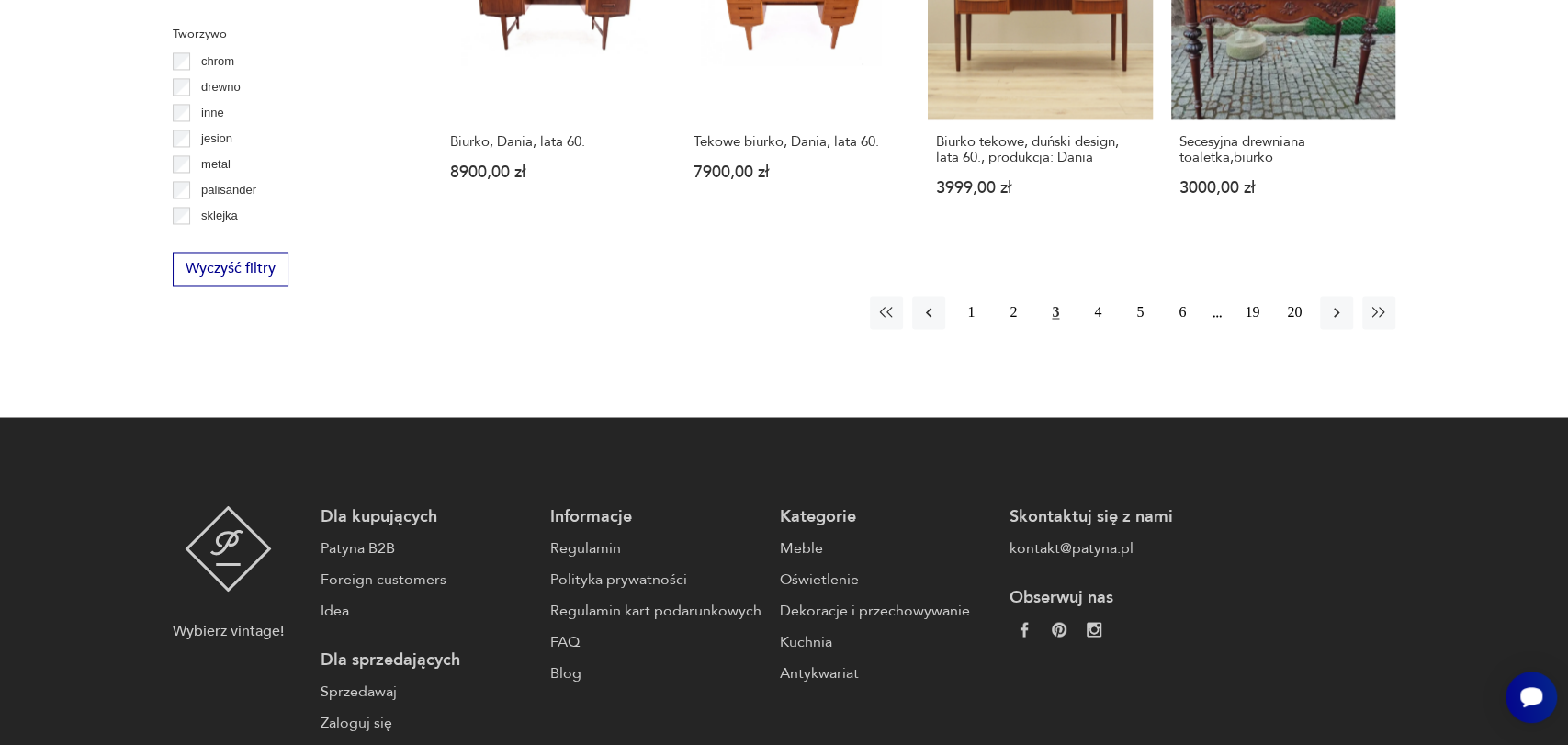click on "Filtruj produkty Cena MIN MAX OK Promocja Datowanie OK Kraj pochodzenia Dania  ( 206 ) Polska  ( 14 ) Niemcy  ( 8 ) Szwecja  ( 6 ) Włochy  ( 6 ) Francja  ( 4 ) Norwegia  ( 4 ) Czechosłowacja  ( 2 ) Holandia  ( 2 ) Producent Projektant Stan przedmiotu Klasyk Kolor Tag art deco Bauhaus Bavaria black friday Cepelia ceramika Chodzież Ćmielów DDR Tworzywo chrom drewno inne jesion metal palisander sklejka szkło teak Wyczyść filtry Znaleziono  310   produktów Filtruj Sortuj według daty dodania Sortuj według daty dodania Biurko tekowe, duński design, lata 70., produkcja: Dania 4199,00 zł Dwustronne biurko gabinetowe w orzechu / Po renowacji / stan idealny 6900,00 zł Dwustronne biurko gabinetowe Art Deco / Po renowacji / stan idealny 6800,00 zł Toaletka z krzesłem w stylu Art Deco, Polska, połowa XX wieku. 4900,00 zł Komplet Art deco toaletka + krzesło, Polska,Art Deco, ok. 1940 rok. 6500,00 zł Toaletka wraz z krzesłem w stylu Art Deco, Polska, rok ok. 1950. 5900,00 zł 6000,00 zł 1 2 3 4" at bounding box center (784, -440) 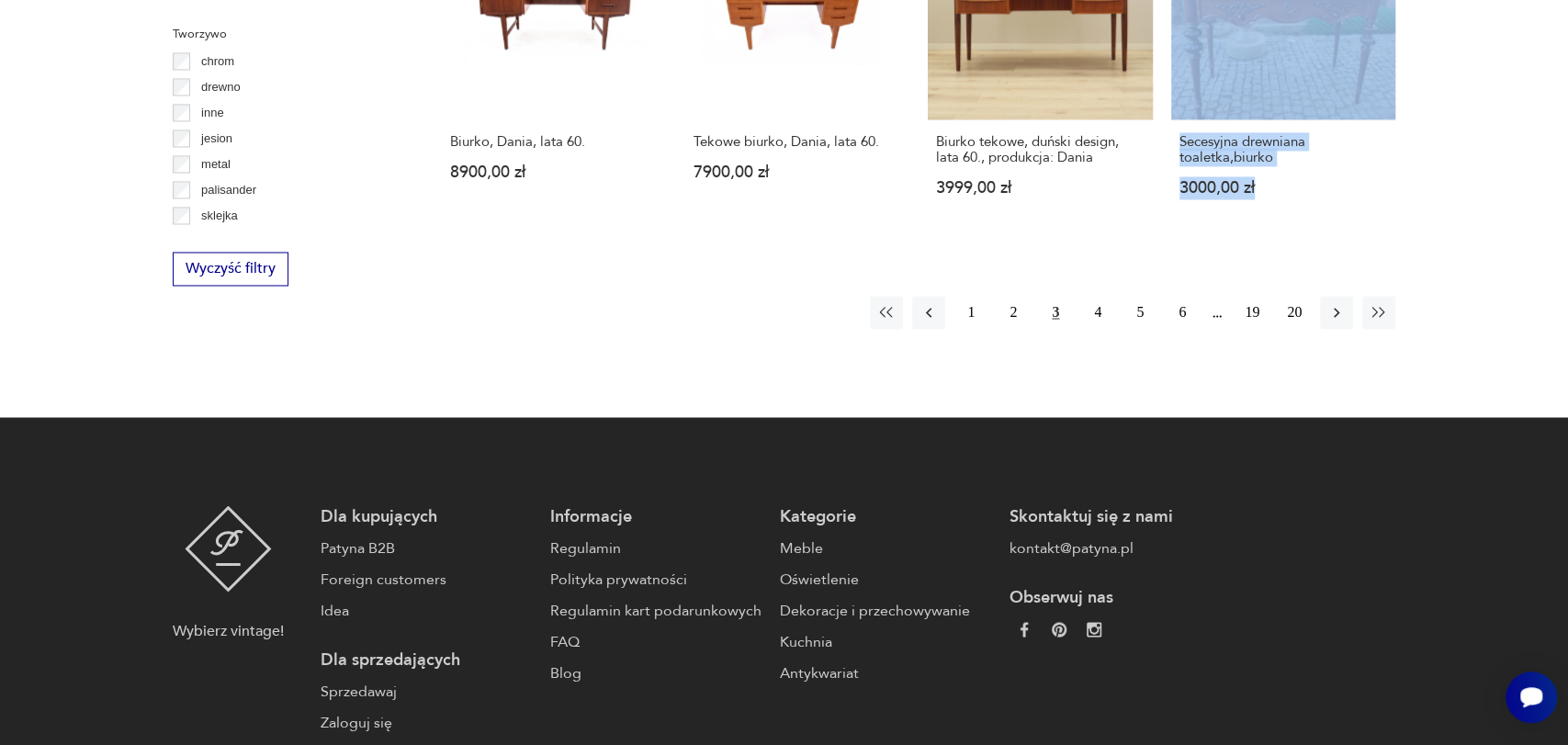 drag, startPoint x: 1566, startPoint y: 172, endPoint x: 1543, endPoint y: -64, distance: 237.1181 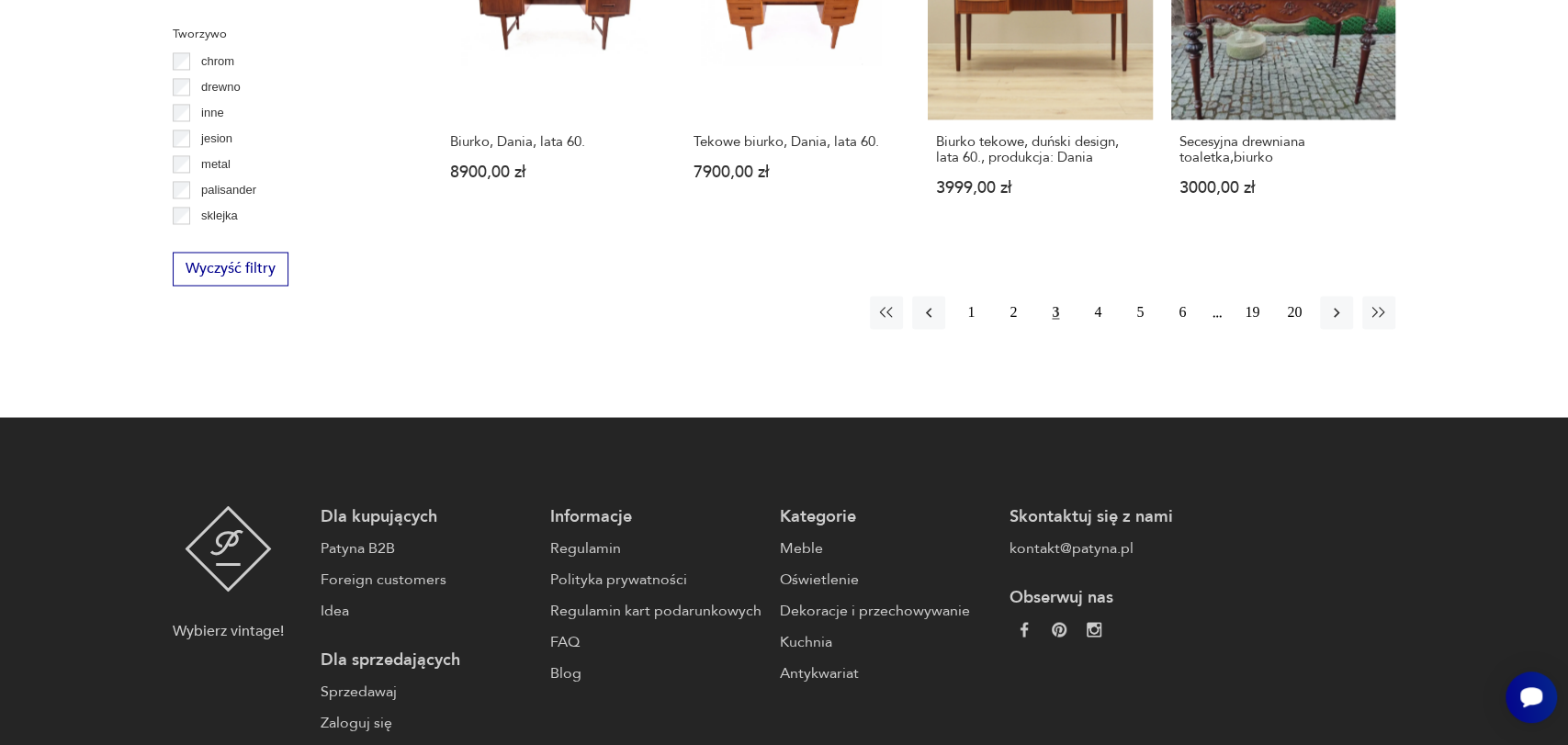 click on "Filtruj produkty Cena MIN MAX OK Promocja Datowanie OK Kraj pochodzenia Dania  ( 206 ) Polska  ( 14 ) Niemcy  ( 8 ) Szwecja  ( 6 ) Włochy  ( 6 ) Francja  ( 4 ) Norwegia  ( 4 ) Czechosłowacja  ( 2 ) Holandia  ( 2 ) Producent Projektant Stan przedmiotu Klasyk Kolor Tag art deco Bauhaus Bavaria black friday Cepelia ceramika Chodzież Ćmielów DDR Tworzywo chrom drewno inne jesion metal palisander sklejka szkło teak Wyczyść filtry Znaleziono  310   produktów Filtruj Sortuj według daty dodania Sortuj według daty dodania Biurko tekowe, duński design, lata 70., produkcja: Dania 4199,00 zł Dwustronne biurko gabinetowe w orzechu / Po renowacji / stan idealny 6900,00 zł Dwustronne biurko gabinetowe Art Deco / Po renowacji / stan idealny 6800,00 zł Toaletka z krzesłem w stylu Art Deco, Polska, połowa XX wieku. 4900,00 zł Komplet Art deco toaletka + krzesło, Polska,Art Deco, ok. 1940 rok. 6500,00 zł Toaletka wraz z krzesłem w stylu Art Deco, Polska, rok ok. 1950. 5900,00 zł 6000,00 zł 1 2 3 4" at bounding box center [784, -440] 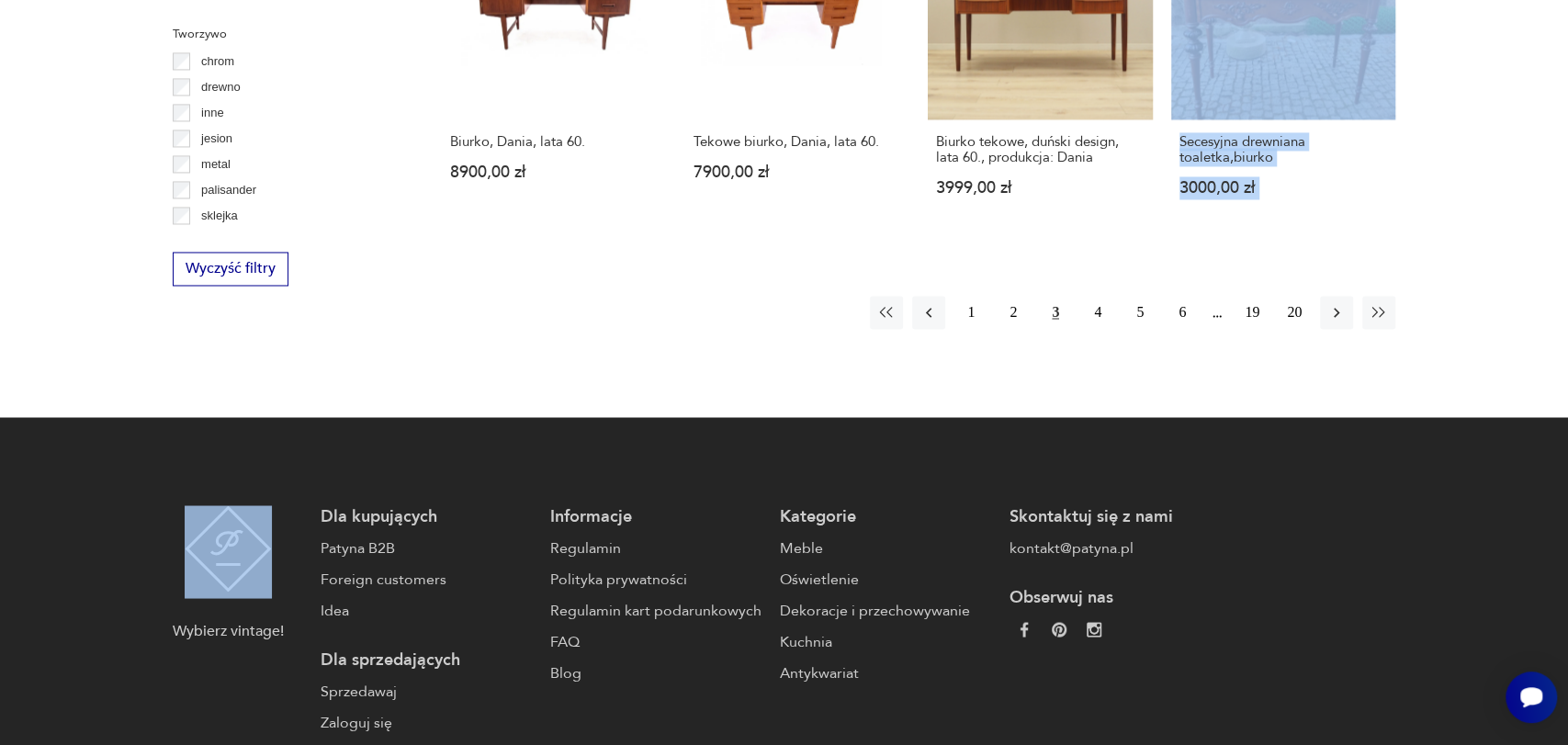 drag, startPoint x: 1559, startPoint y: 286, endPoint x: 1551, endPoint y: 39, distance: 247.12952 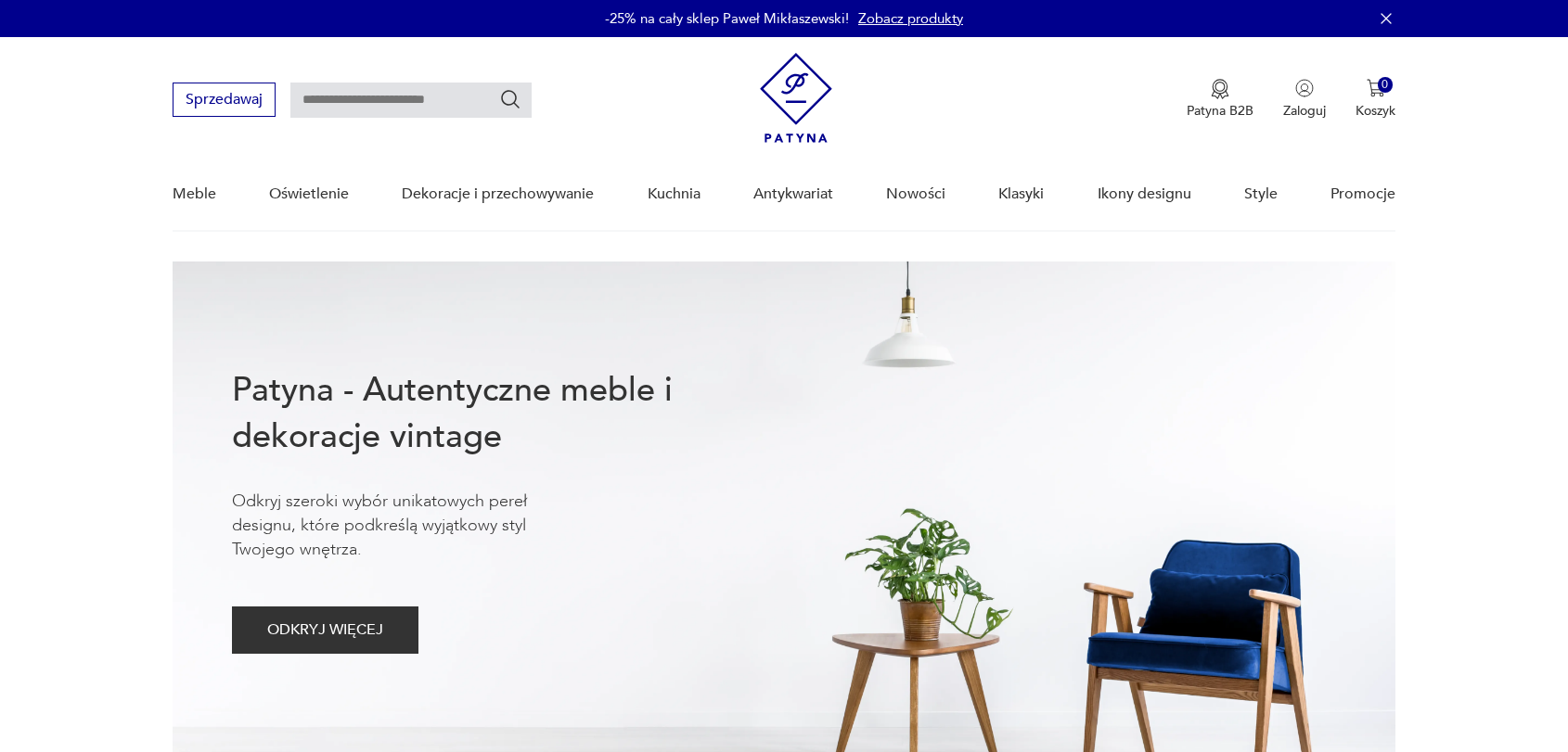 scroll, scrollTop: 0, scrollLeft: 0, axis: both 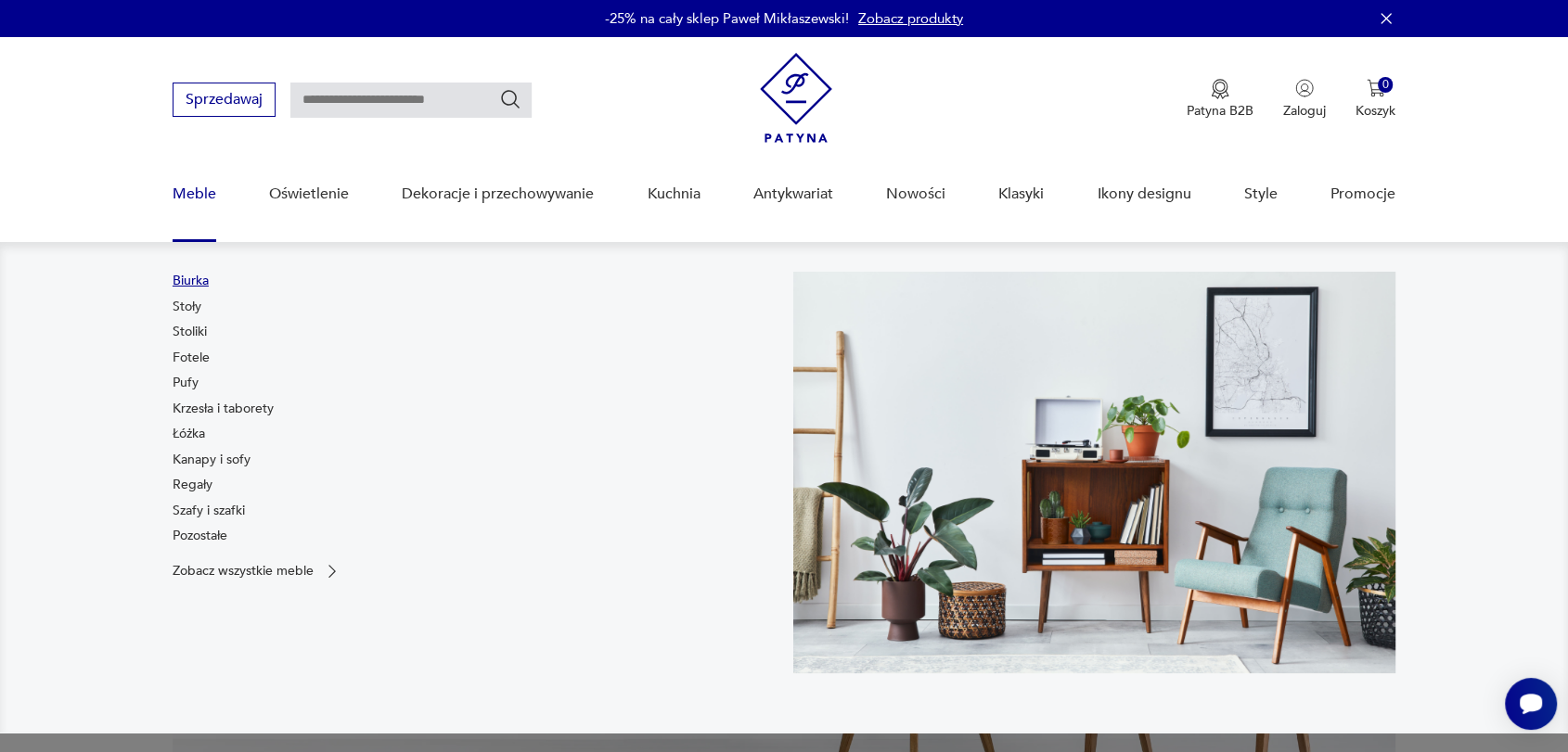 click on "Biurka" at bounding box center (190, 281) 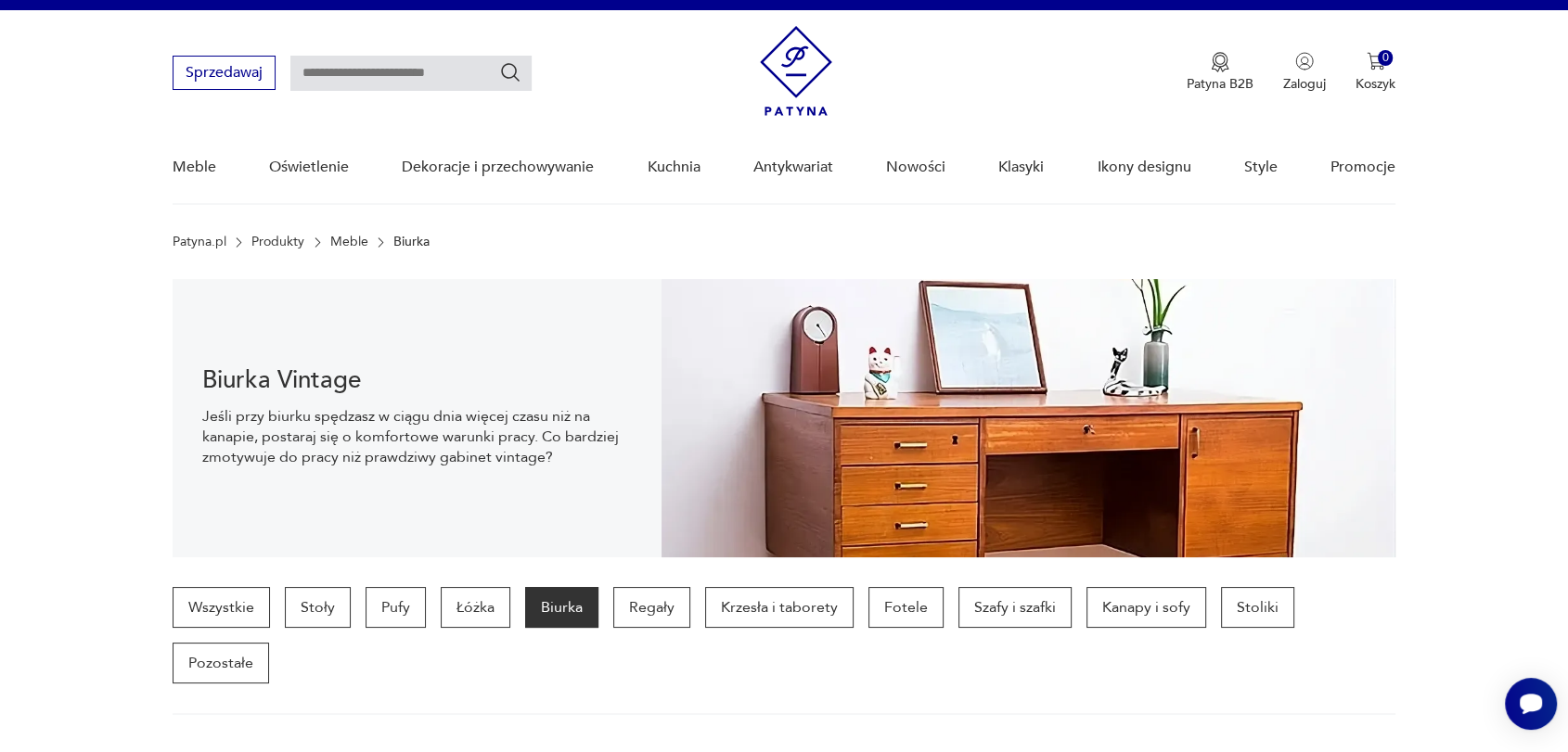 scroll, scrollTop: 27, scrollLeft: 0, axis: vertical 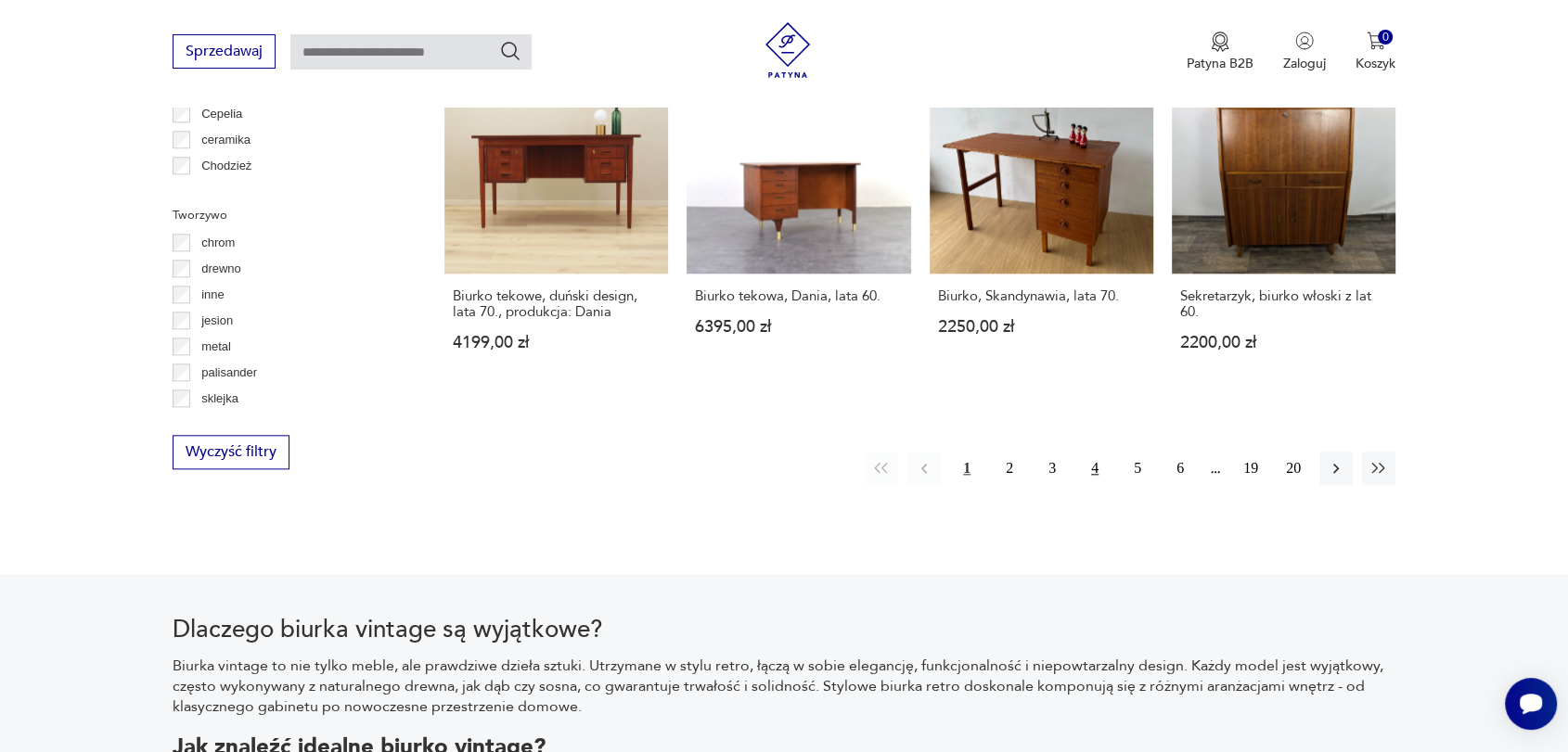 click on "4" at bounding box center (1095, 468) 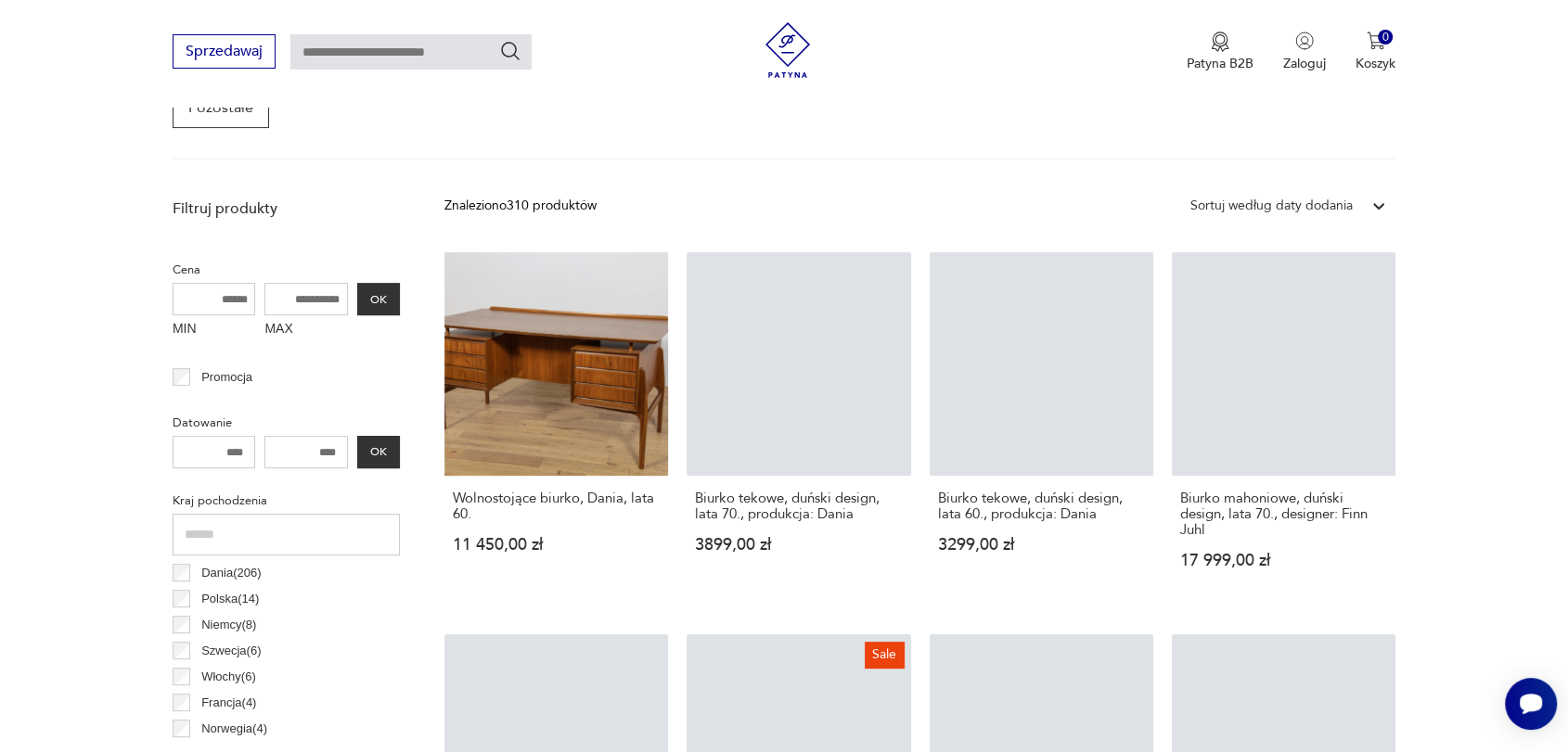 scroll, scrollTop: 491, scrollLeft: 0, axis: vertical 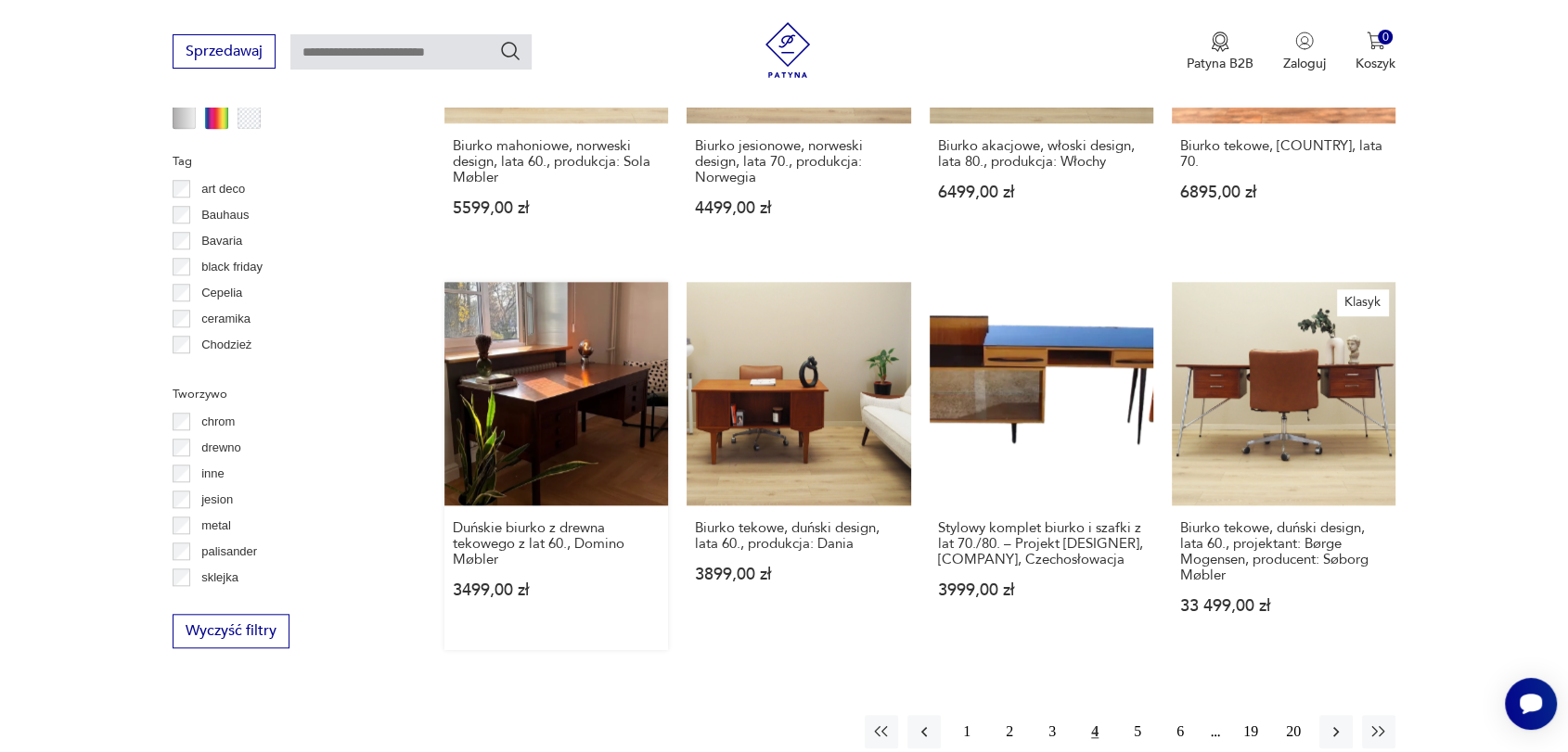 click on "Duńskie biurko z drewna tekowego z lat 60., Domino Møbler 3499,00 zł" at bounding box center [556, 465] 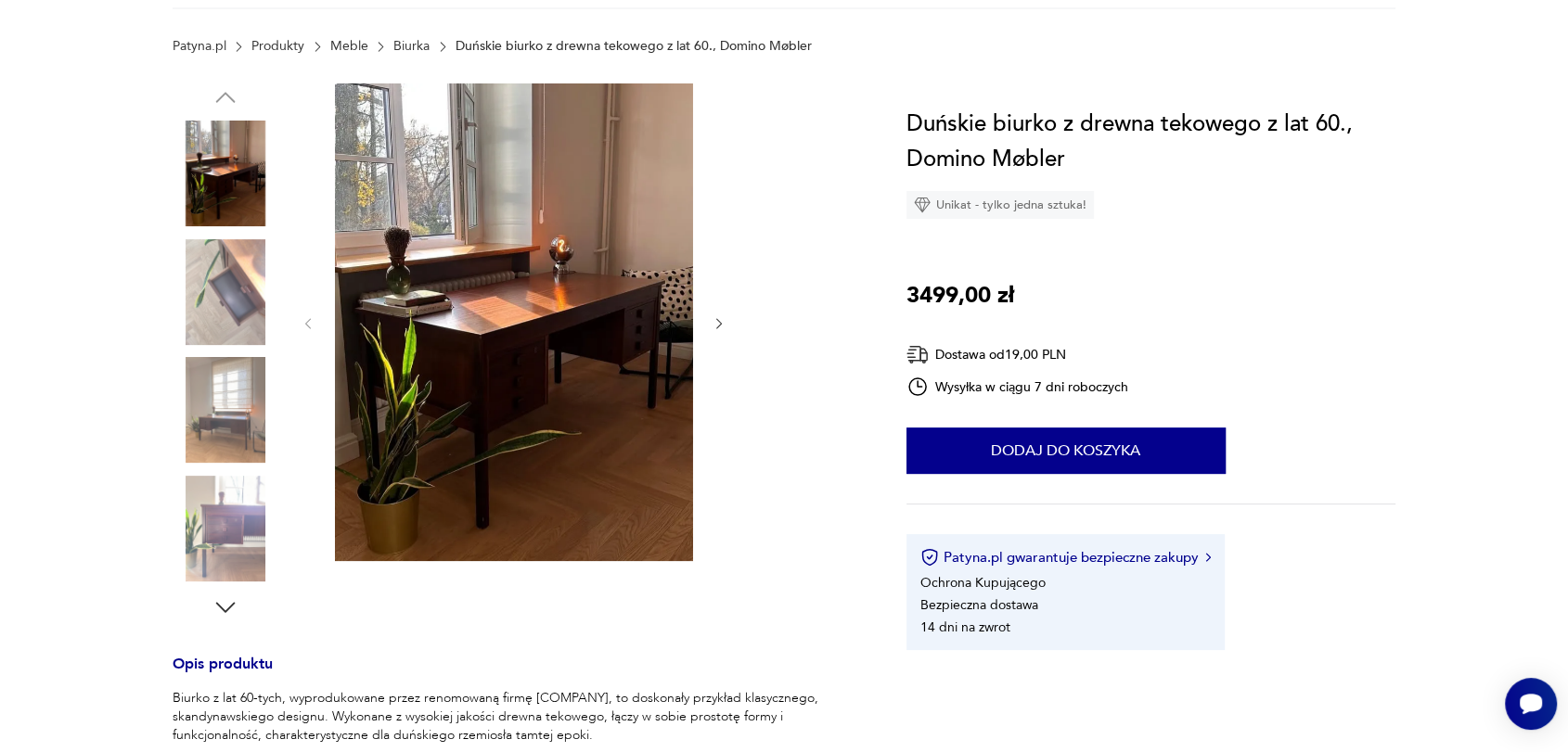 scroll, scrollTop: 0, scrollLeft: 0, axis: both 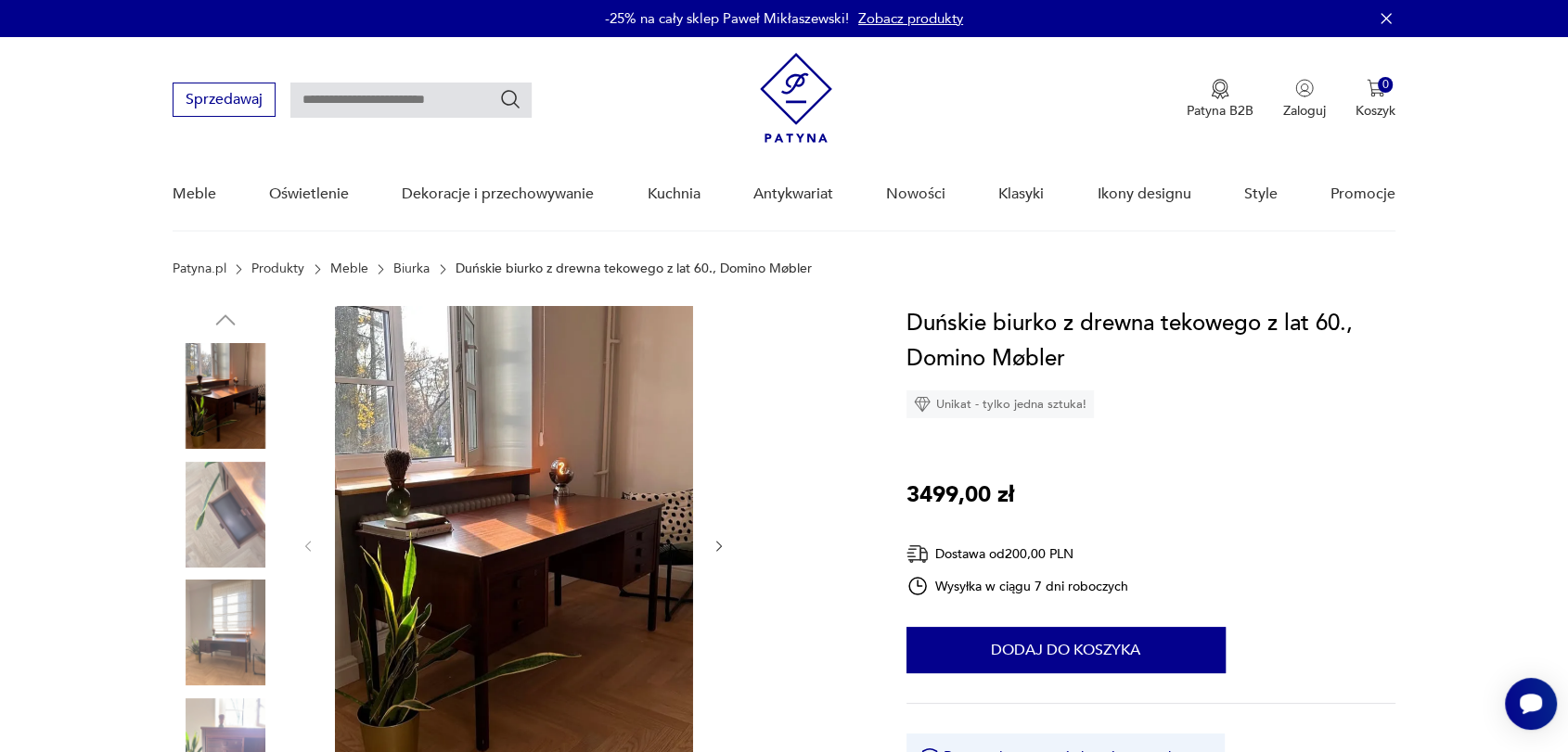 click at bounding box center (225, 515) 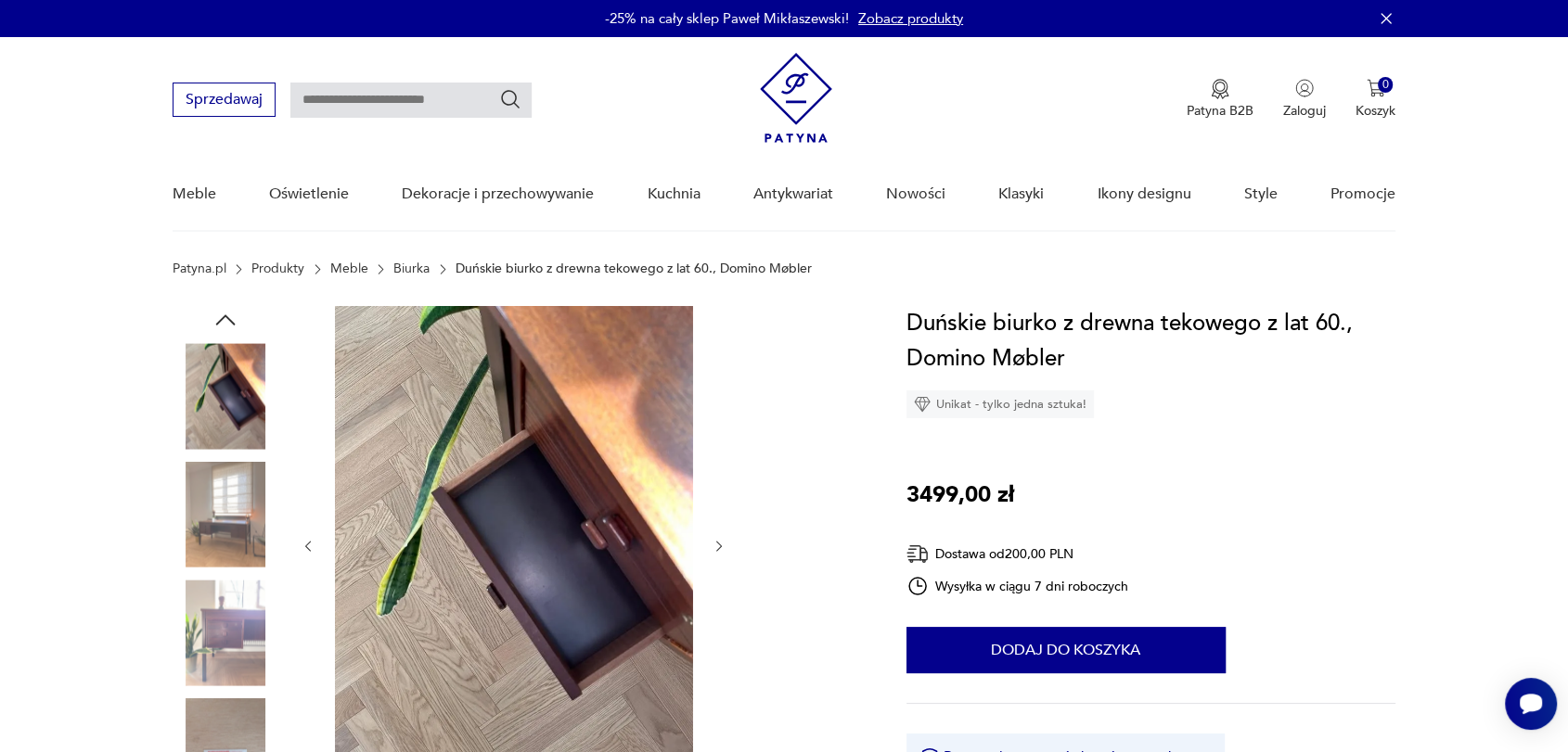 click at bounding box center (225, 632) 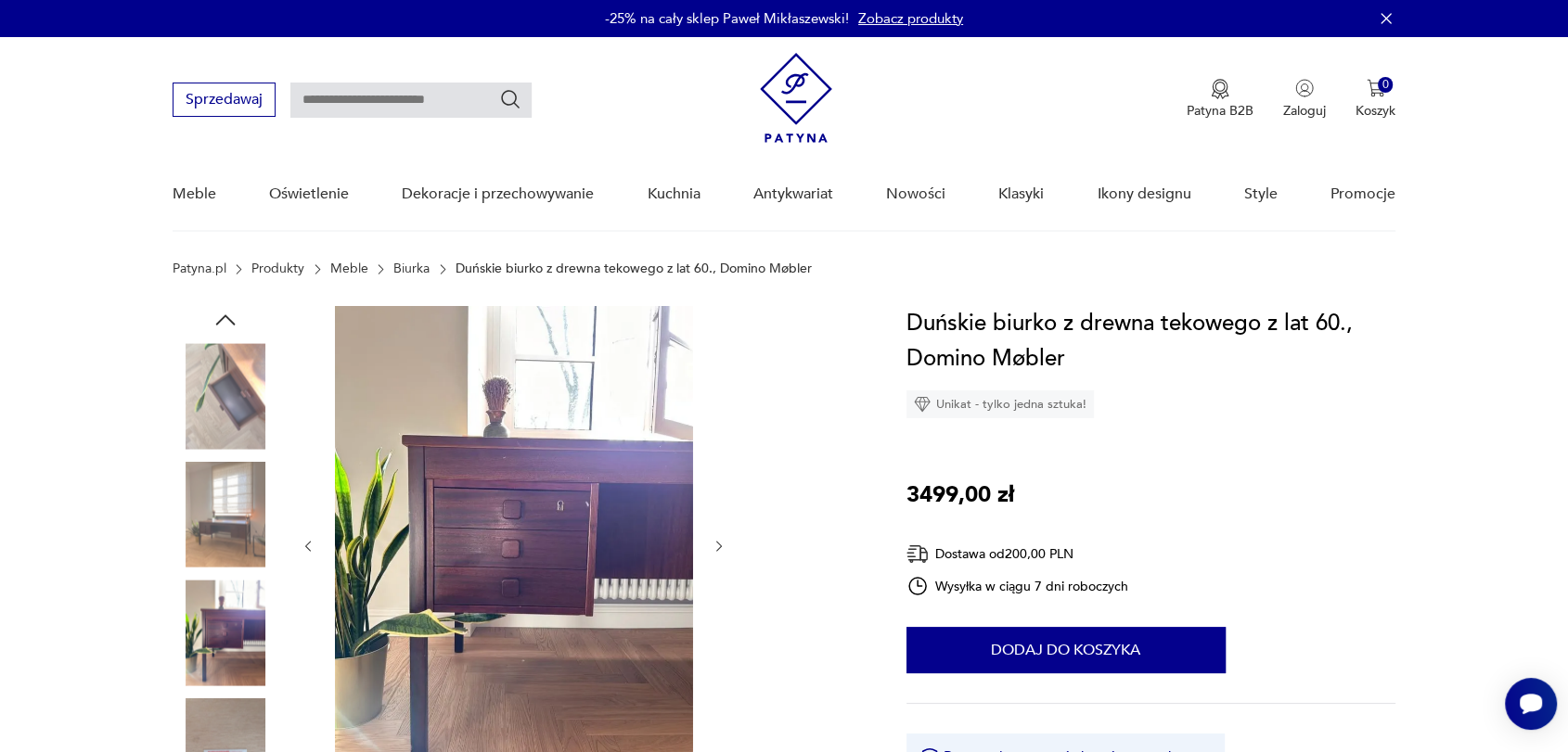 click at bounding box center (225, 751) 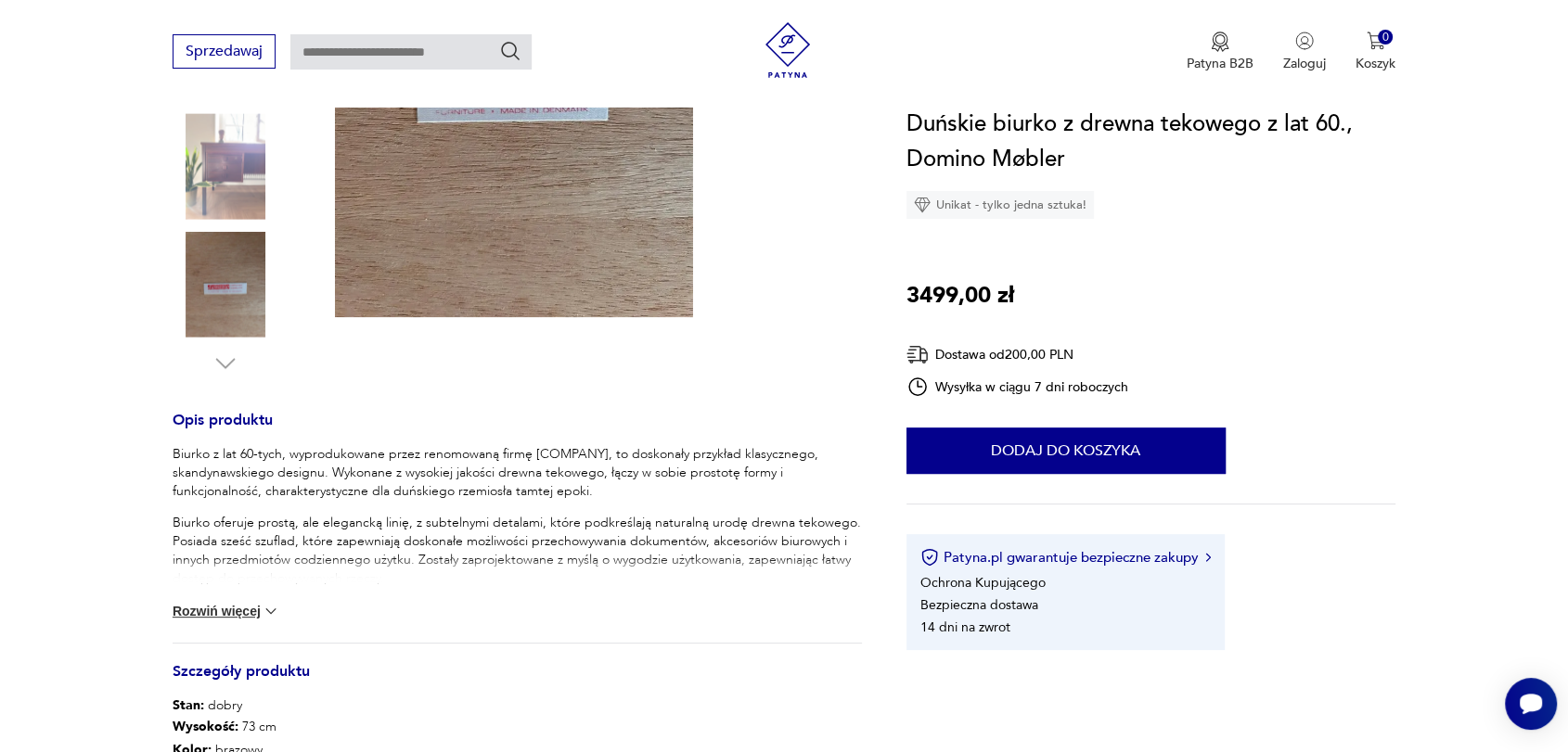 scroll, scrollTop: 0, scrollLeft: 0, axis: both 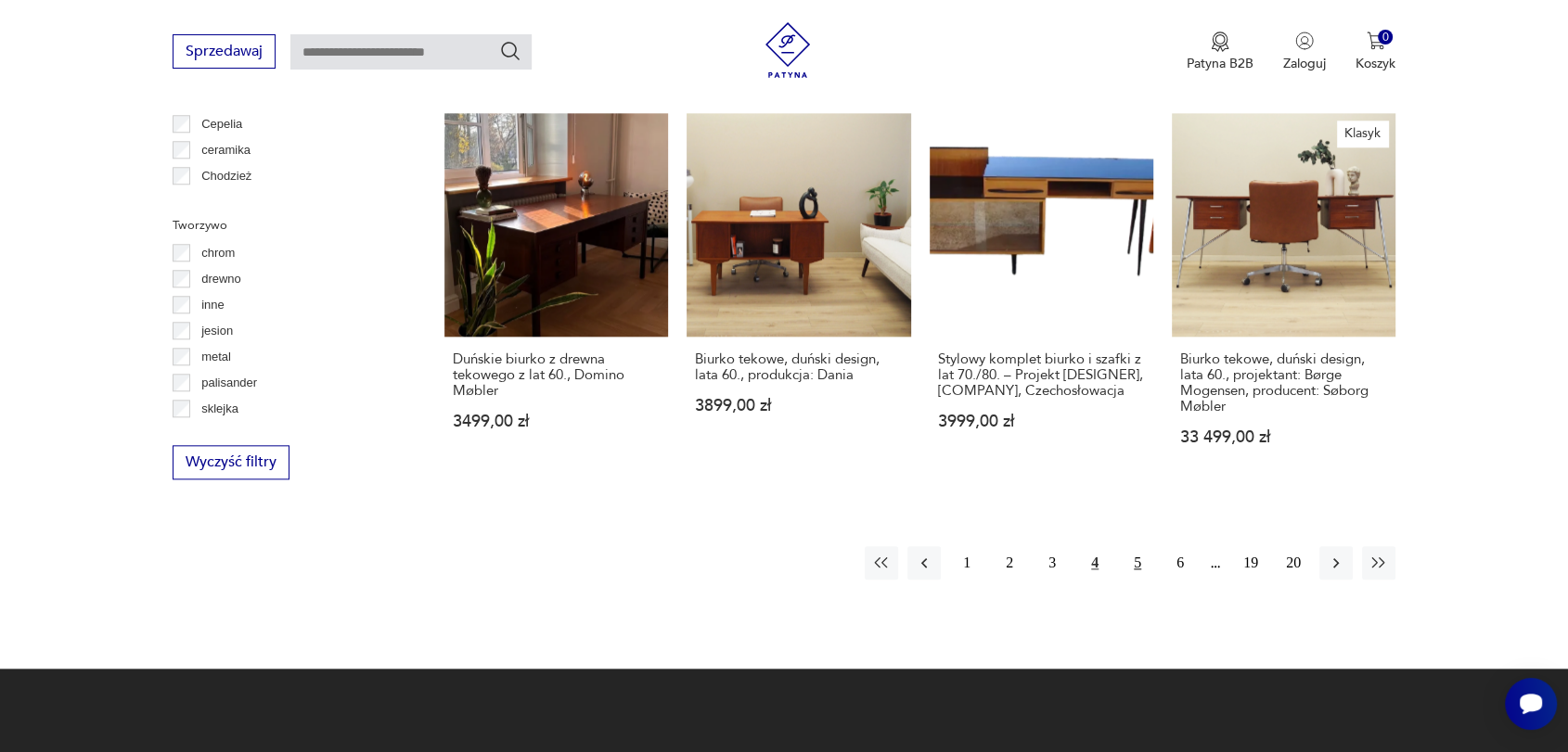 click on "5" at bounding box center (1137, 563) 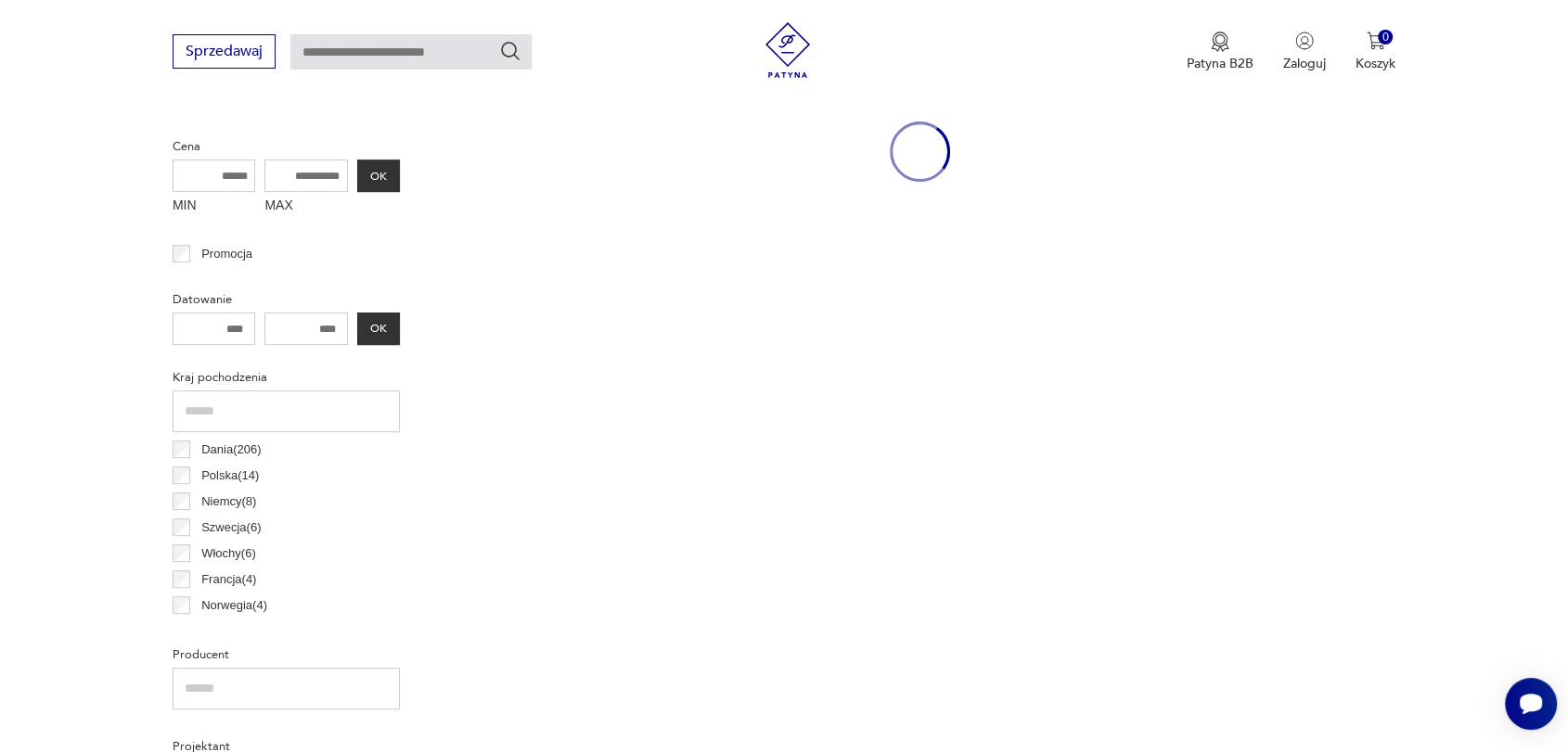 scroll, scrollTop: 491, scrollLeft: 0, axis: vertical 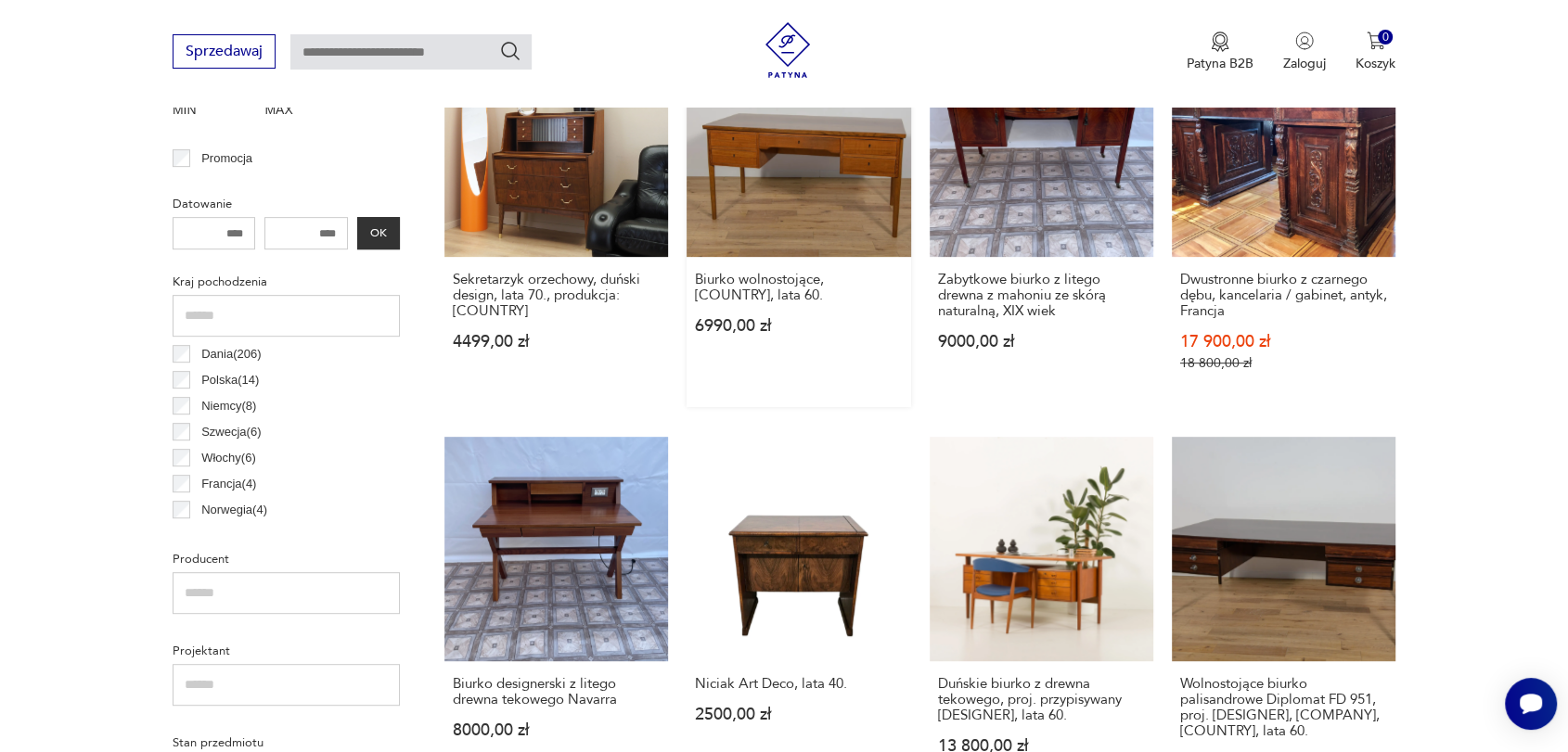 click on "Biurko wolnostojące, Dania, lata 60. 6990,00 zł" at bounding box center [798, 220] 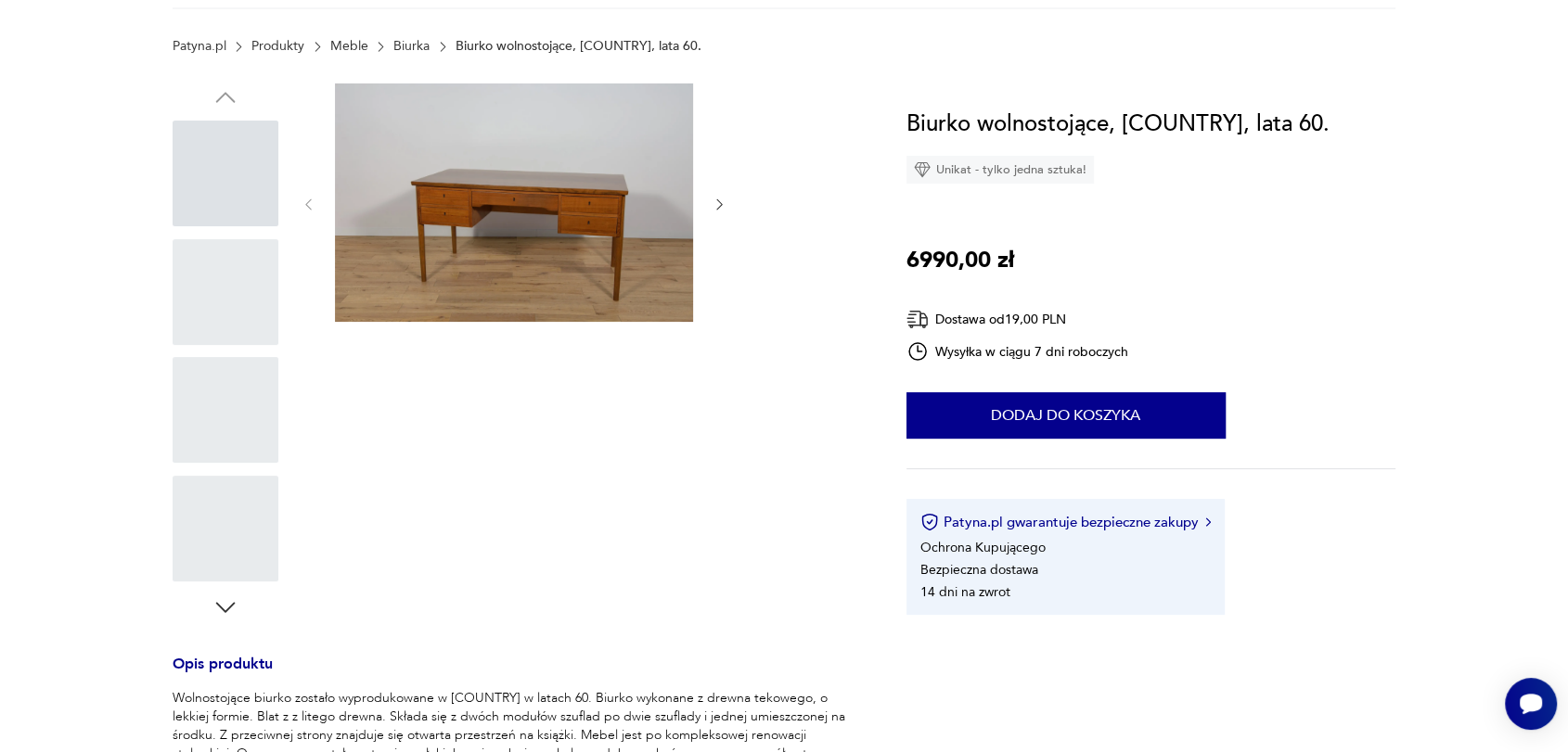 scroll, scrollTop: 0, scrollLeft: 0, axis: both 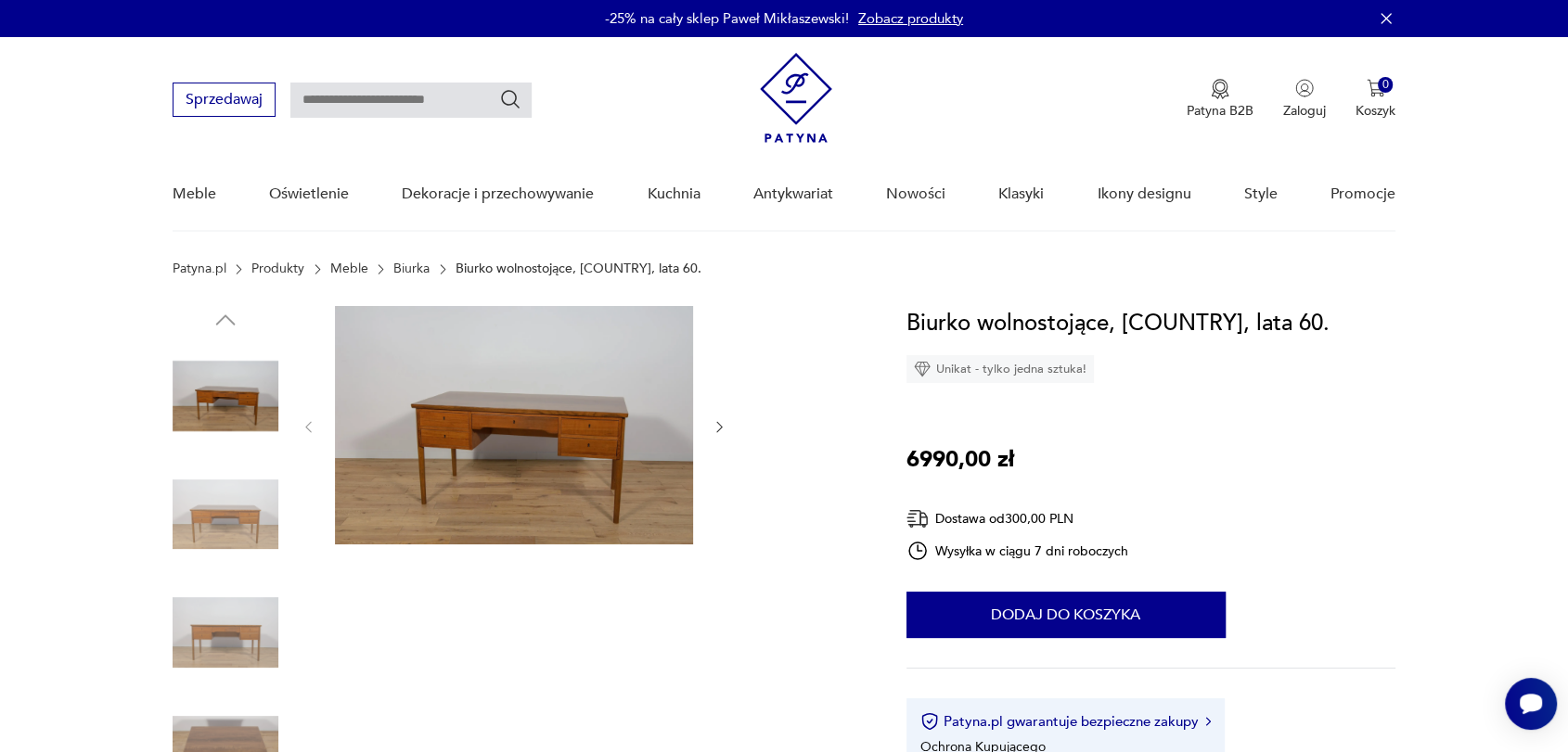 click at bounding box center [225, 515] 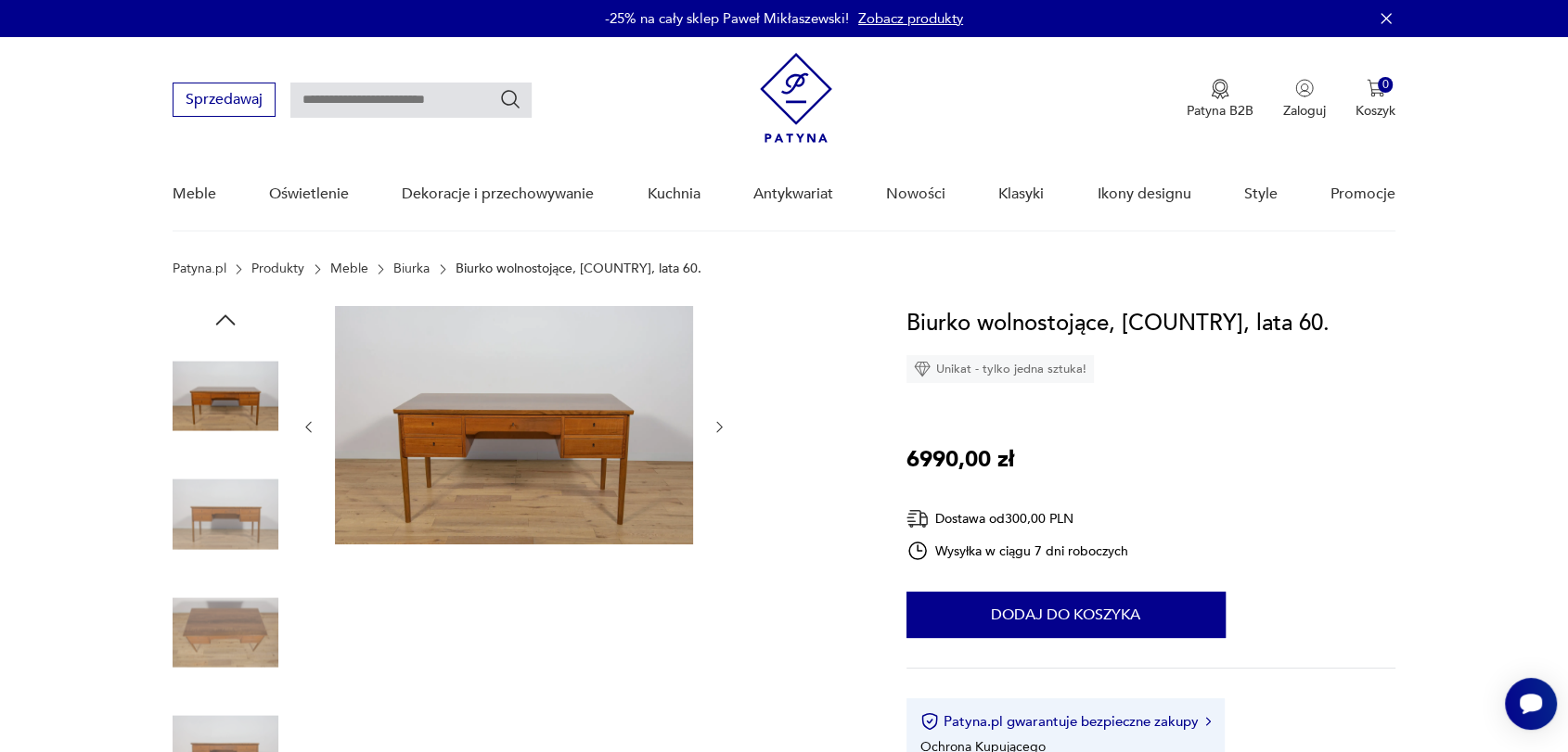 click at bounding box center [225, 632] 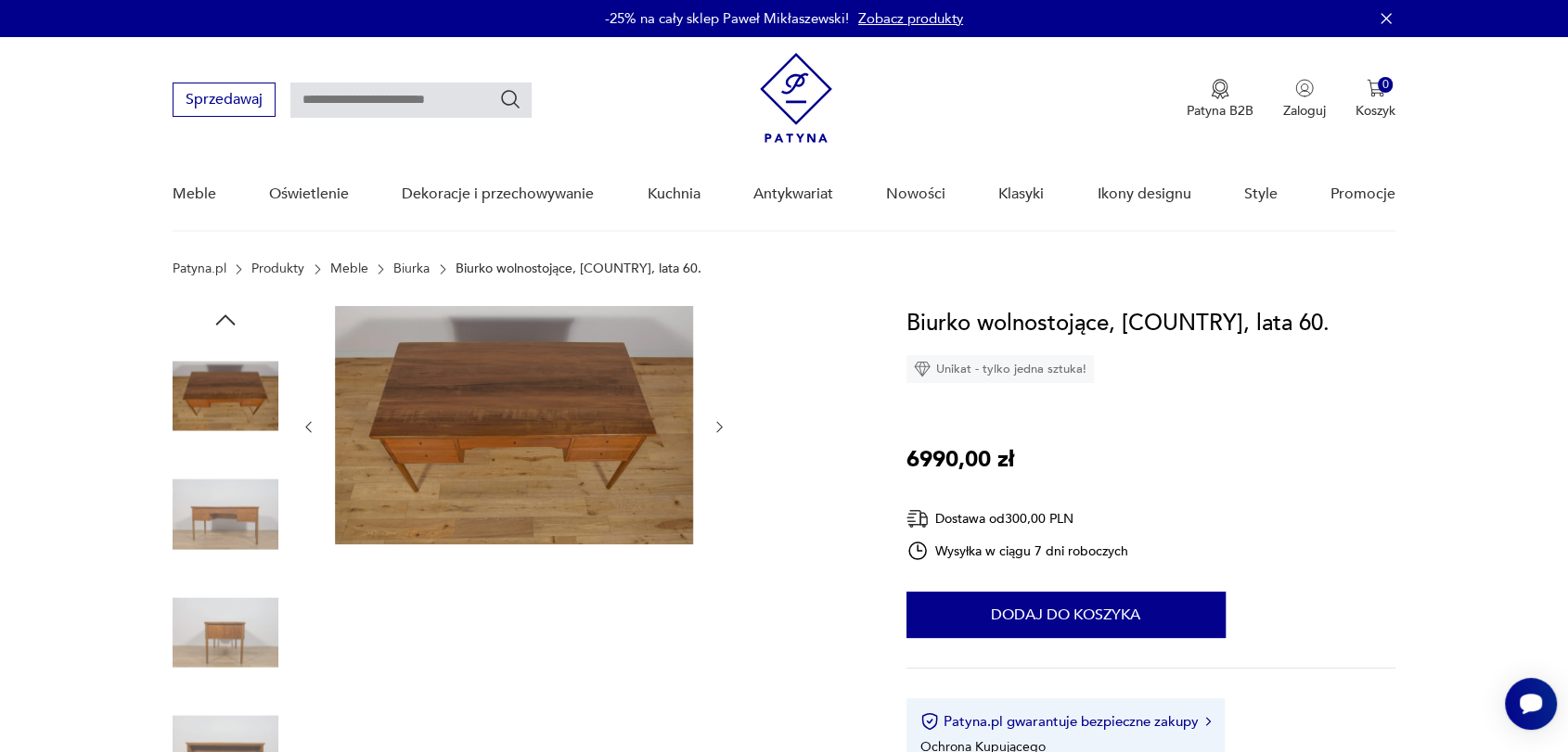 click at bounding box center [225, 751] 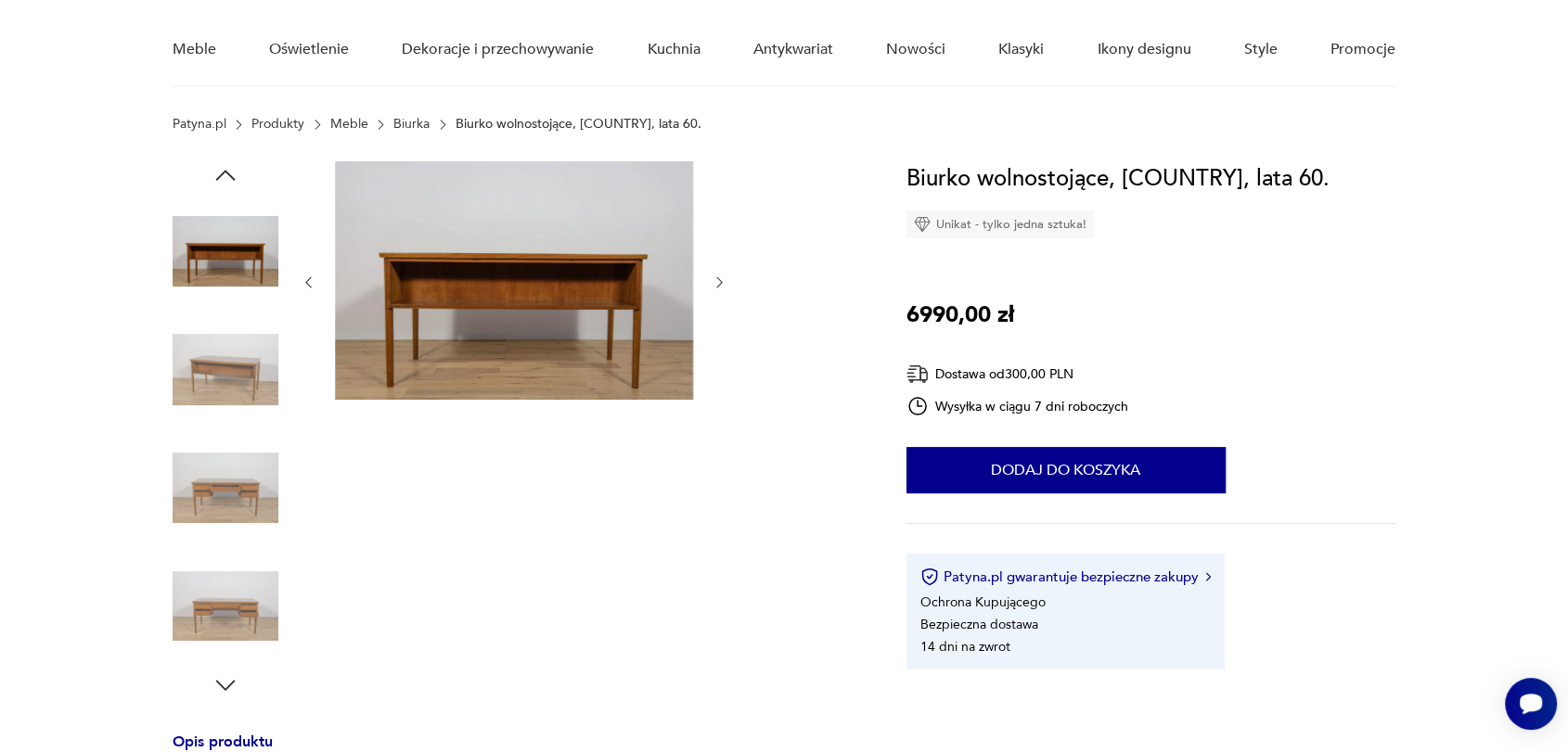 scroll, scrollTop: 181, scrollLeft: 0, axis: vertical 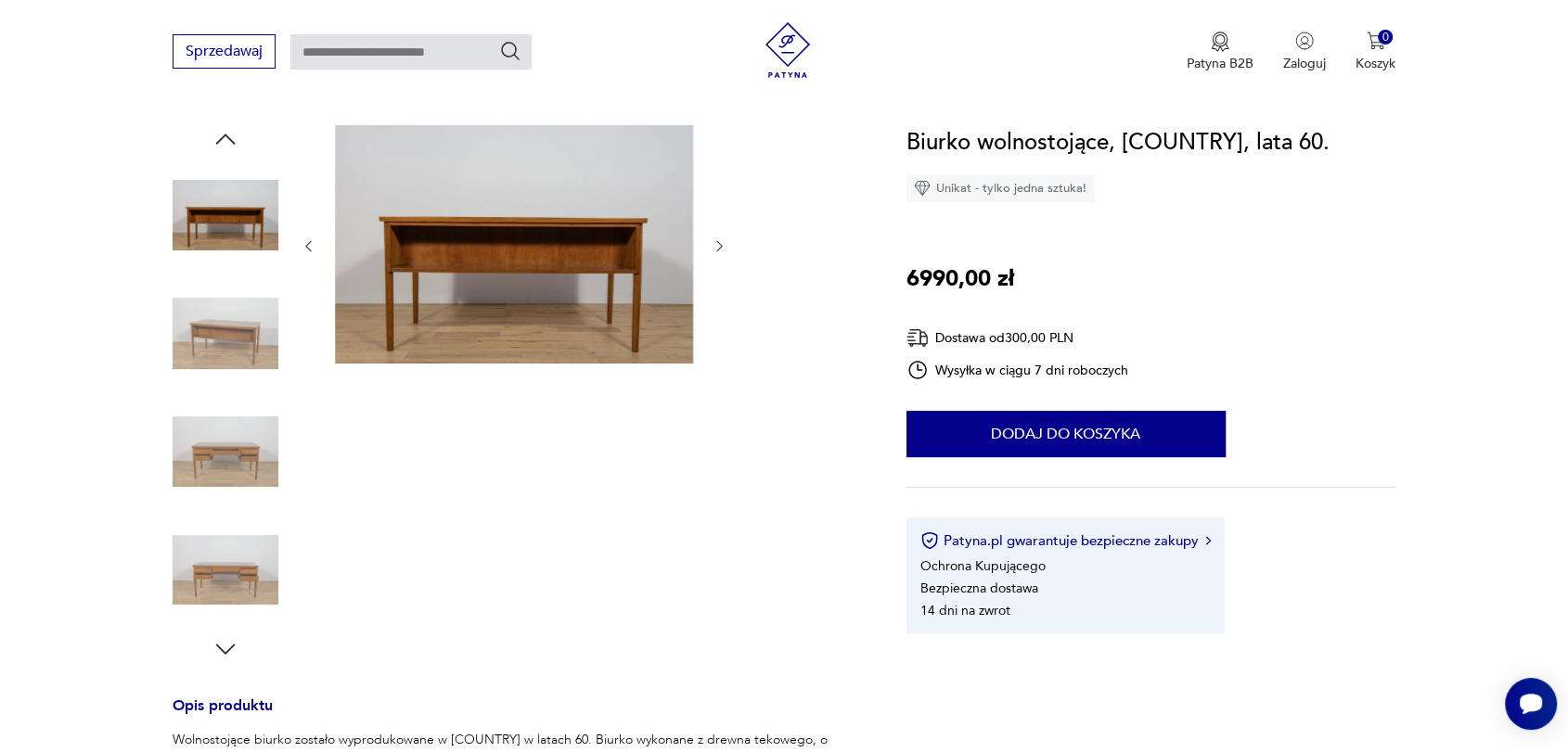 click 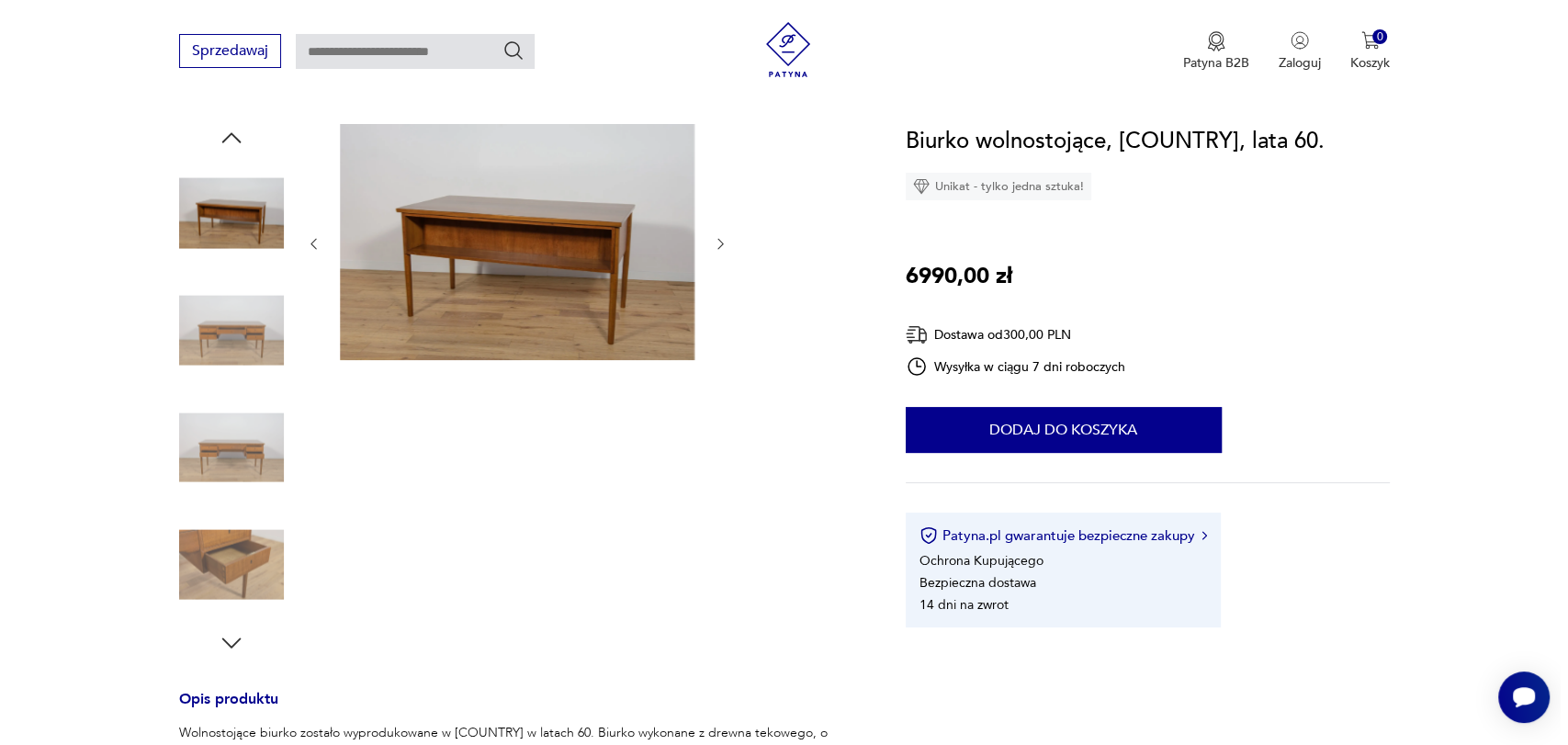 scroll, scrollTop: 0, scrollLeft: 0, axis: both 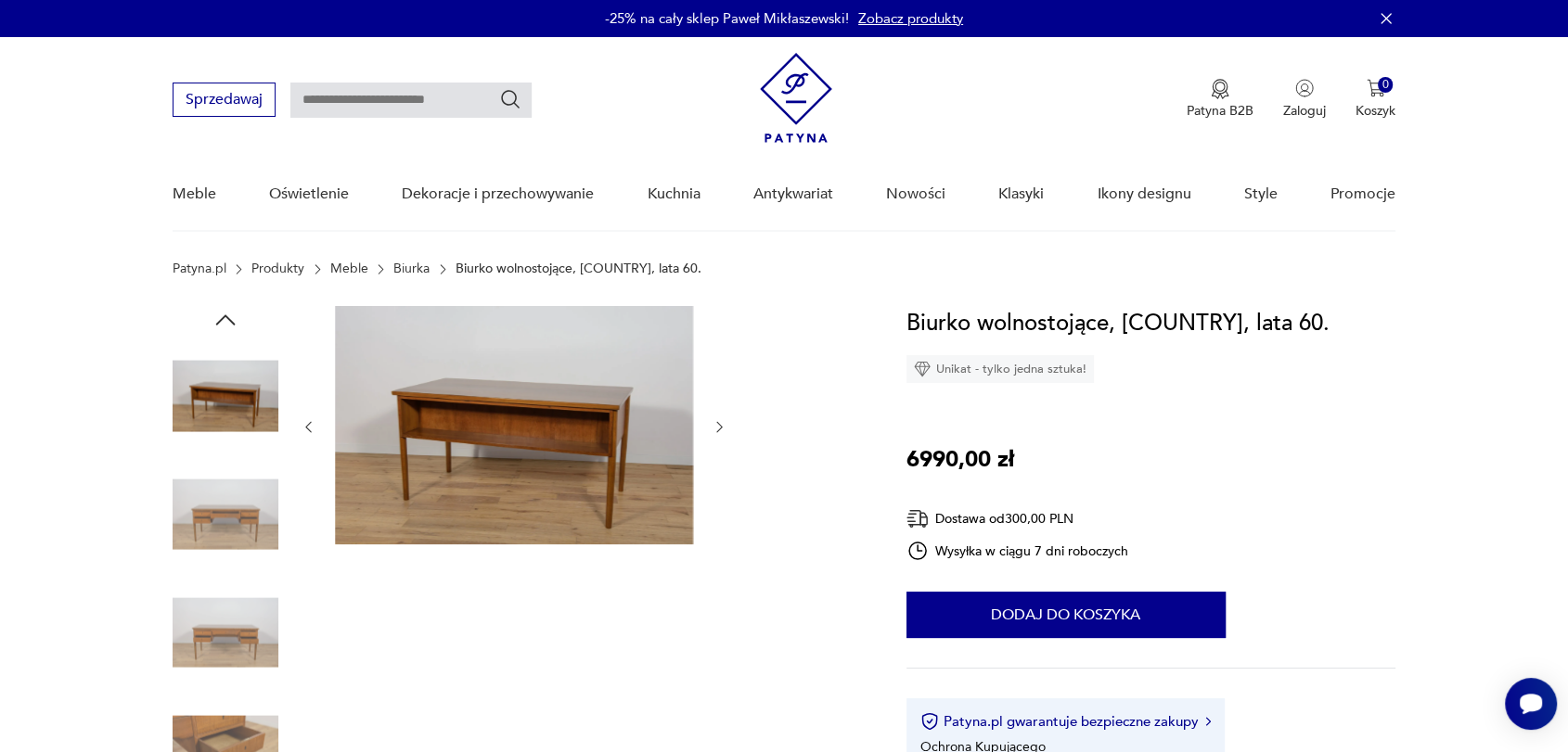 click at bounding box center [225, 396] 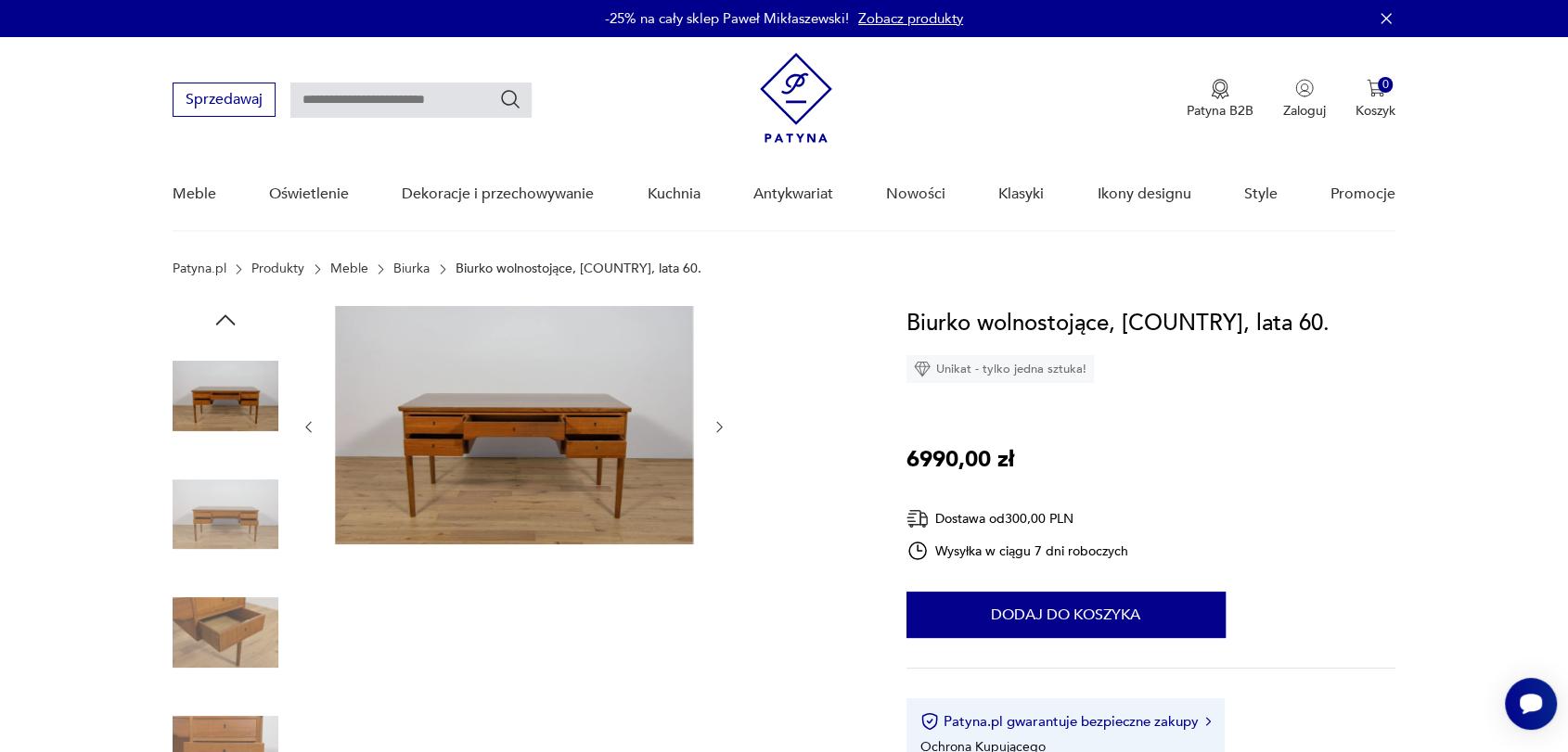 click at bounding box center [225, 632] 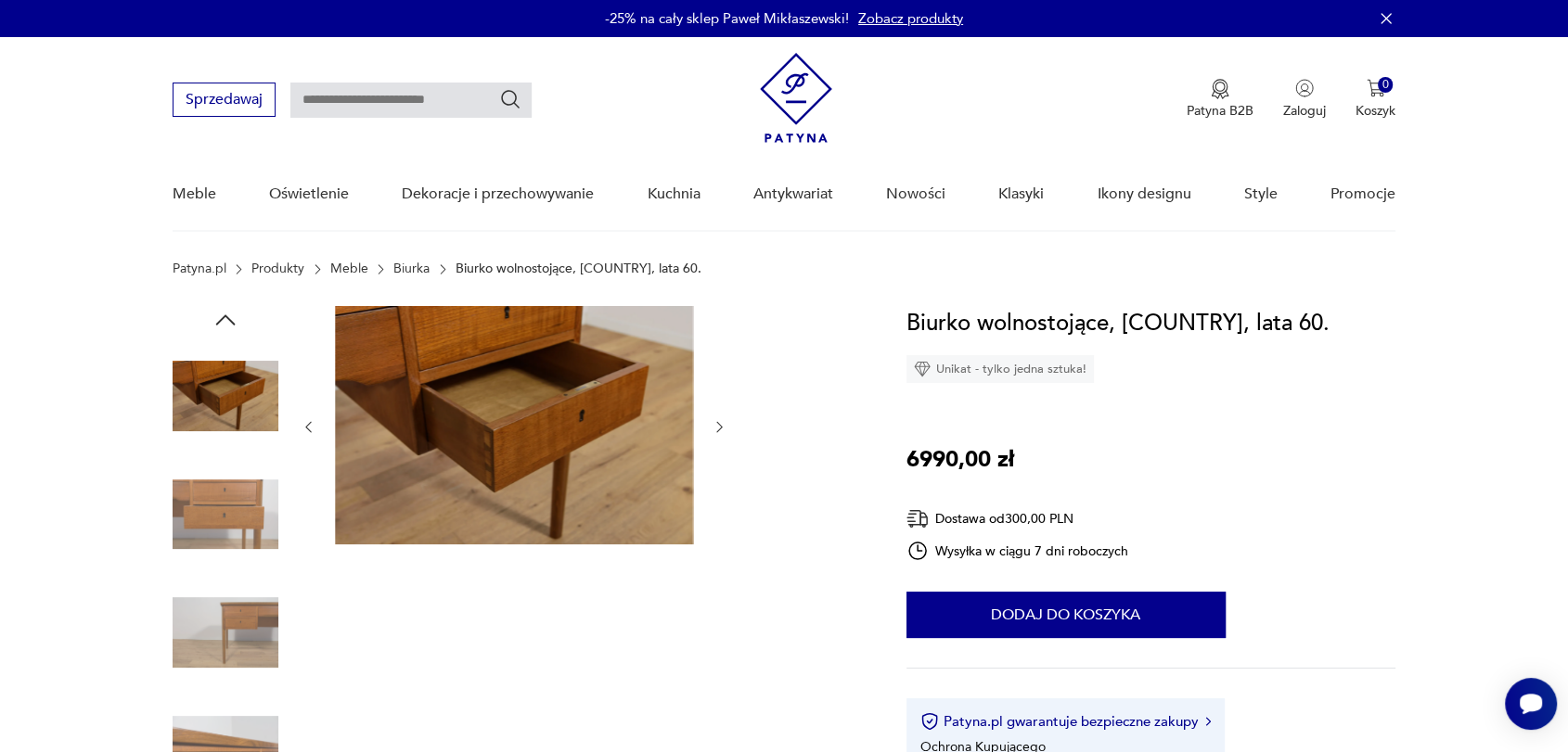 click 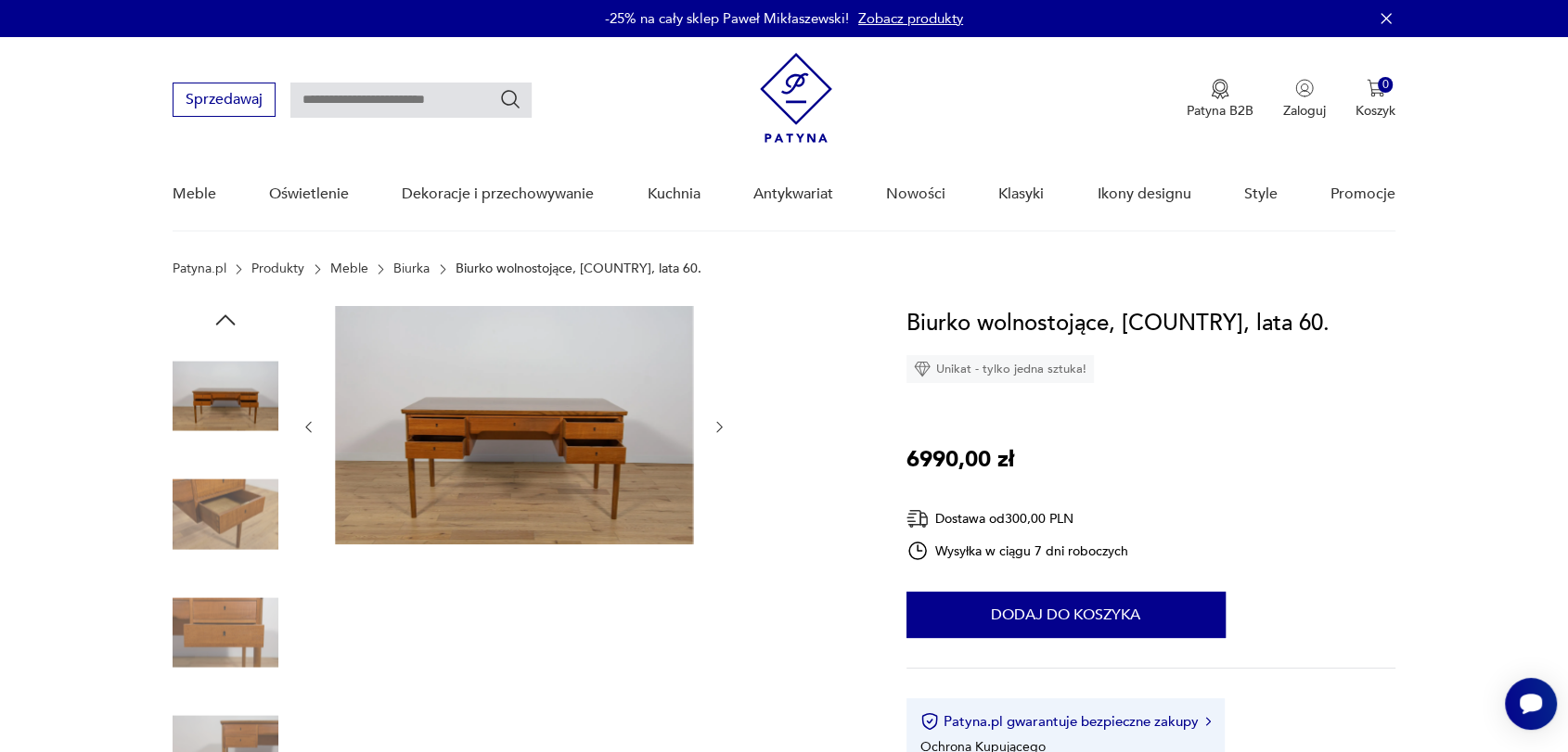 click 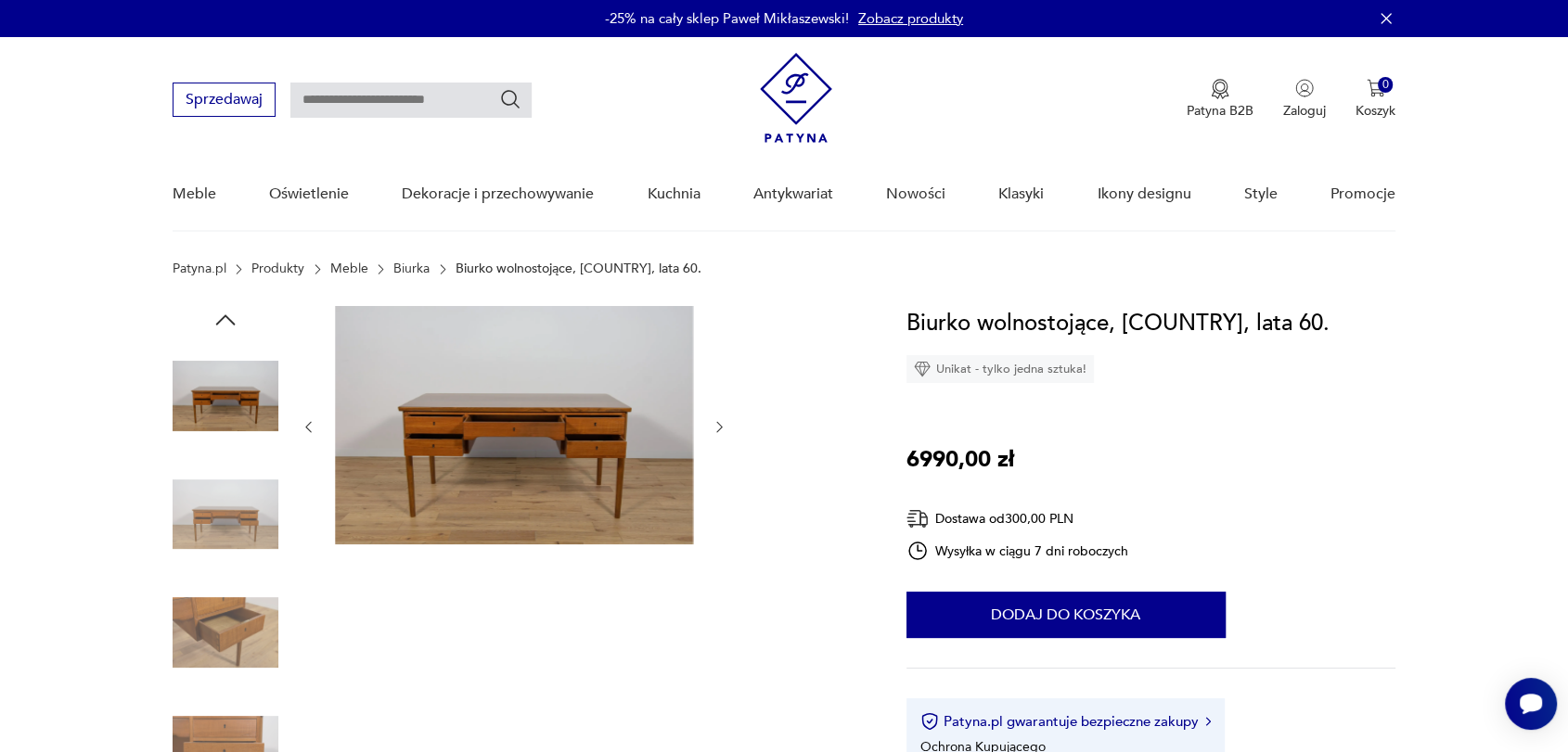 click at bounding box center (225, 396) 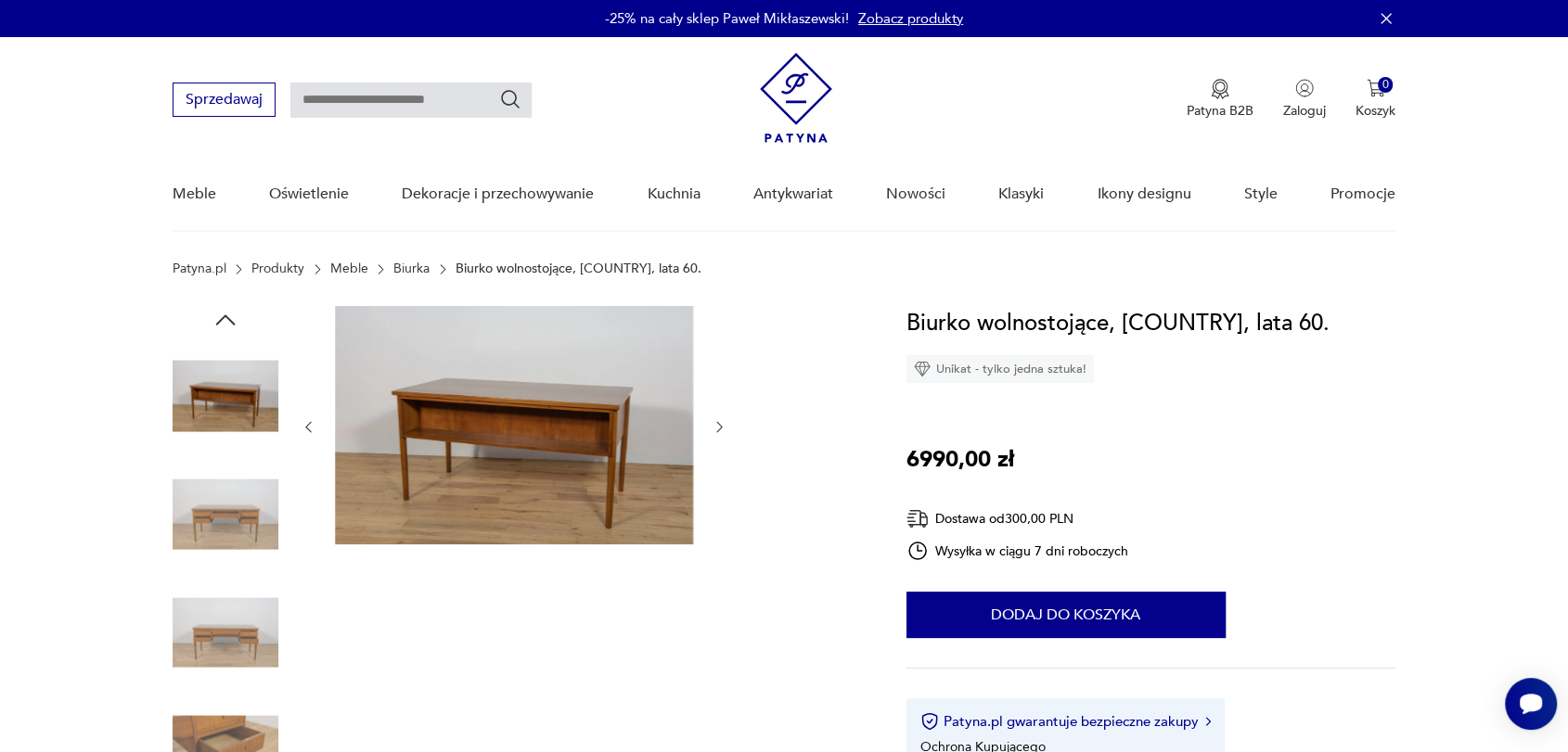 click 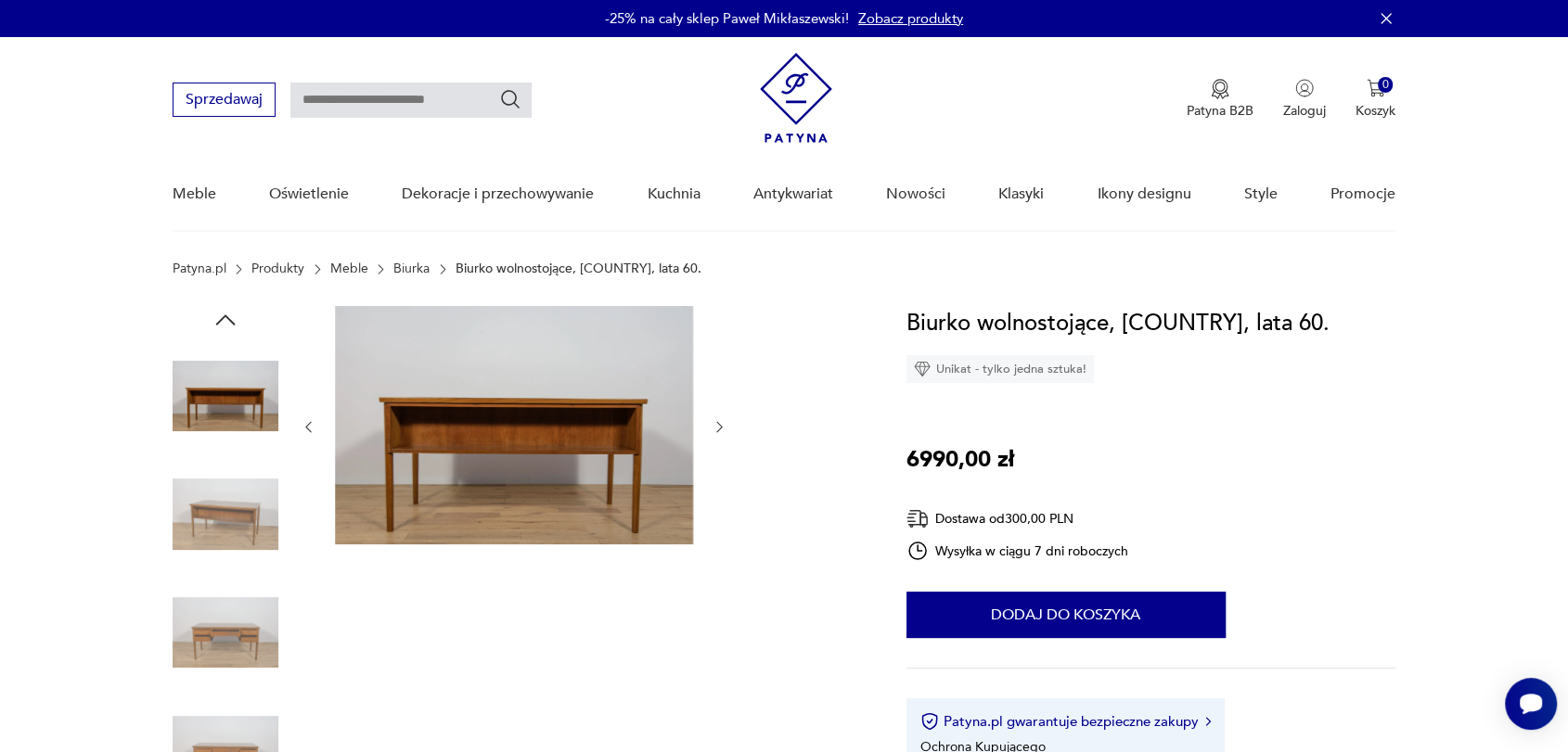 click 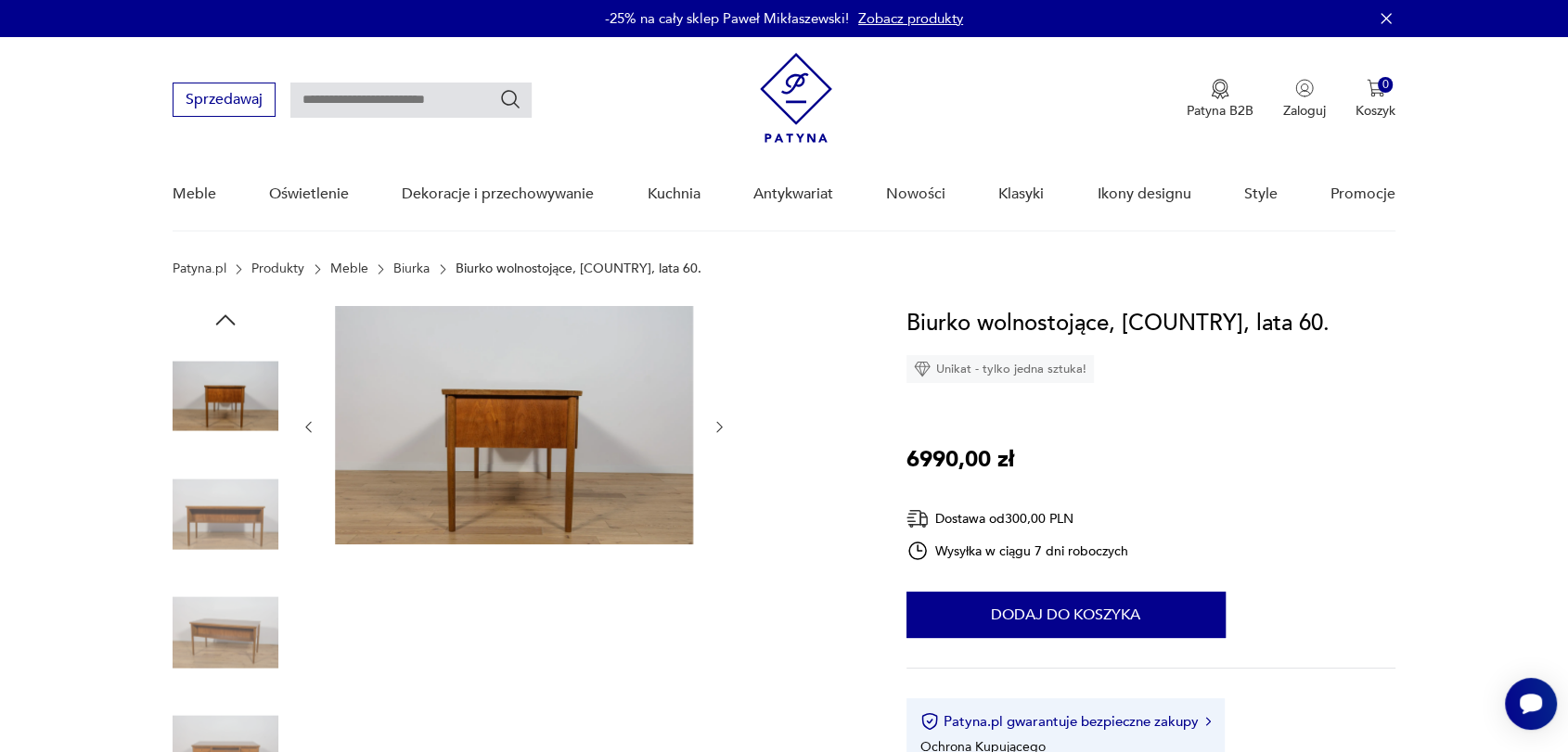 click 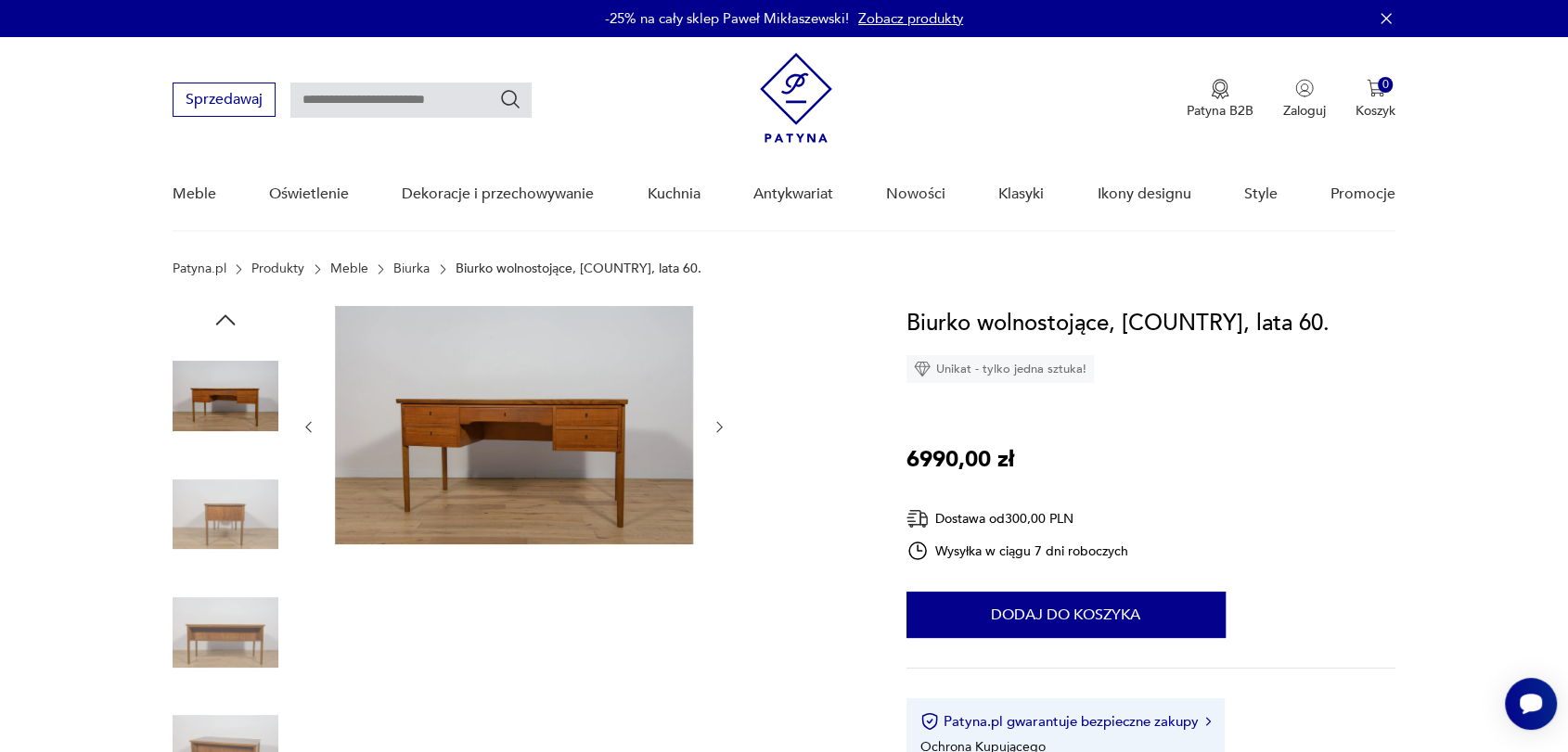 click 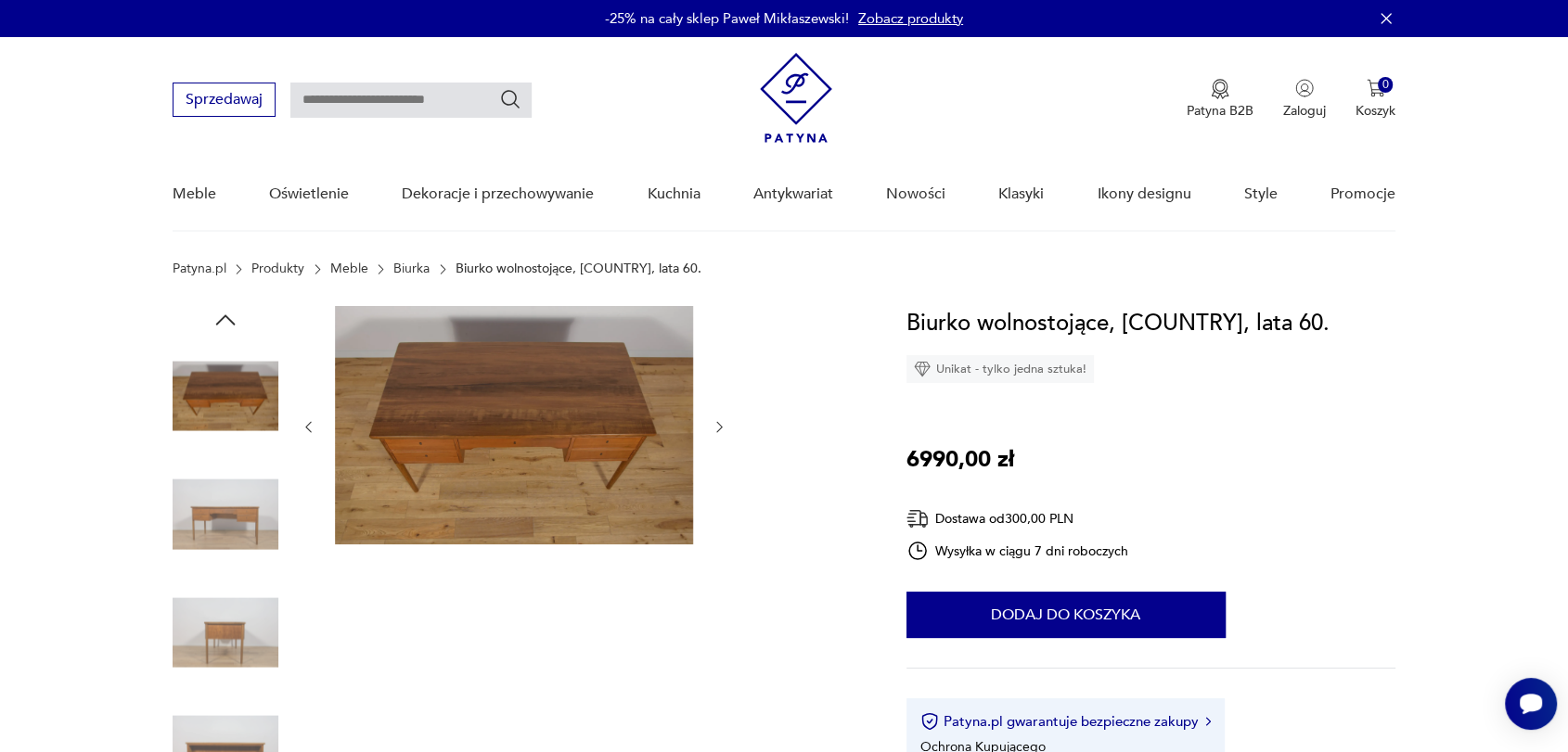 click 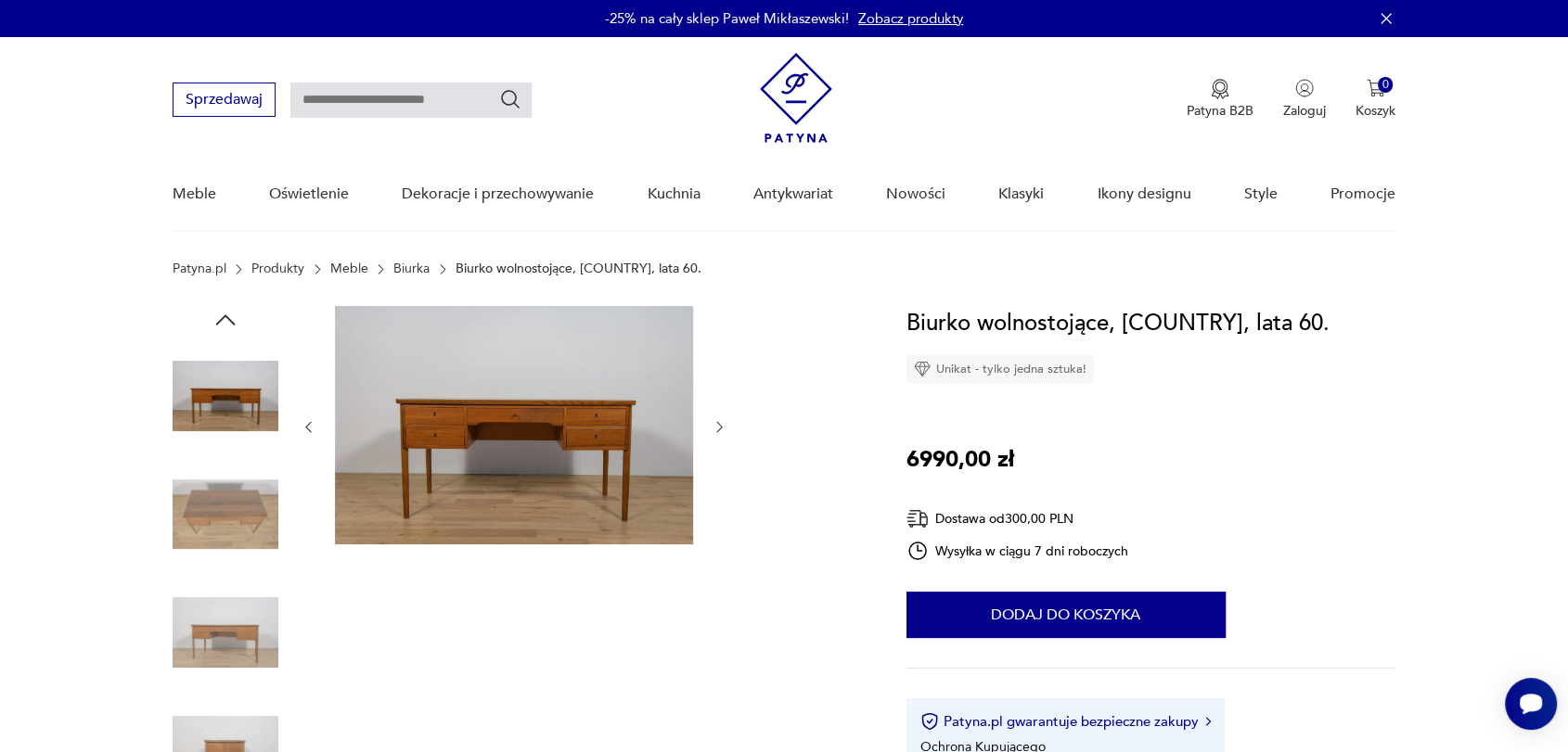 click 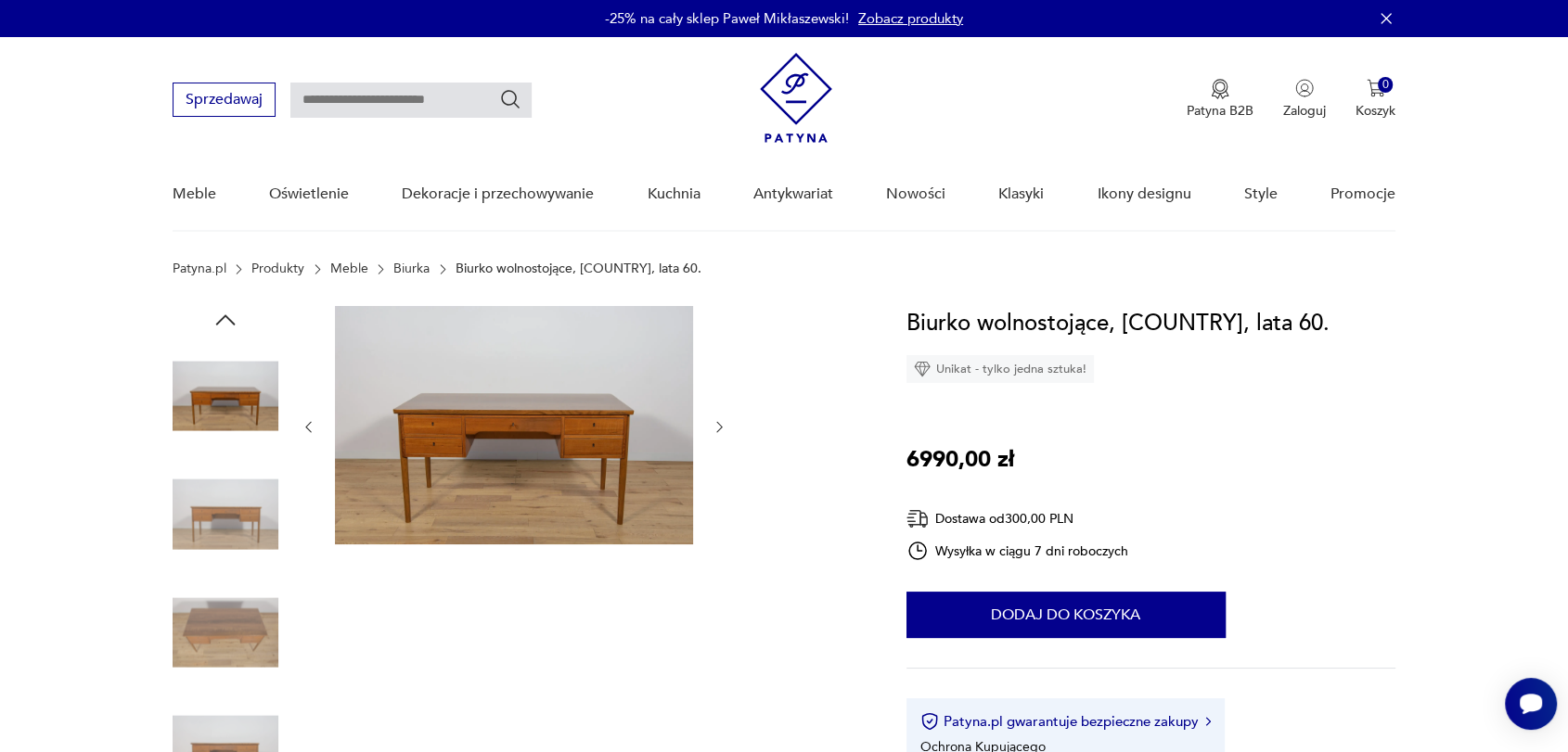 click 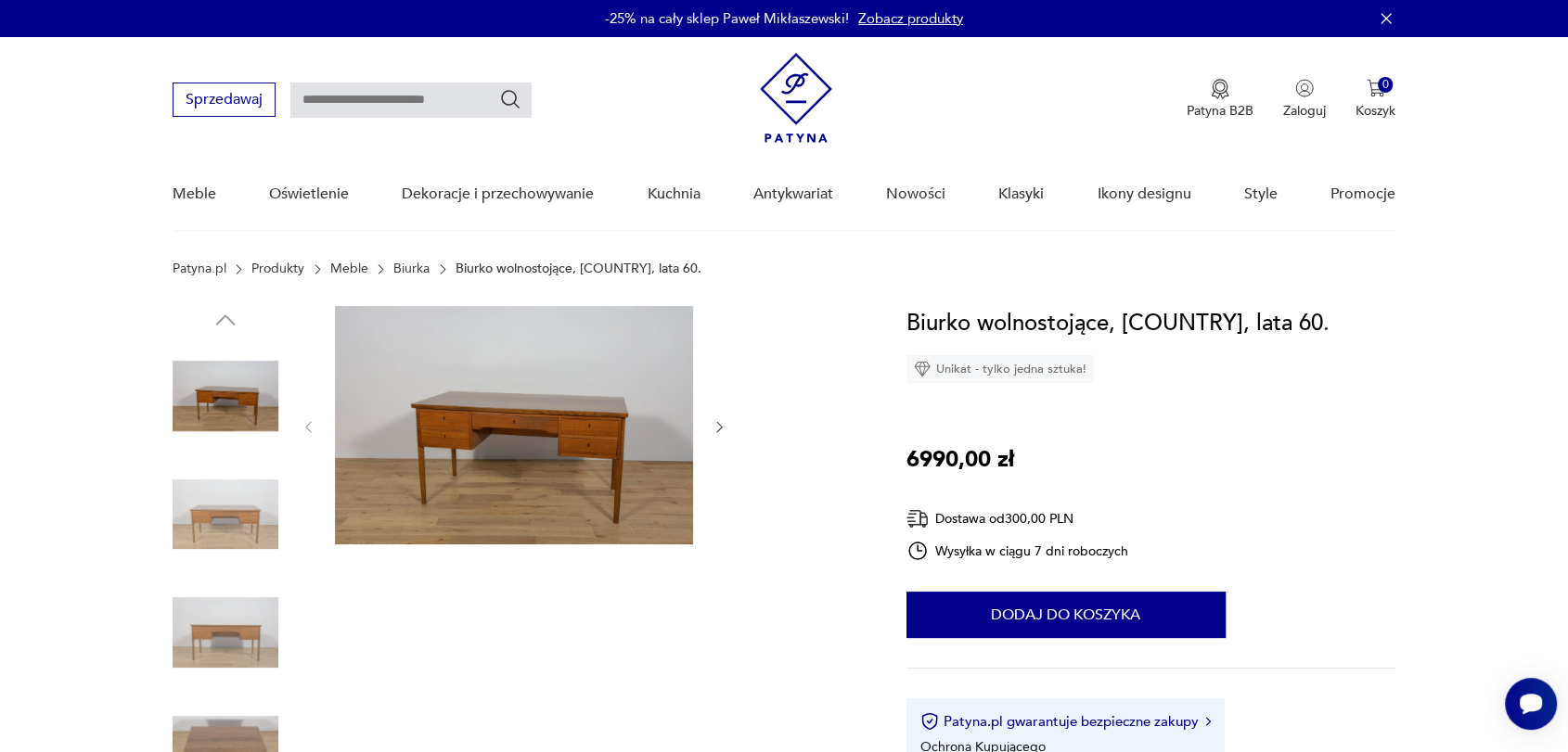 click at bounding box center [514, 425] 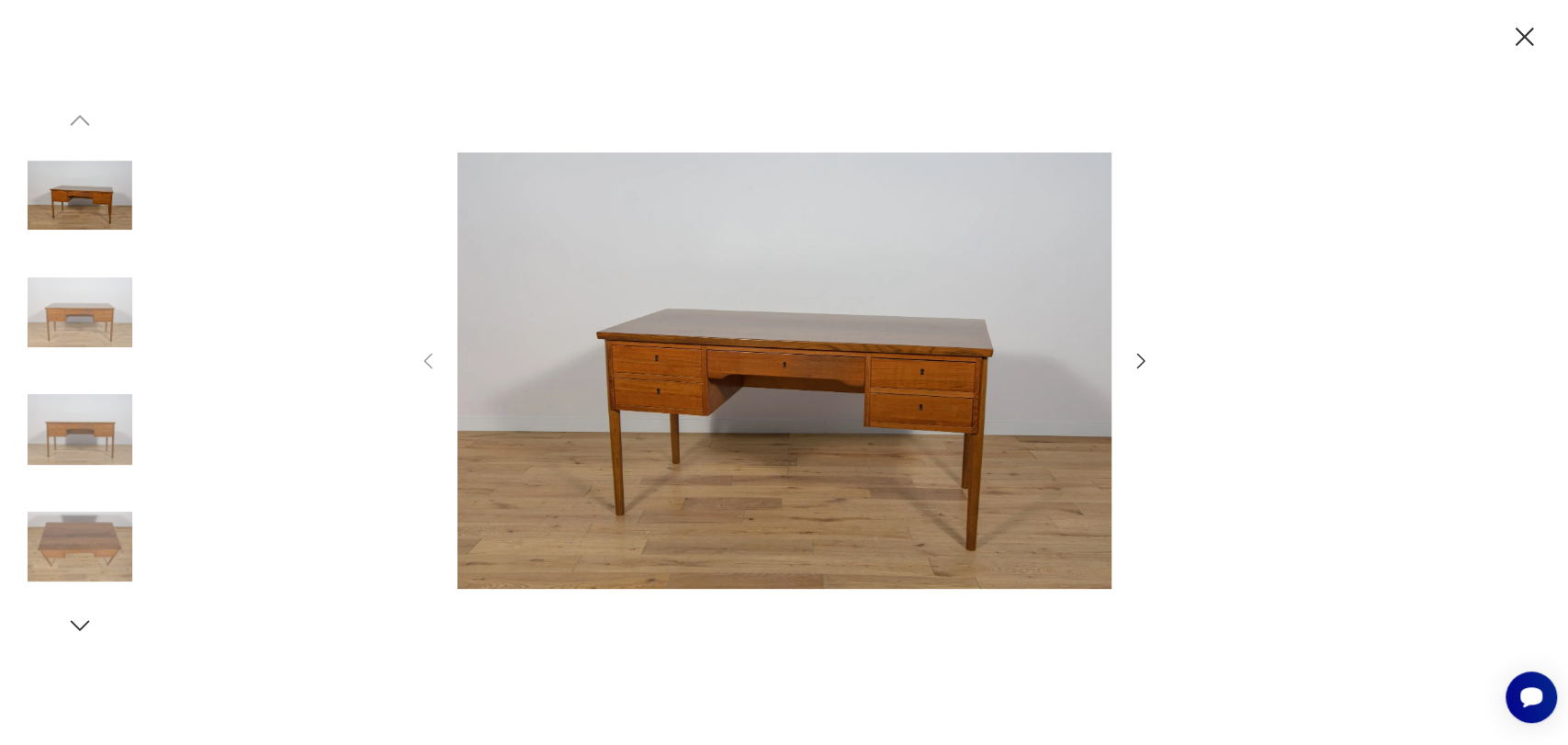 click at bounding box center [784, 370] 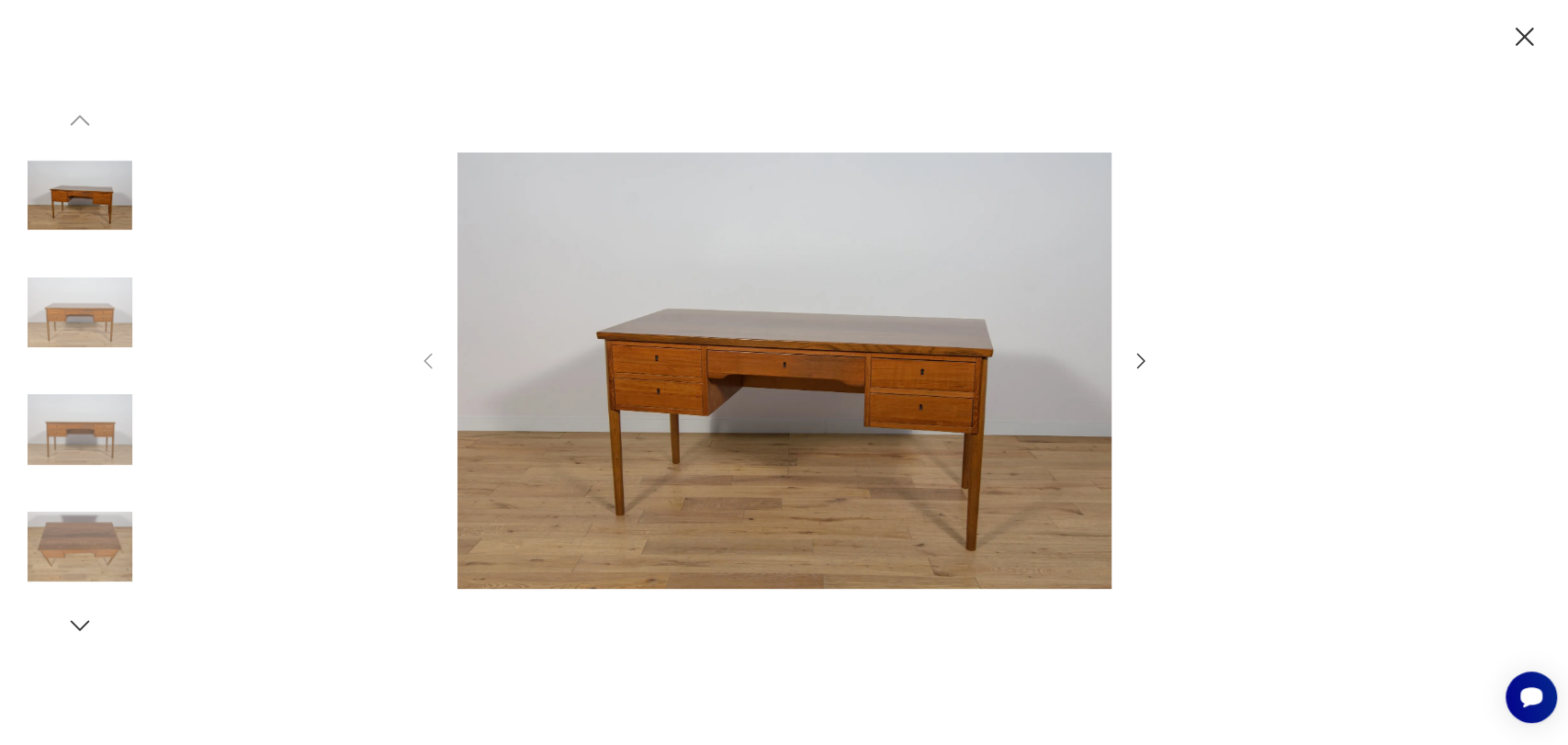 click at bounding box center [784, 370] 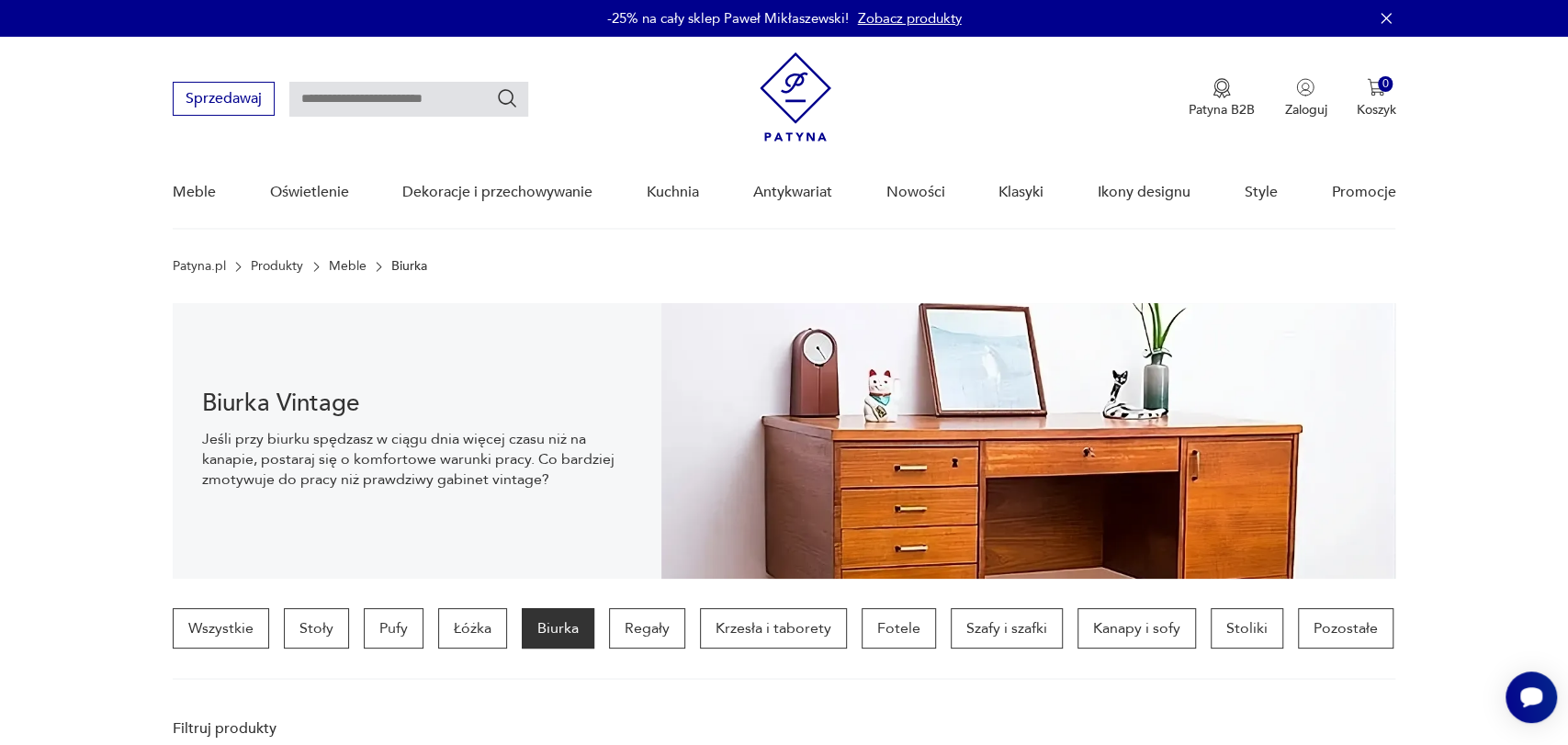 scroll, scrollTop: 792, scrollLeft: 0, axis: vertical 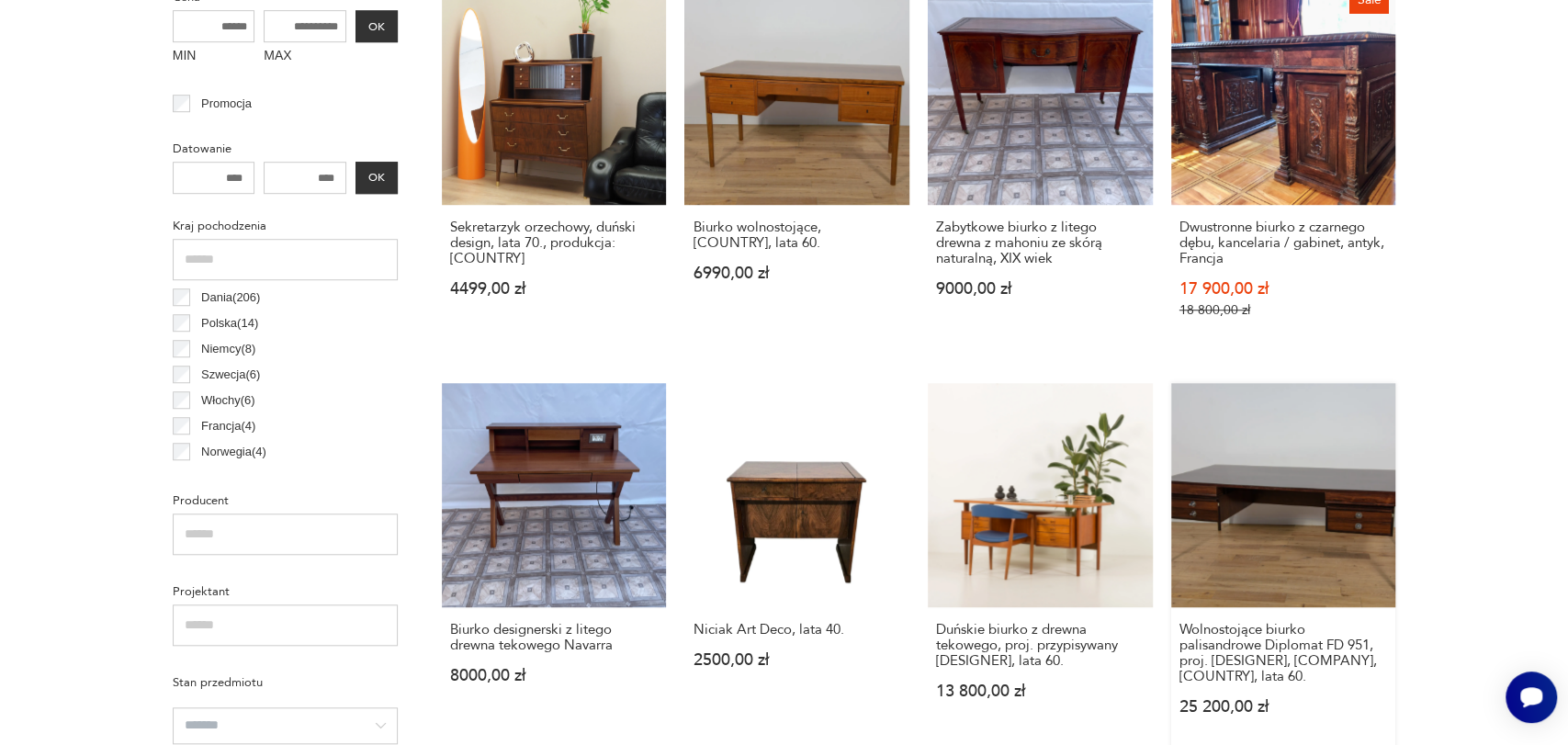 click on "Wolnostojące biurko palisandrowe Diplomat FD 951, proj. [PERSON], [BRAND] and Son, [COUNTRY], lata 60. 25 200,00 zł" at bounding box center (1283, 567) 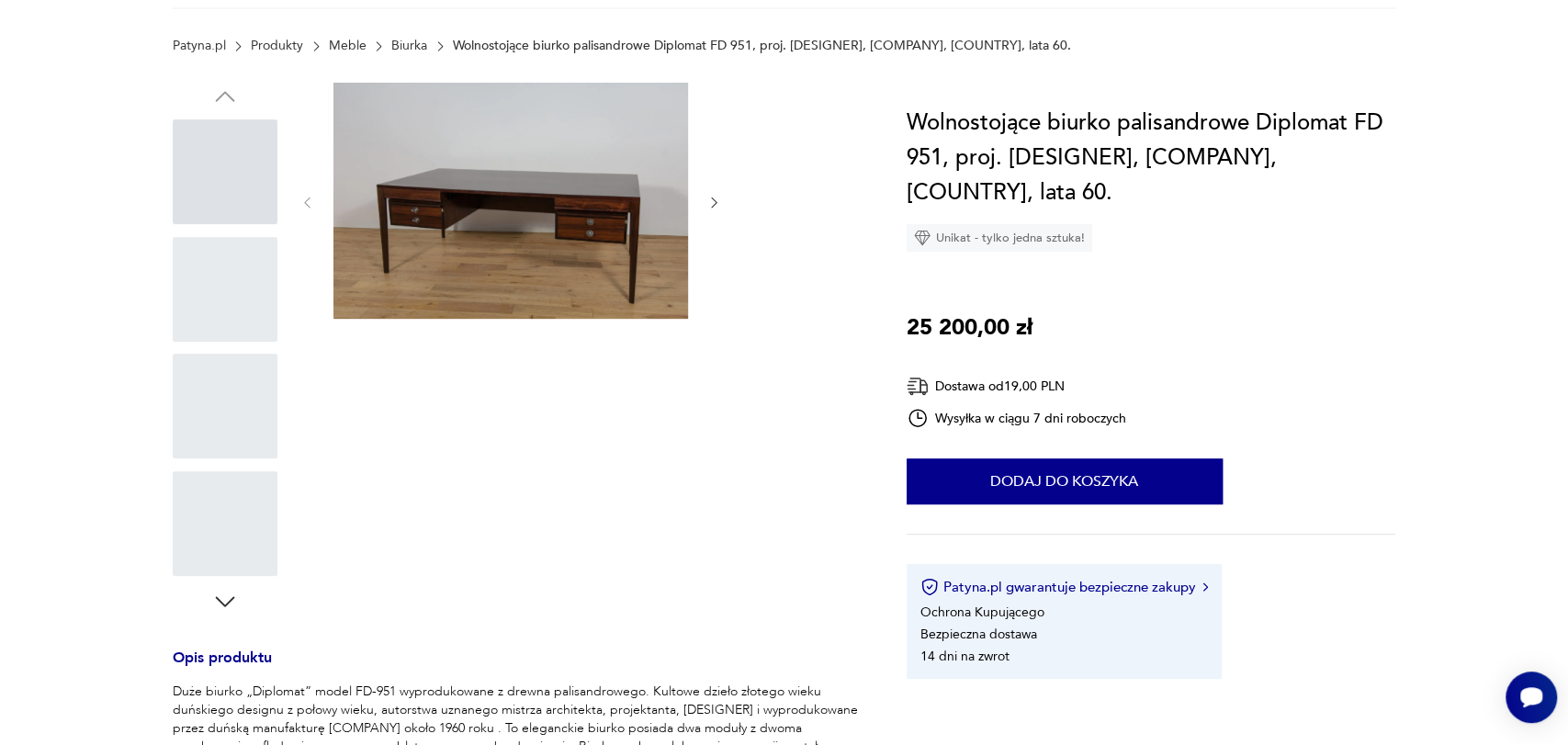 scroll, scrollTop: 0, scrollLeft: 0, axis: both 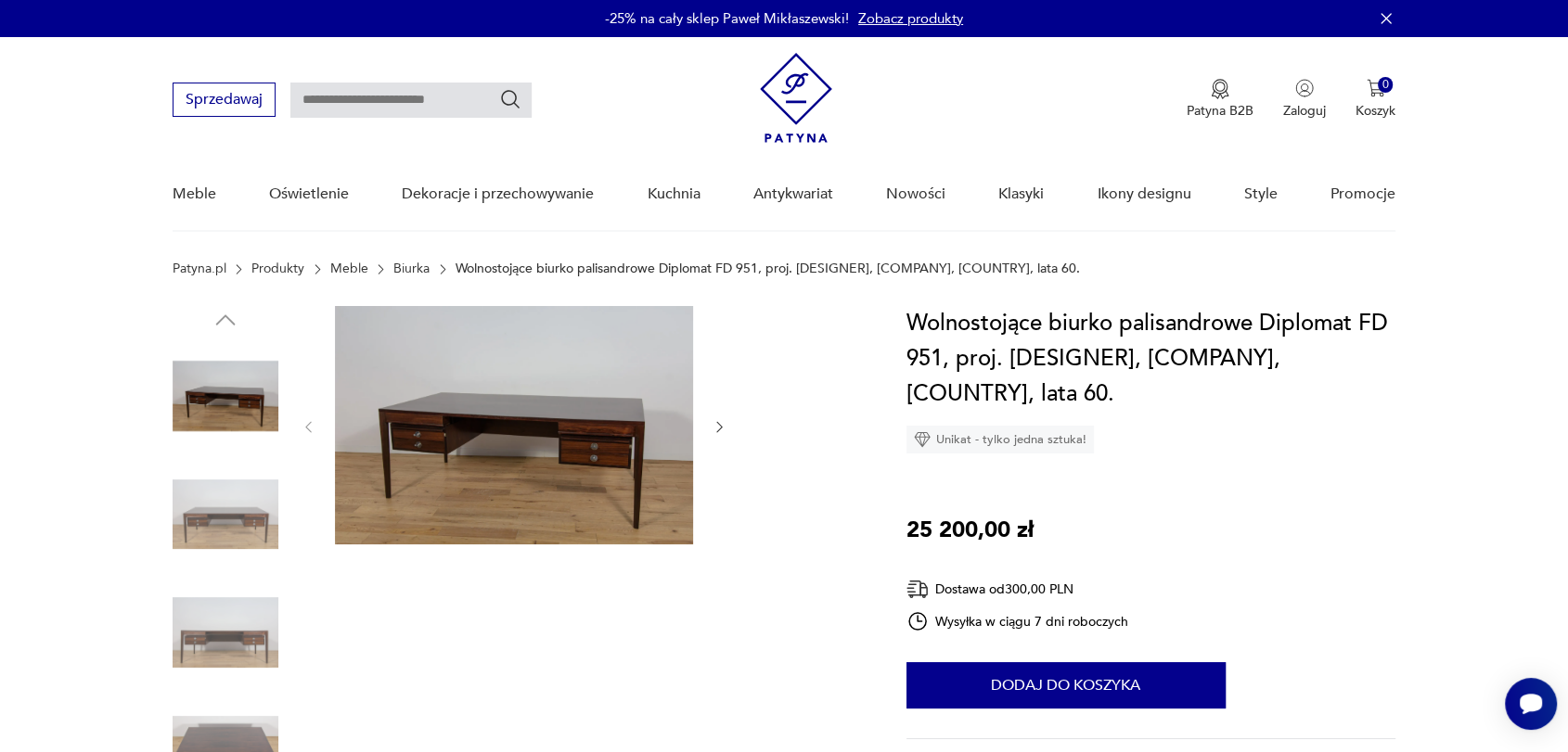 click at bounding box center (514, 425) 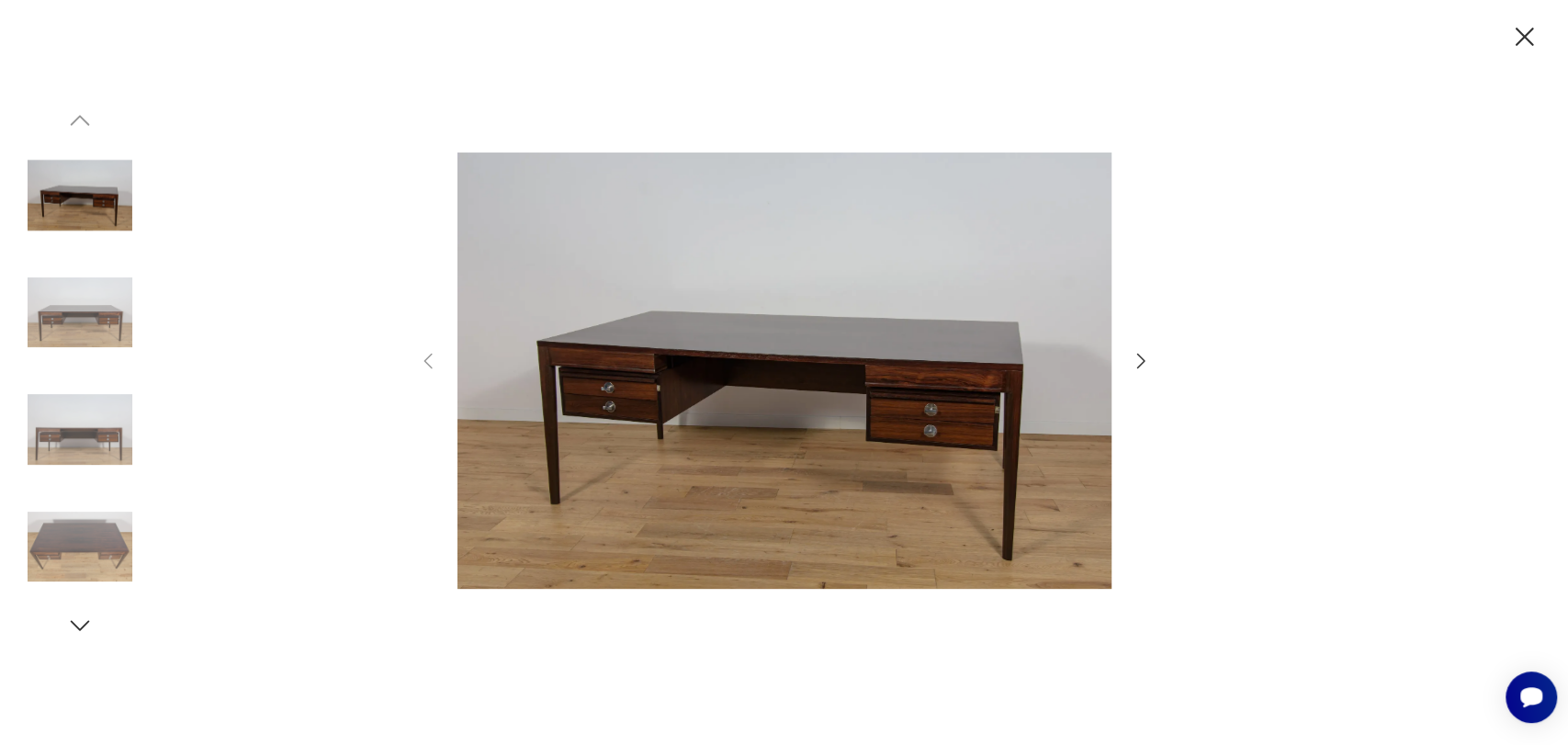 click at bounding box center (80, 312) 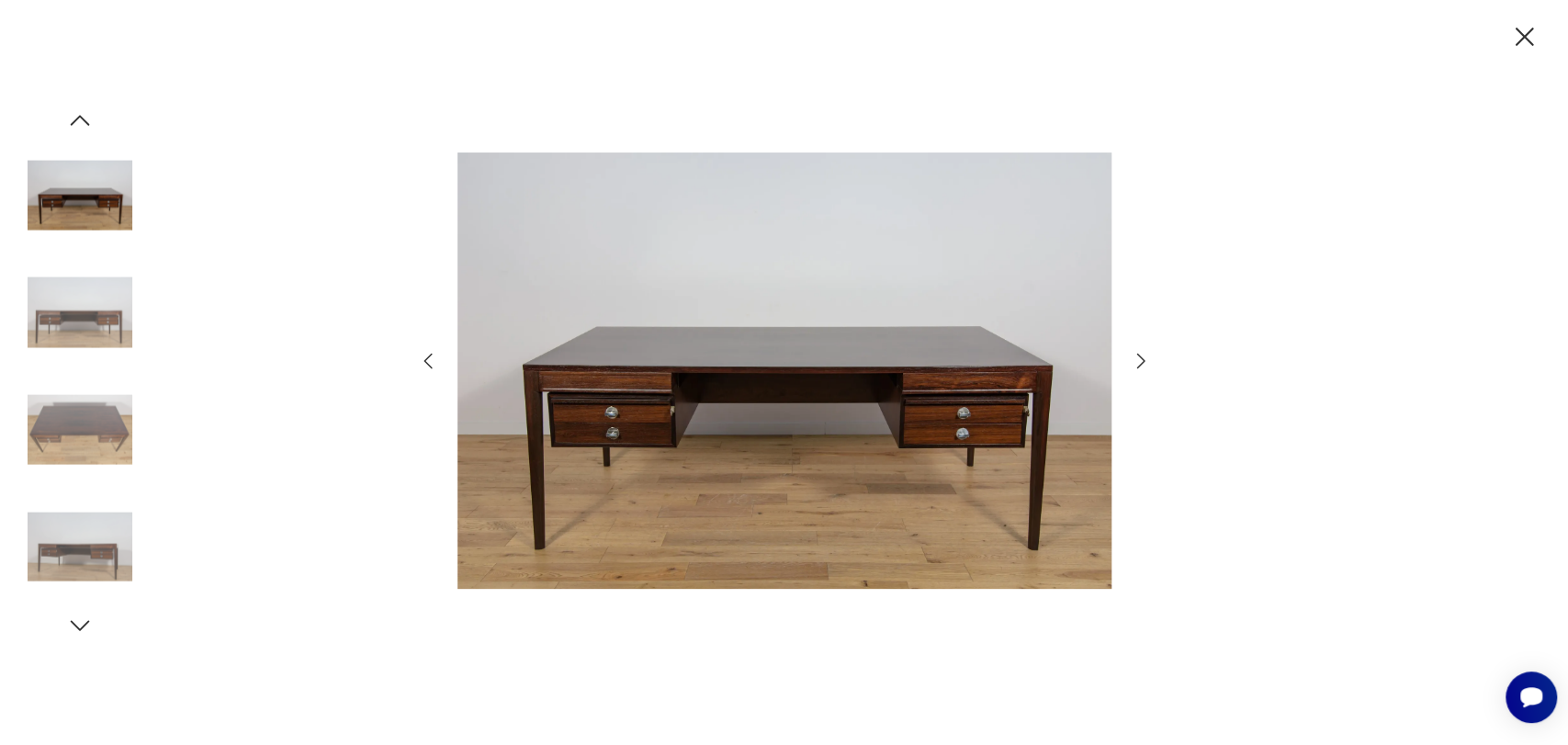 click at bounding box center (80, 430) 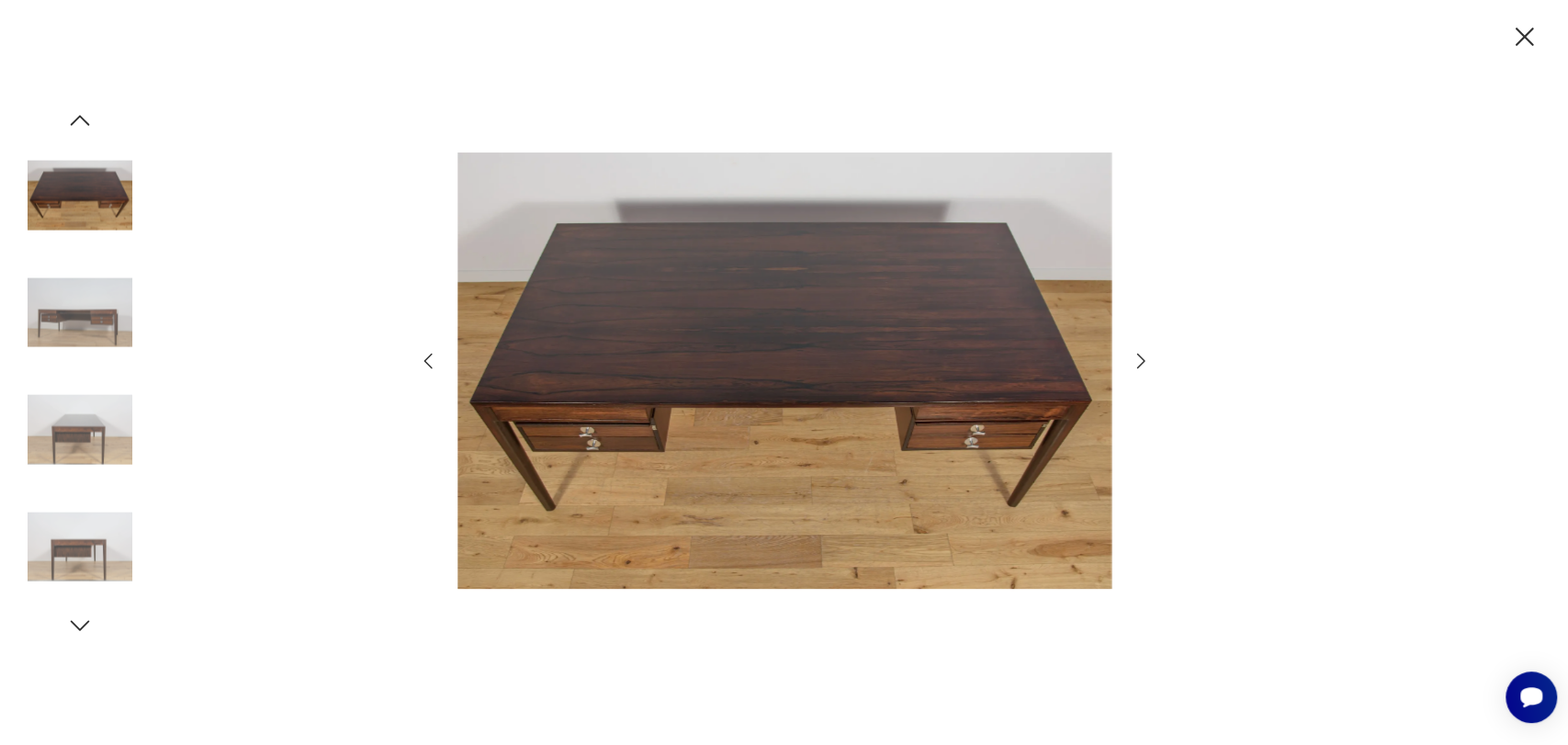 click at bounding box center [80, 312] 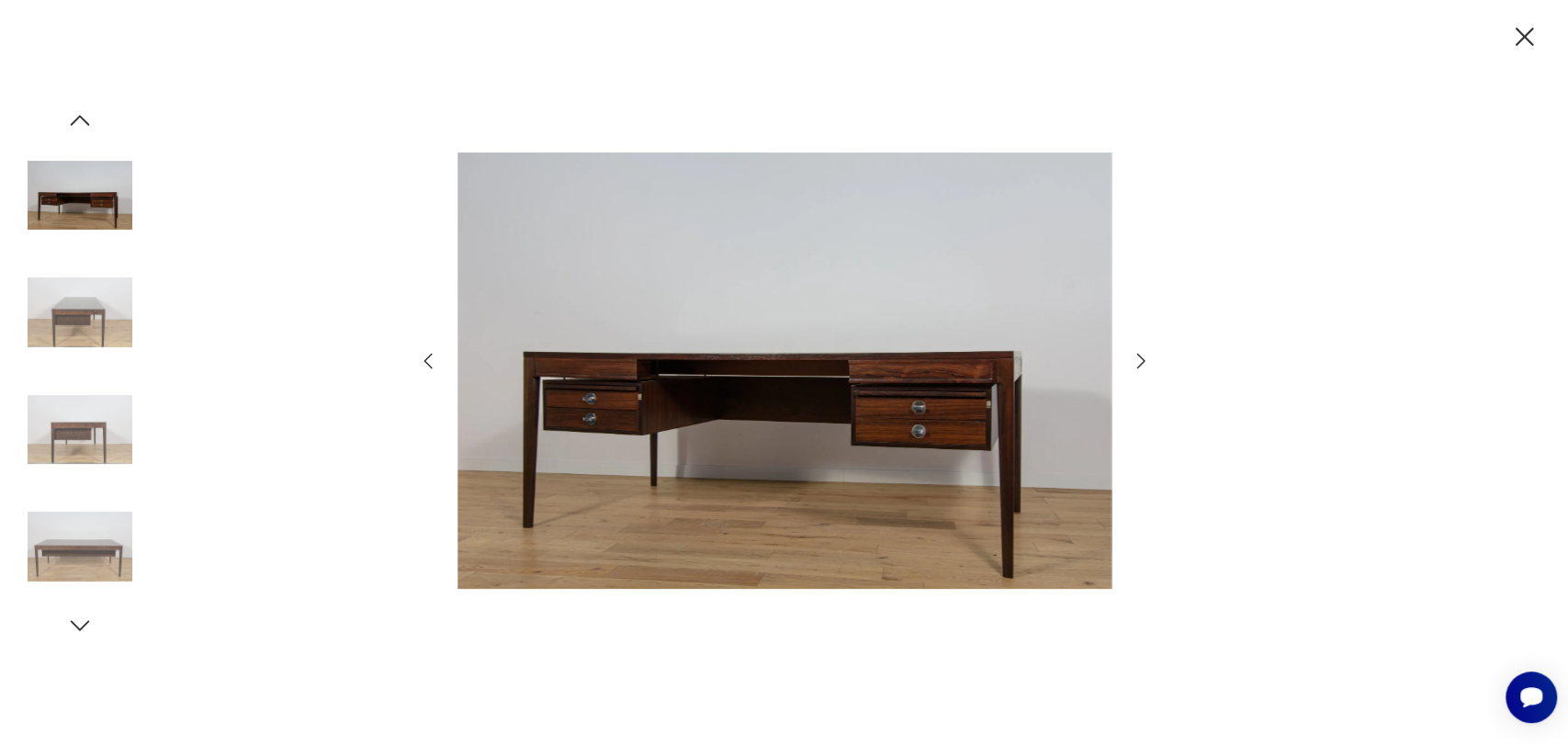 click at bounding box center [80, 547] 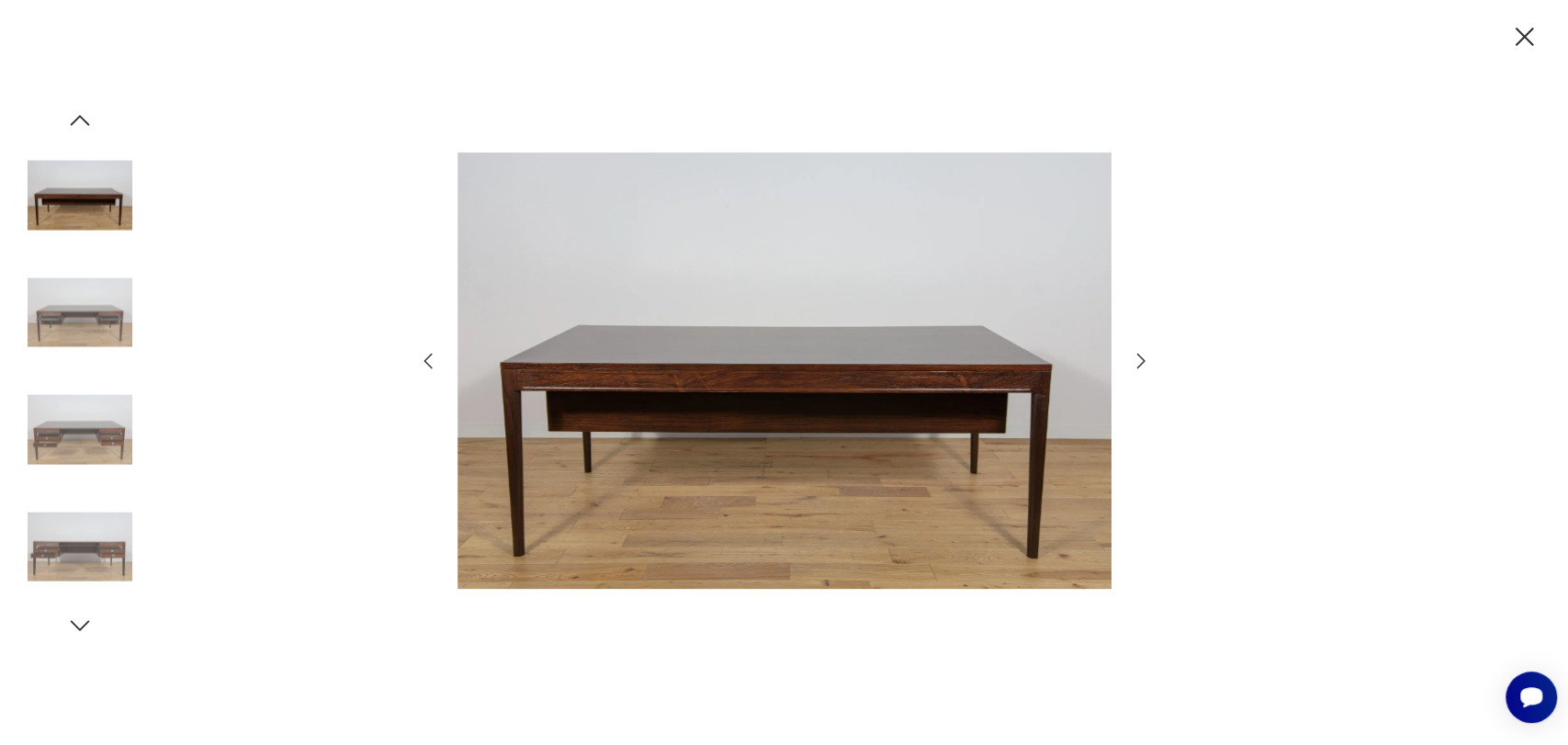 click at bounding box center [80, 547] 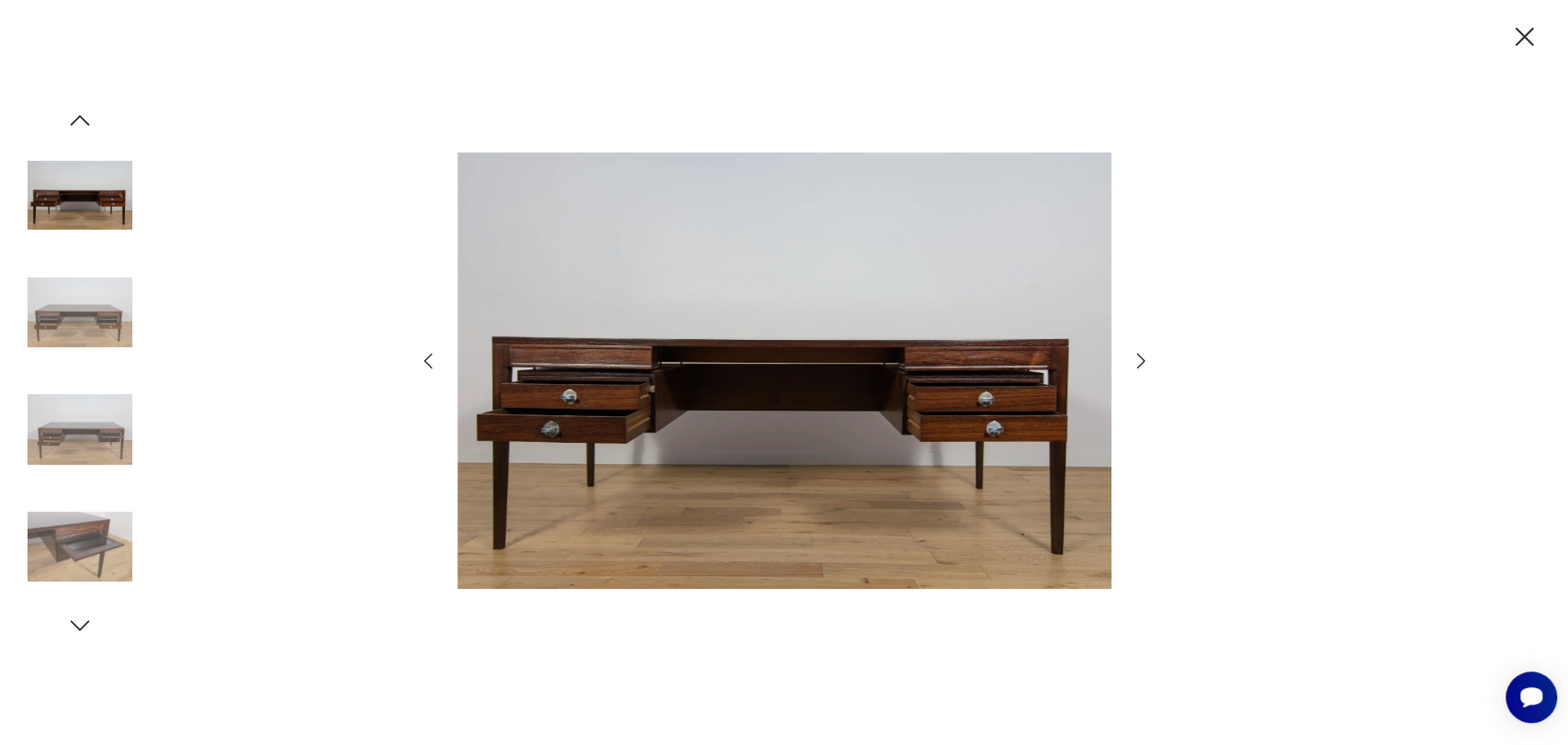 click at bounding box center [80, 312] 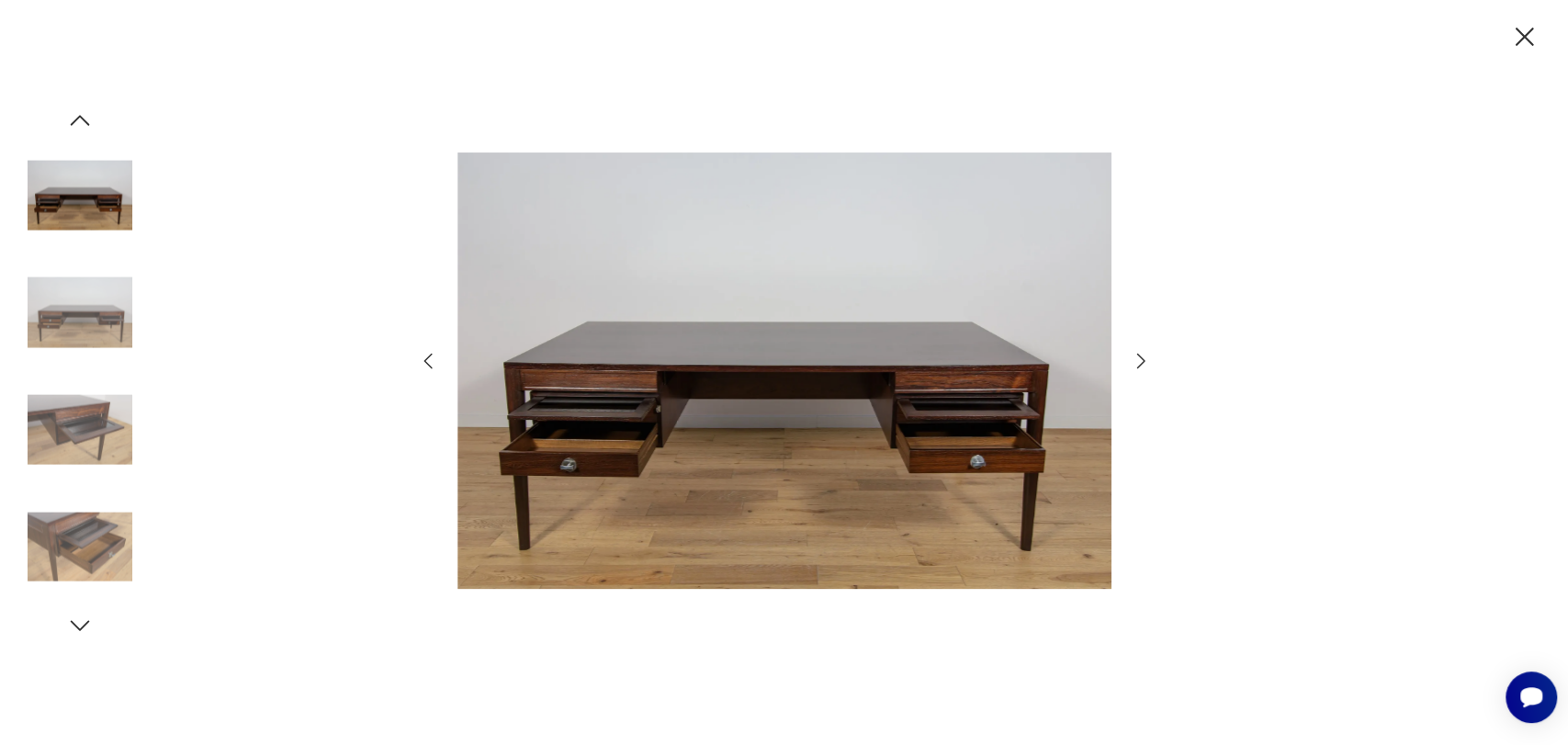 click at bounding box center (784, 370) 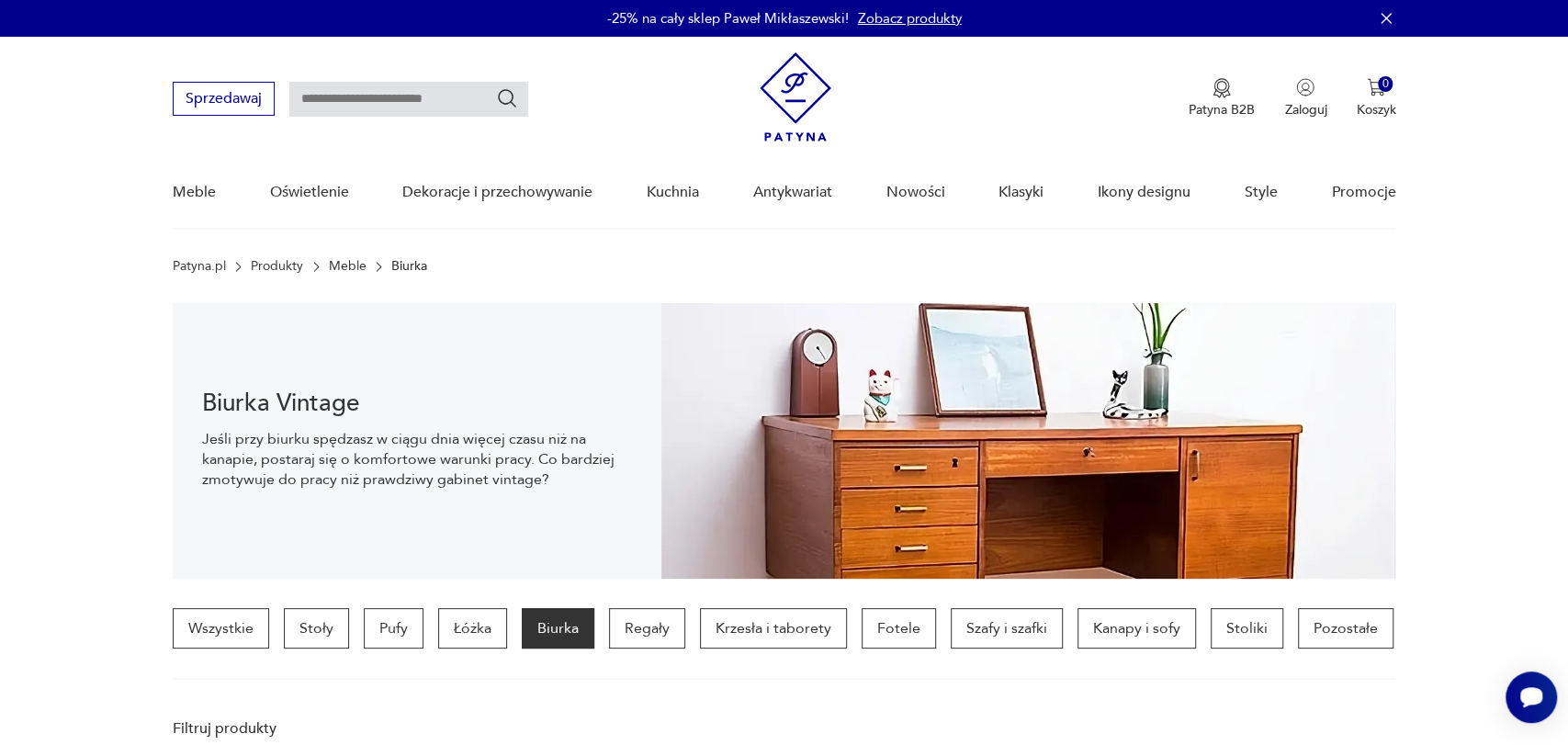 scroll, scrollTop: 792, scrollLeft: 0, axis: vertical 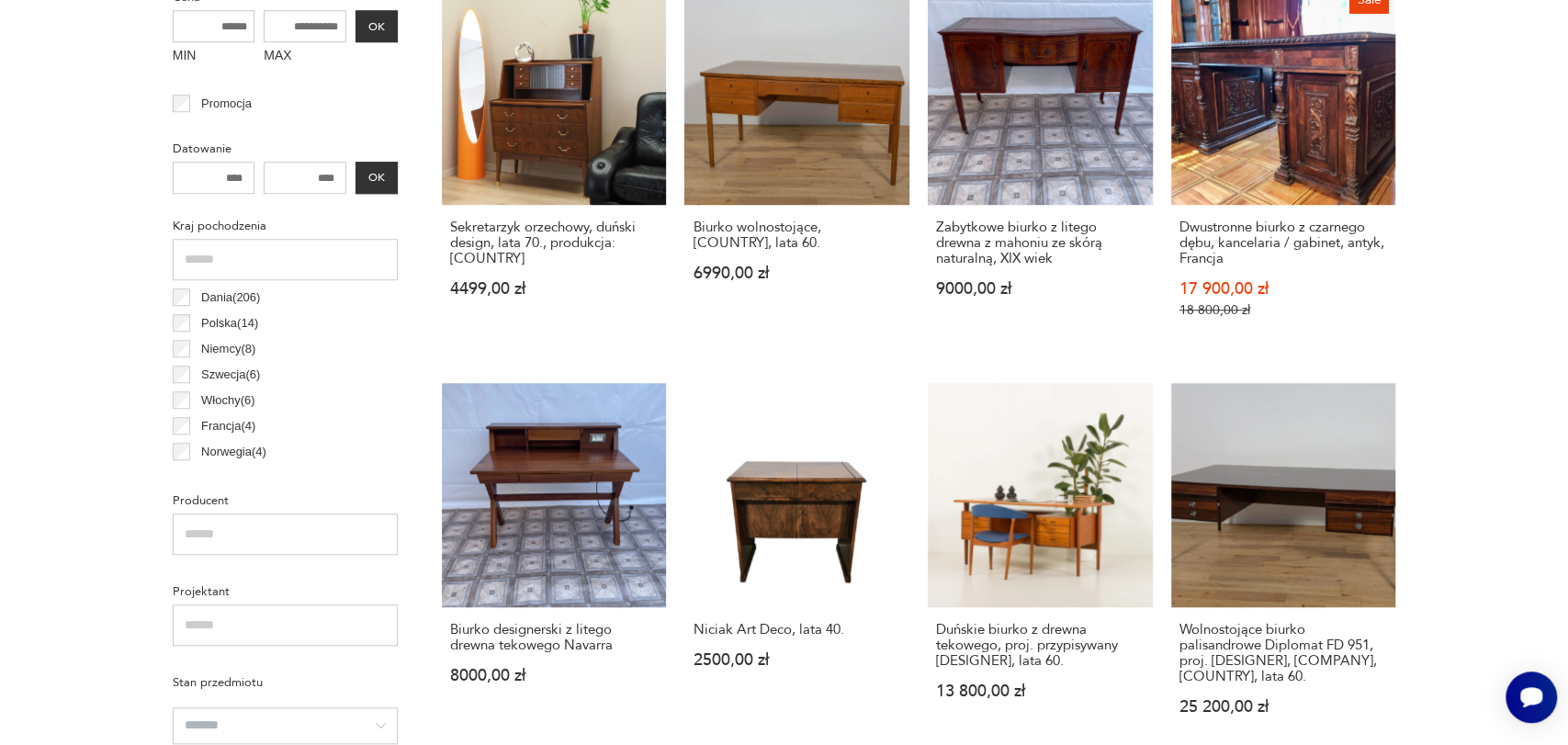 click on "Filtruj produkty Cena MIN MAX OK Promocja Datowanie OK Kraj pochodzenia Dania  ( 206 ) Polska  ( 14 ) Niemcy  ( 8 ) Szwecja  ( 6 ) Włochy  ( 6 ) Francja  ( 4 ) Norwegia  ( 4 ) Czechosłowacja  ( 2 ) Producent Projektant Stan przedmiotu Klasyk Kolor Tag art deco Bauhaus Bavaria black friday Cepelia ceramika Chodzież Ćmielów Tworzywo chrom drewno inne jesion metal palisander sklejka szkło teak Wyczyść filtry Znaleziono  310   produktów Filtruj Sortuj według daty dodania Sortuj według daty dodania Sekretarzyk orzechowy, duński design, lata 70., produkcja: Dania 4499,00 zł Biurko wolnostojące, Dania, lata 60. 6990,00 zł Zabytkowe biurko z litego drewna z mahoniu ze skórą naturalną, XIX wiek 9000,00 zł Sale Dwustronne biurko z czarnego dębu, kancelaria / gabinet, antyk, Francja 17 900,00 zł 18 800,00 zł Biurko designerski z litego drewna tekowego Navarra 8000,00 zł Niciak Art Deco, lata 40. 2500,00 zł Duńskie biurko z drewna tekowego, proj. przypisywany Kai Kristiansenowi, lata 60." at bounding box center [784, 801] 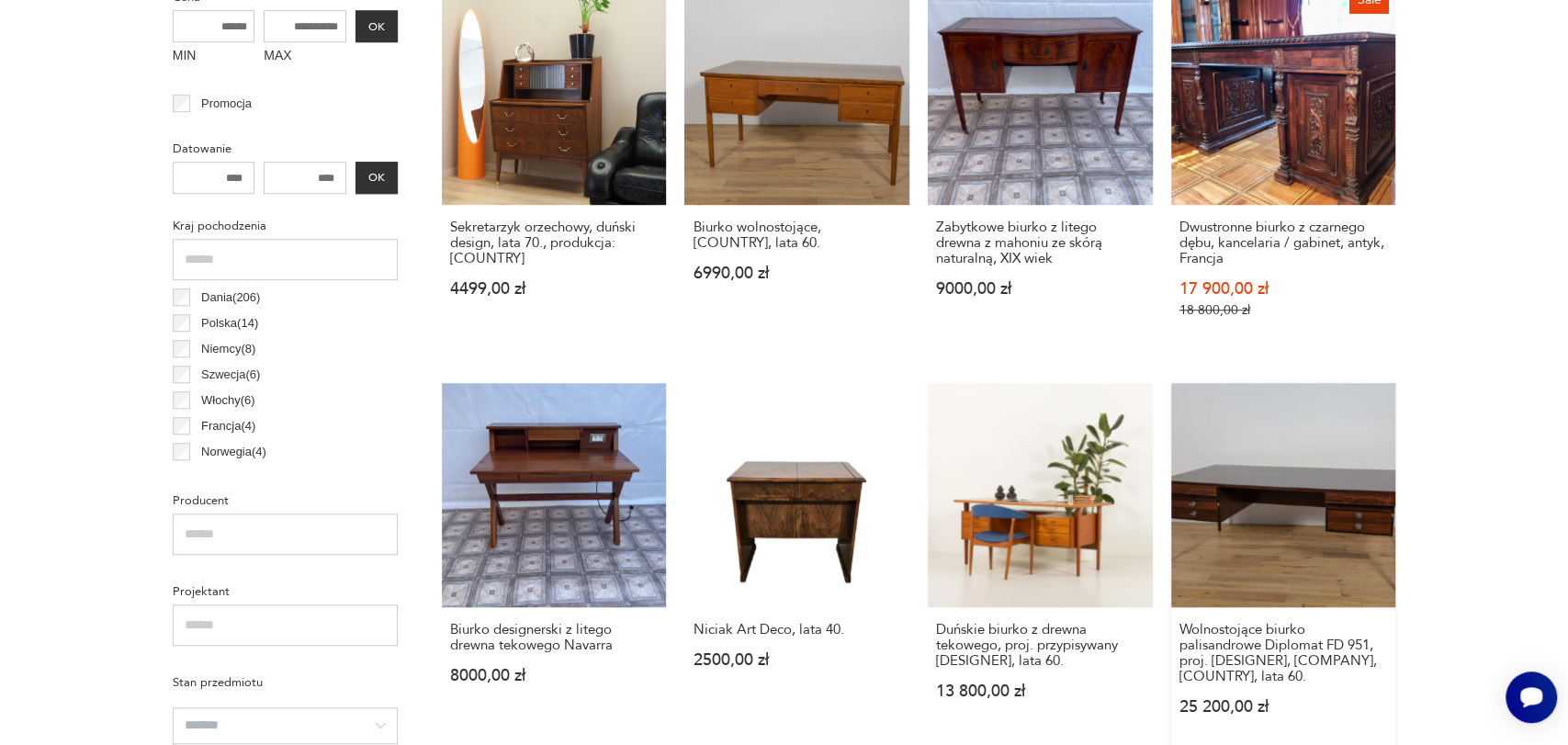click on "Wolnostojące biurko palisandrowe Diplomat FD 951, proj. [PERSON], [BRAND] and Son, [COUNTRY], lata 60. 25 200,00 zł" at bounding box center (1283, 679) 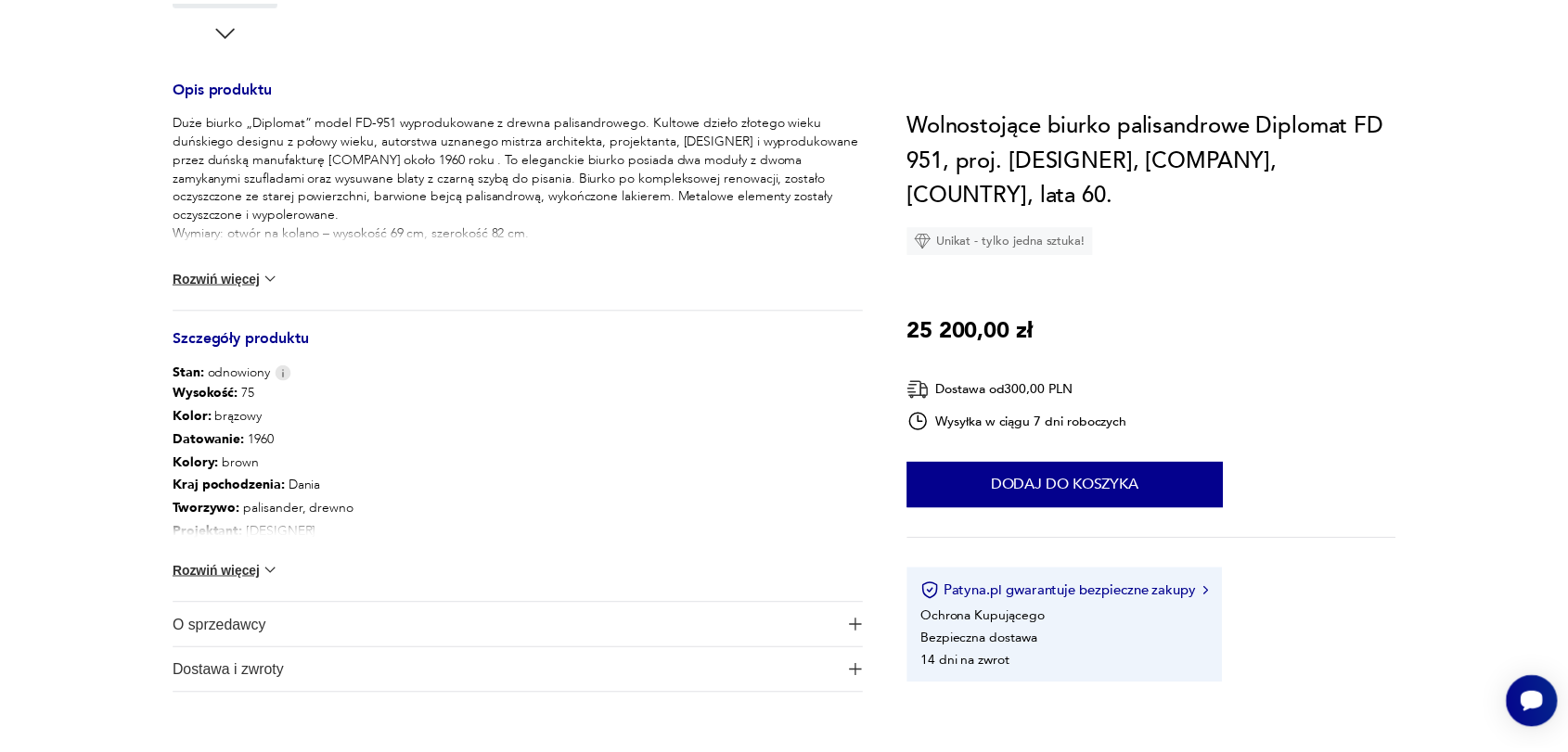scroll, scrollTop: 0, scrollLeft: 0, axis: both 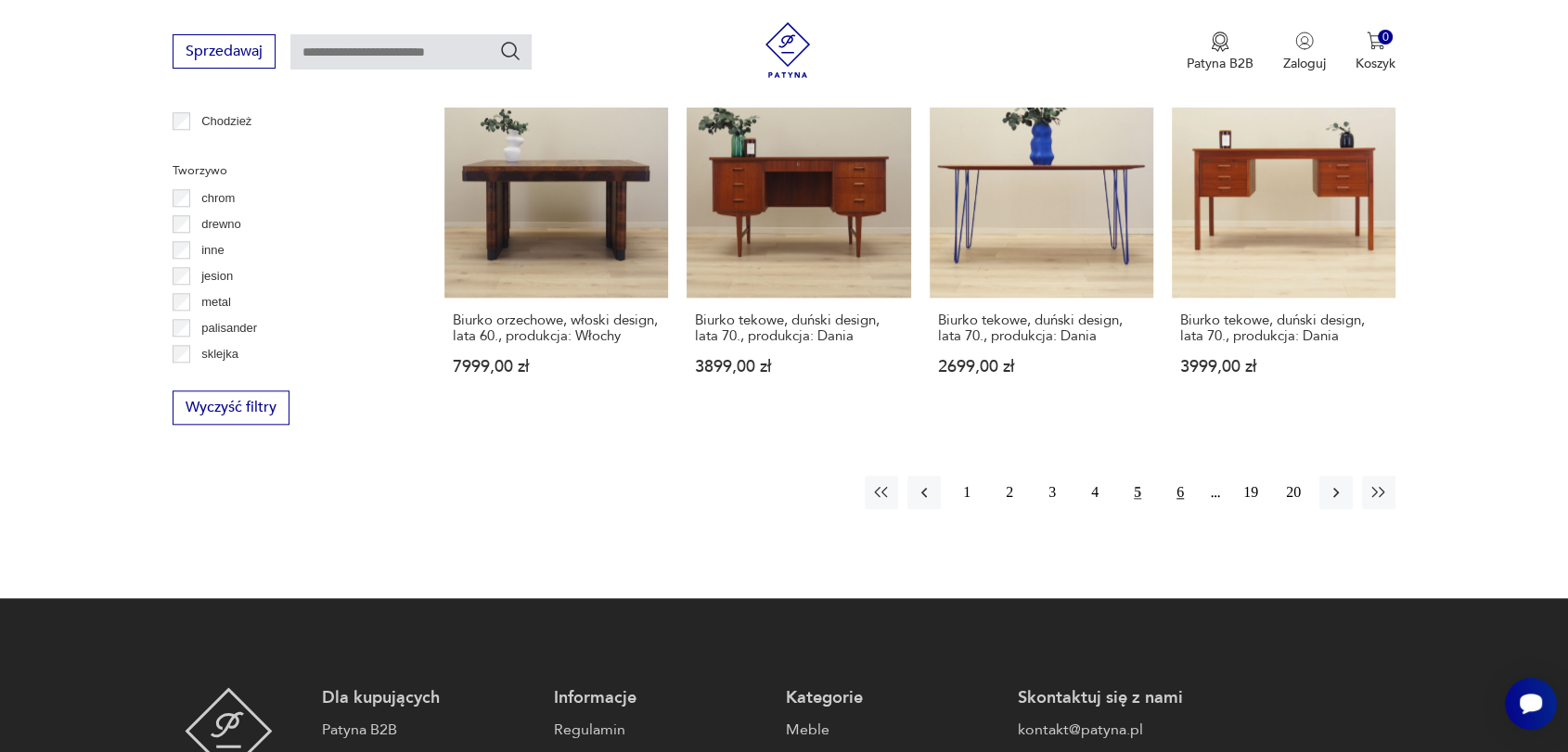 click on "6" at bounding box center (1180, 492) 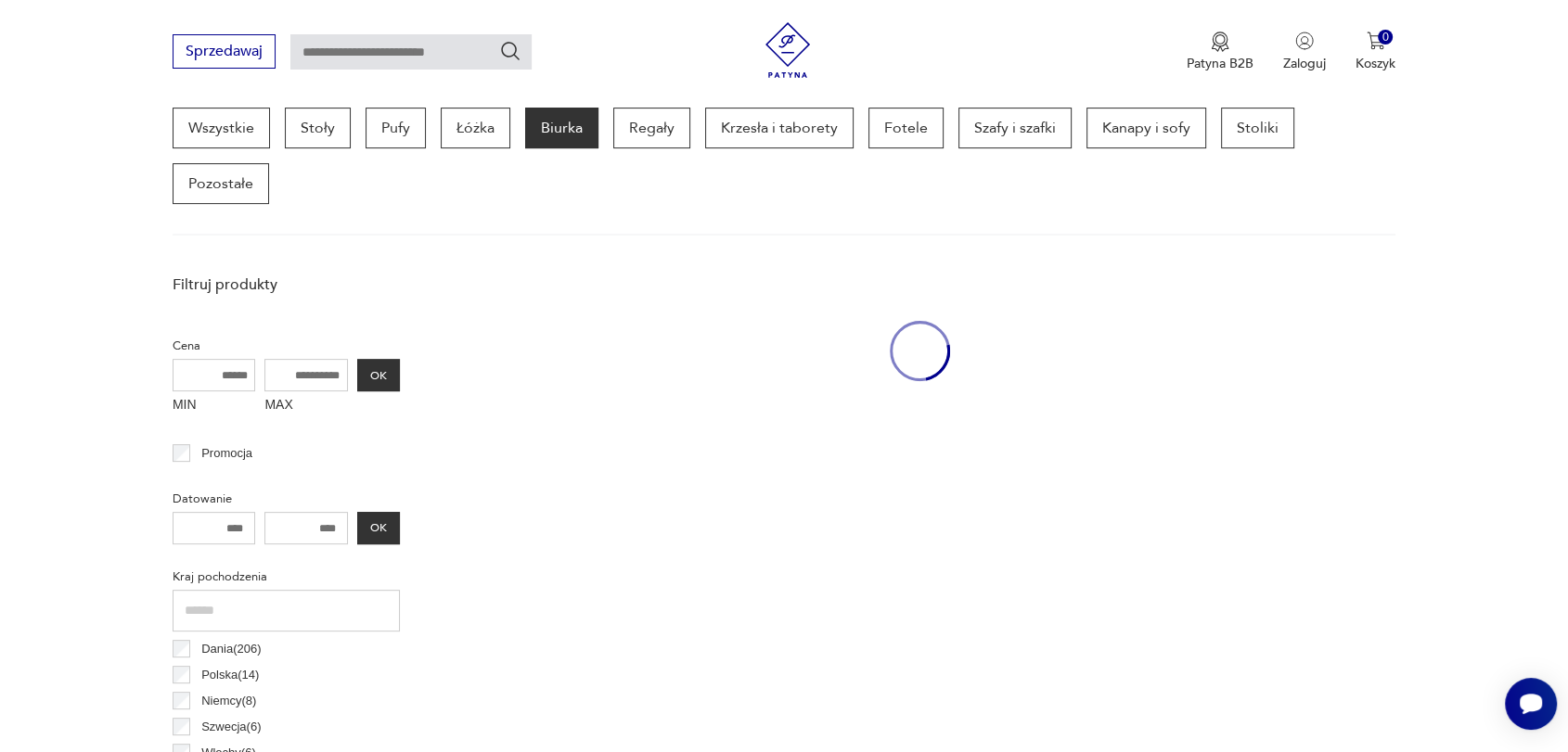 scroll, scrollTop: 491, scrollLeft: 0, axis: vertical 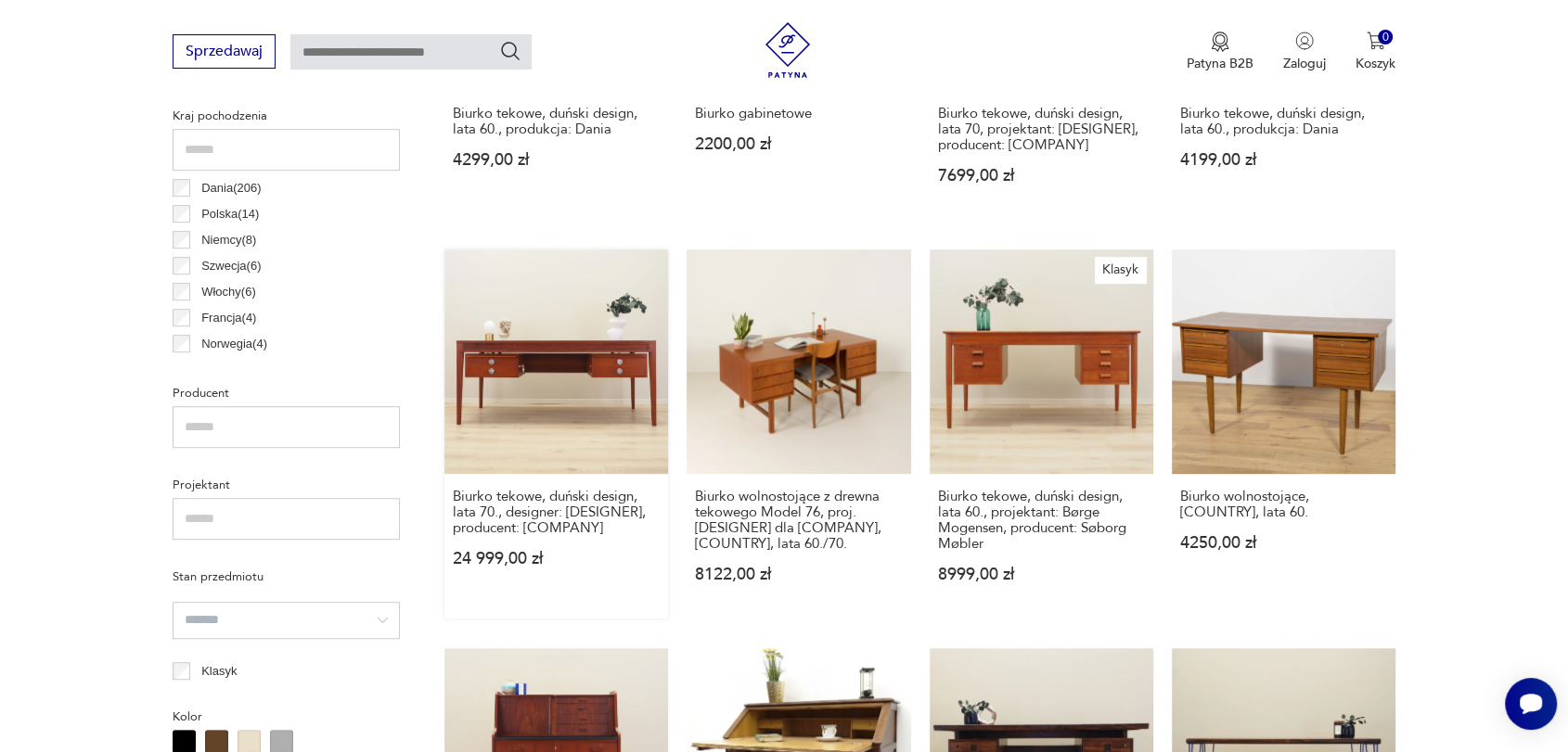 click on "Biurko tekowe, duński design, lata 70., designer: [PERSON], producent: [BRAND] & Son 24 999,00 zł" at bounding box center [556, 433] 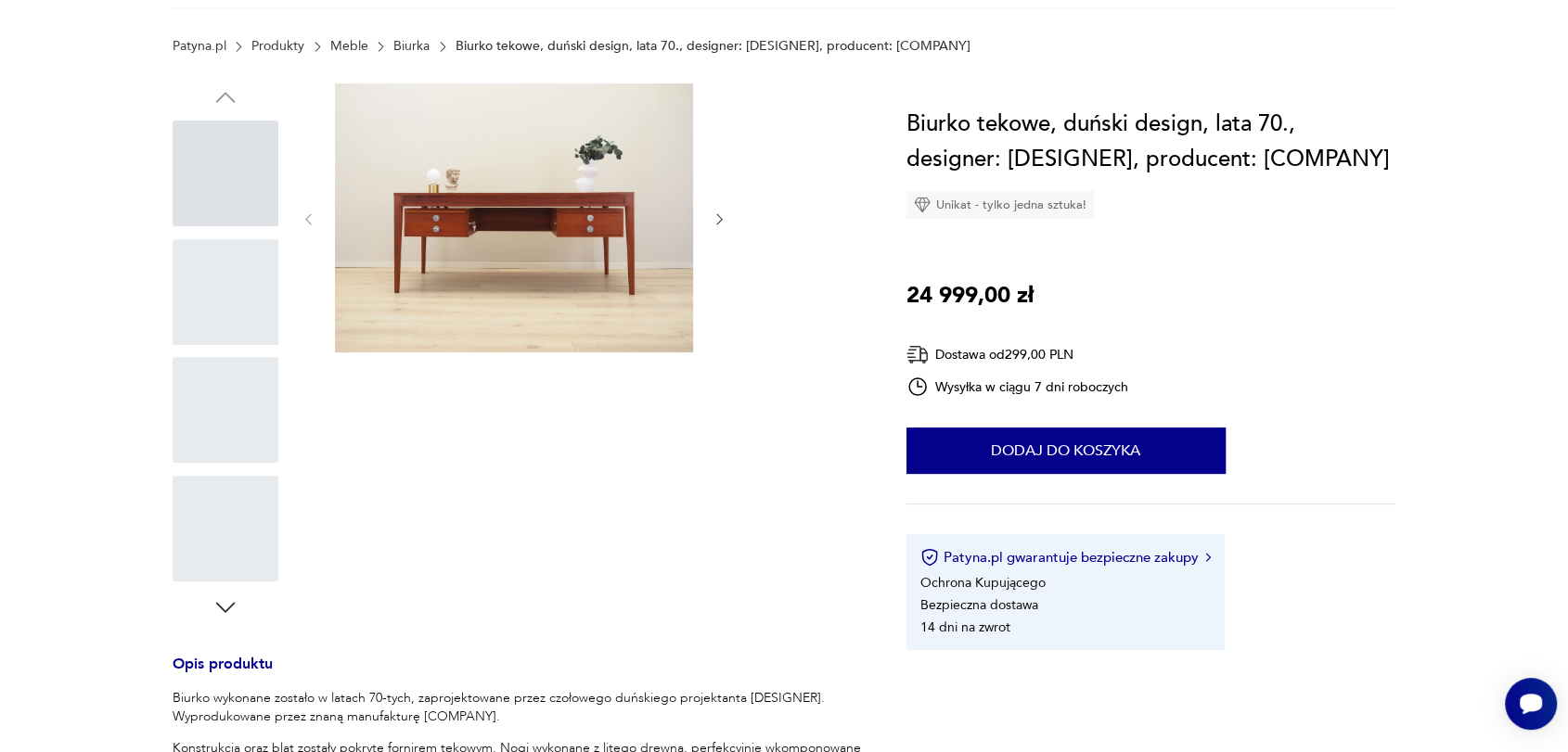 scroll, scrollTop: 0, scrollLeft: 0, axis: both 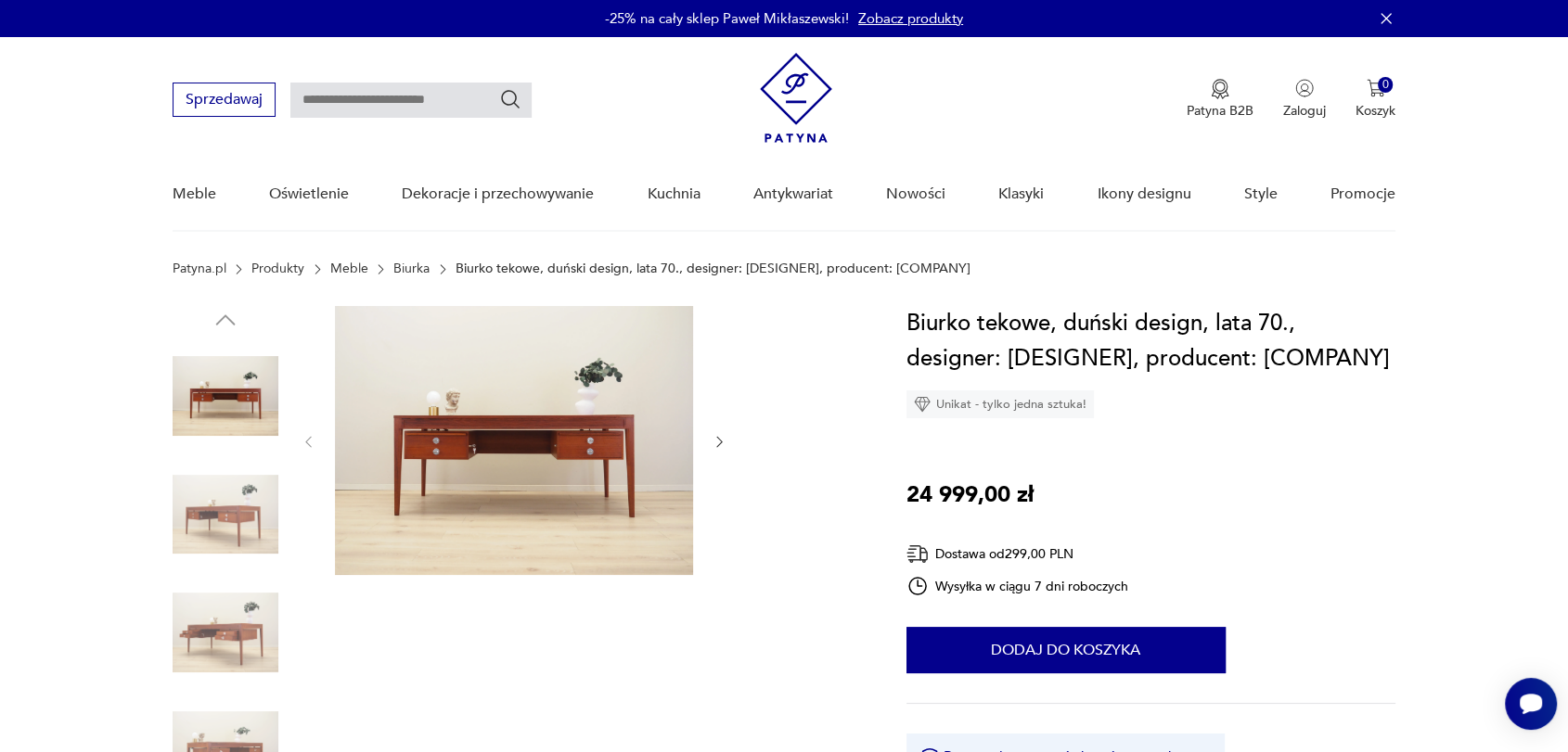 click 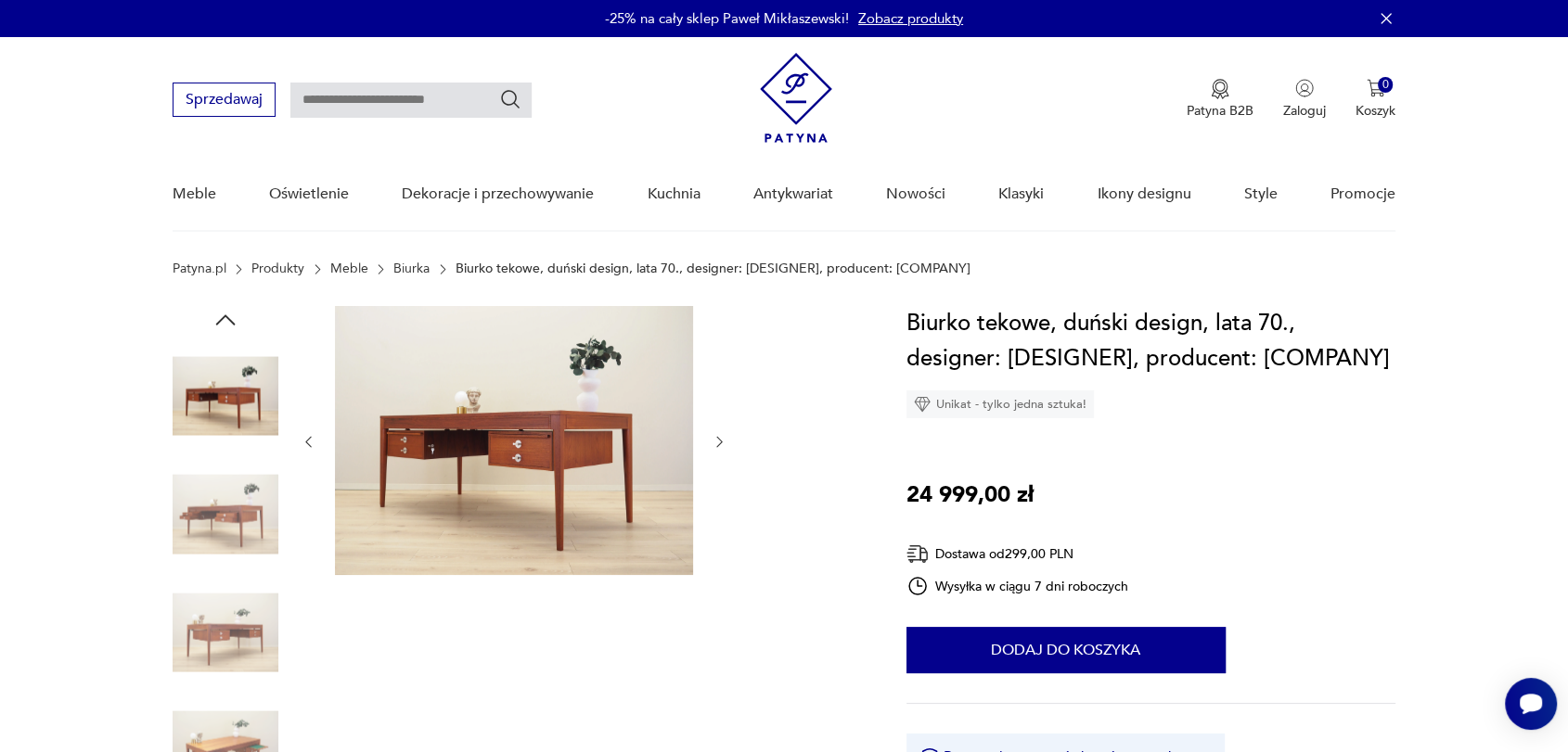 click 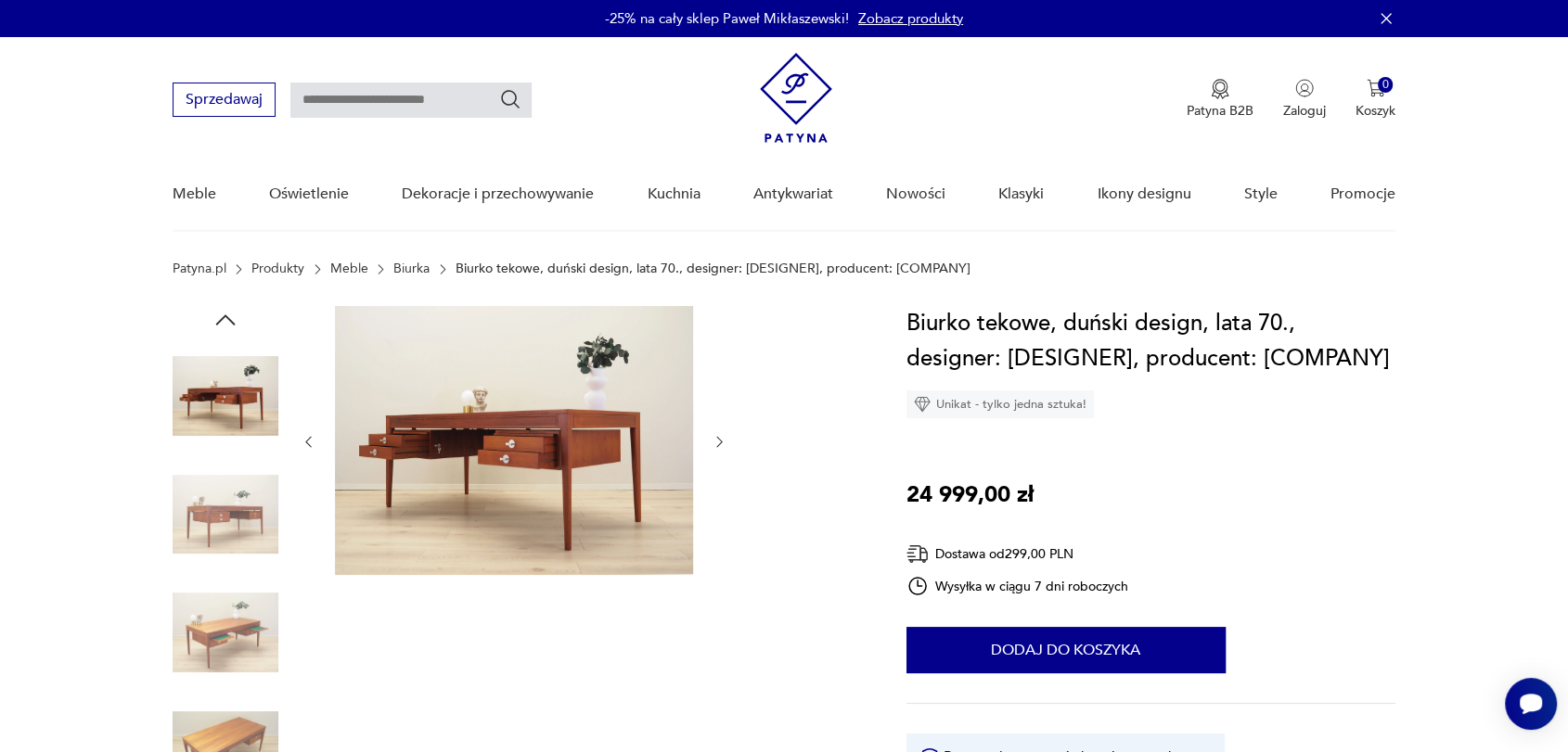 click 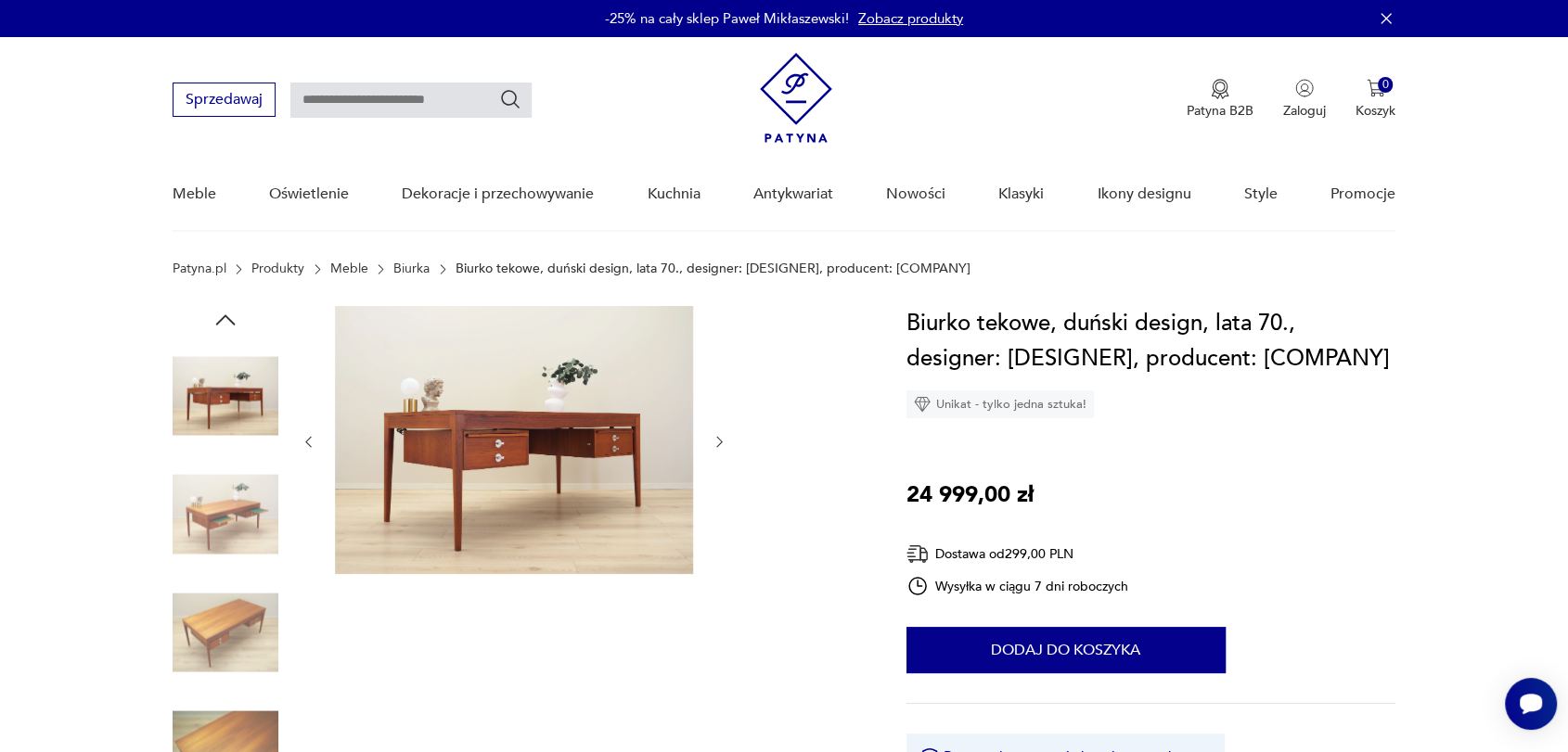 click 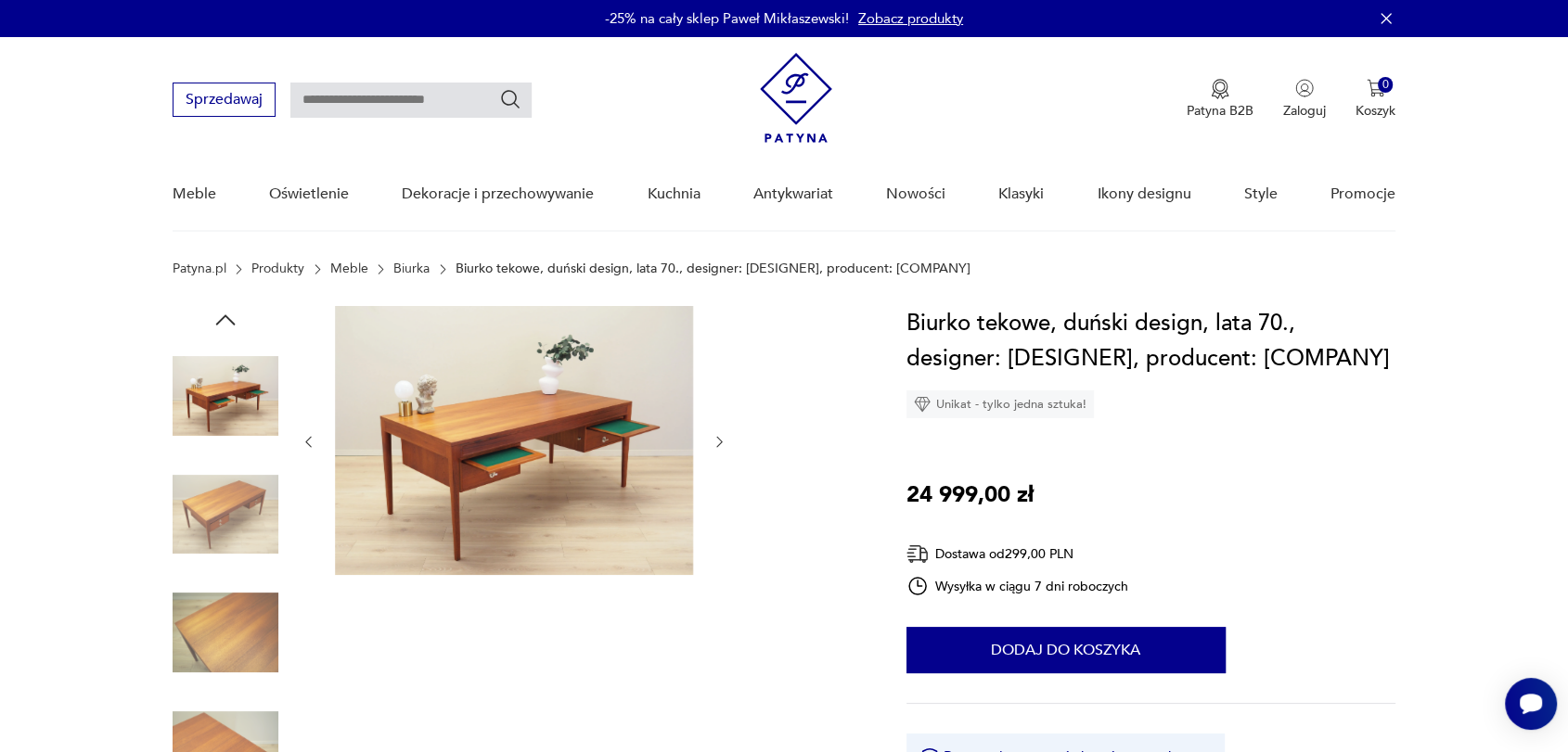 click 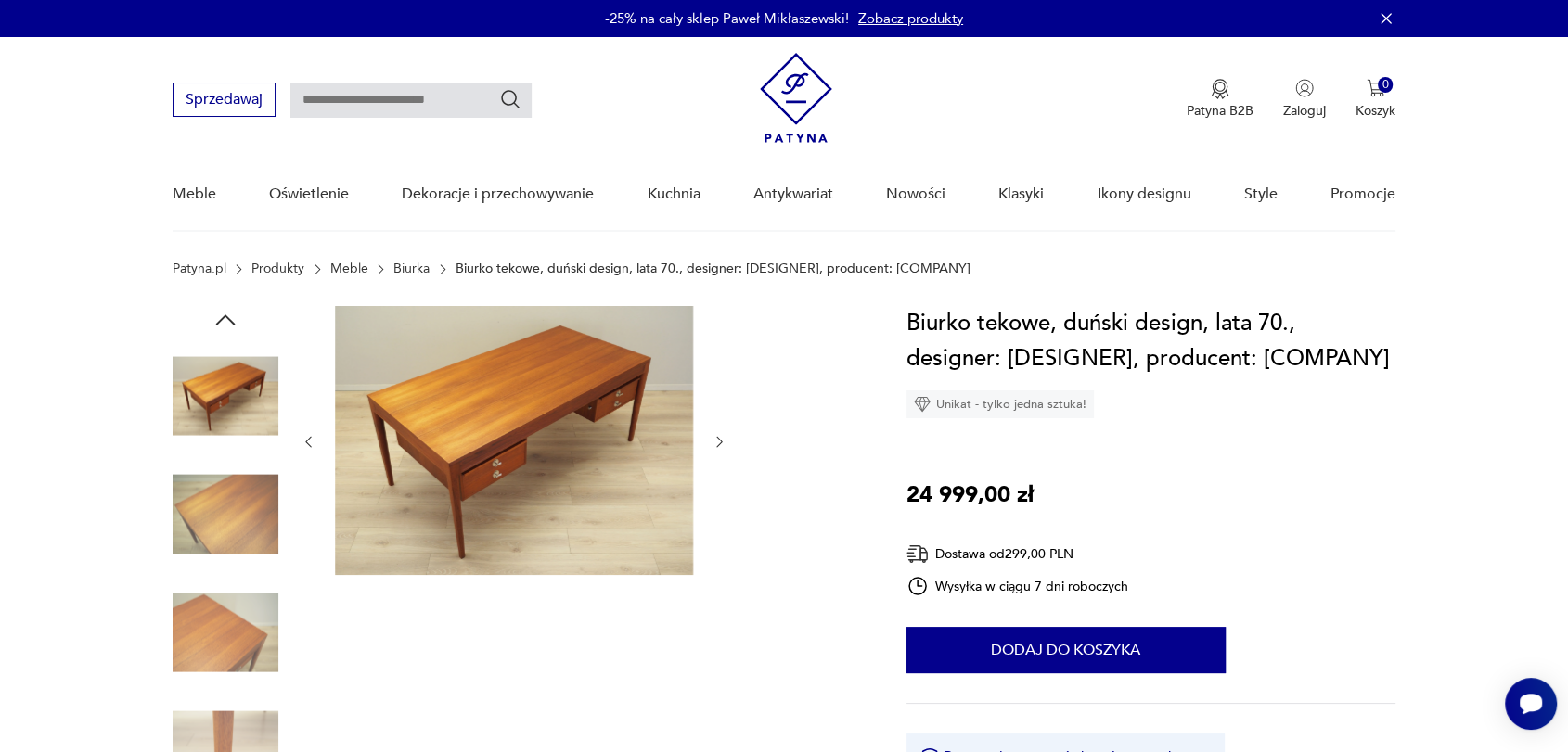 click 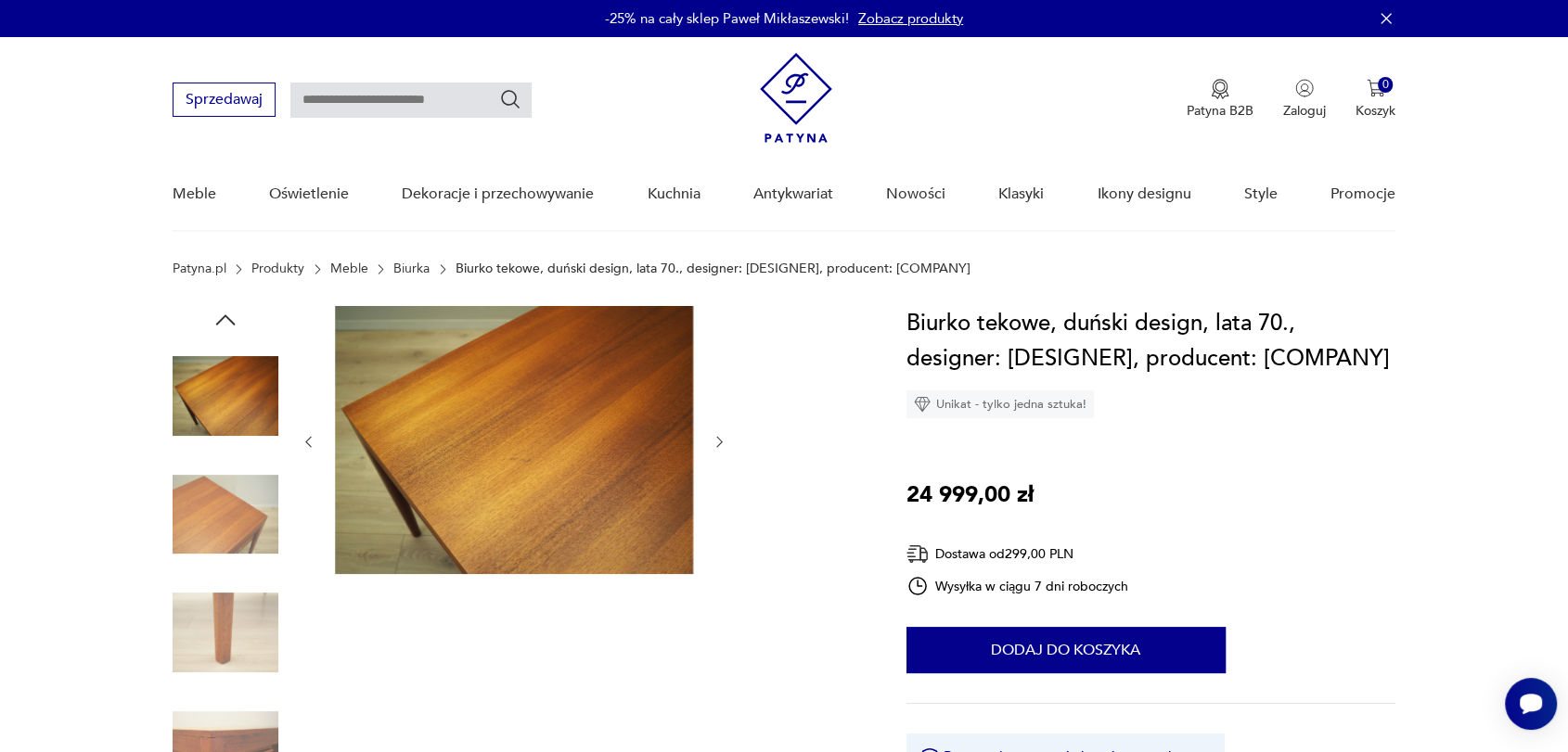 click 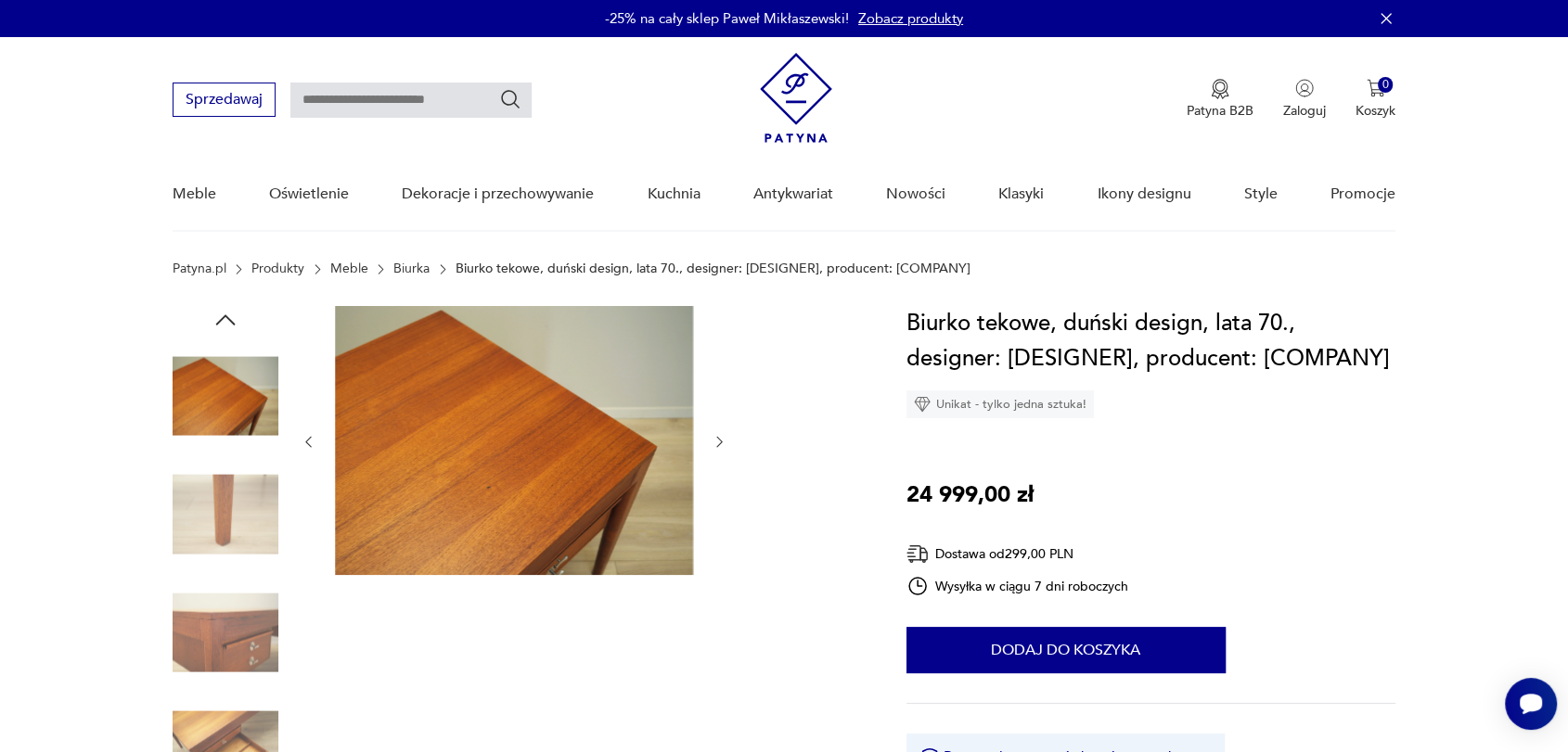 click 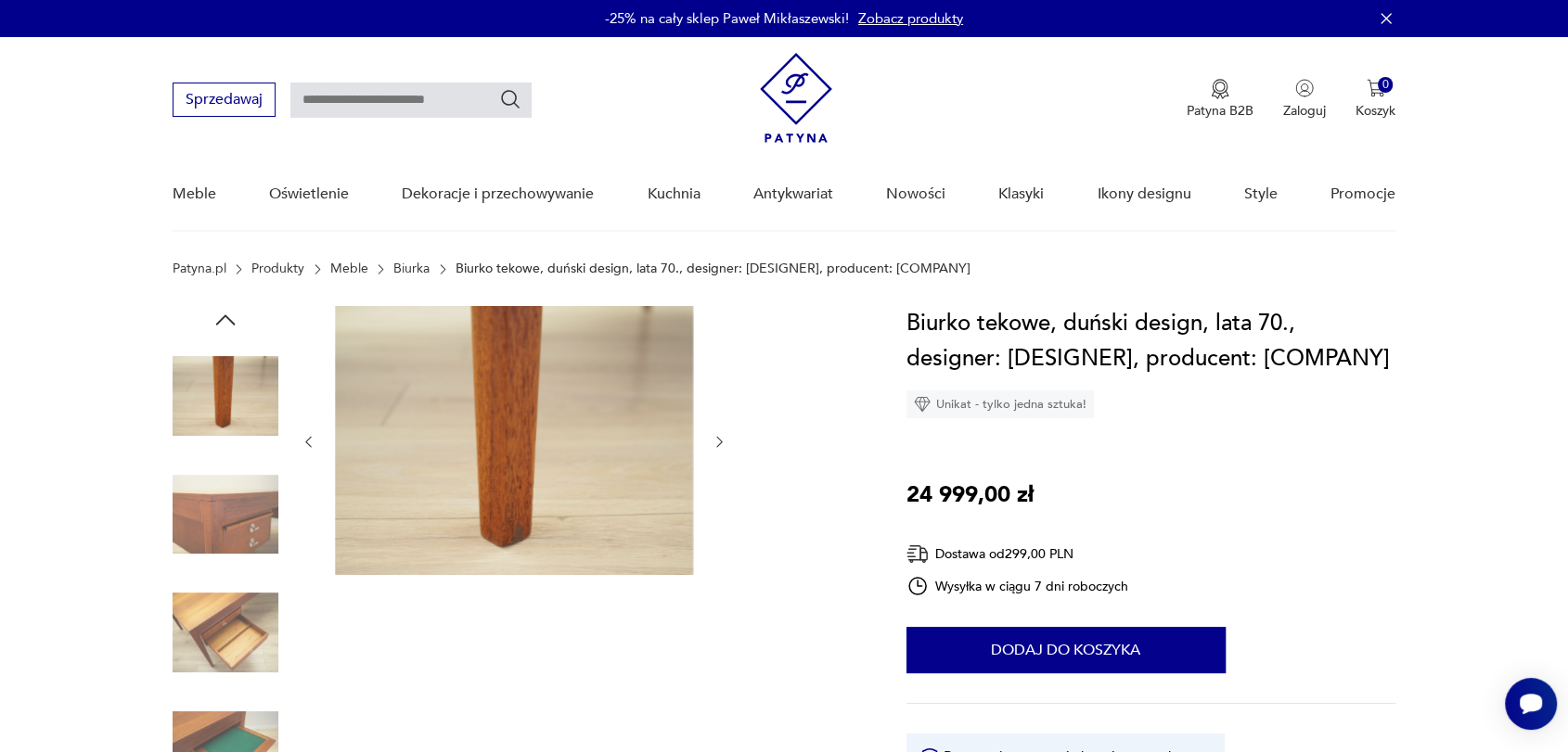 click 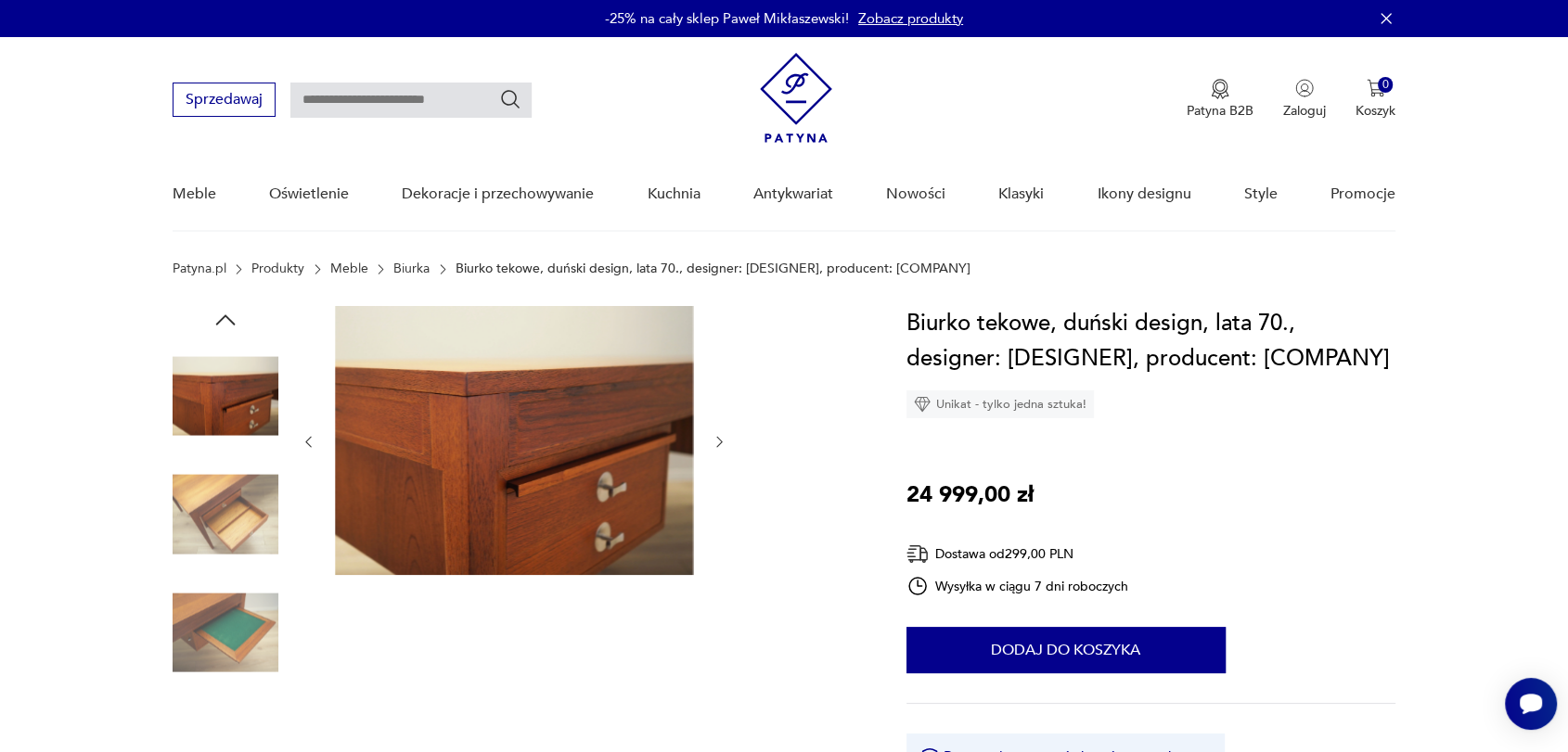 click 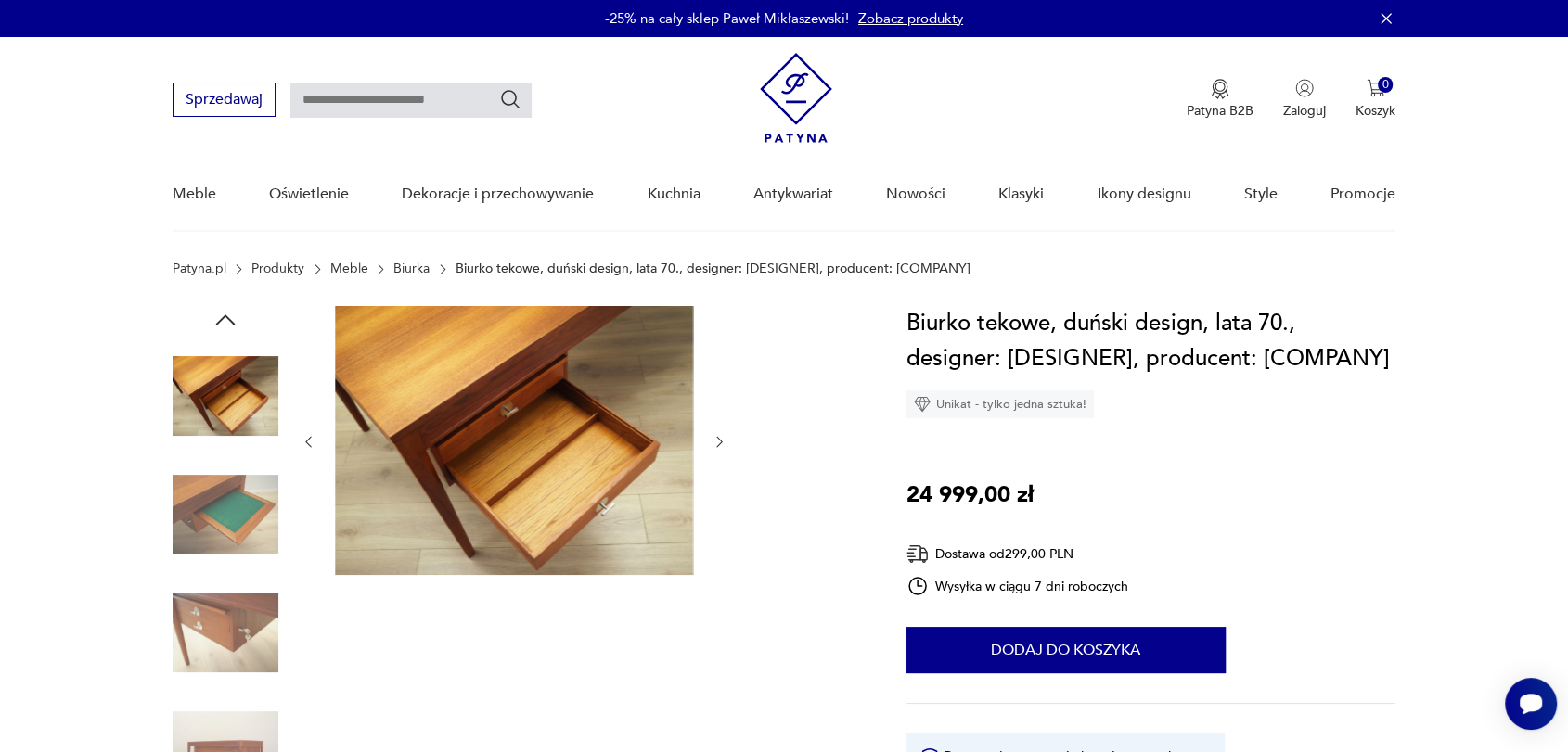 click 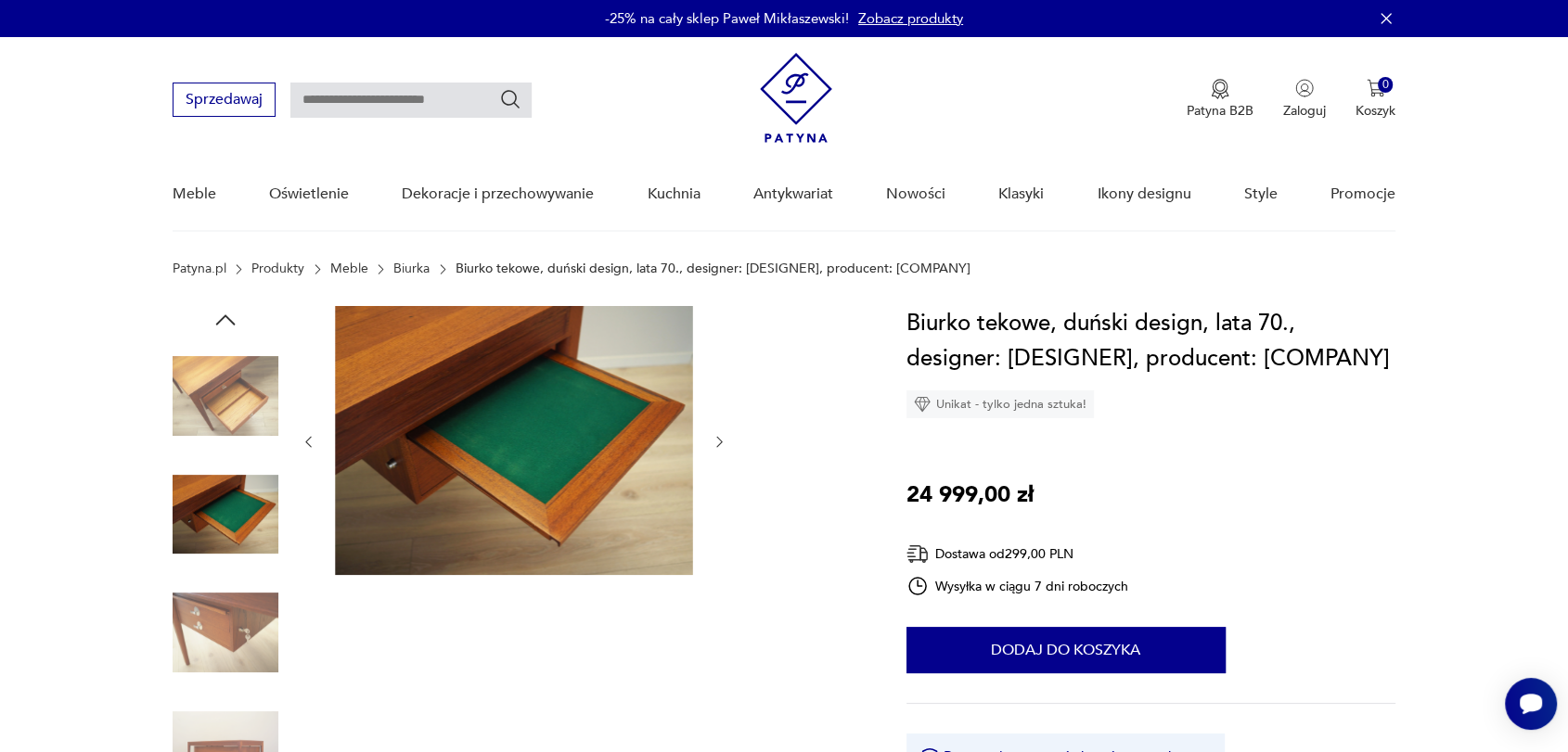 click 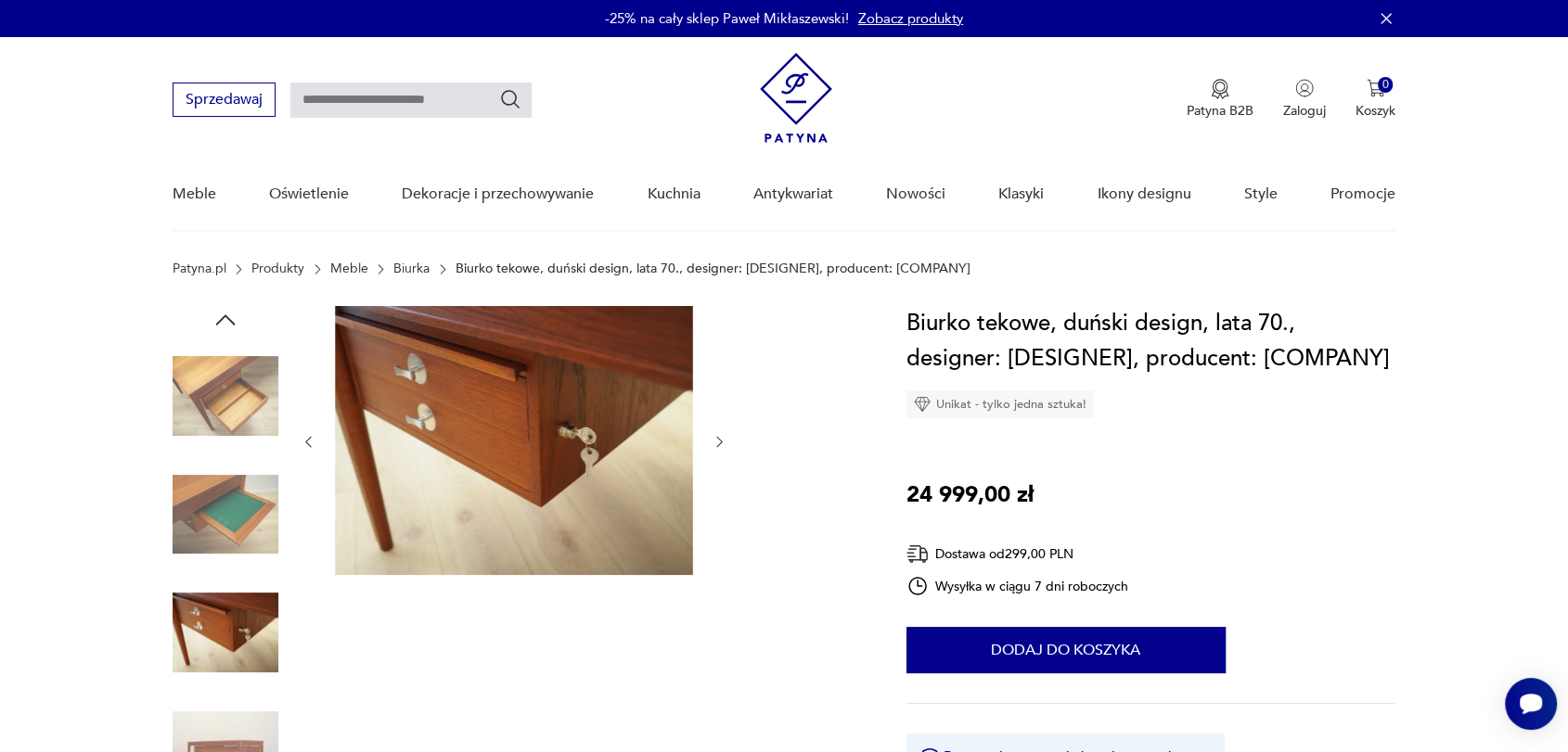 click 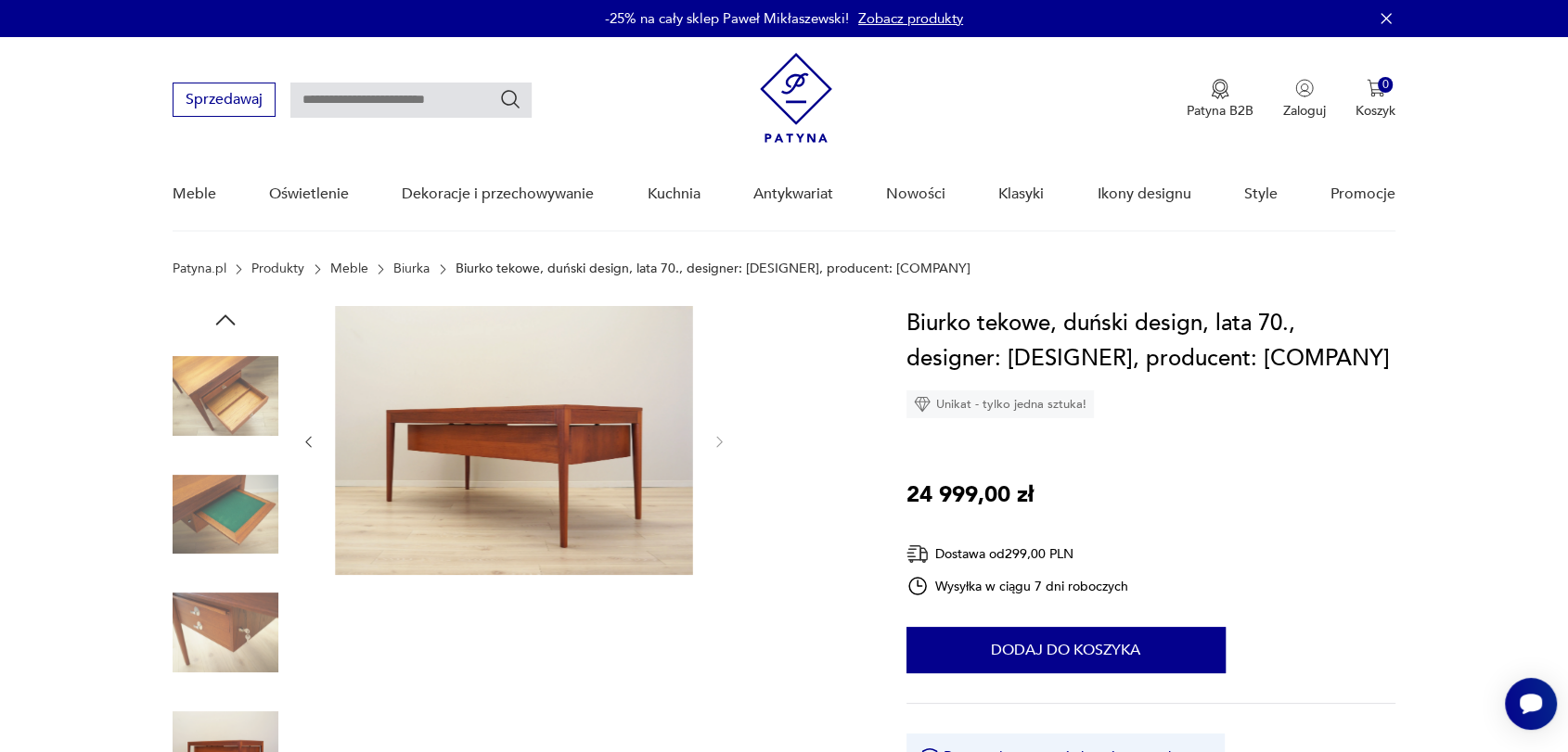 click 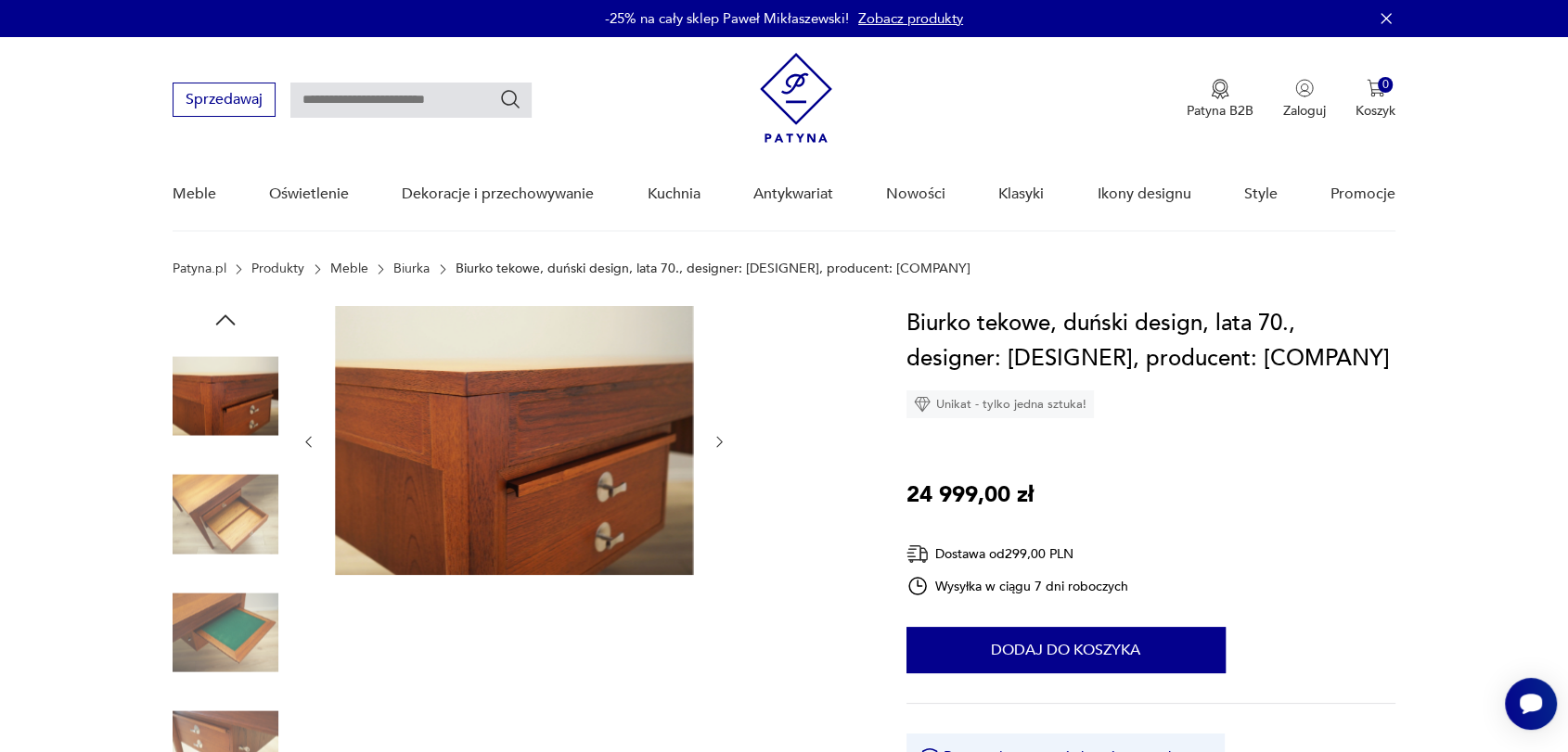 click 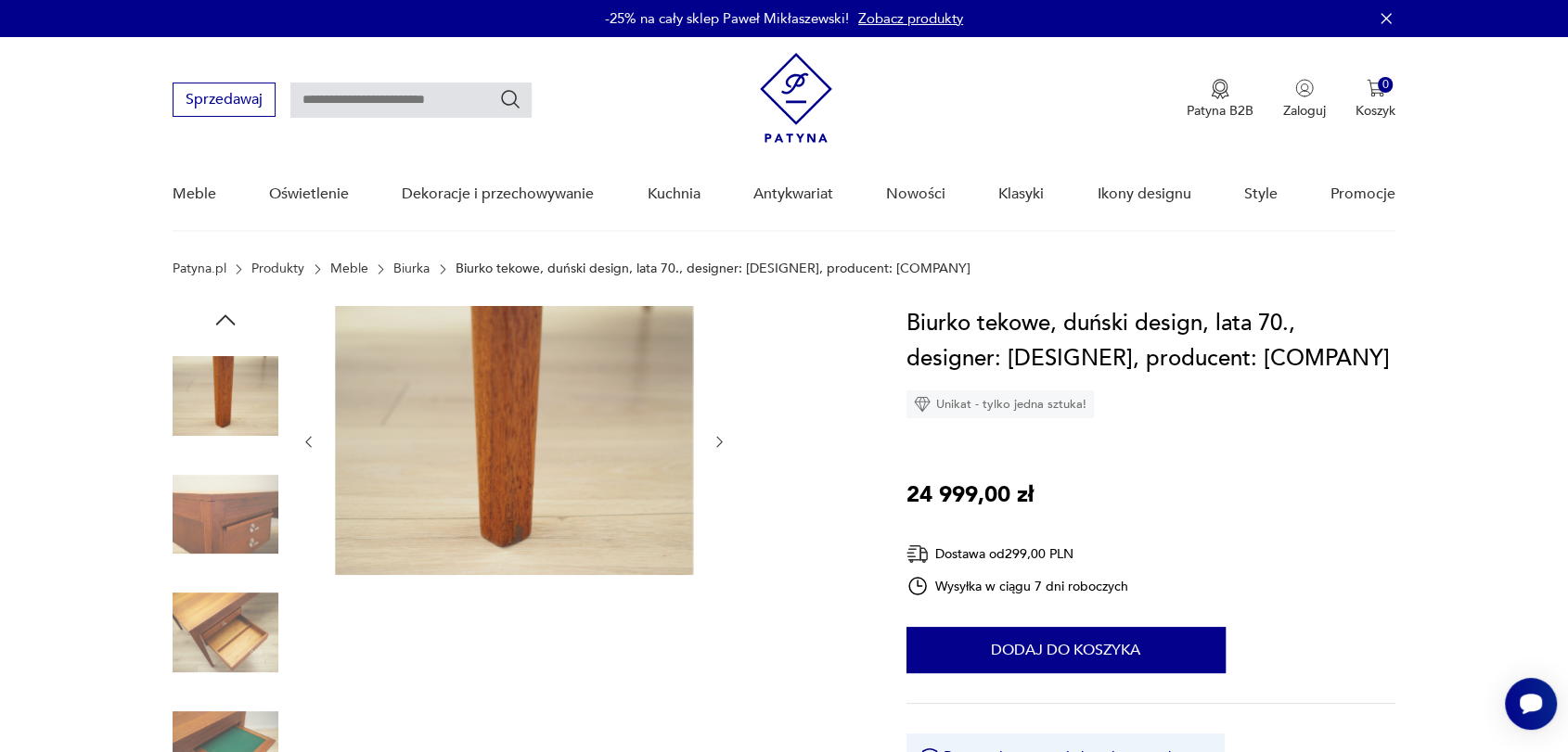 click 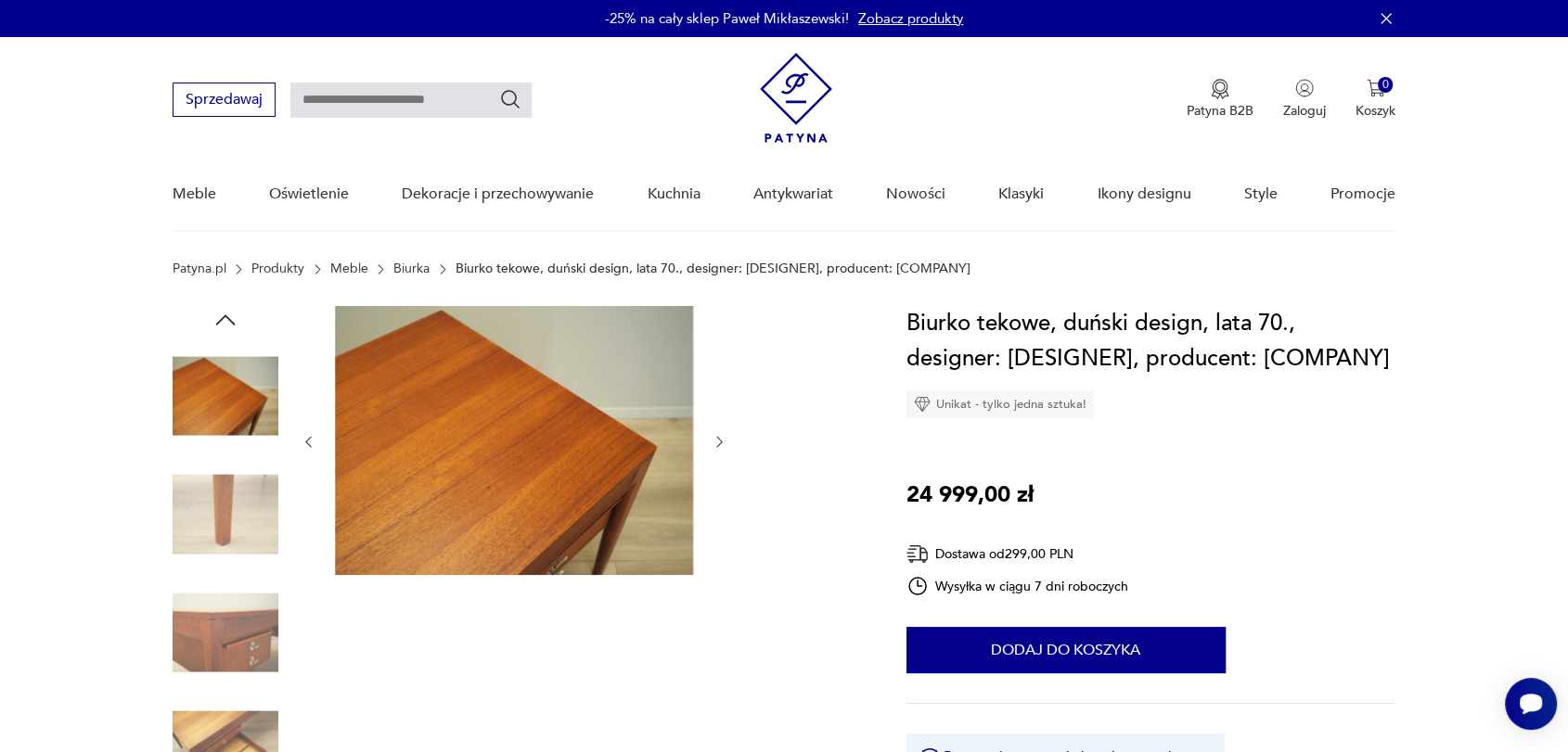 click 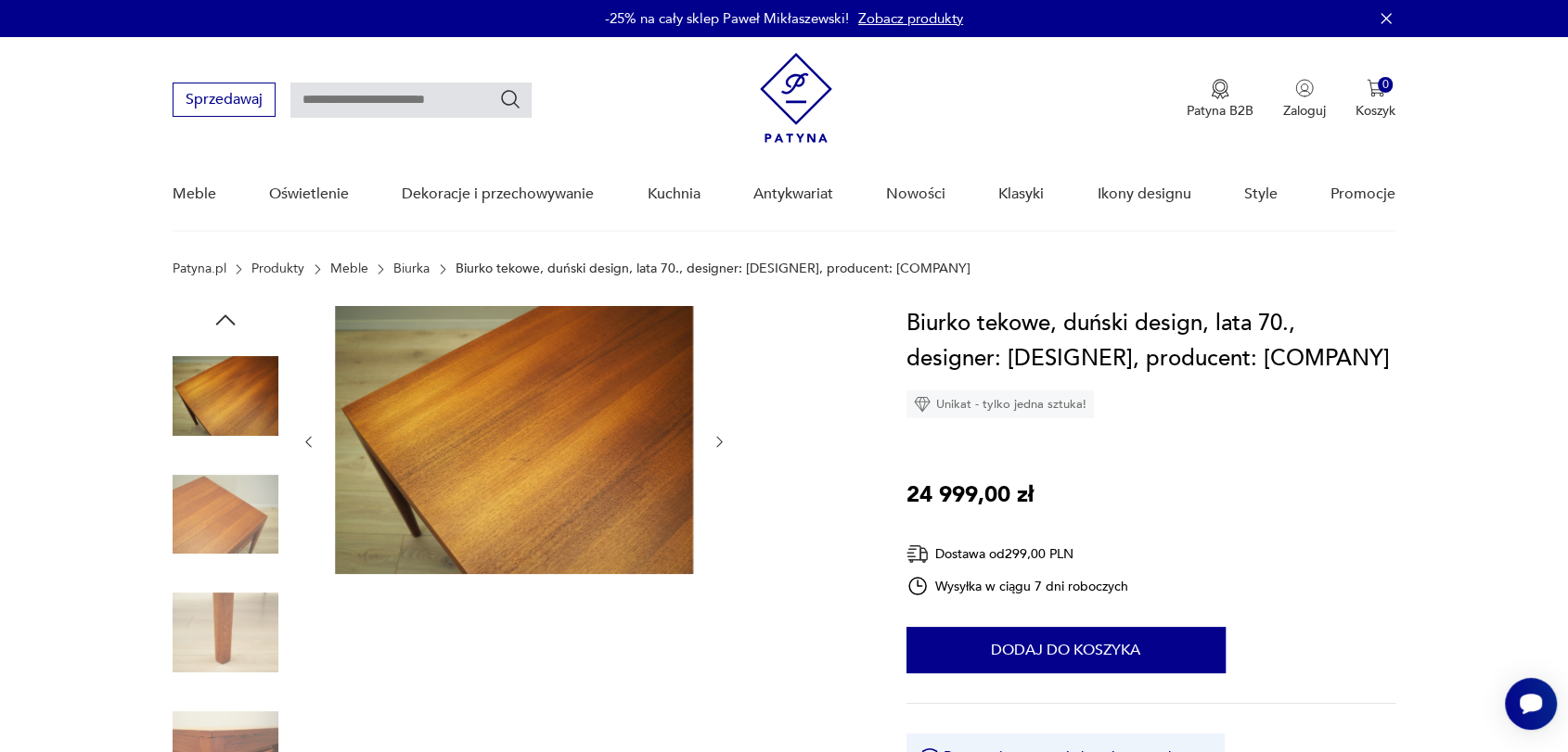 click 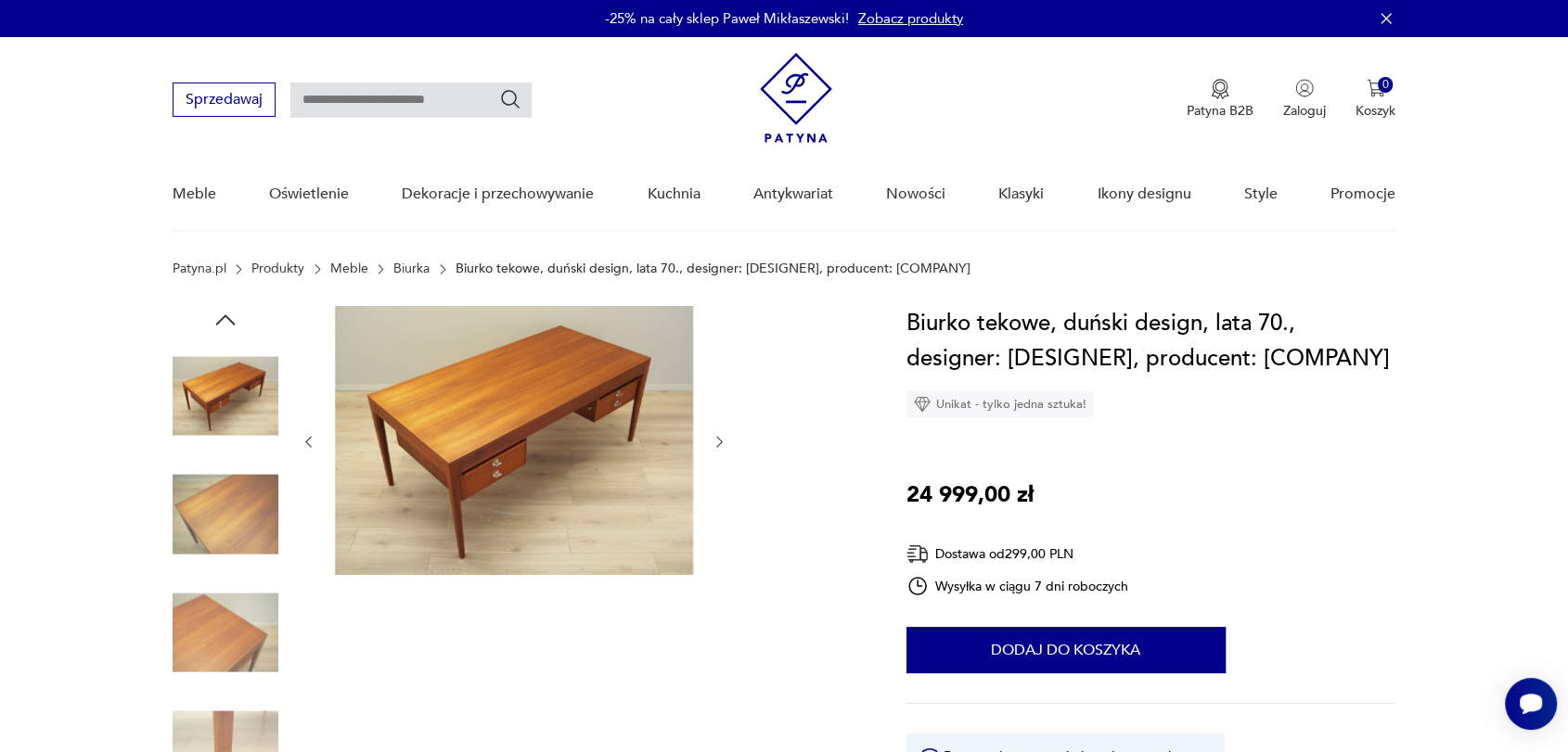 click 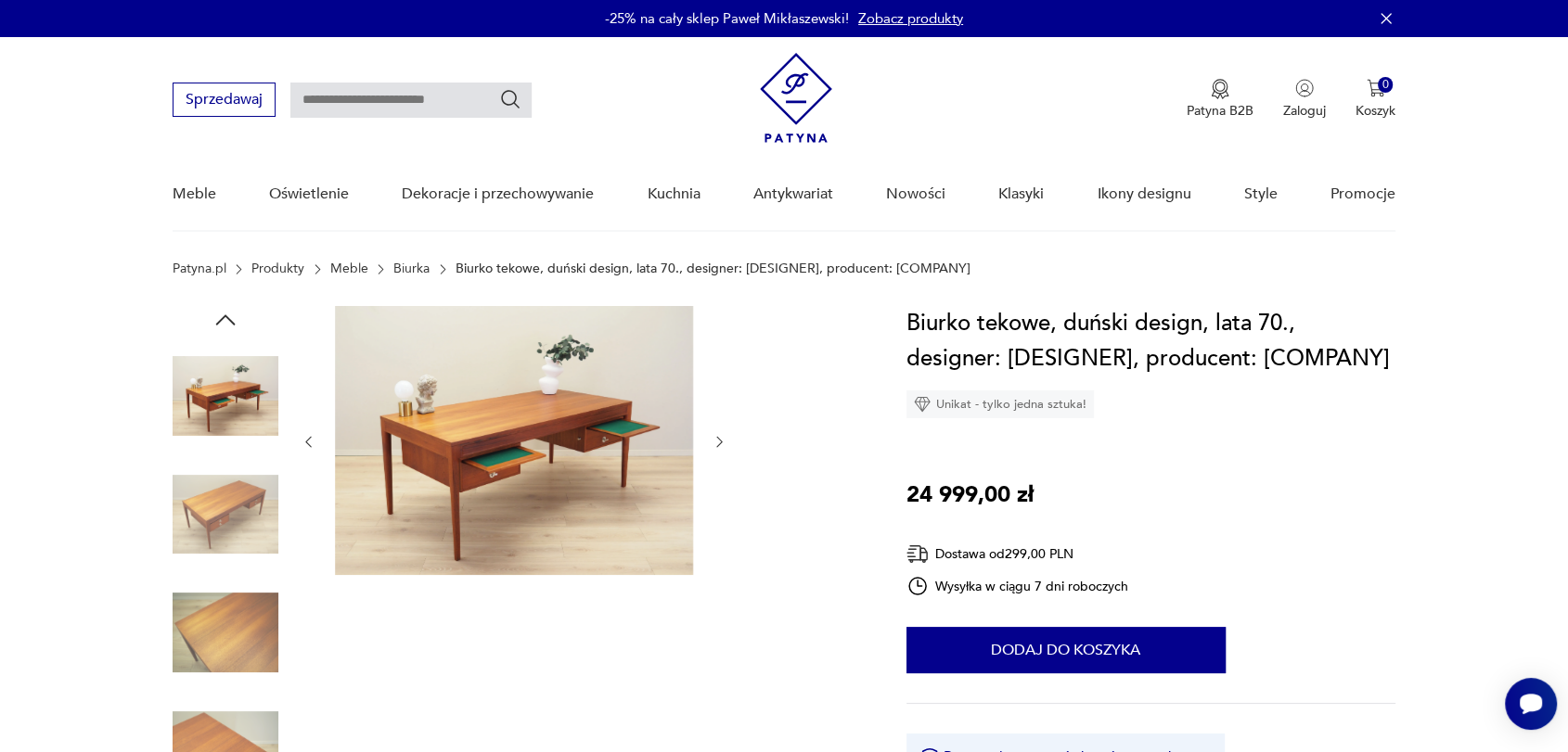 click 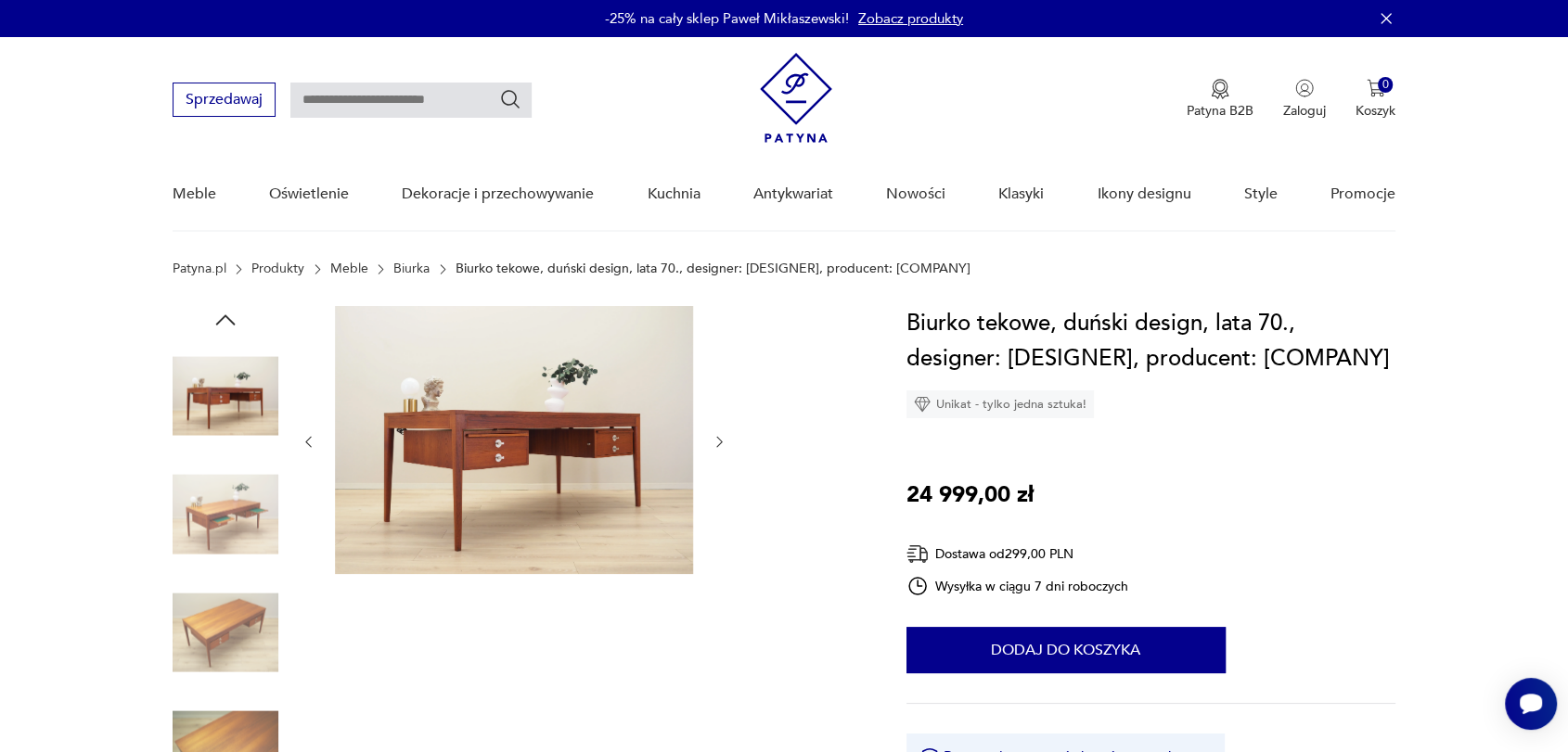 click 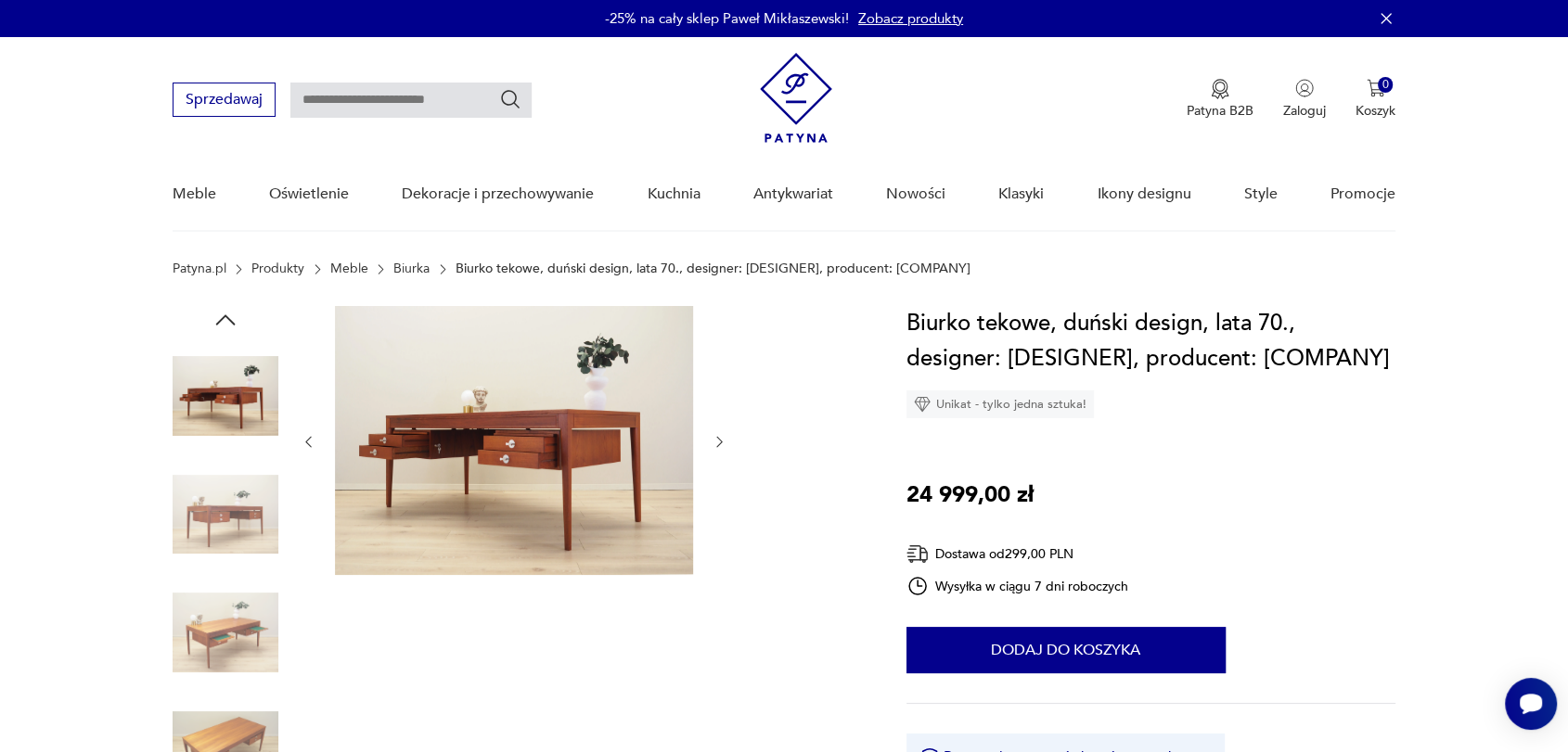 click 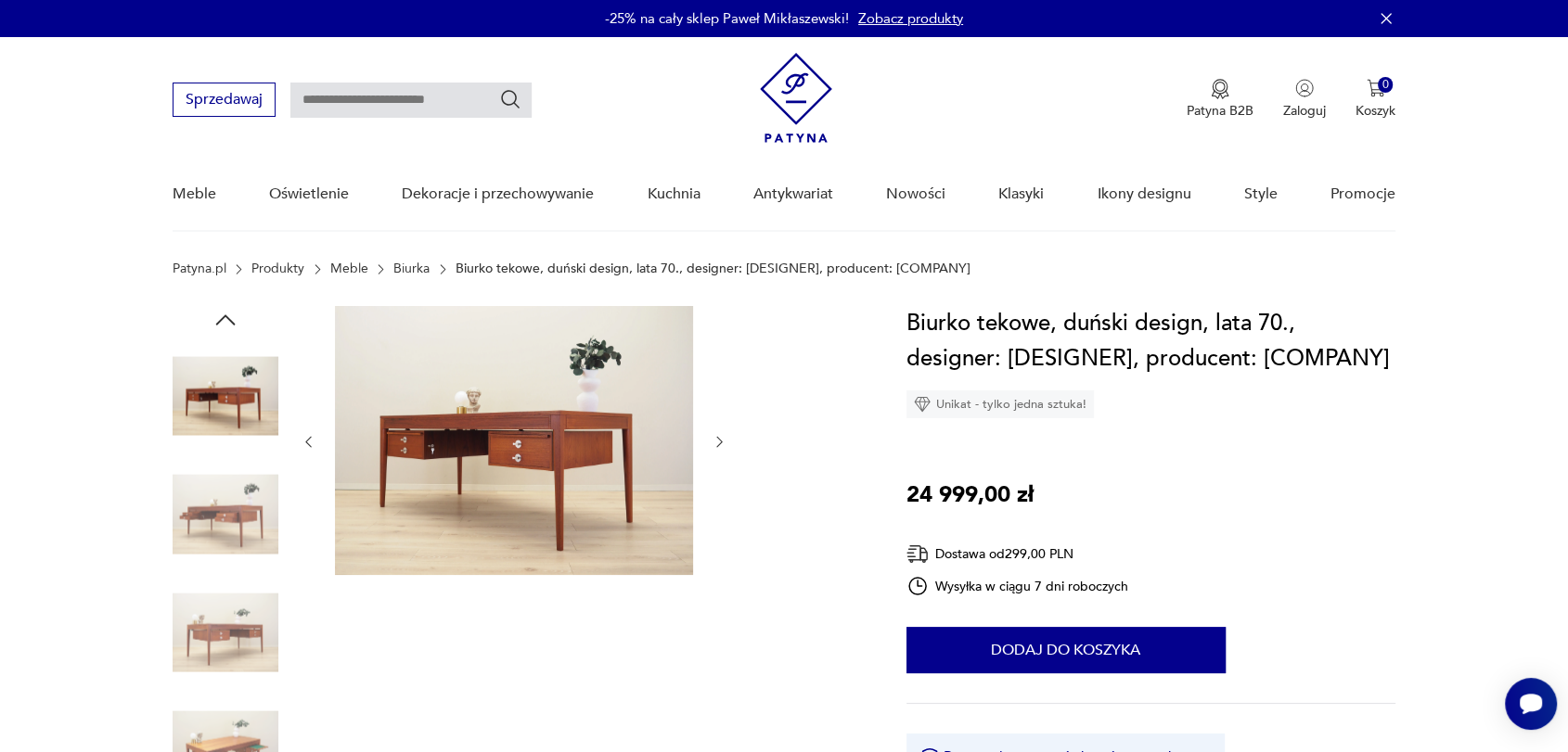 click 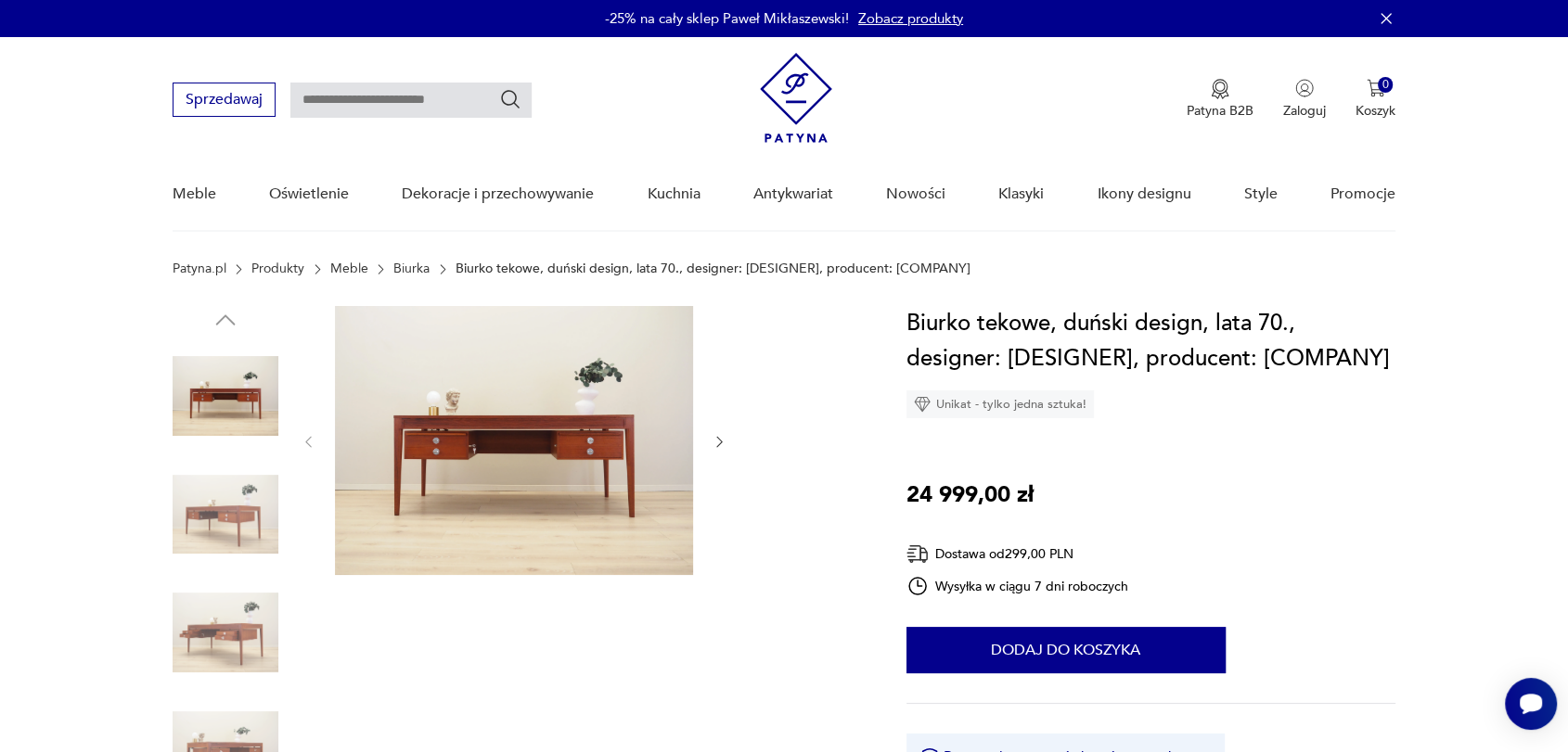 click on "Sprzedawaj Patyna B2B Zaloguj 0 Koszyk Twój koszyk ( 0 ) Brak produktów w koszyku IDŹ DO KOSZYKA" at bounding box center (784, 90) 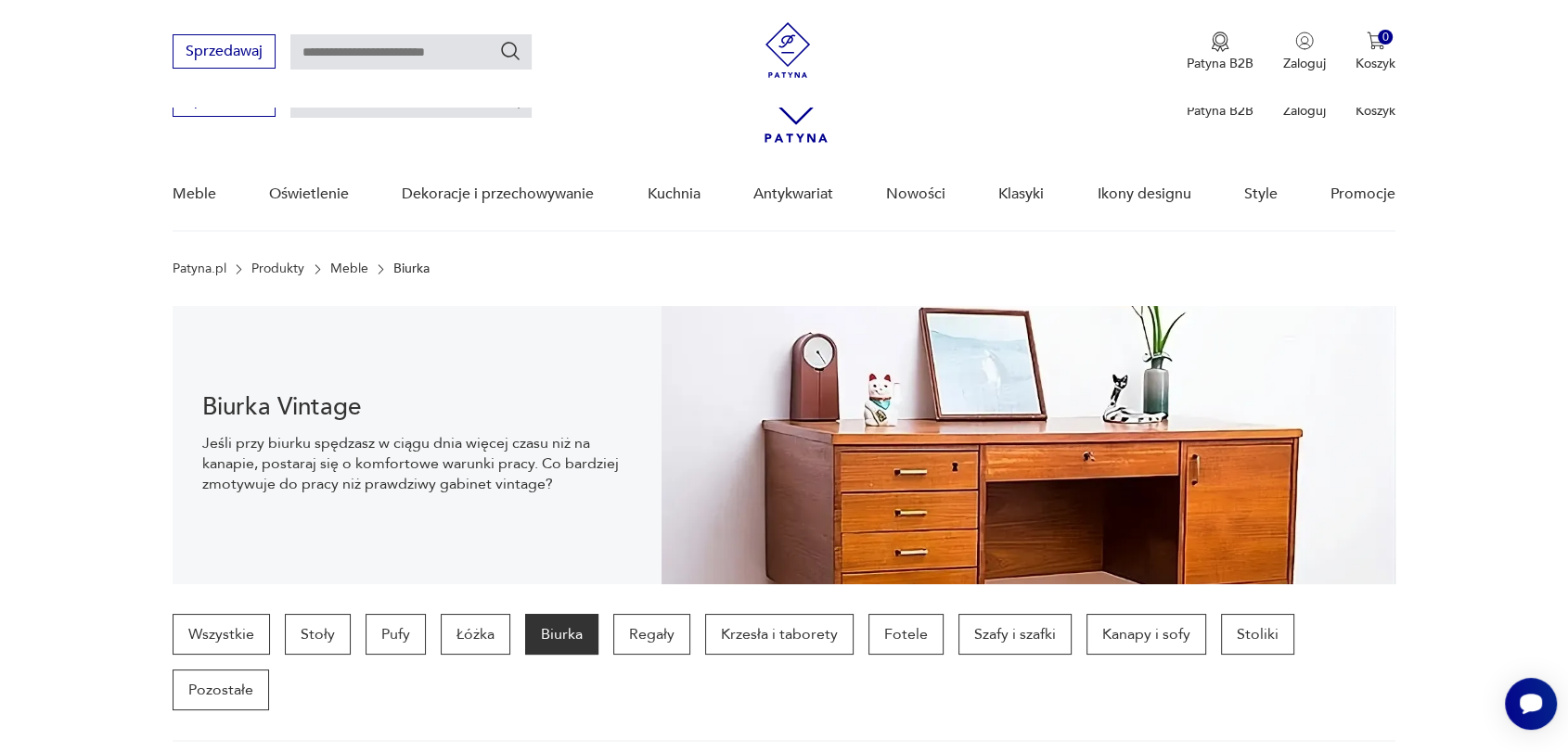 scroll, scrollTop: 967, scrollLeft: 0, axis: vertical 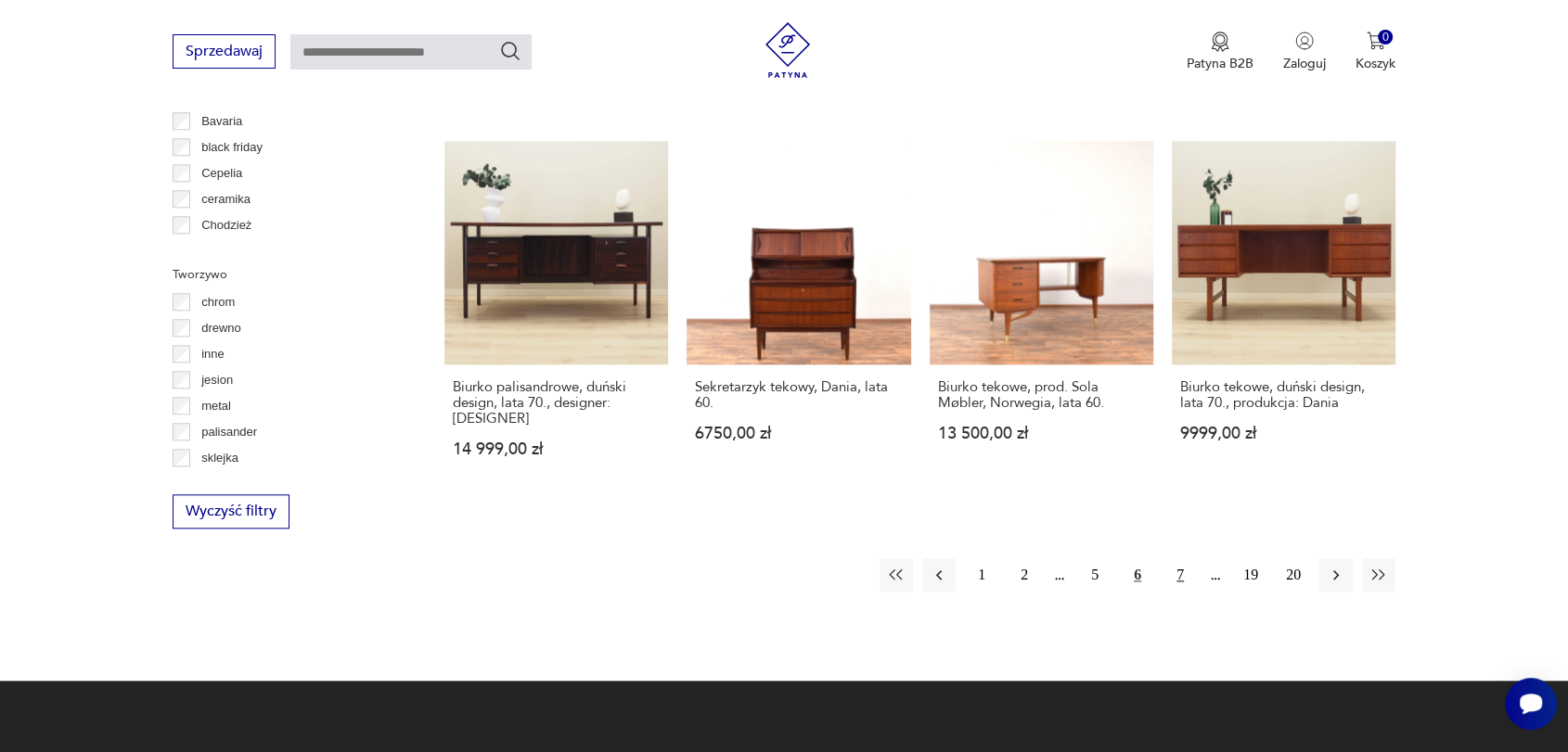 click on "7" at bounding box center [1180, 575] 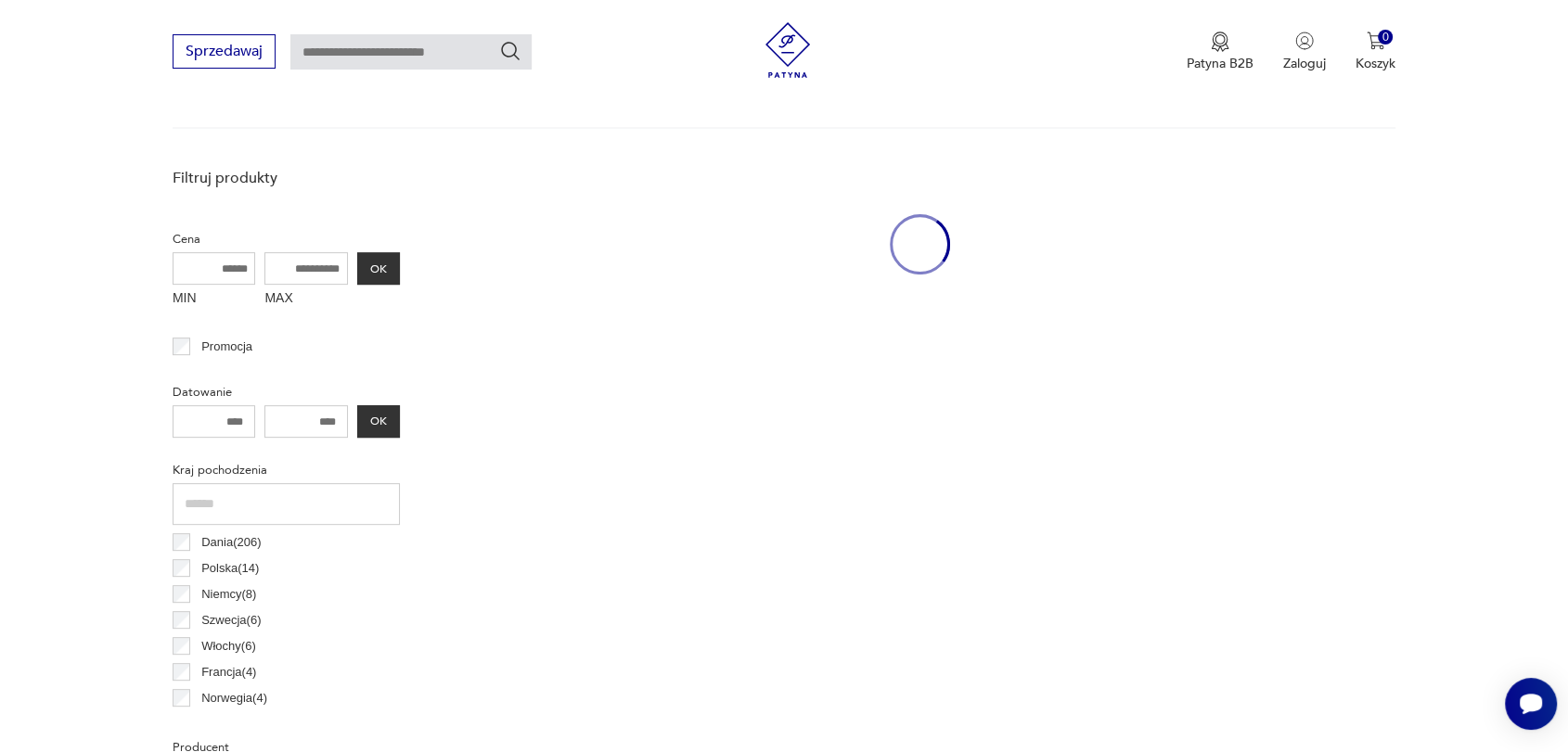 scroll, scrollTop: 491, scrollLeft: 0, axis: vertical 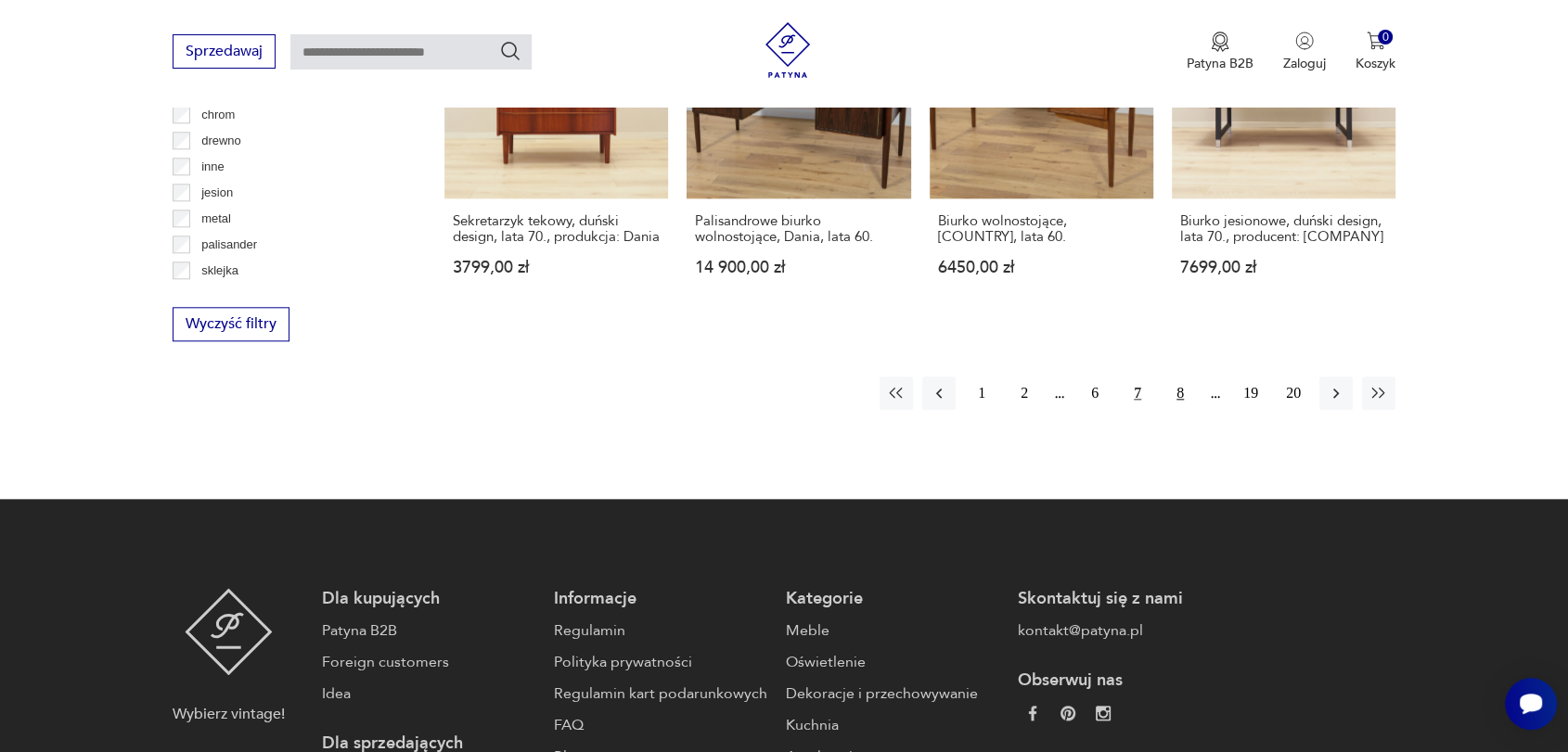click on "8" at bounding box center (1180, 393) 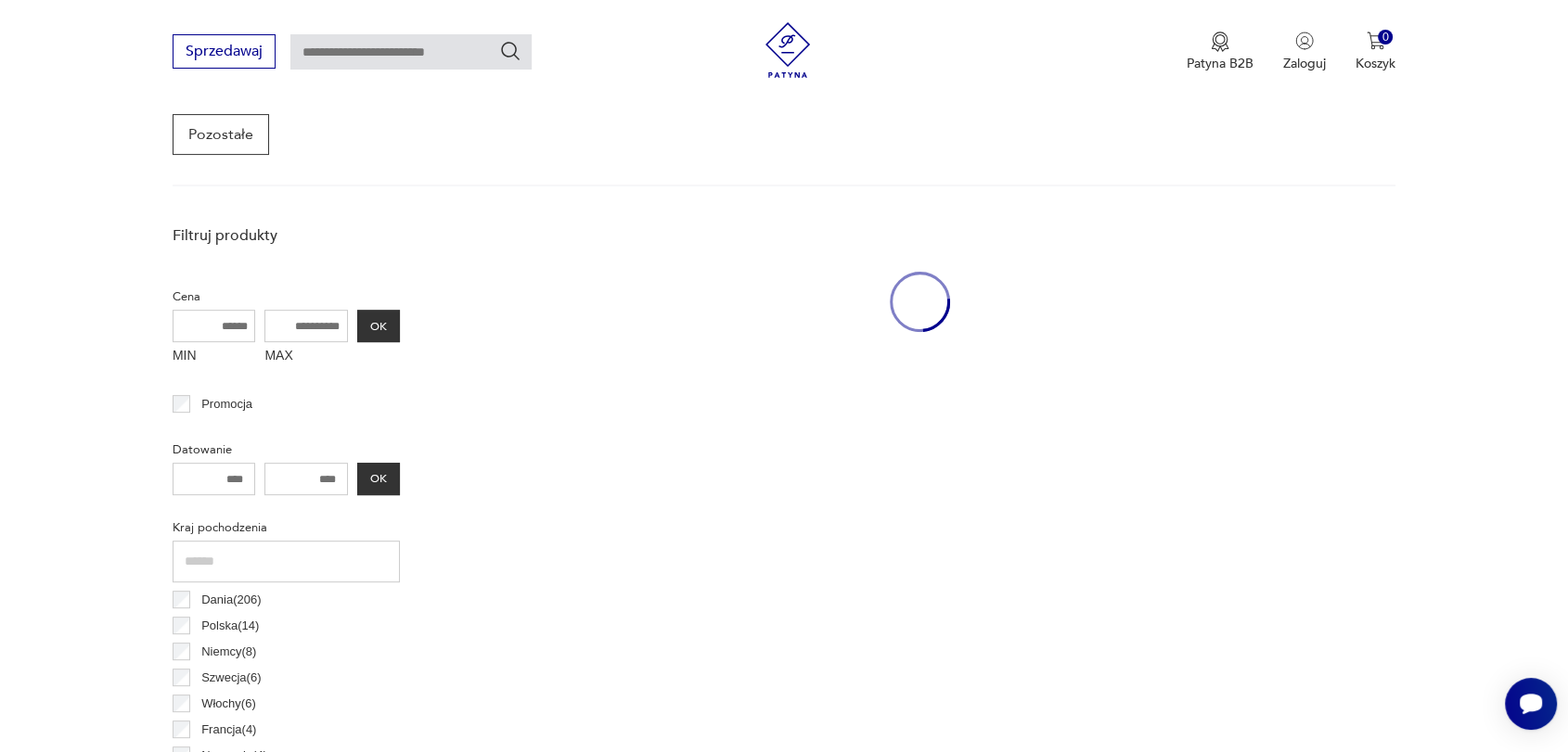 scroll, scrollTop: 491, scrollLeft: 0, axis: vertical 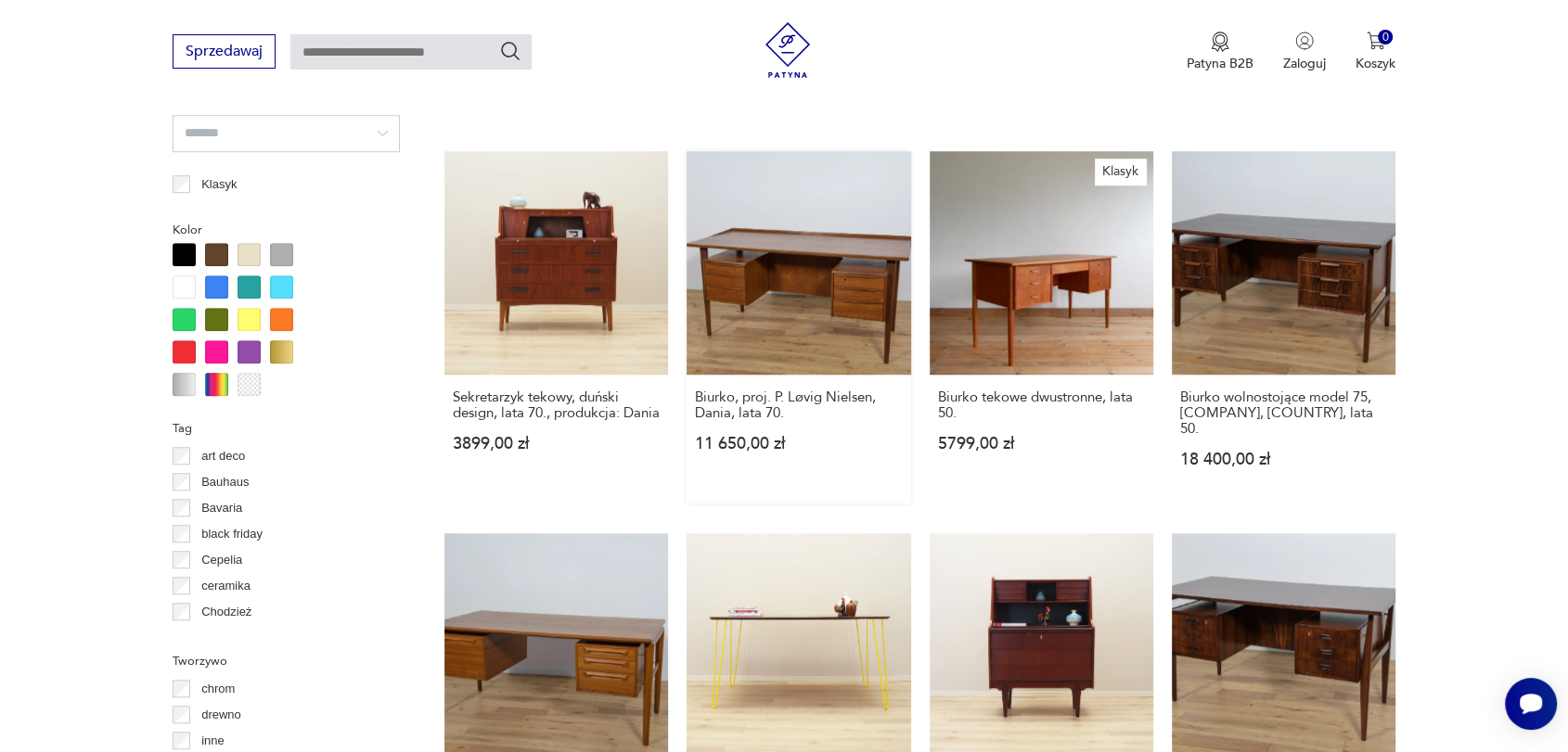 click on "Biurko, proj. P. Løvig Nielsen, Dania, lata 70. 11 650,00 zł" at bounding box center [798, 327] 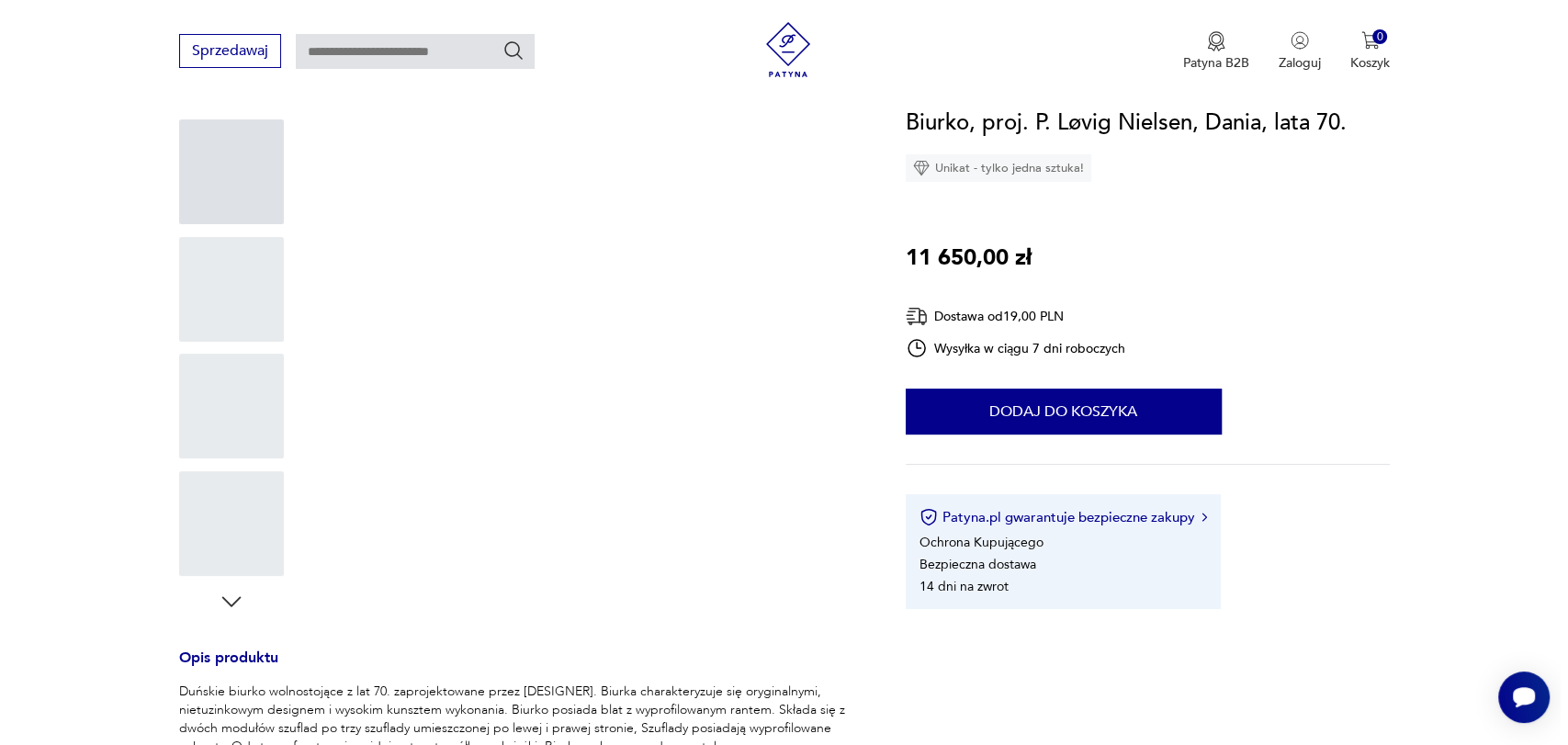 scroll, scrollTop: 0, scrollLeft: 0, axis: both 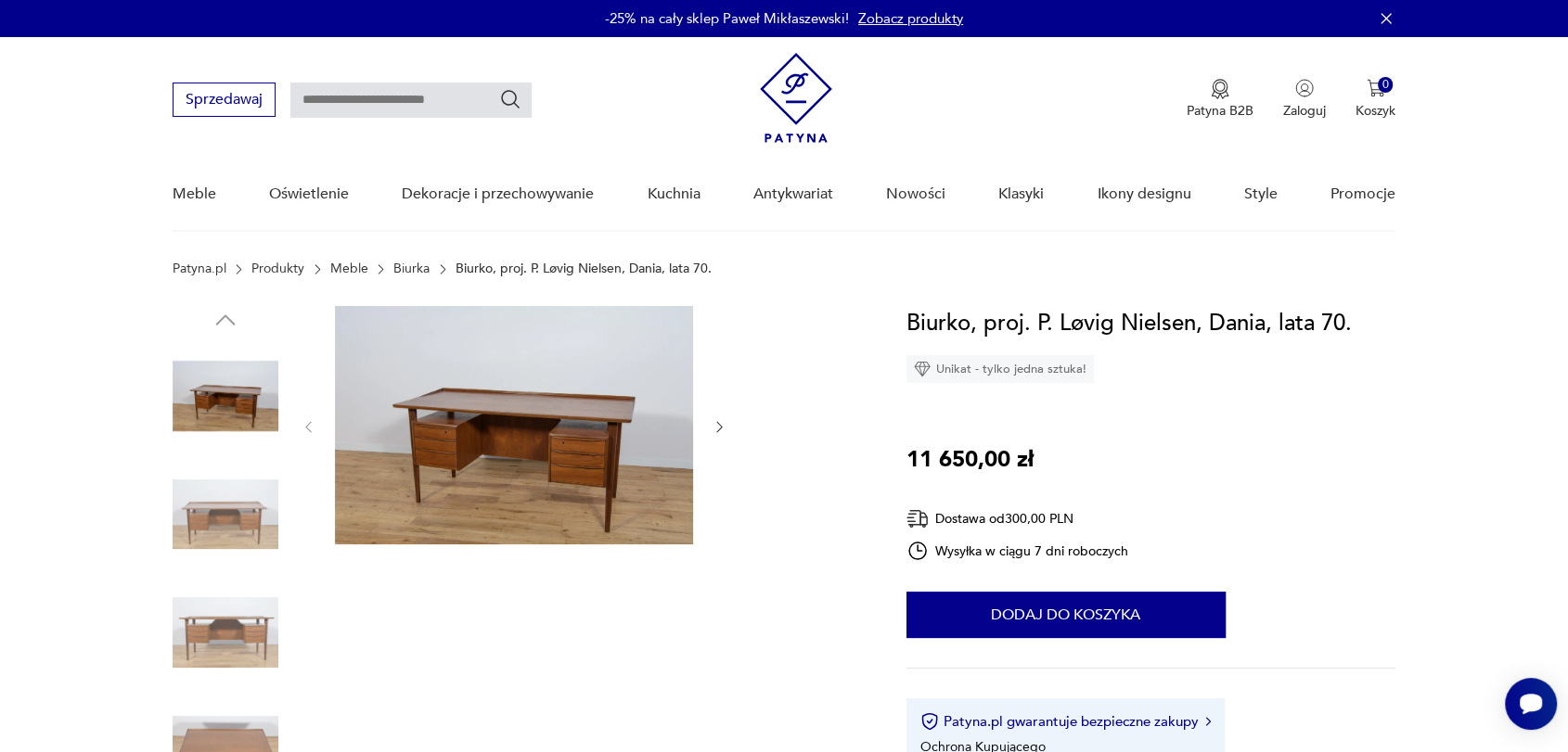 click at bounding box center [514, 425] 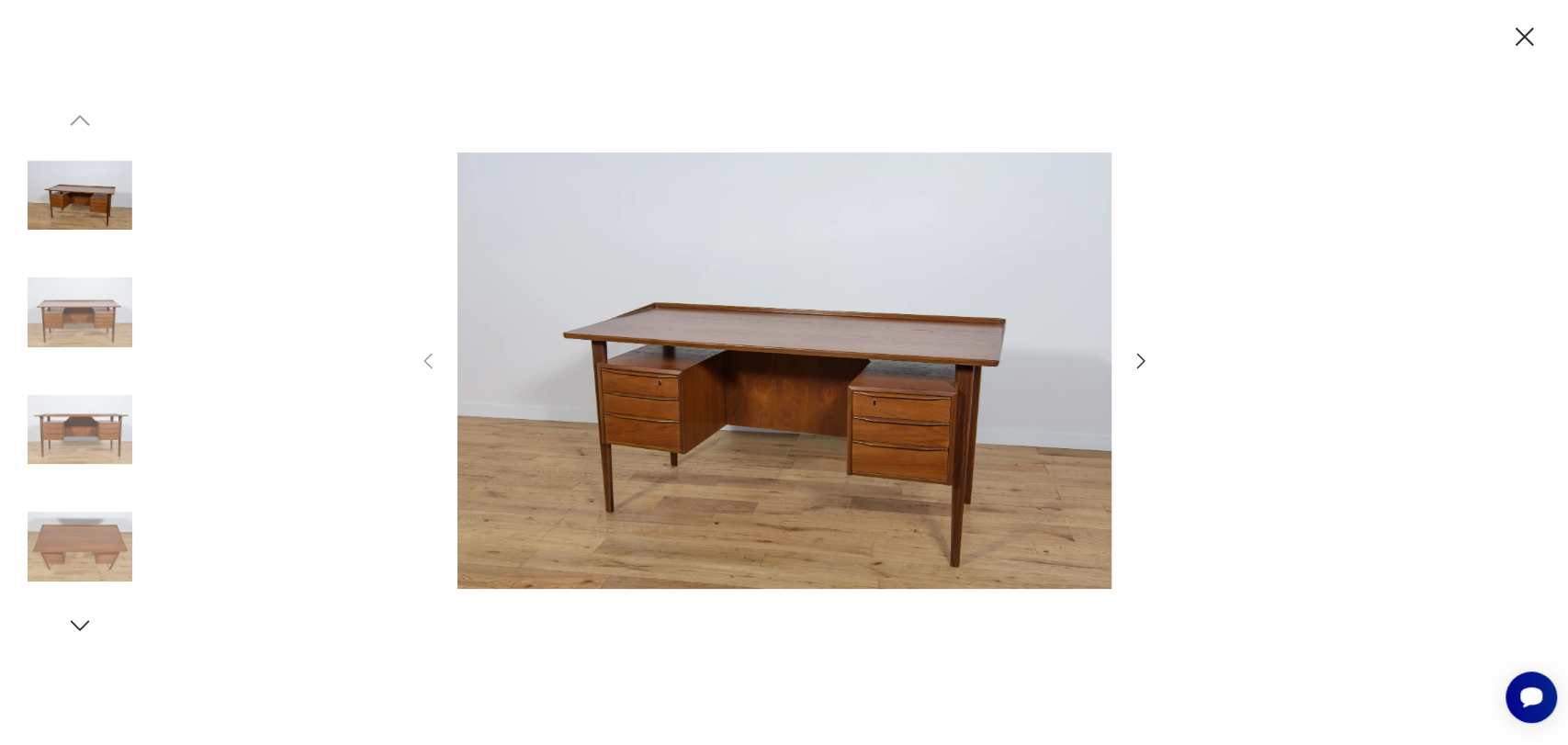 click at bounding box center (784, 370) 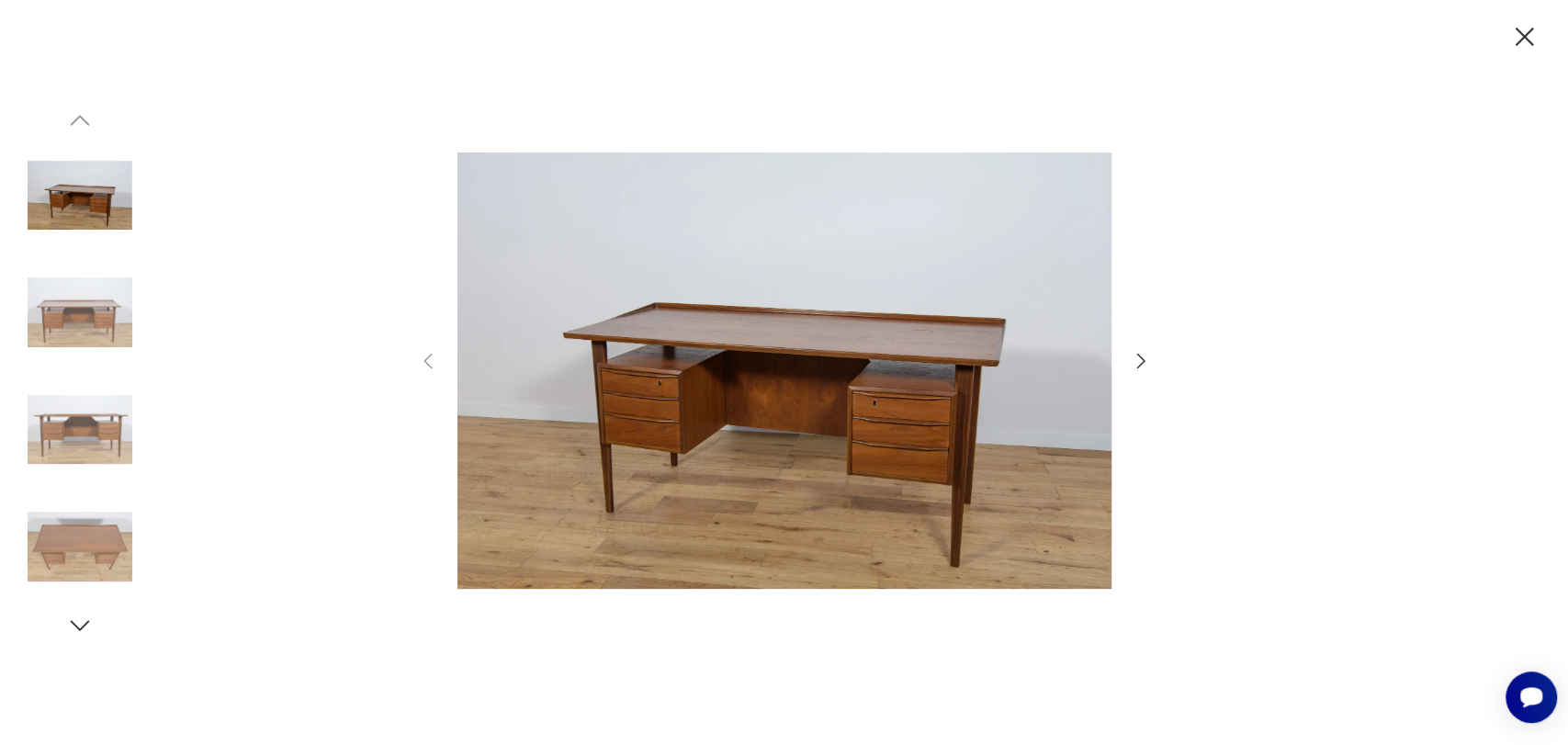 click at bounding box center [784, 372] 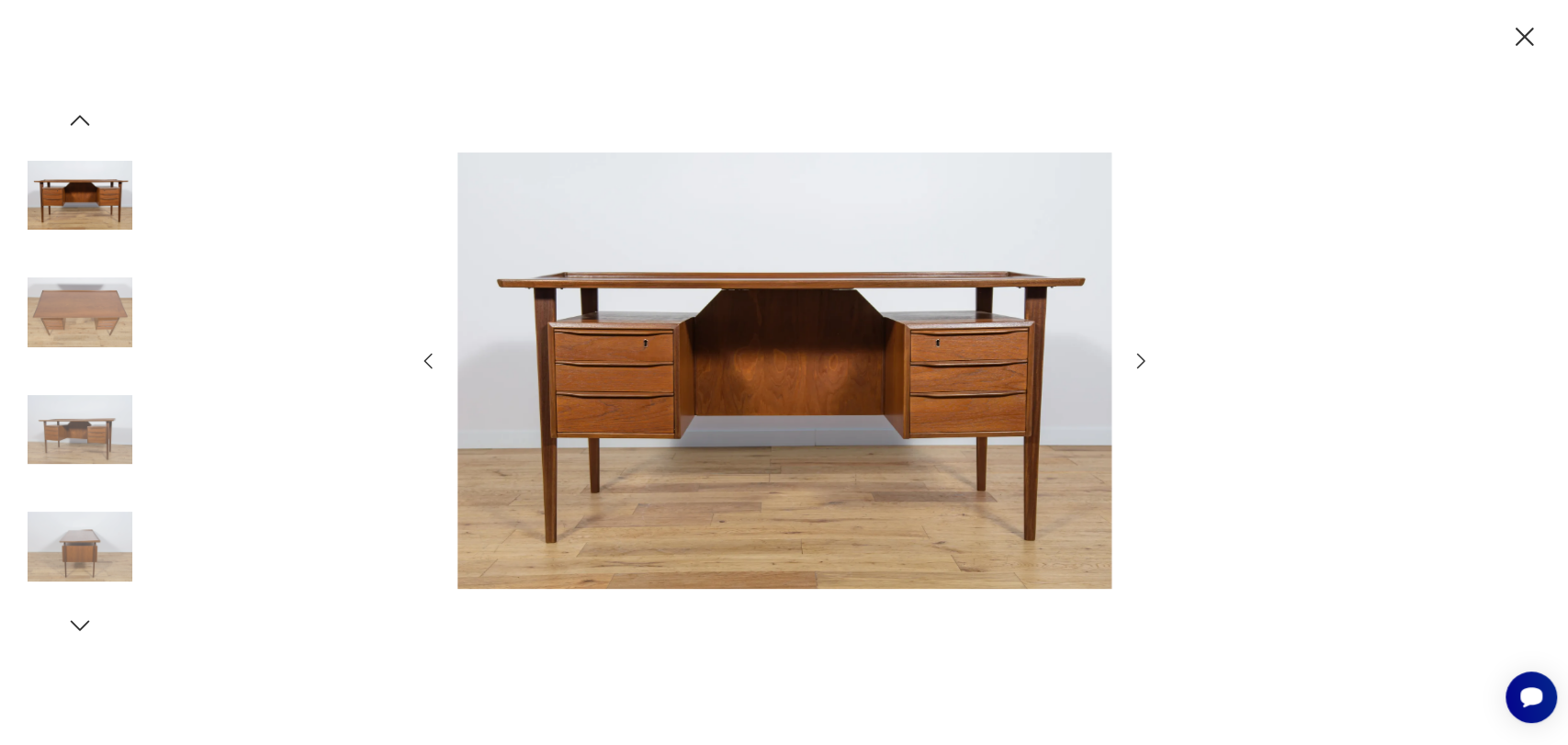 click at bounding box center (80, 547) 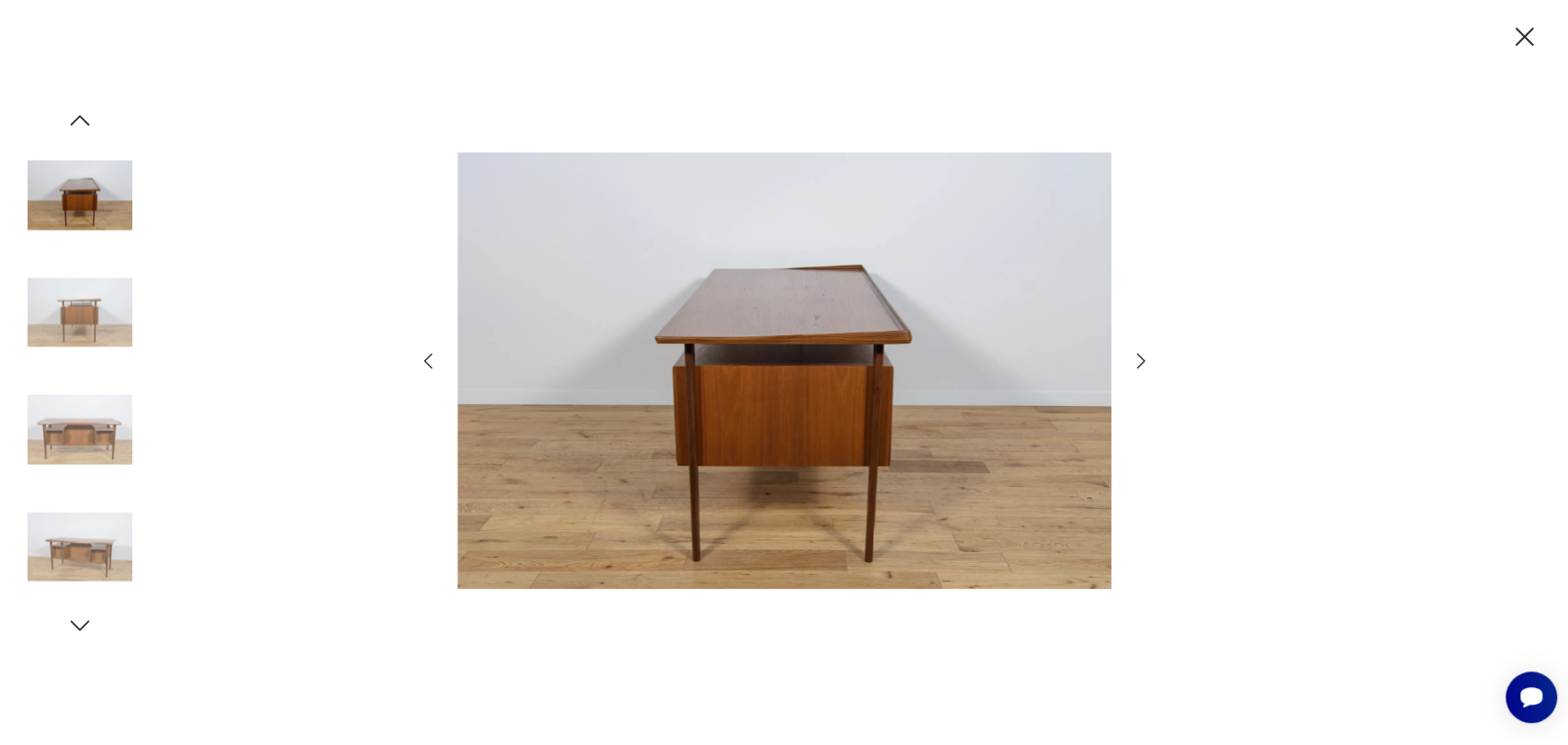 click 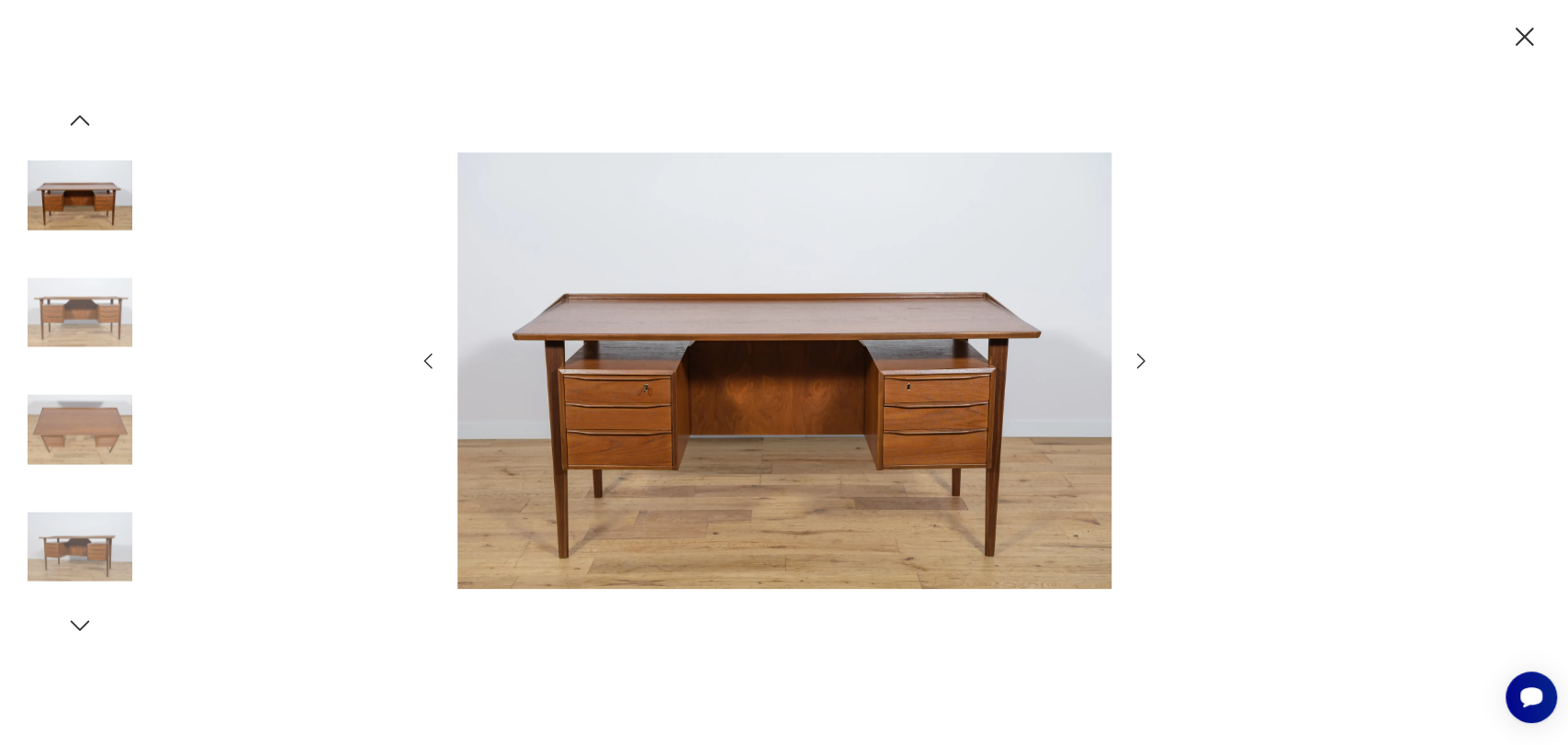 click at bounding box center (784, 370) 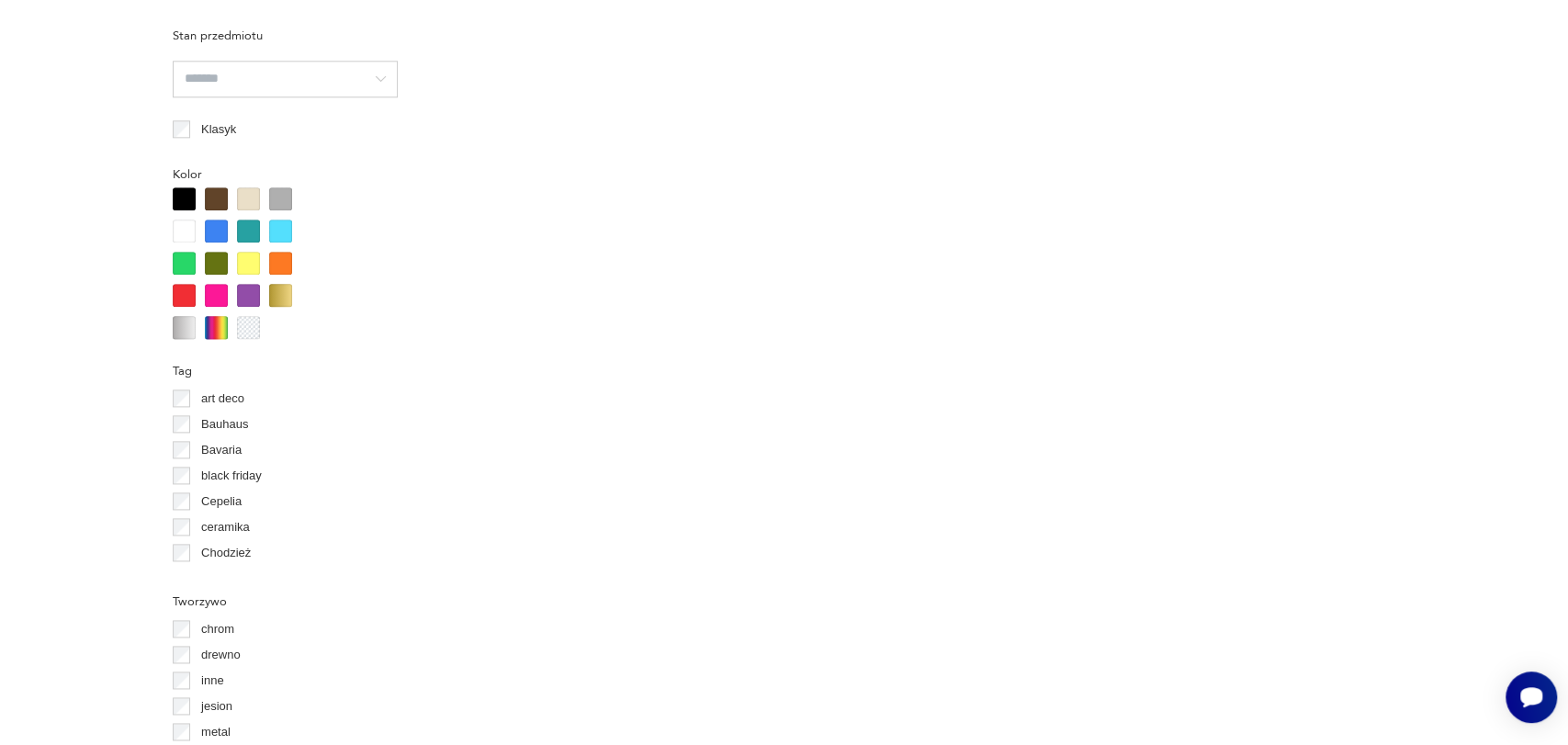 scroll, scrollTop: 1608, scrollLeft: 0, axis: vertical 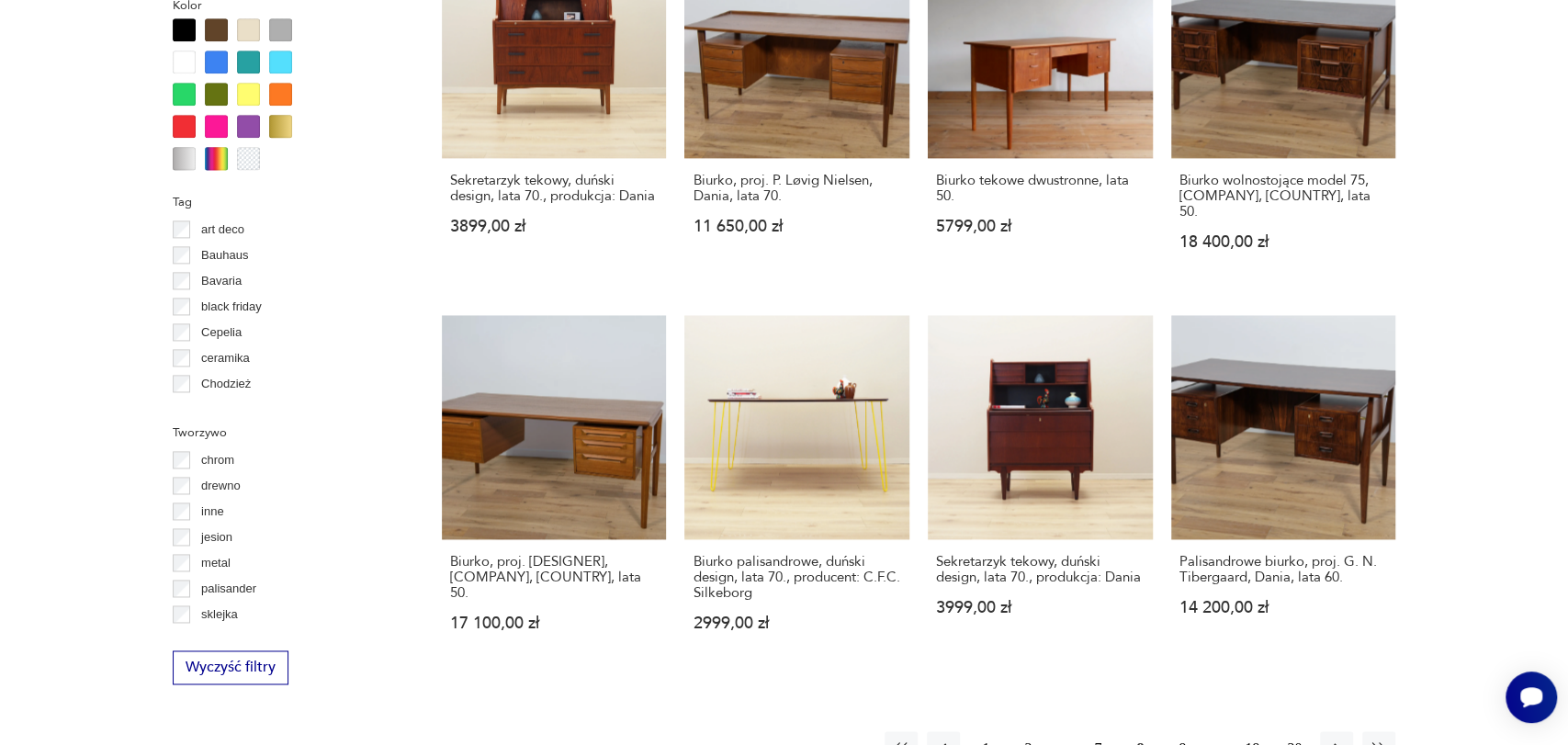 click on "Filtruj produkty Cena MIN MAX OK Promocja Datowanie OK Kraj pochodzenia Dania  ( 206 ) Polska  ( 14 ) Niemcy  ( 8 ) Szwecja  ( 6 ) Włochy  ( 6 ) Francja  ( 4 ) Norwegia  ( 4 ) Czechosłowacja  ( 2 ) Producent Projektant Stan przedmiotu Klasyk Kolor Tag art deco Bauhaus Bavaria black friday Cepelia ceramika Chodzież Ćmielów Tworzywo chrom drewno inne jesion metal palisander sklejka szkło teak Wyczyść filtry Znaleziono  310   produktów Filtruj Sortuj według daty dodania Sortuj według daty dodania Biurko Boomerang, proj. P. Løvig Nielsen, Dania, lata 70. 15 700,00 zł Biurko tekowe, duński design, lata 70., produkcja: Dania 2199,00 zł Biurko, proj. Svante Skogh, AB Möbelfabriken Balder, Szwecja, lata 60. 16 990,00 zł Sekretarzyk tekowy, duński design, lata 70., produkcja: Dania 4499,00 zł Sale Stylowy sekretarzyk. Po renowacji. 3340,00 zł 3550,00 zł Biurko palisandrowe, duński design, lata 70., produkcja: Dania 2999,00 zł Biurko tekowe, duński design, lata 70., produkcja: Dania 1 2" at bounding box center (784, -23) 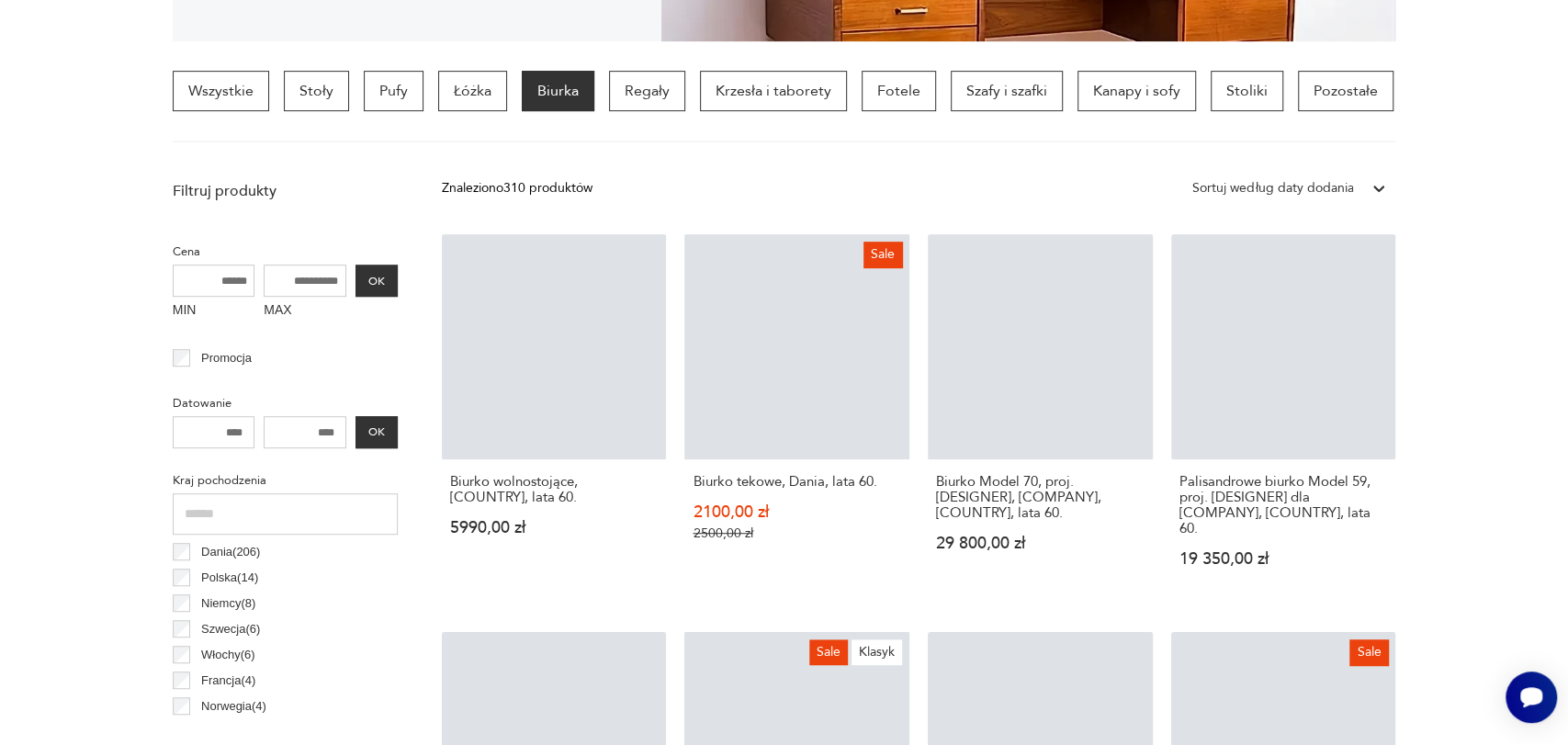 scroll, scrollTop: 433, scrollLeft: 0, axis: vertical 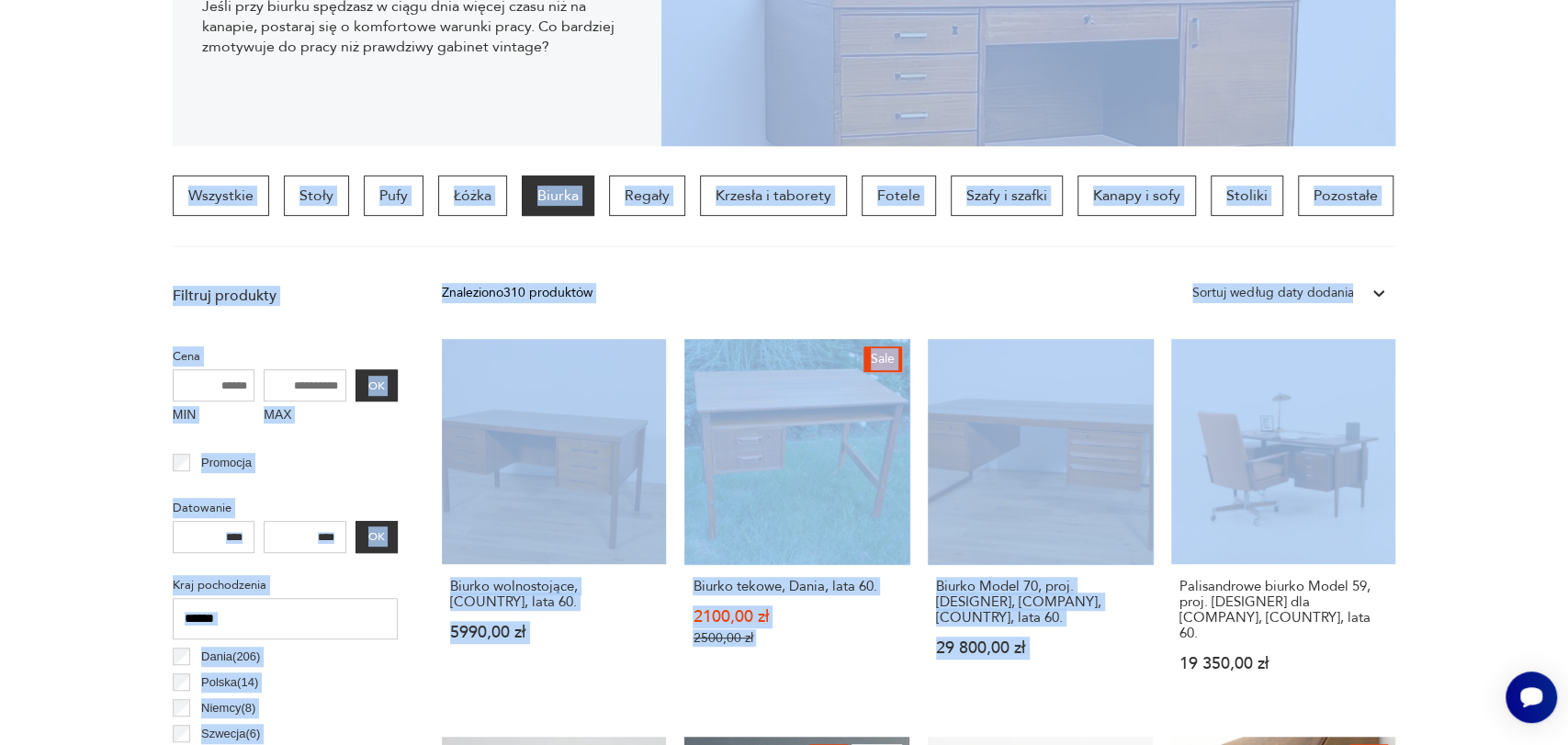 drag, startPoint x: 1541, startPoint y: 119, endPoint x: 1511, endPoint y: 491, distance: 373.20772 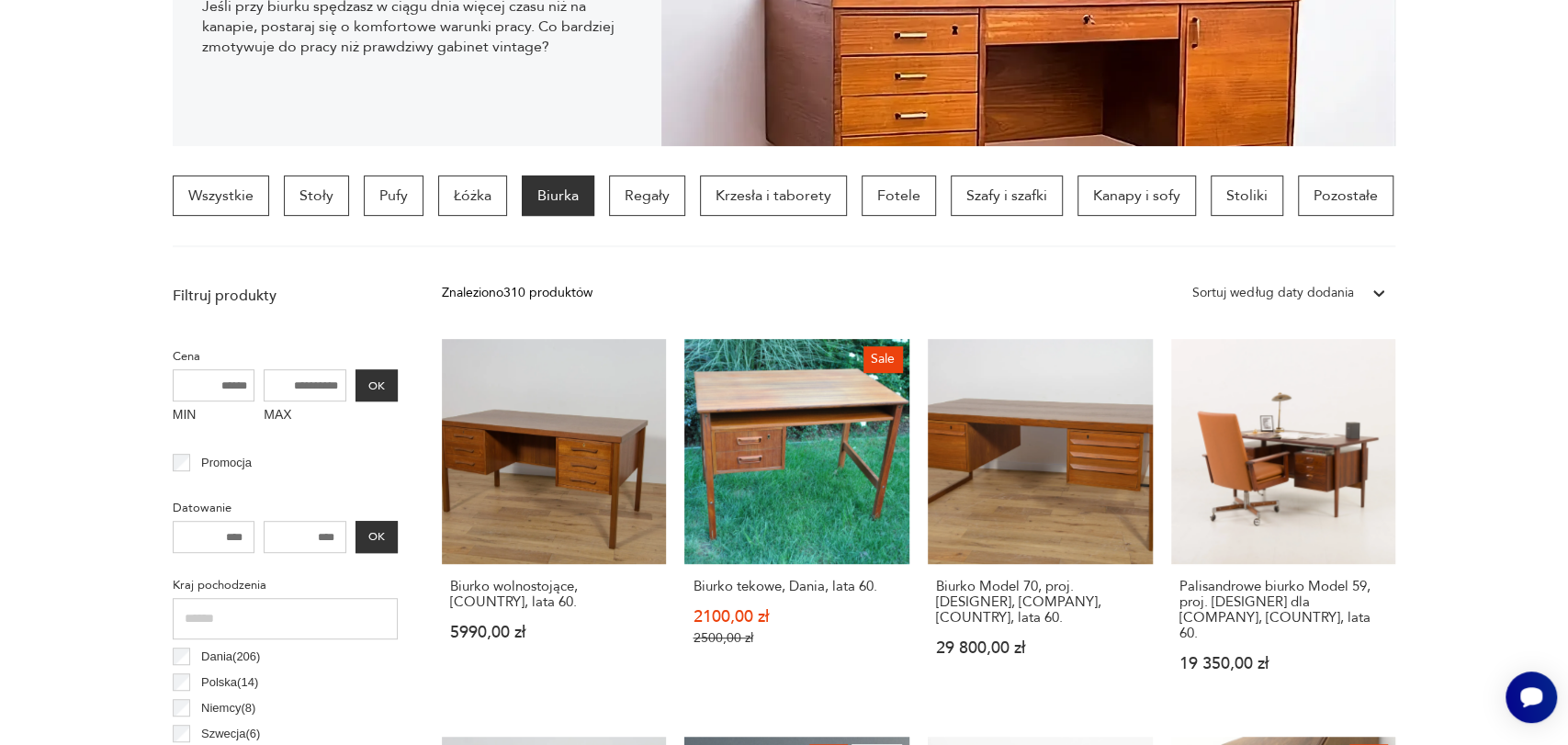 click on "Filtruj produkty Cena MIN MAX OK Promocja Datowanie OK Kraj pochodzenia Dania  ( 206 ) Polska  ( 14 ) Niemcy  ( 8 ) Szwecja  ( 6 ) Włochy  ( 6 ) Francja  ( 4 ) Norwegia  ( 4 ) Czechosłowacja  ( 2 ) Producent Projektant Stan przedmiotu Klasyk Kolor Tag art deco Bauhaus Bavaria black friday Cepelia ceramika Chodzież Ćmielów Tworzywo chrom drewno inne jesion metal palisander sklejka szkło teak Wyczyść filtry Znaleziono  310   produktów Filtruj Sortuj według daty dodania Sortuj według daty dodania Biurko wolnostojące, Dania, lata 60. 5990,00 zł Sale Biurko tekowe, Dania, lata 60. 2100,00 zł 2500,00 zł Biurko Model 70, proj. K. Kristiansen, Feldballes Møbelfabrik, Dania, lata 60. 29 800,00 zł Palisandrowe biurko Model 59, proj. Kai Kristiansen dla Feldballes Möbelfabrik, Dania, lata 60. 19 350,00 zł Biurko wolnostojące, Dania, lata 60. 6390,00 zł Sale Klasyk Duńskie biurko palisandrowe firmy DYRLUND 4500,00 zł 5000,00 zł Biurko jesionowe, duński design, lata 70., produkcja: Dania" at bounding box center (784, 1152) 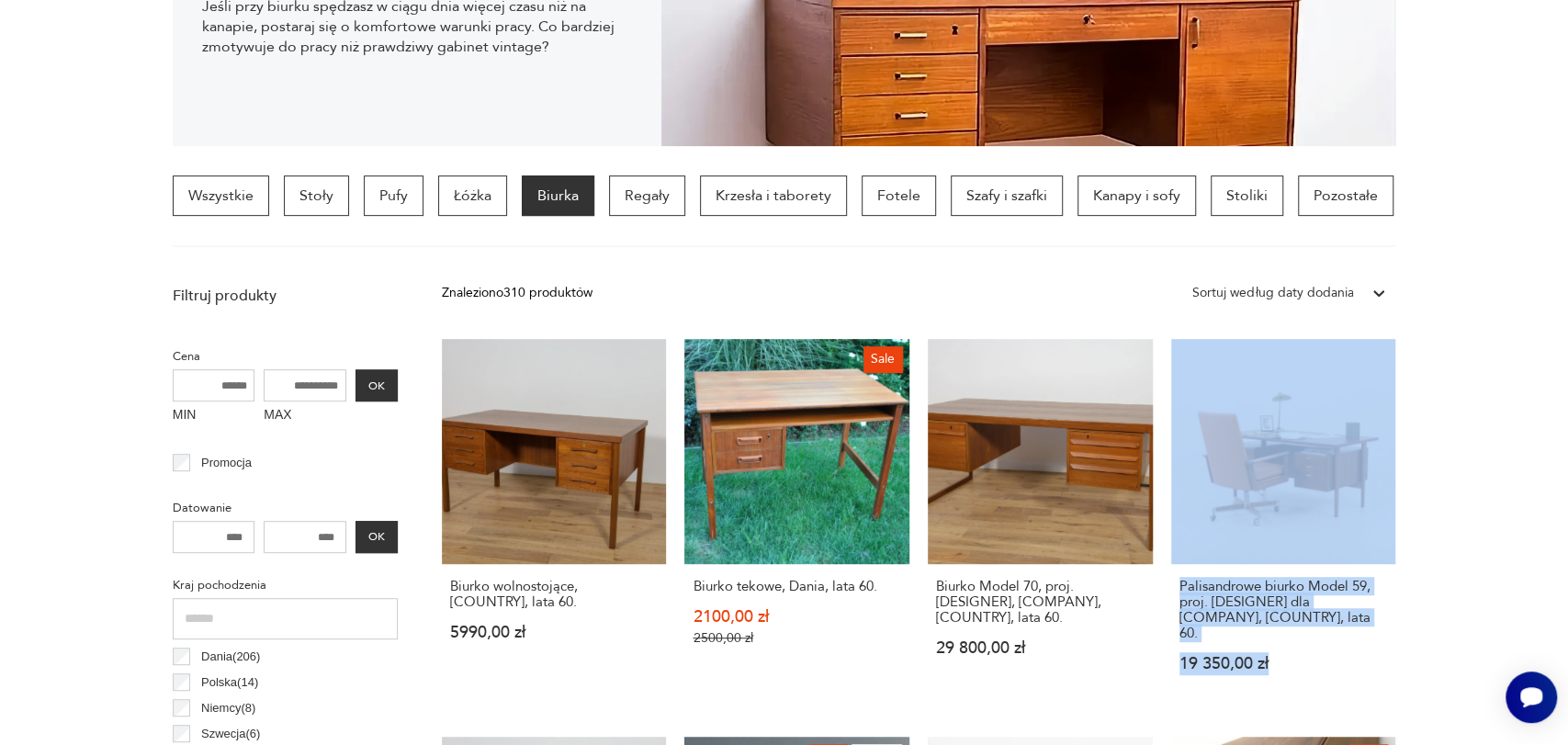 drag, startPoint x: 1495, startPoint y: 538, endPoint x: 1566, endPoint y: 716, distance: 191.63768 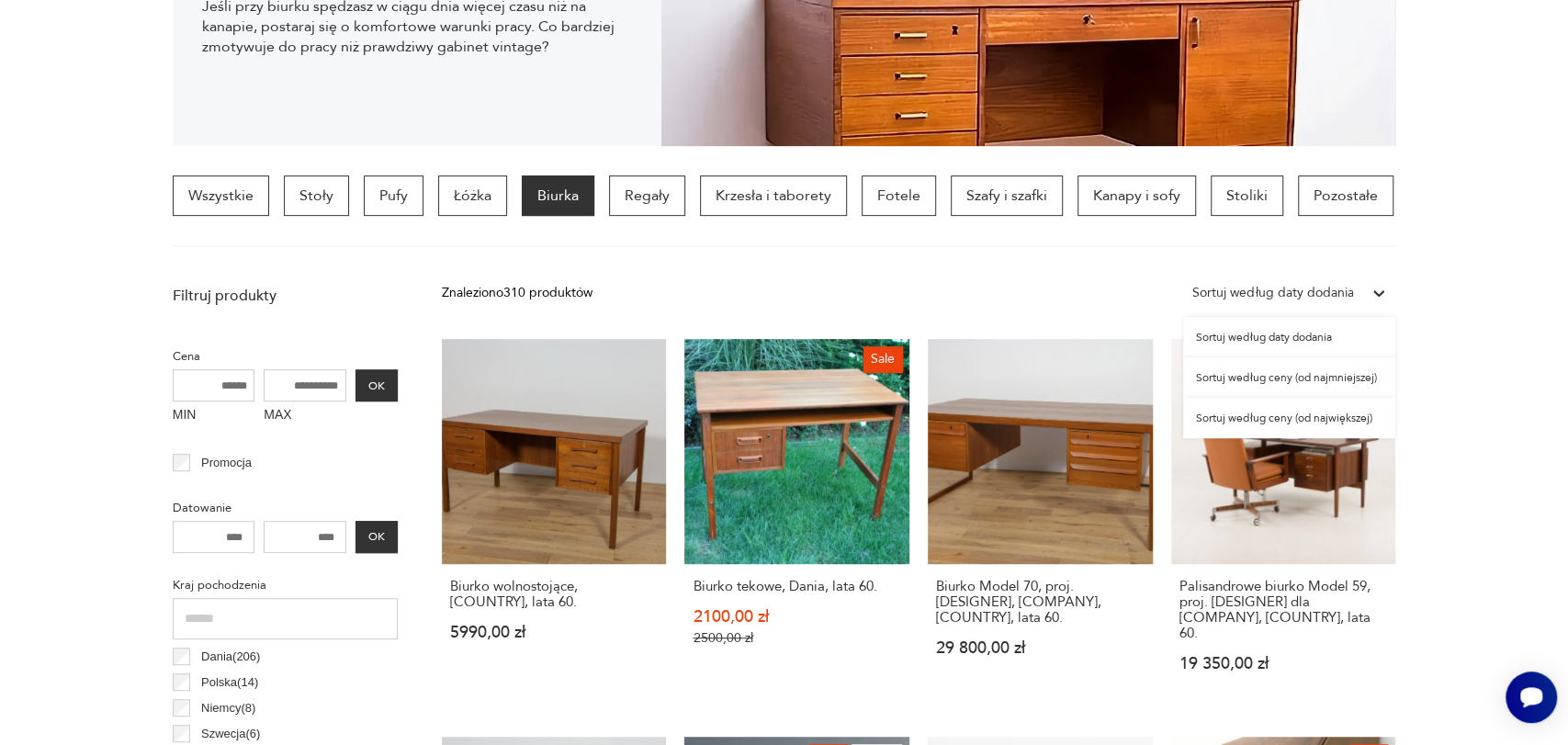 click 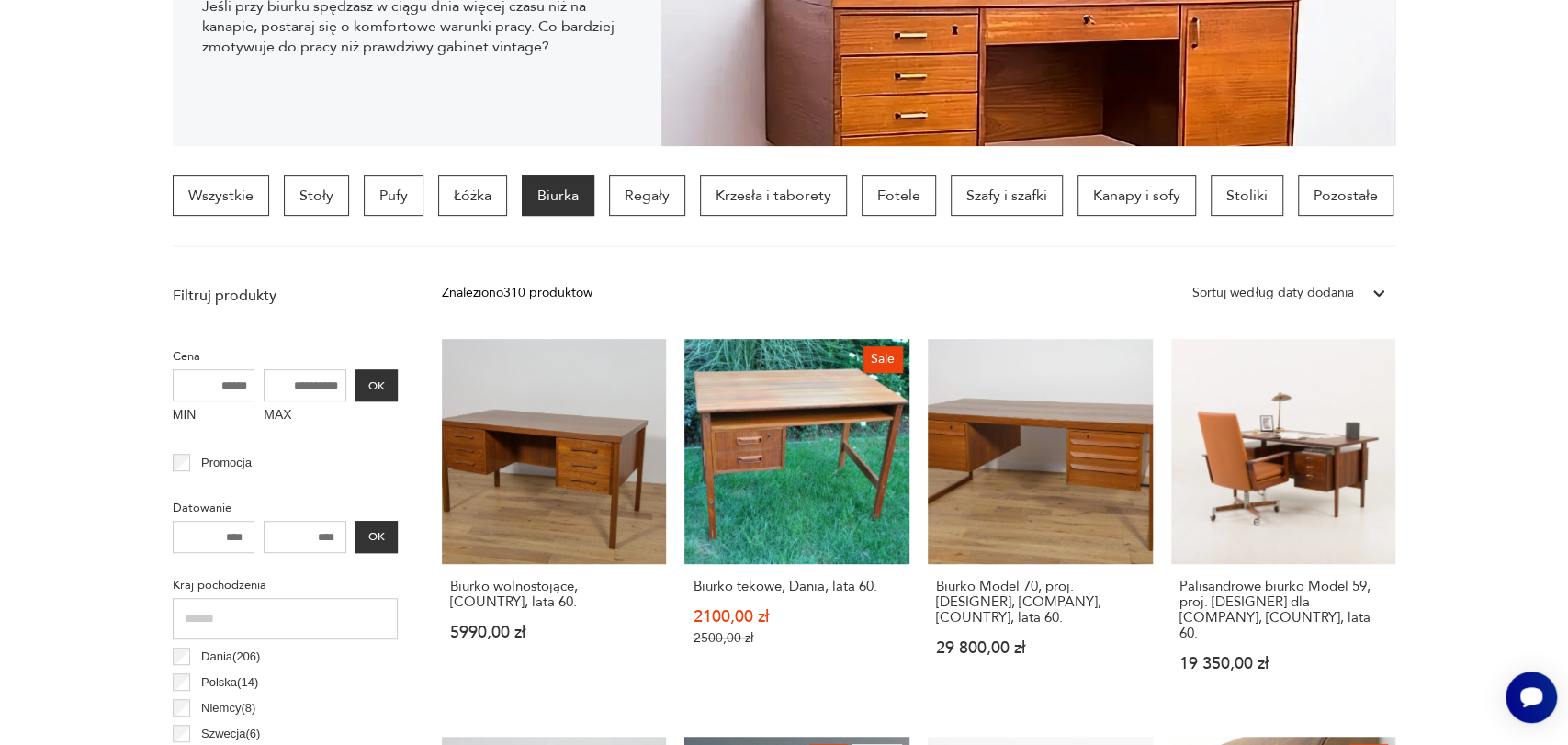 click on "Biurka Vintage Jeśli przy biurku spędzasz w ciągu dnia więcej czasu niż na kanapie, postaraj się o komfortowe warunki pracy. Co bardziej zmotywuje do pracy niż prawdziwy gabinet vintage?" at bounding box center [784, 8] 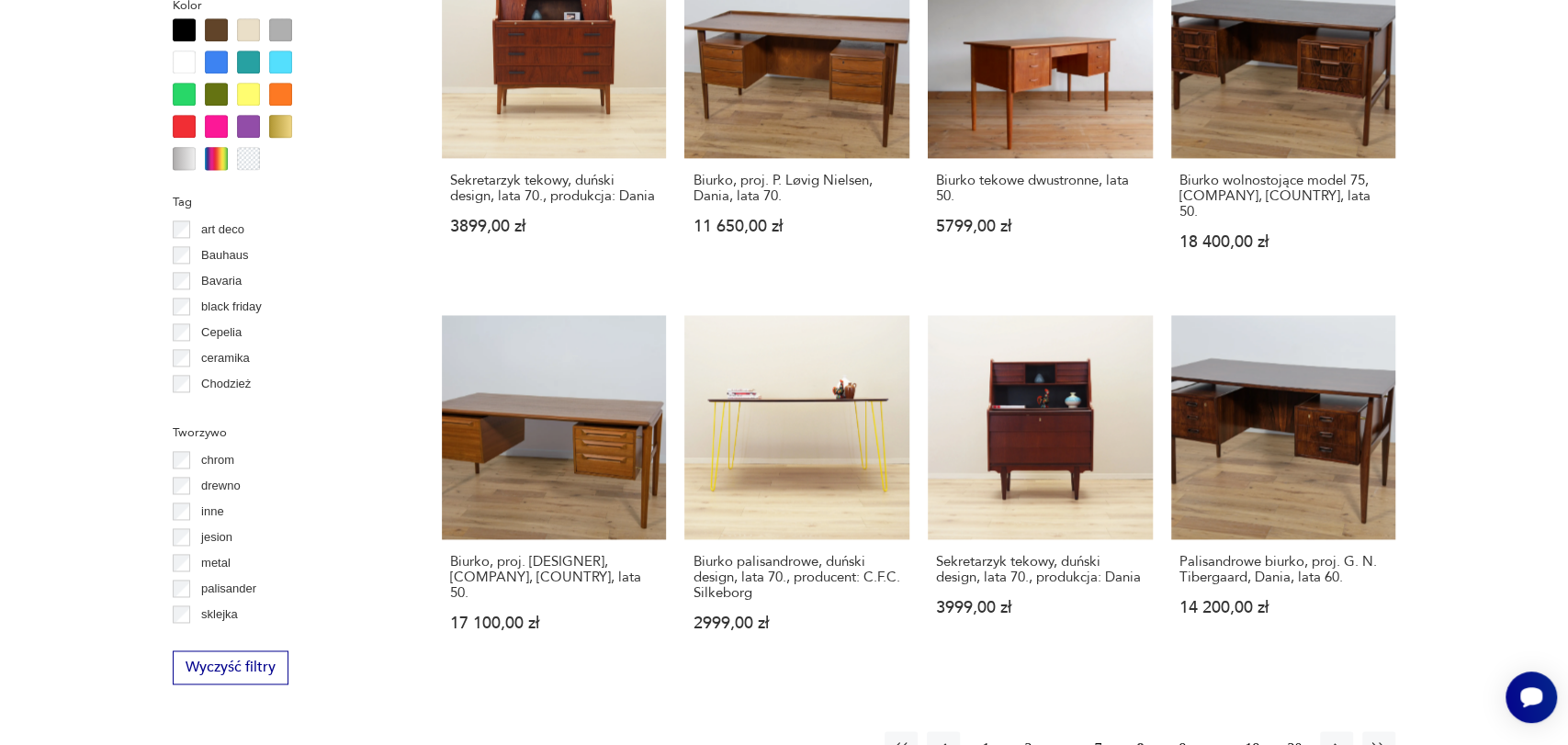 click on "Filtruj produkty Cena MIN MAX OK Promocja Datowanie OK Kraj pochodzenia Dania  ( 206 ) Polska  ( 14 ) Niemcy  ( 8 ) Szwecja  ( 6 ) Włochy  ( 6 ) Francja  ( 4 ) Norwegia  ( 4 ) Czechosłowacja  ( 2 ) Producent Projektant Stan przedmiotu Klasyk Kolor Tag art deco Bauhaus Bavaria black friday Cepelia ceramika Chodzież Ćmielów Tworzywo chrom drewno inne jesion metal palisander sklejka szkło teak Wyczyść filtry Znaleziono  310   produktów Filtruj Sortuj według daty dodania Sortuj według daty dodania Biurko Boomerang, proj. P. Løvig Nielsen, Dania, lata 70. 15 700,00 zł Biurko tekowe, duński design, lata 70., produkcja: Dania 2199,00 zł Biurko, proj. Svante Skogh, AB Möbelfabriken Balder, Szwecja, lata 60. 16 990,00 zł Sekretarzyk tekowy, duński design, lata 70., produkcja: Dania 4499,00 zł Sale Stylowy sekretarzyk. Po renowacji. 3340,00 zł 3550,00 zł Biurko palisandrowe, duński design, lata 70., produkcja: Dania 2999,00 zł Biurko tekowe, duński design, lata 70., produkcja: Dania 1 2" at bounding box center [784, -23] 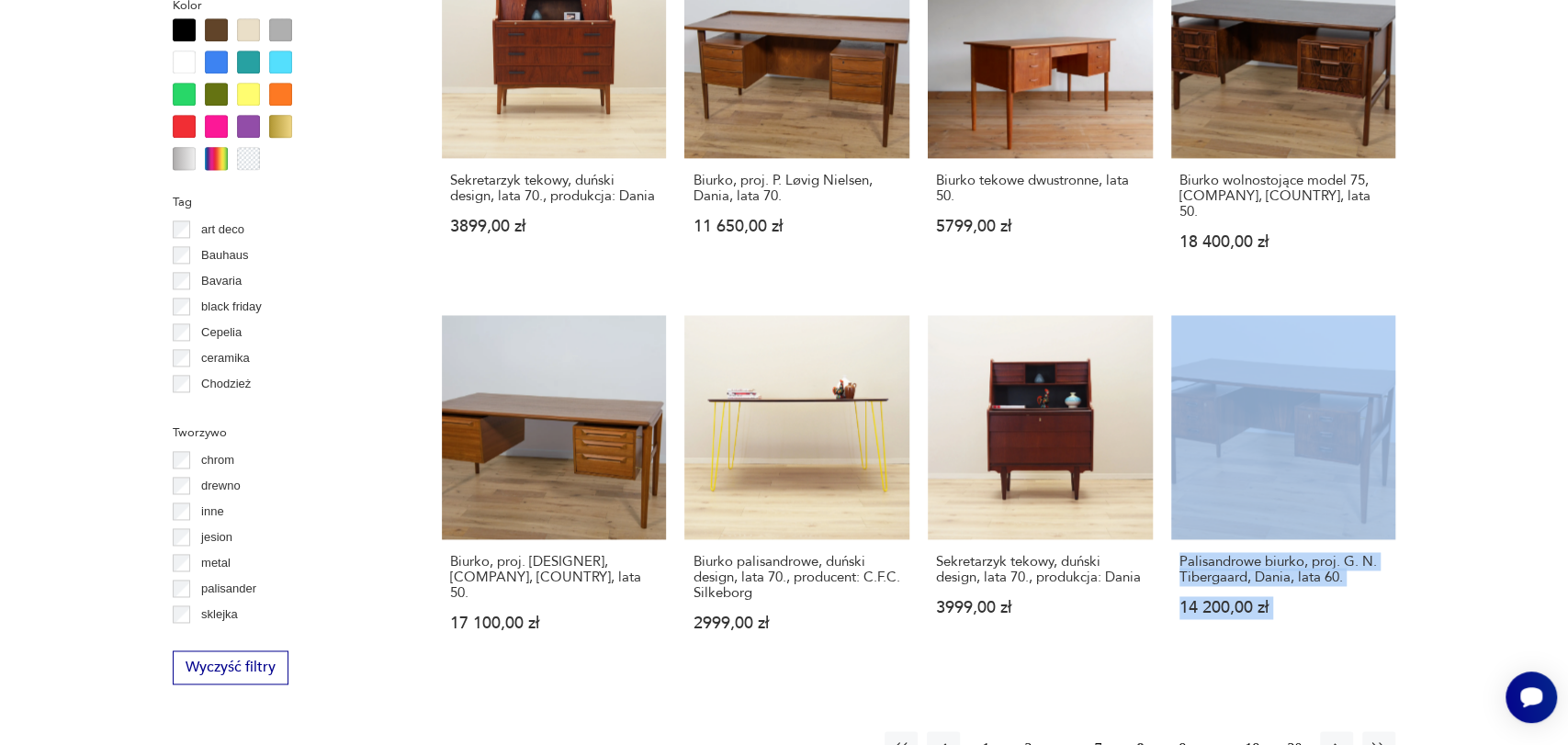 drag, startPoint x: 1559, startPoint y: 323, endPoint x: 1427, endPoint y: 591, distance: 298.74404 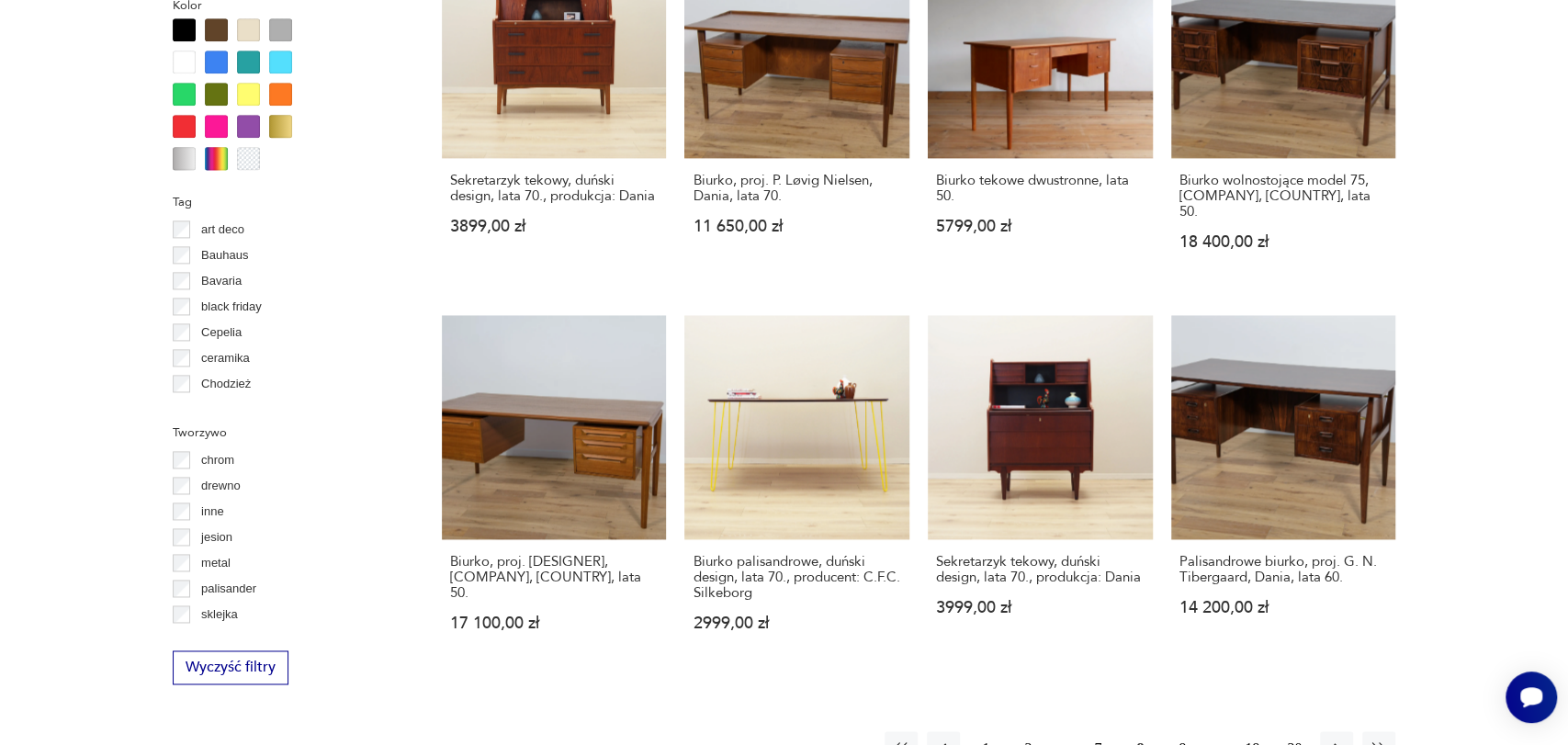 drag, startPoint x: 1566, startPoint y: 2, endPoint x: 72, endPoint y: 437, distance: 1556.0402 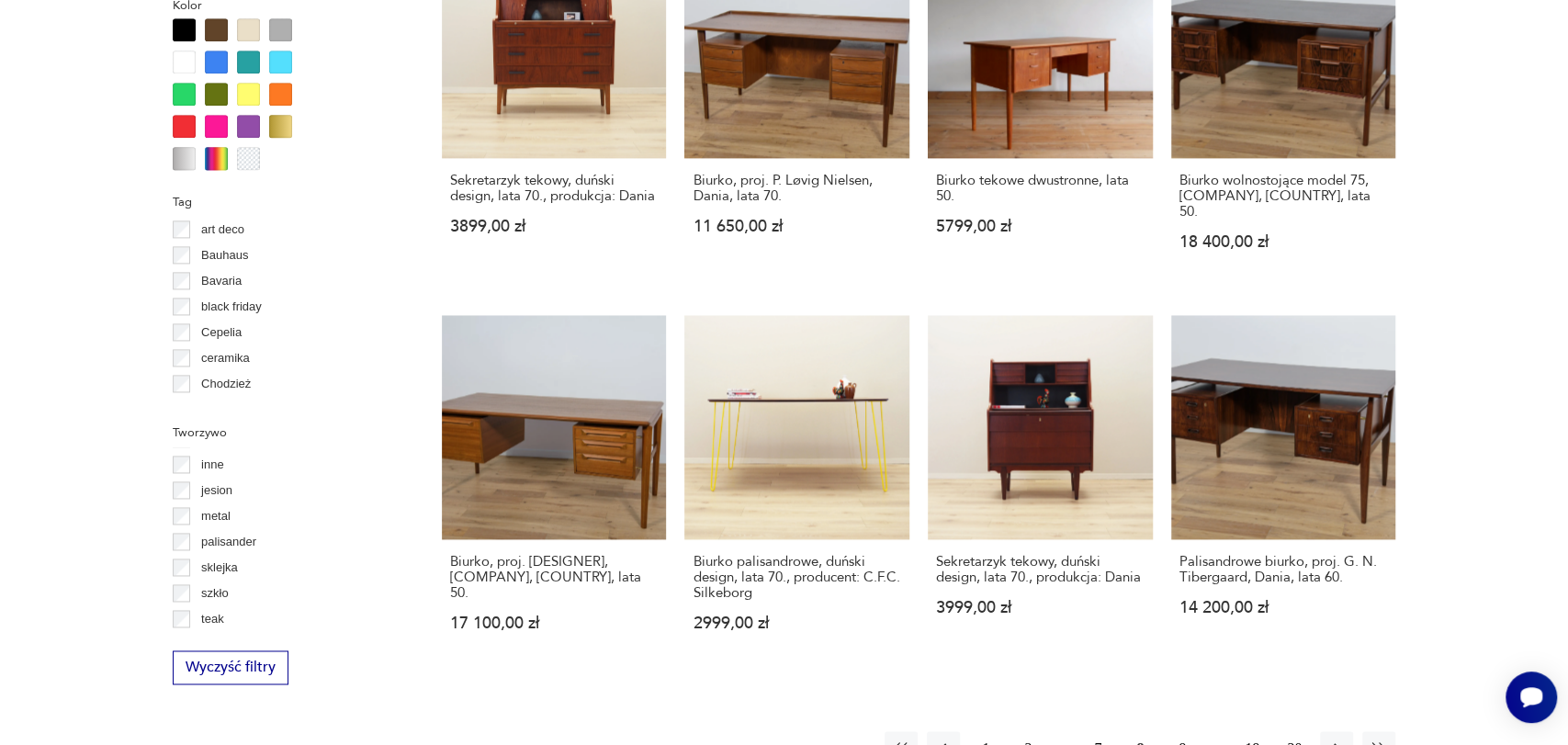 scroll, scrollTop: 0, scrollLeft: 0, axis: both 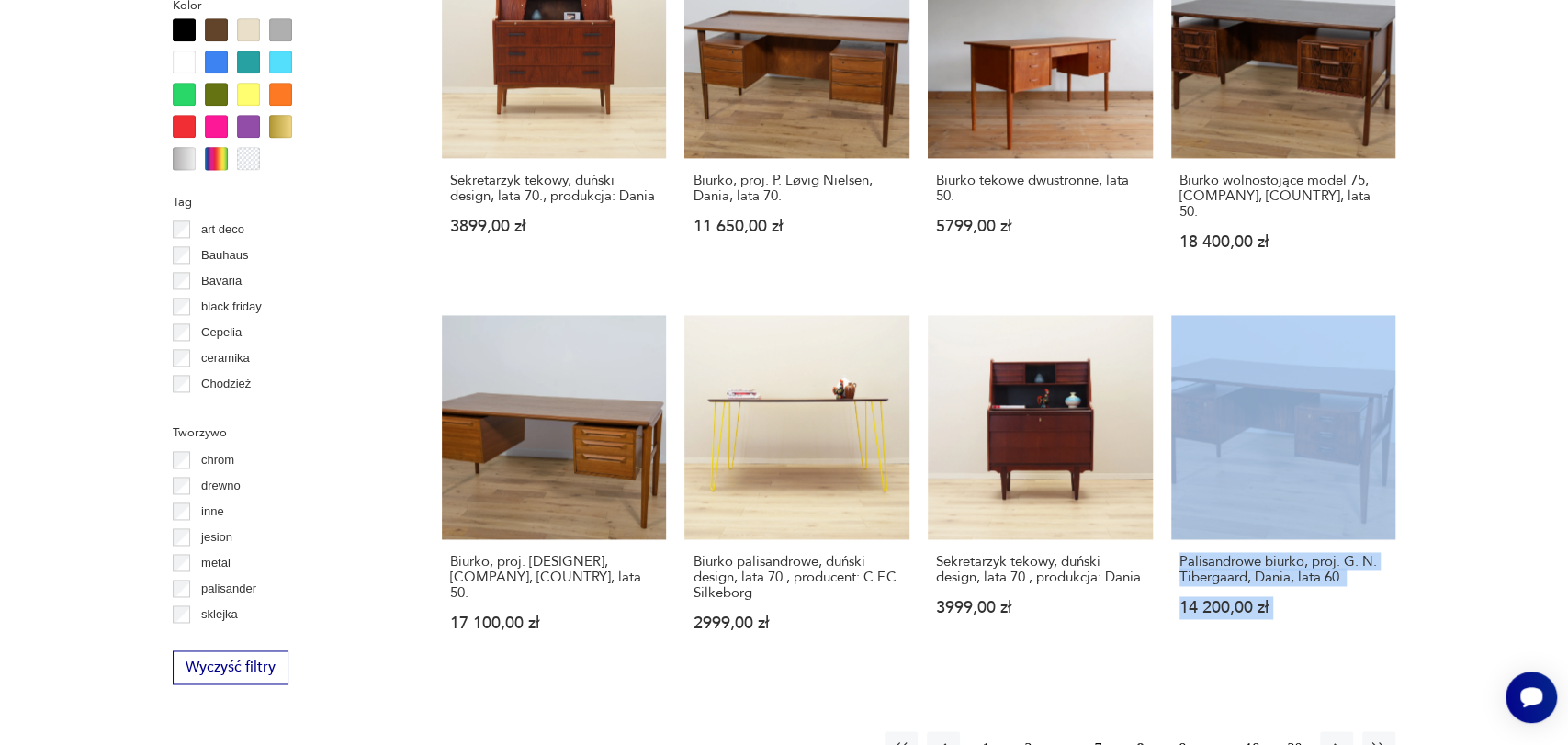 drag, startPoint x: 1561, startPoint y: 661, endPoint x: 1553, endPoint y: 491, distance: 170.18813 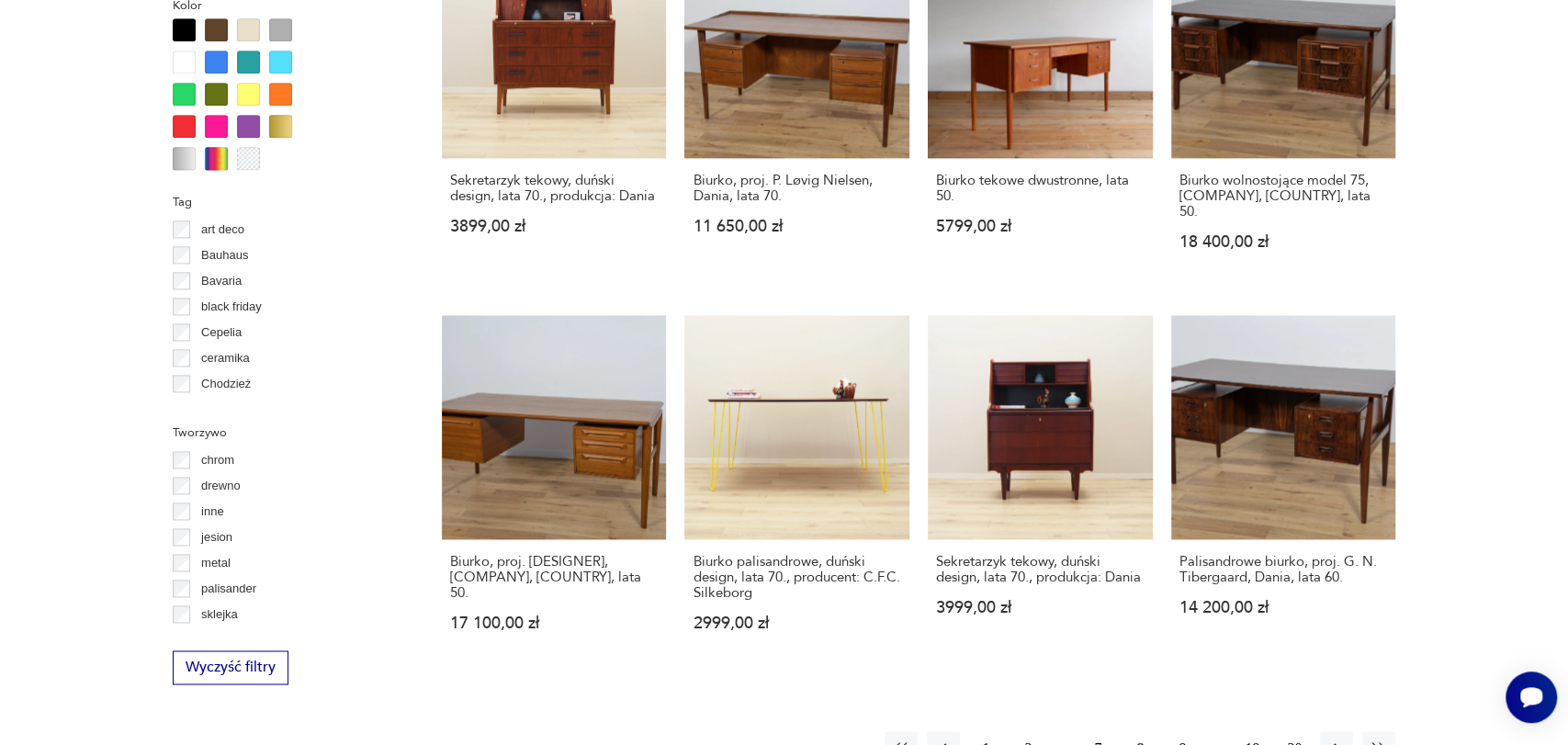 click on "Filtruj produkty Cena MIN MAX OK Promocja Datowanie OK Kraj pochodzenia Dania  ( 206 ) Polska  ( 14 ) Niemcy  ( 8 ) Szwecja  ( 6 ) Włochy  ( 6 ) Francja  ( 4 ) Norwegia  ( 4 ) Czechosłowacja  ( 2 ) Producent Projektant Stan przedmiotu Klasyk Kolor Tag art deco Bauhaus Bavaria black friday Cepelia ceramika Chodzież Ćmielów Tworzywo chrom drewno inne jesion metal palisander sklejka szkło teak Wyczyść filtry Znaleziono  310   produktów Filtruj Sortuj według daty dodania Sortuj według daty dodania Biurko Boomerang, proj. P. Løvig Nielsen, Dania, lata 70. 15 700,00 zł Biurko tekowe, duński design, lata 70., produkcja: Dania 2199,00 zł Biurko, proj. Svante Skogh, AB Möbelfabriken Balder, Szwecja, lata 60. 16 990,00 zł Sekretarzyk tekowy, duński design, lata 70., produkcja: Dania 4499,00 zł Sale Stylowy sekretarzyk. Po renowacji. 3340,00 zł 3550,00 zł Biurko palisandrowe, duński design, lata 70., produkcja: Dania 2999,00 zł Biurko tekowe, duński design, lata 70., produkcja: Dania 1 2" at bounding box center [784, -23] 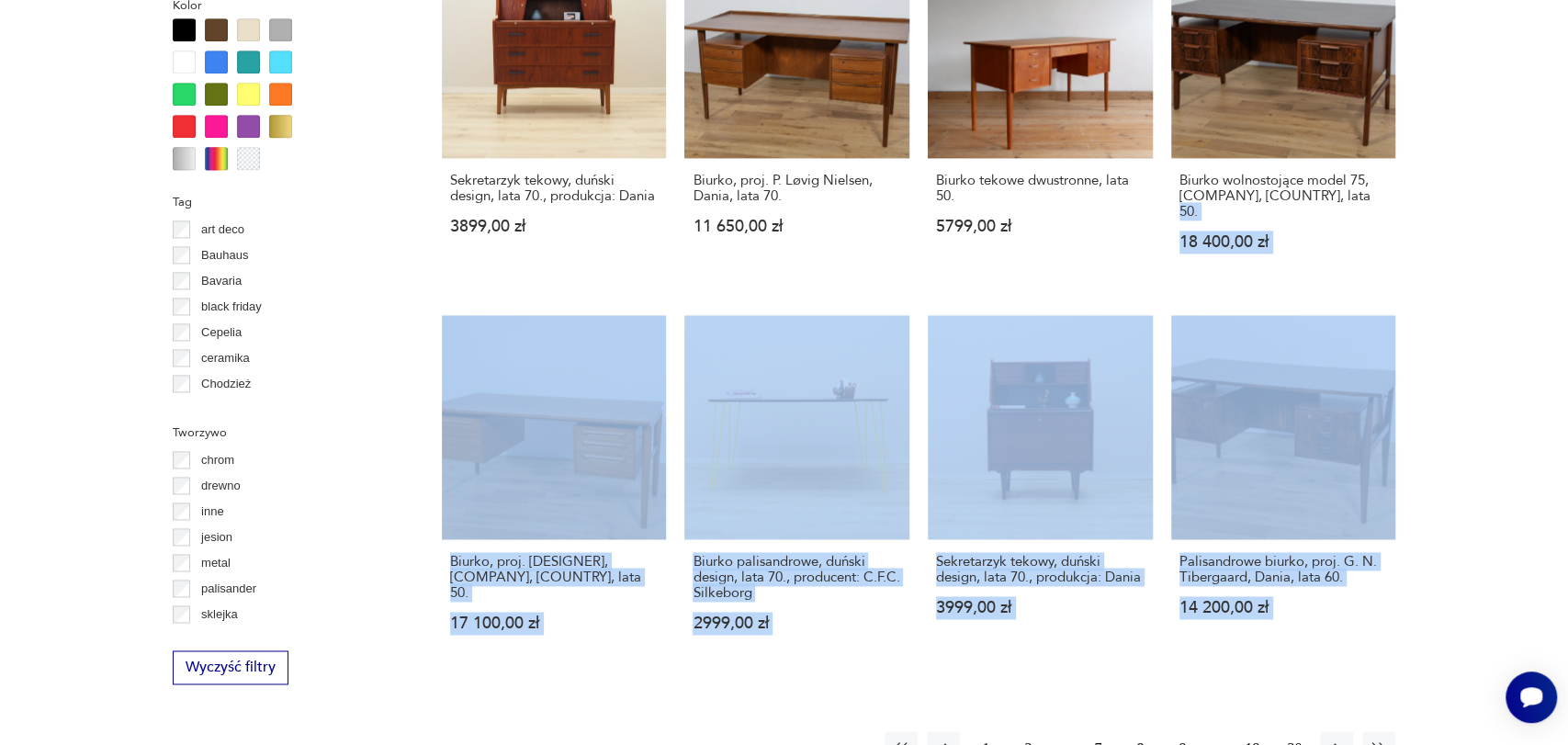 drag, startPoint x: 1566, startPoint y: 721, endPoint x: 1566, endPoint y: 200, distance: 521 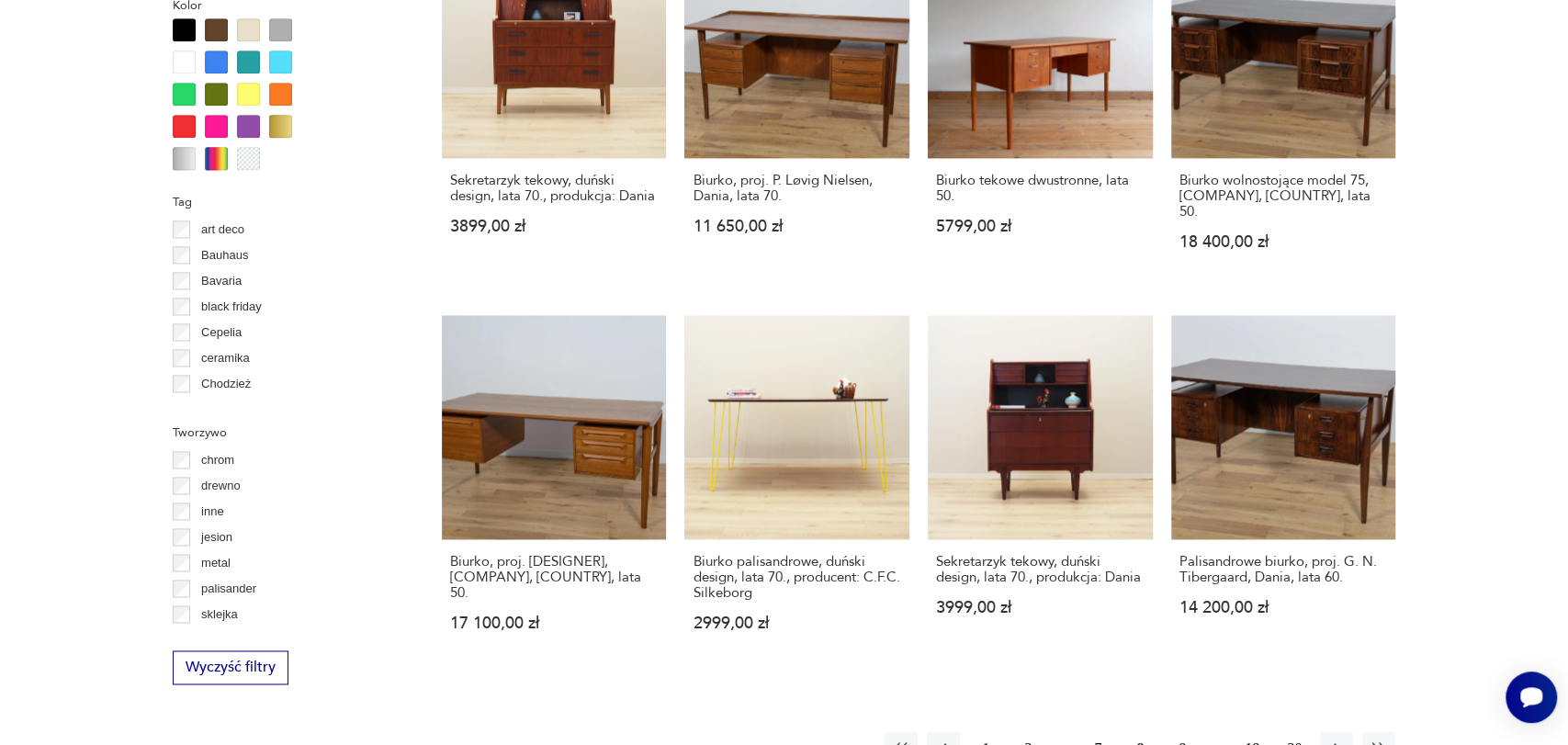 click on "Filtruj produkty Cena MIN MAX OK Promocja Datowanie OK Kraj pochodzenia Dania  ( 206 ) Polska  ( 14 ) Niemcy  ( 8 ) Szwecja  ( 6 ) Włochy  ( 6 ) Francja  ( 4 ) Norwegia  ( 4 ) Czechosłowacja  ( 2 ) Producent Projektant Stan przedmiotu Klasyk Kolor Tag art deco Bauhaus Bavaria black friday Cepelia ceramika Chodzież Ćmielów Tworzywo chrom drewno inne jesion metal palisander sklejka szkło teak Wyczyść filtry Znaleziono  310   produktów Filtruj Sortuj według daty dodania Sortuj według daty dodania Biurko Boomerang, proj. P. Løvig Nielsen, Dania, lata 70. 15 700,00 zł Biurko tekowe, duński design, lata 70., produkcja: Dania 2199,00 zł Biurko, proj. Svante Skogh, AB Möbelfabriken Balder, Szwecja, lata 60. 16 990,00 zł Sekretarzyk tekowy, duński design, lata 70., produkcja: Dania 4499,00 zł Sale Stylowy sekretarzyk. Po renowacji. 3340,00 zł 3550,00 zł Biurko palisandrowe, duński design, lata 70., produkcja: Dania 2999,00 zł Biurko tekowe, duński design, lata 70., produkcja: Dania 1 2" at bounding box center (784, -23) 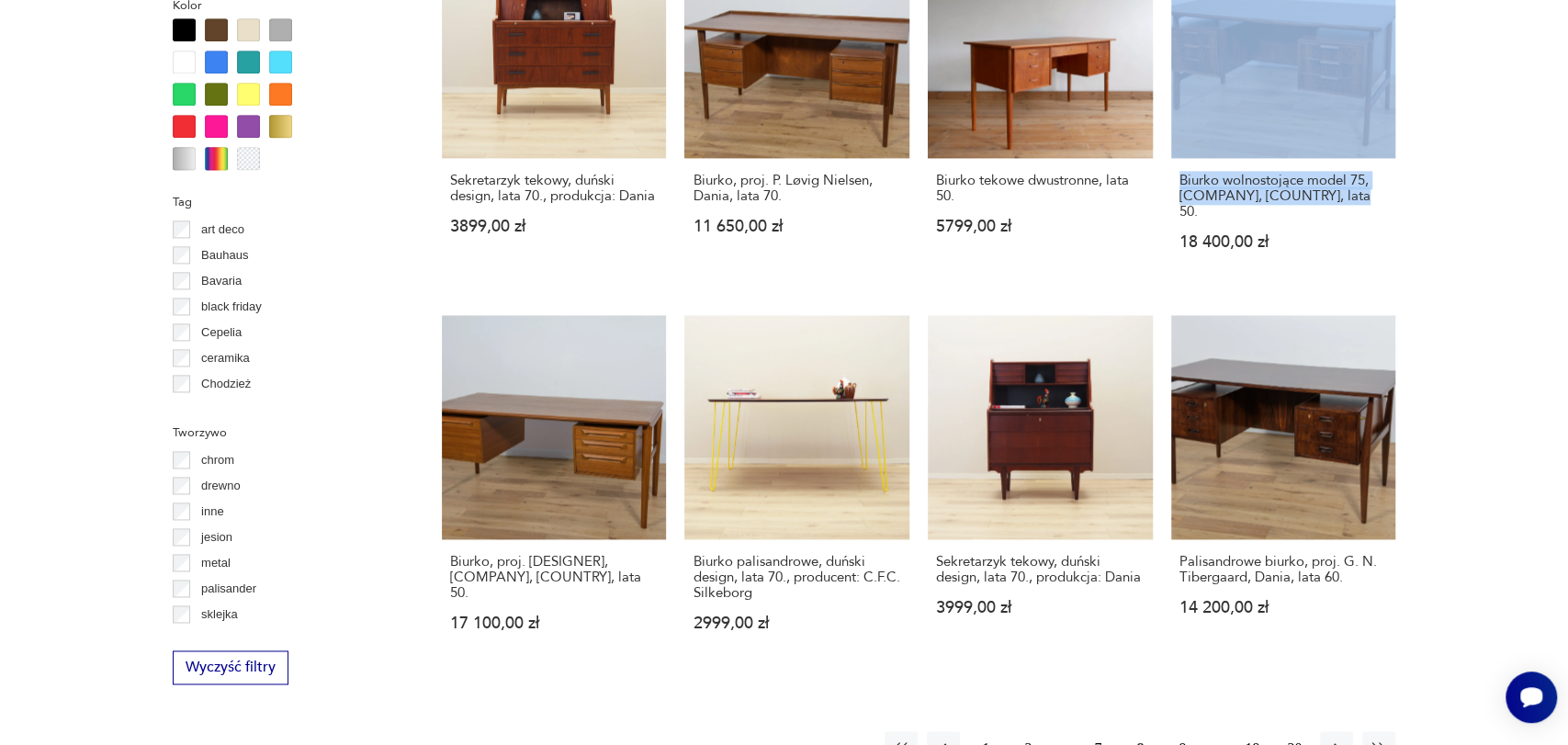 drag, startPoint x: 1548, startPoint y: 151, endPoint x: 1520, endPoint y: 195, distance: 52.153619 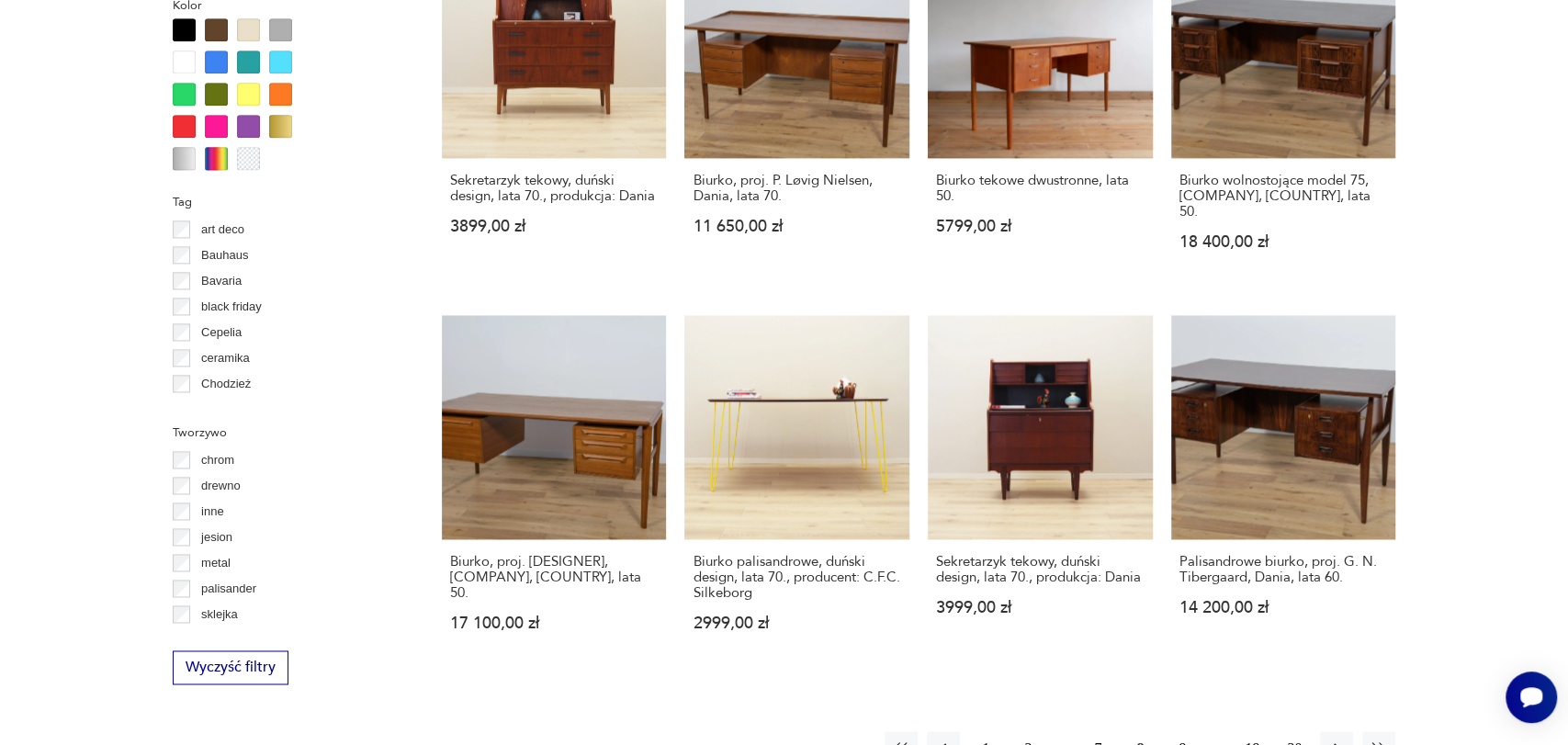 click on "Filtruj produkty Cena MIN MAX OK Promocja Datowanie OK Kraj pochodzenia Dania  ( 206 ) Polska  ( 14 ) Niemcy  ( 8 ) Szwecja  ( 6 ) Włochy  ( 6 ) Francja  ( 4 ) Norwegia  ( 4 ) Czechosłowacja  ( 2 ) Producent Projektant Stan przedmiotu Klasyk Kolor Tag art deco Bauhaus Bavaria black friday Cepelia ceramika Chodzież Ćmielów Tworzywo chrom drewno inne jesion metal palisander sklejka szkło teak Wyczyść filtry Znaleziono  310   produktów Filtruj Sortuj według daty dodania Sortuj według daty dodania Biurko Boomerang, proj. P. Løvig Nielsen, Dania, lata 70. 15 700,00 zł Biurko tekowe, duński design, lata 70., produkcja: Dania 2199,00 zł Biurko, proj. Svante Skogh, AB Möbelfabriken Balder, Szwecja, lata 60. 16 990,00 zł Sekretarzyk tekowy, duński design, lata 70., produkcja: Dania 4499,00 zł Sale Stylowy sekretarzyk. Po renowacji. 3340,00 zł 3550,00 zł Biurko palisandrowe, duński design, lata 70., produkcja: Dania 2999,00 zł Biurko tekowe, duński design, lata 70., produkcja: Dania 1 2" at bounding box center [784, -23] 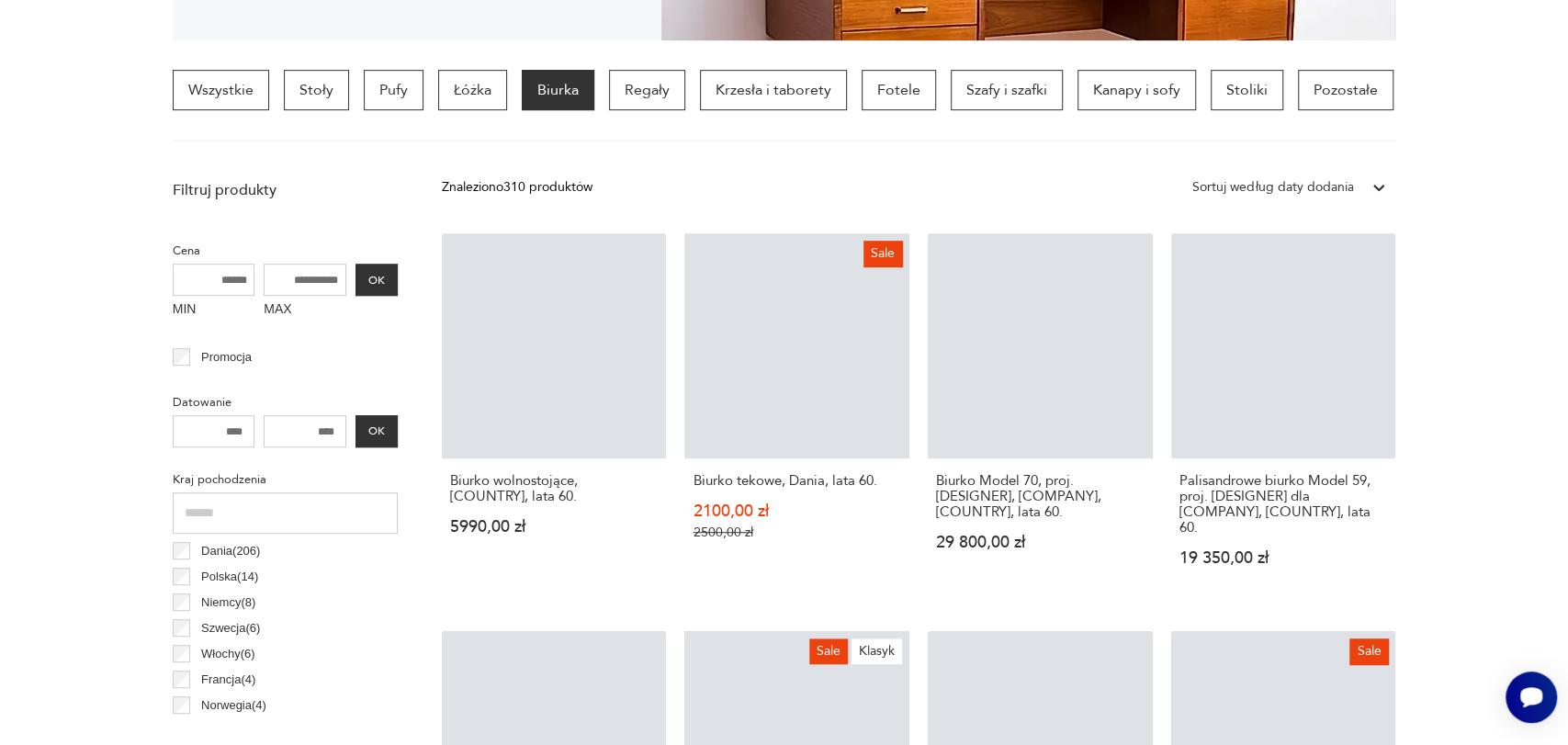 scroll, scrollTop: 433, scrollLeft: 0, axis: vertical 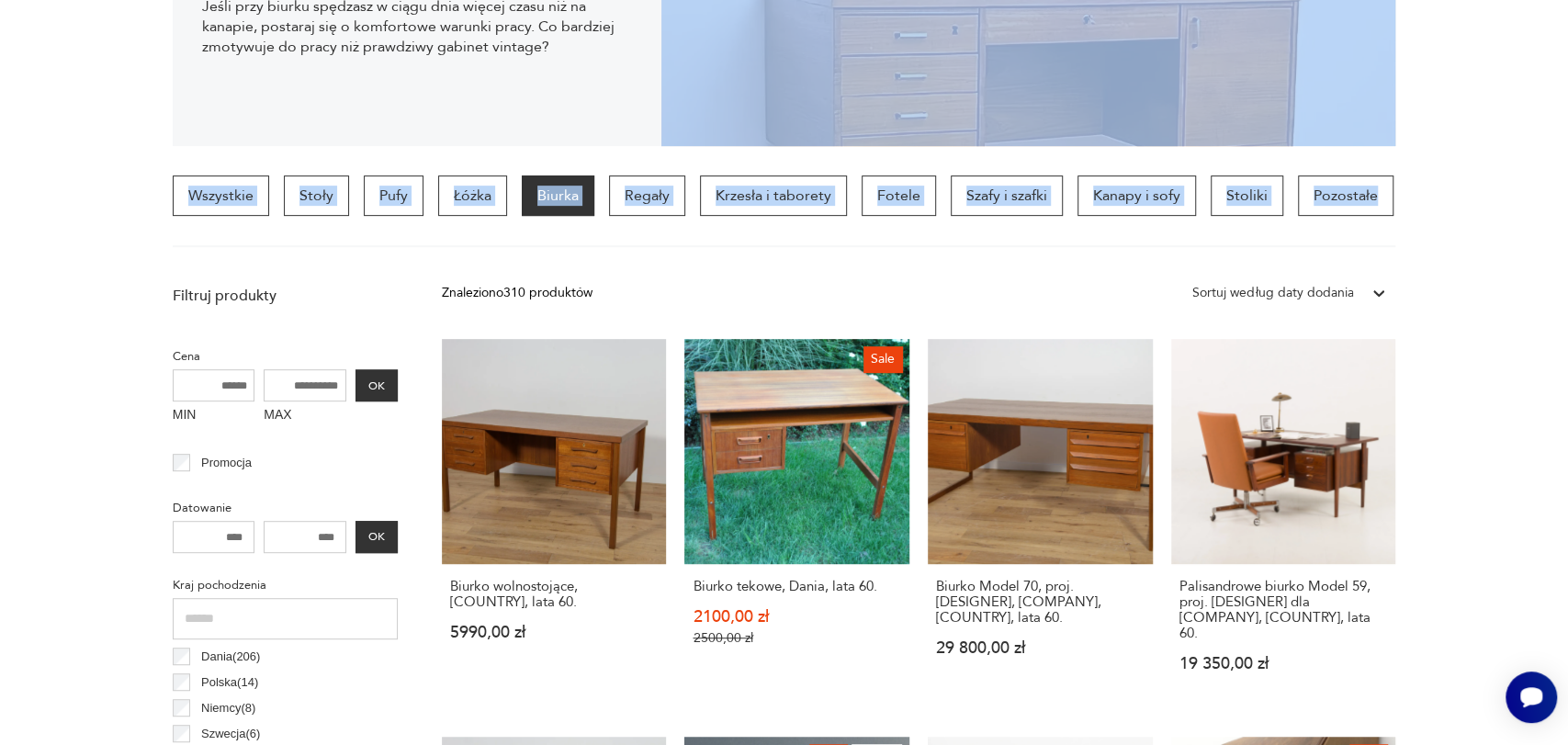 drag, startPoint x: 1566, startPoint y: 118, endPoint x: 1566, endPoint y: 240, distance: 122 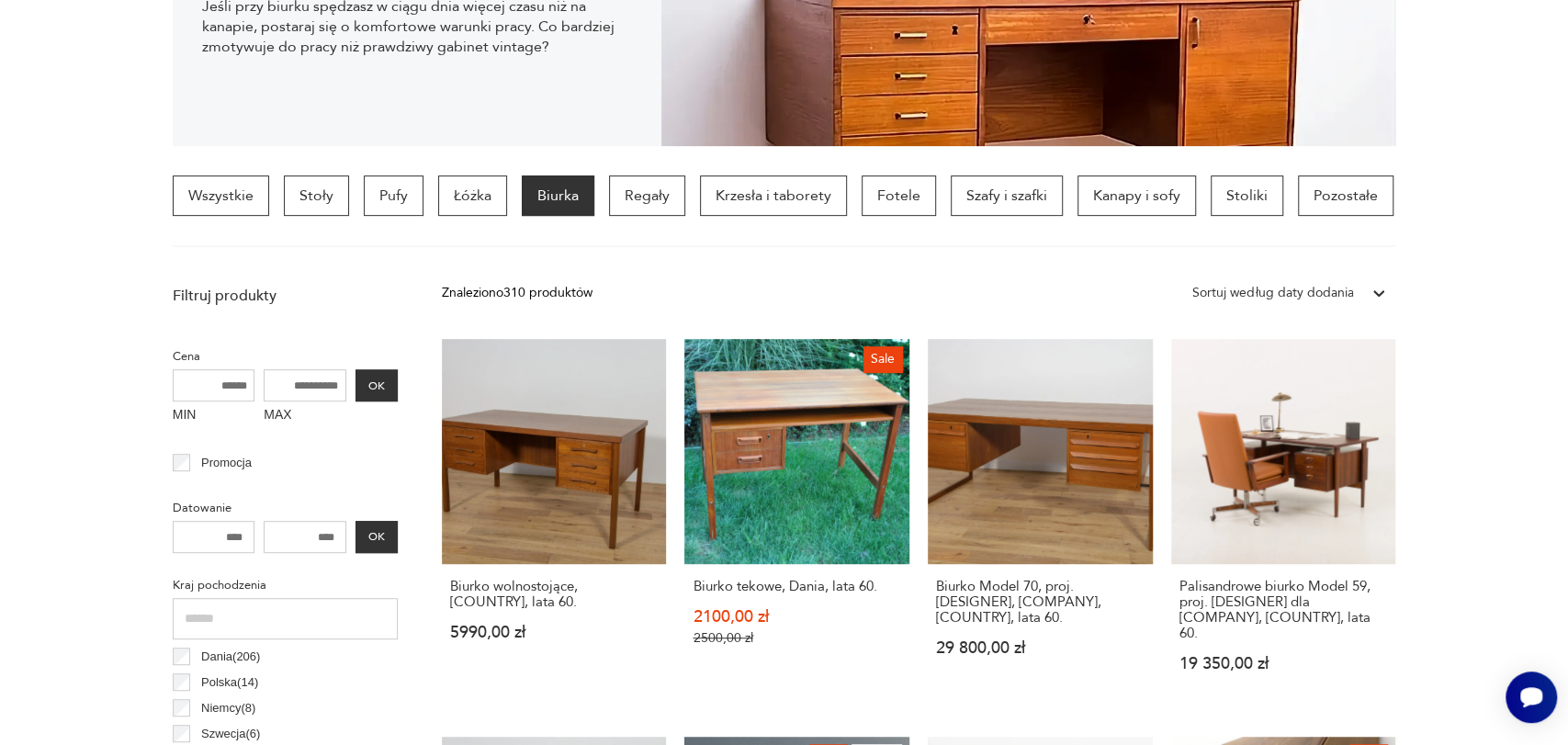 click on "Cenimy prywatność użytkowników Używamy plików cookie, aby poprawić jakość przeglądania, wyświetlać reklamy lub treści dostosowane do indywidualnych potrzeb użytkowników oraz analizować ruch na stronie. Kliknięcie przycisku „Akceptuj wszystkie” oznacza zgodę na wykorzystywanie przez nas plików cookie. Ustawienia    Akceptuję wszystkie Dostosuj preferencje dotyczące zgody   Używamy plików cookie, aby pomóc użytkownikom w sprawnej nawigacji i wykonywaniu określonych funkcji. Szczegółowe informacje na temat wszystkich plików cookie odpowiadających poszczególnym kategoriom zgody znajdują się poniżej. Pliki cookie sklasyfikowane jako „niezbędne” są przechowywane w przeglądarce użytkownika, ponieważ są niezbędne do włączenia podstawowych funkcji witryny....  Pokaż więcej Niezbędne Zawsze aktywne Plik cookie connect.sid Czas trwania 10 godzin Opis This cookie is used for authentication and for secure log-in. It registers the log-in information.  Plik cookie Opis" at bounding box center [784, 1066] 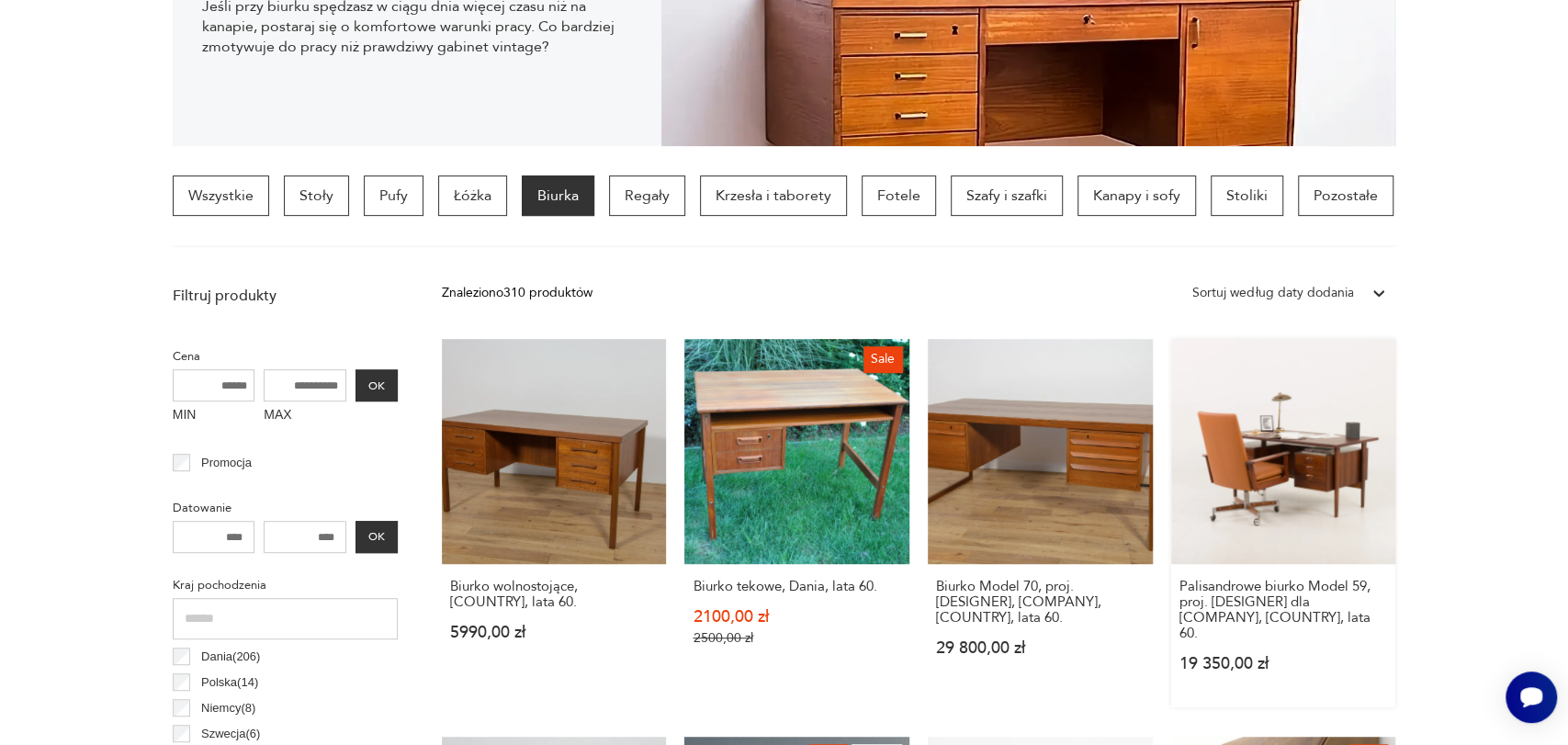 click on "Palisandrowe biurko Model 59, proj. Kai Kristiansen dla Feldballes Möbelfabrik, Dania, lata 60. 19 350,00 zł" at bounding box center (1283, 523) 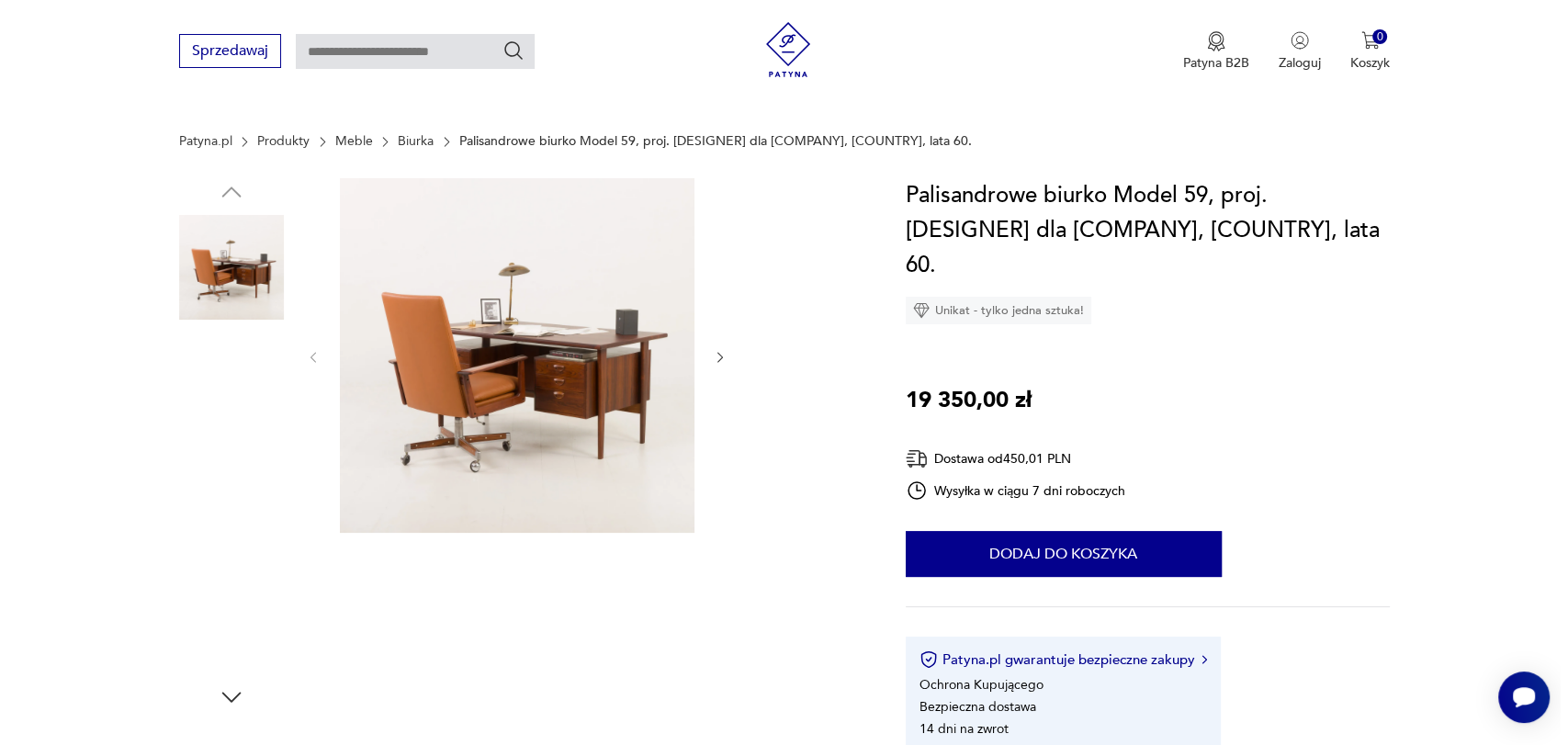 scroll, scrollTop: 175, scrollLeft: 0, axis: vertical 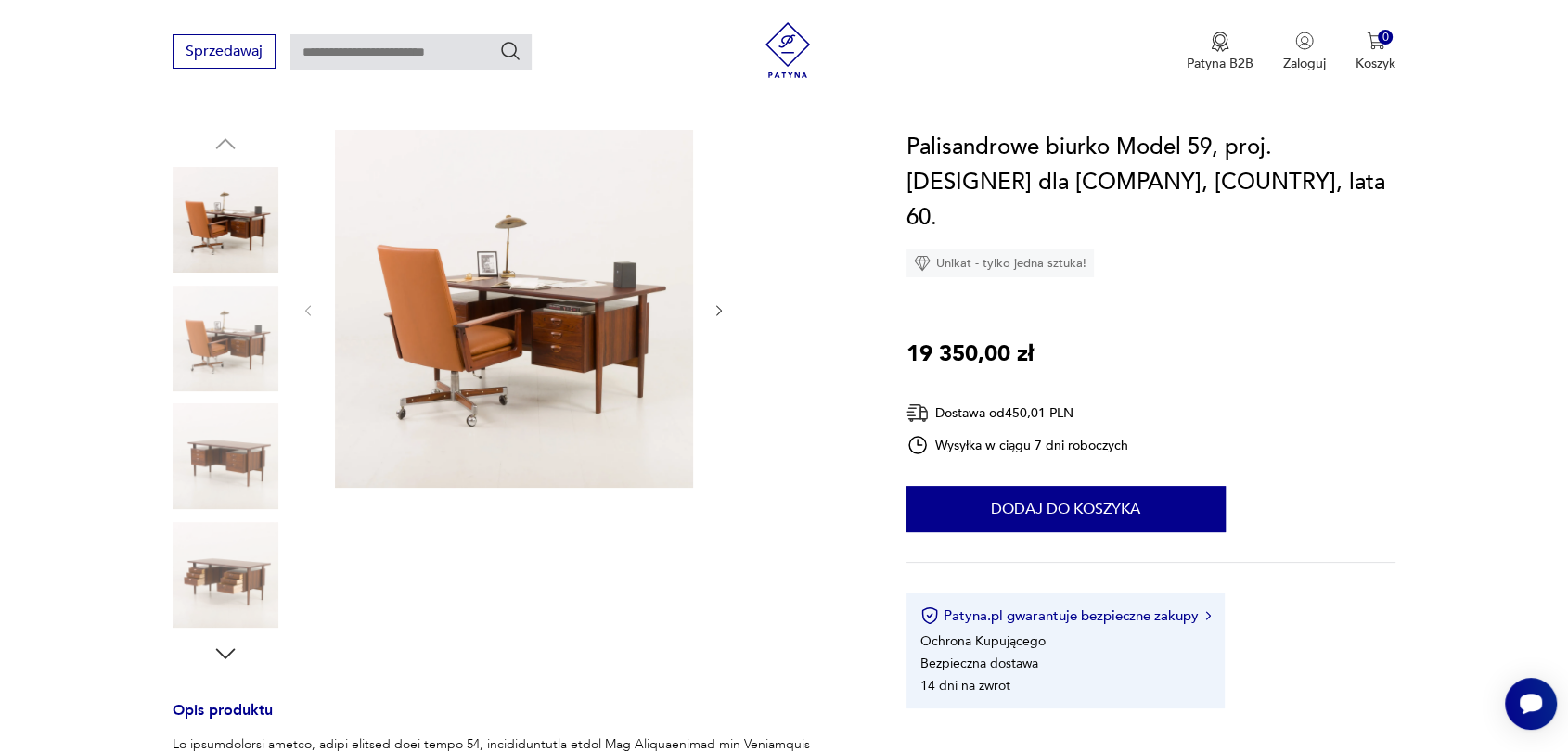click at bounding box center [225, 456] 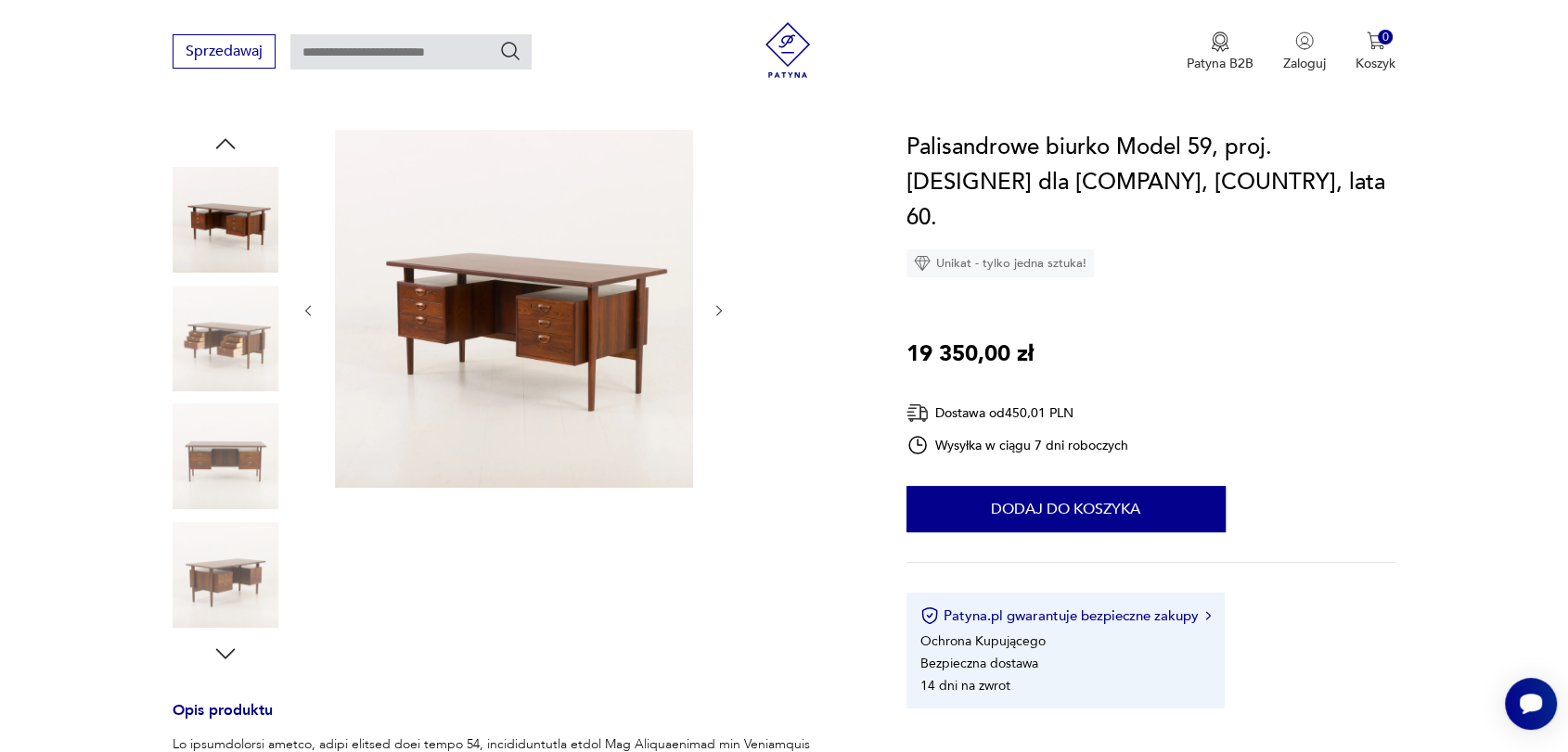 click at bounding box center (225, 575) 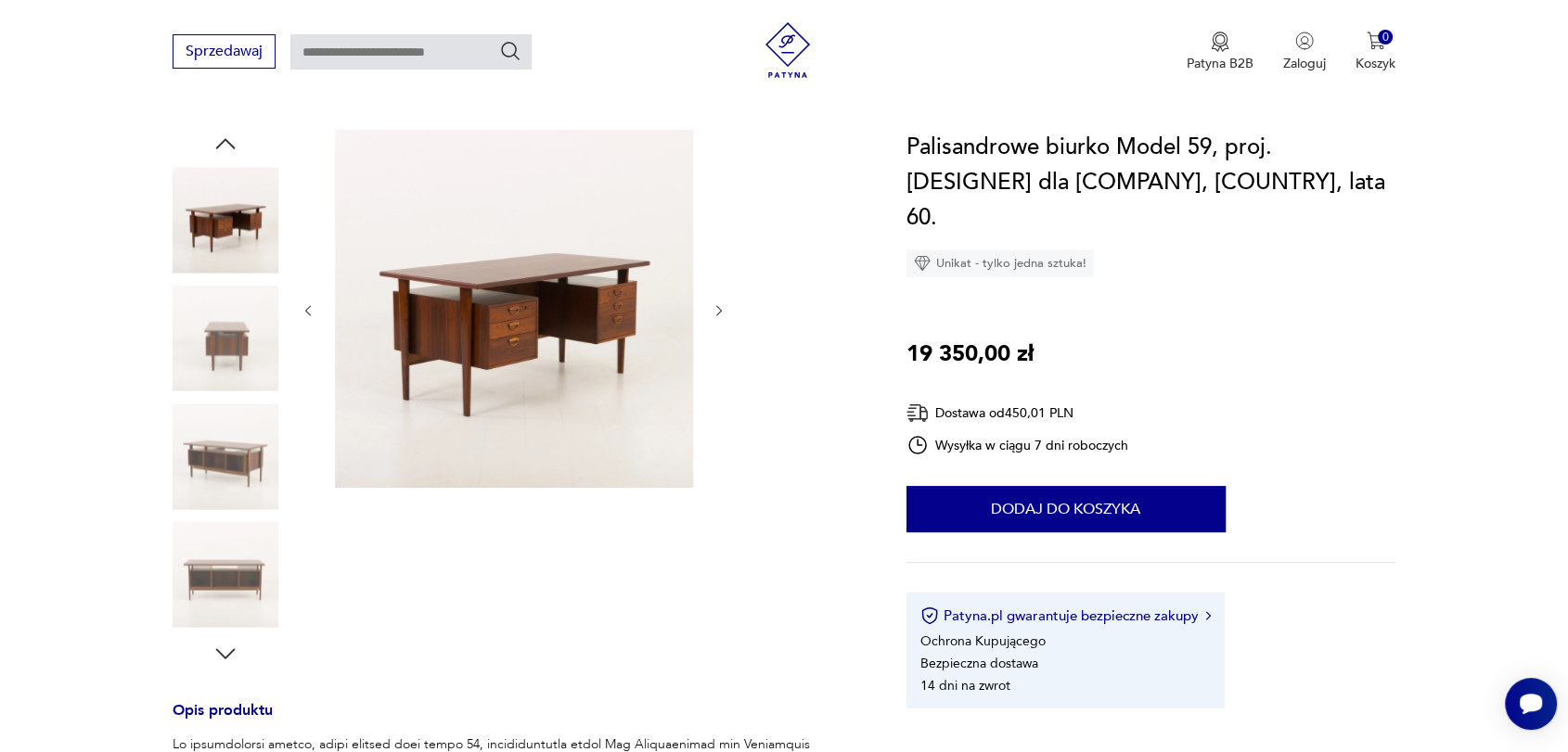 click 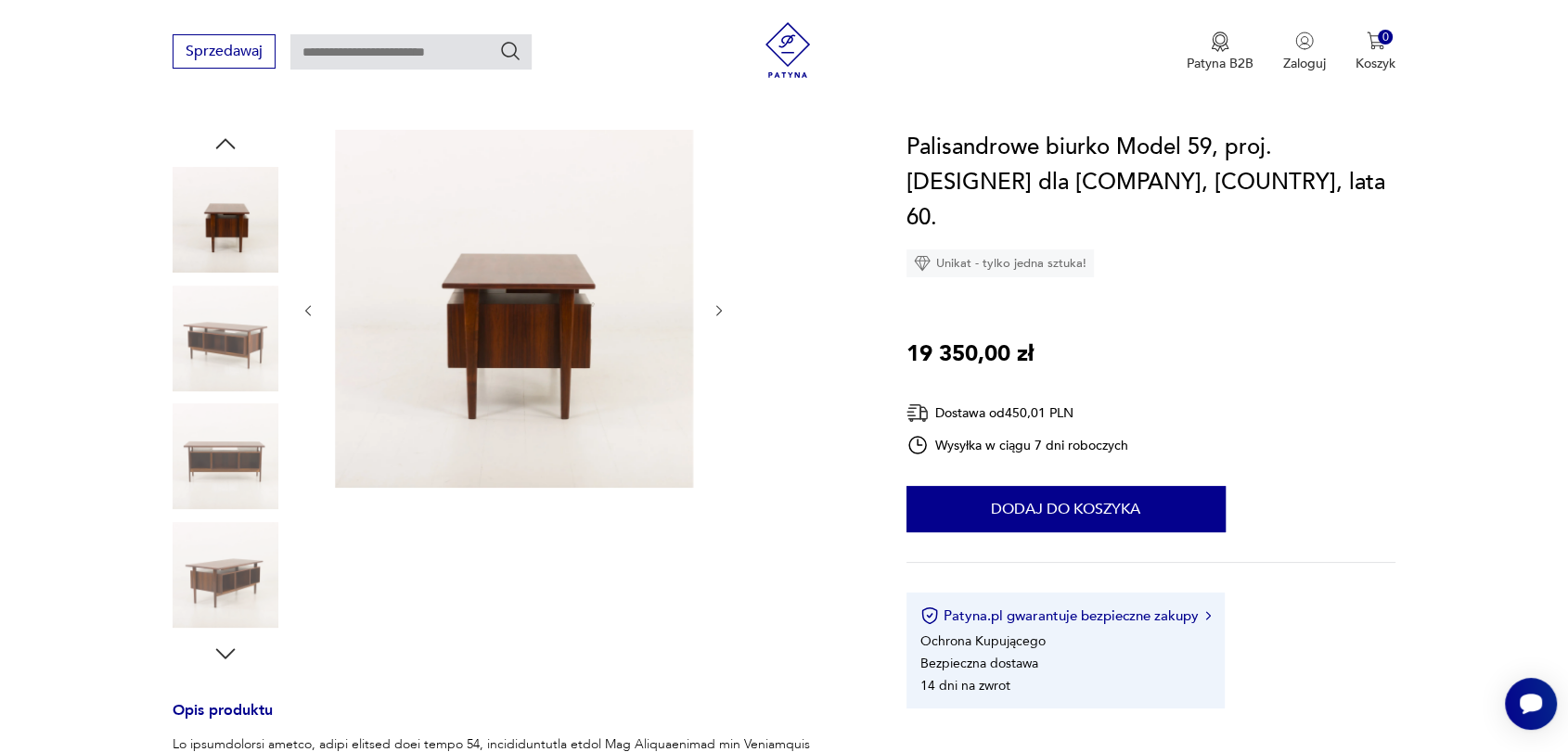 click at bounding box center [225, 456] 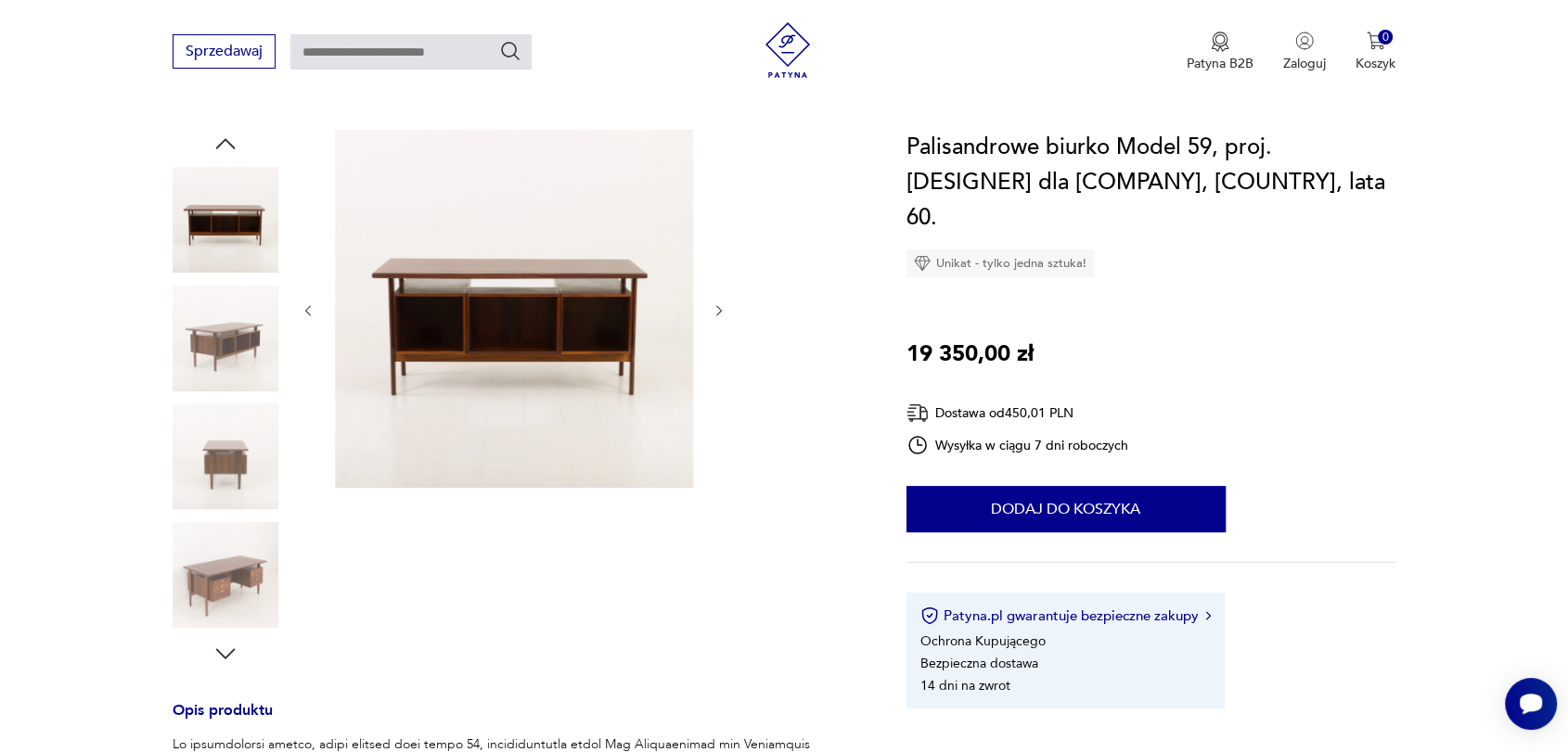 click at bounding box center [225, 575] 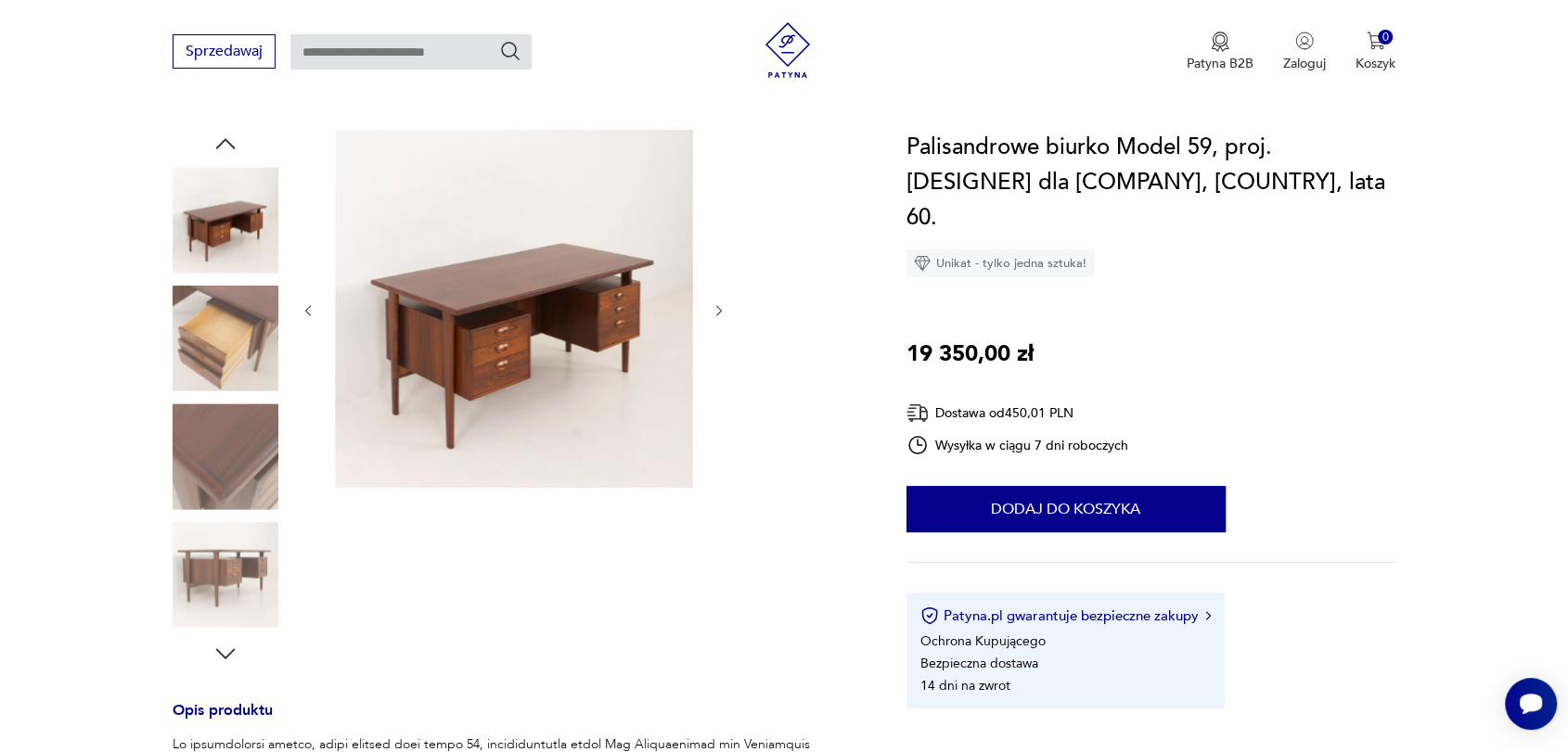 click at bounding box center (225, 456) 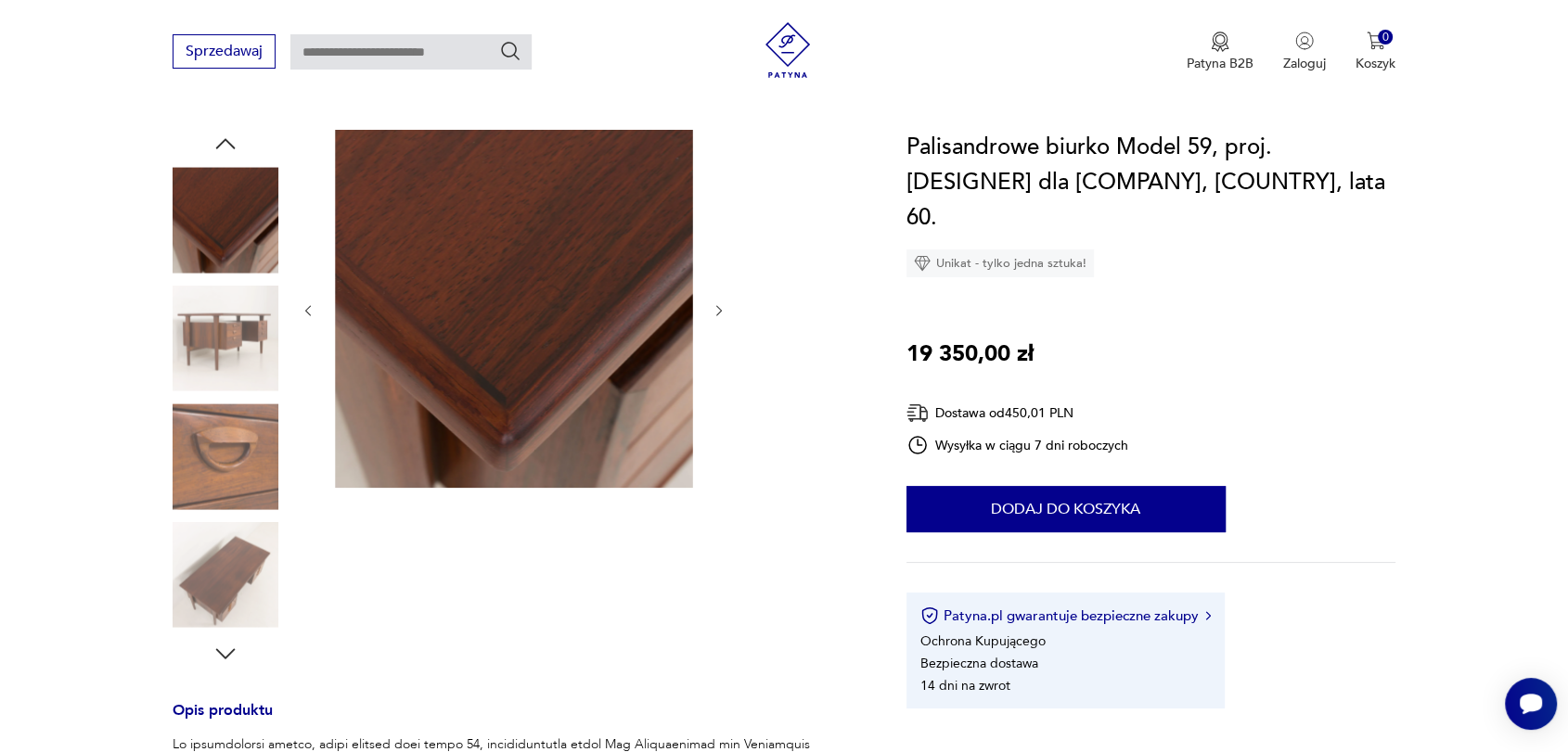 click 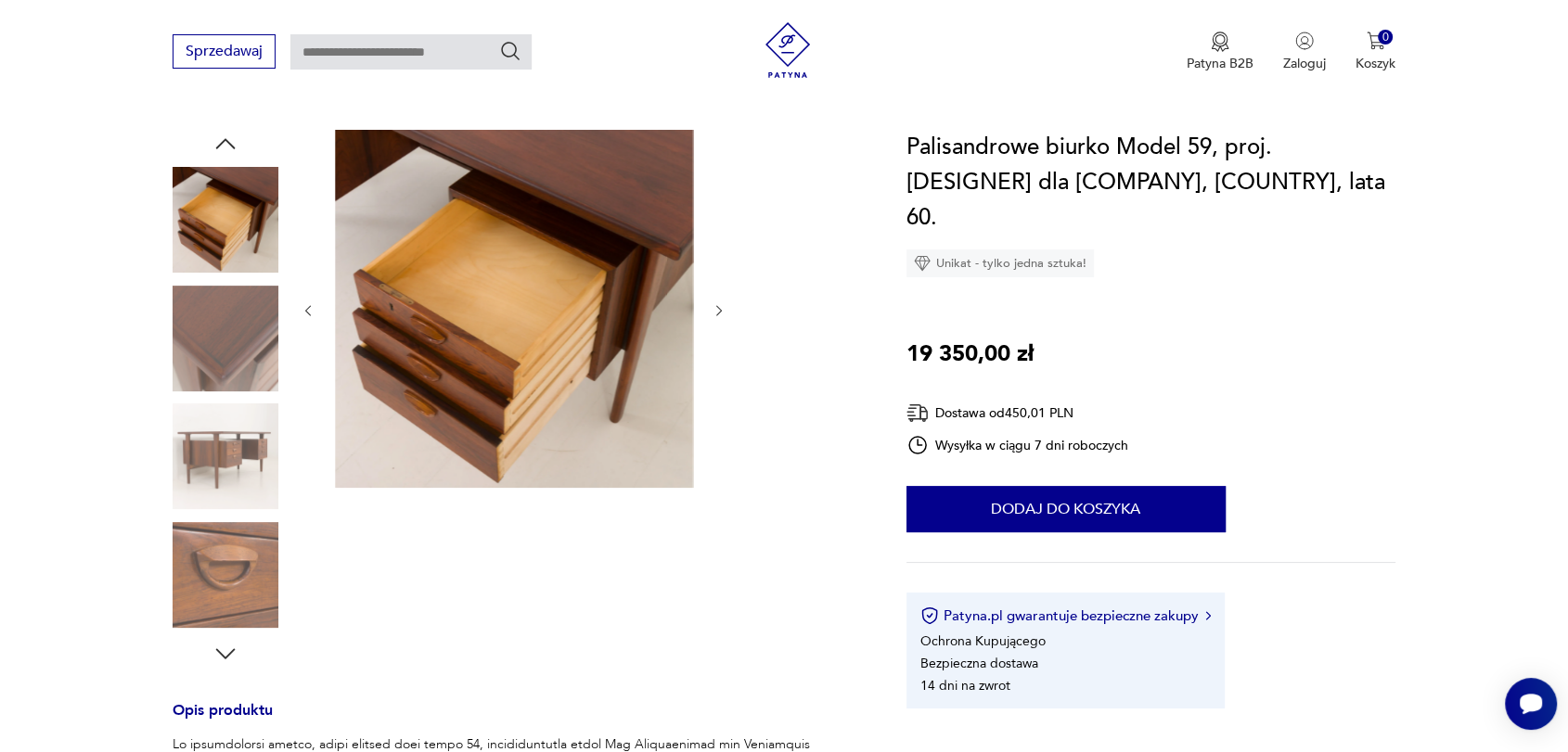 click 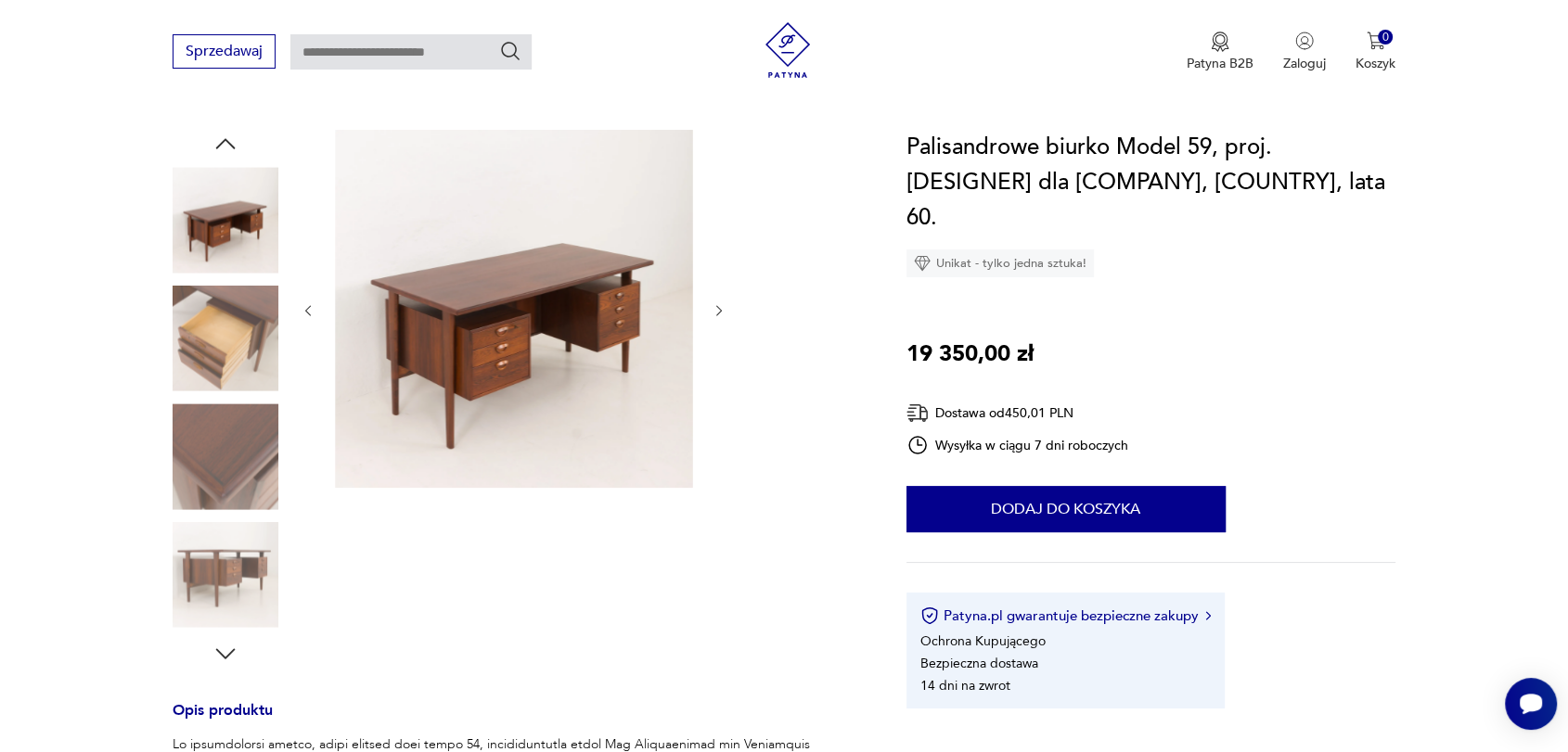click 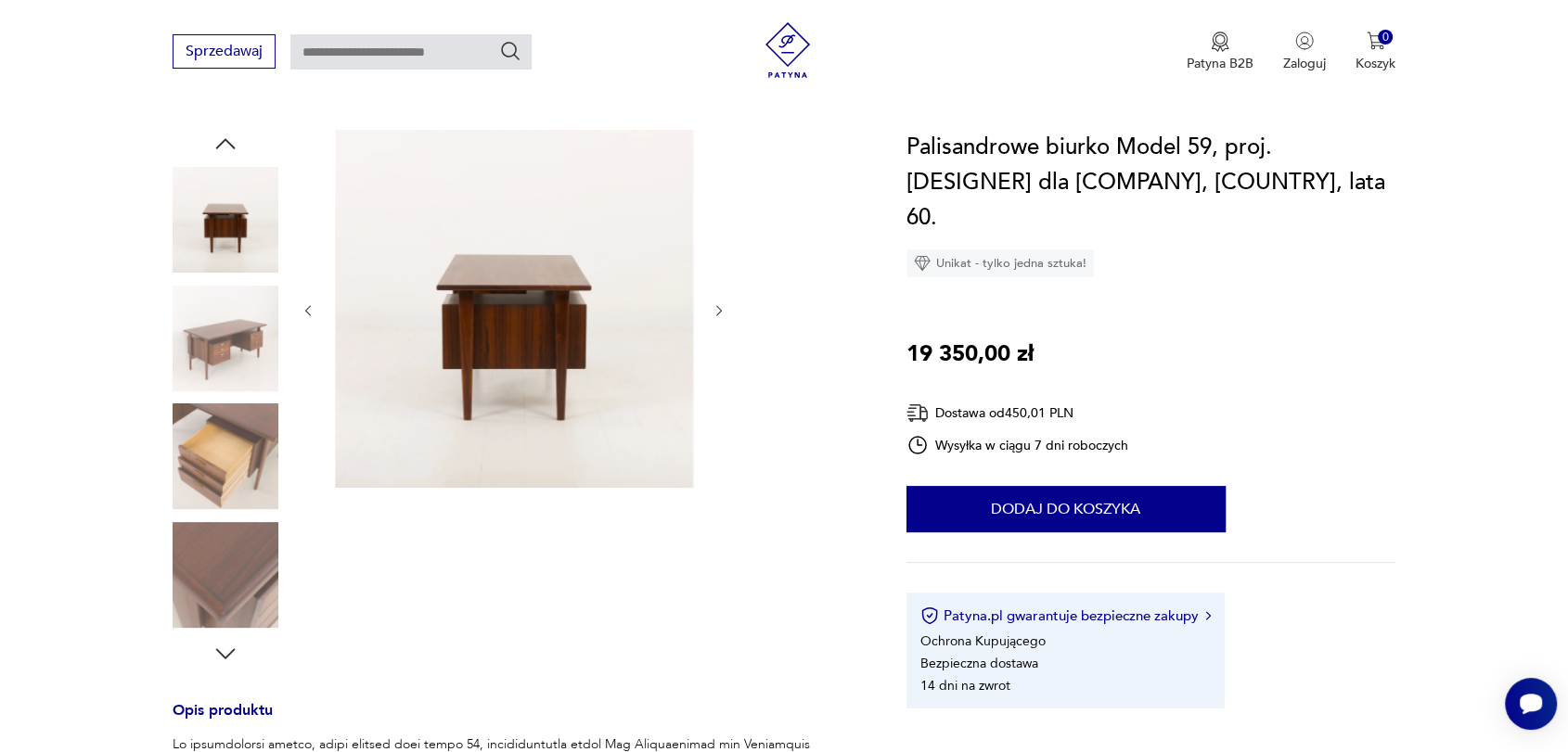 click 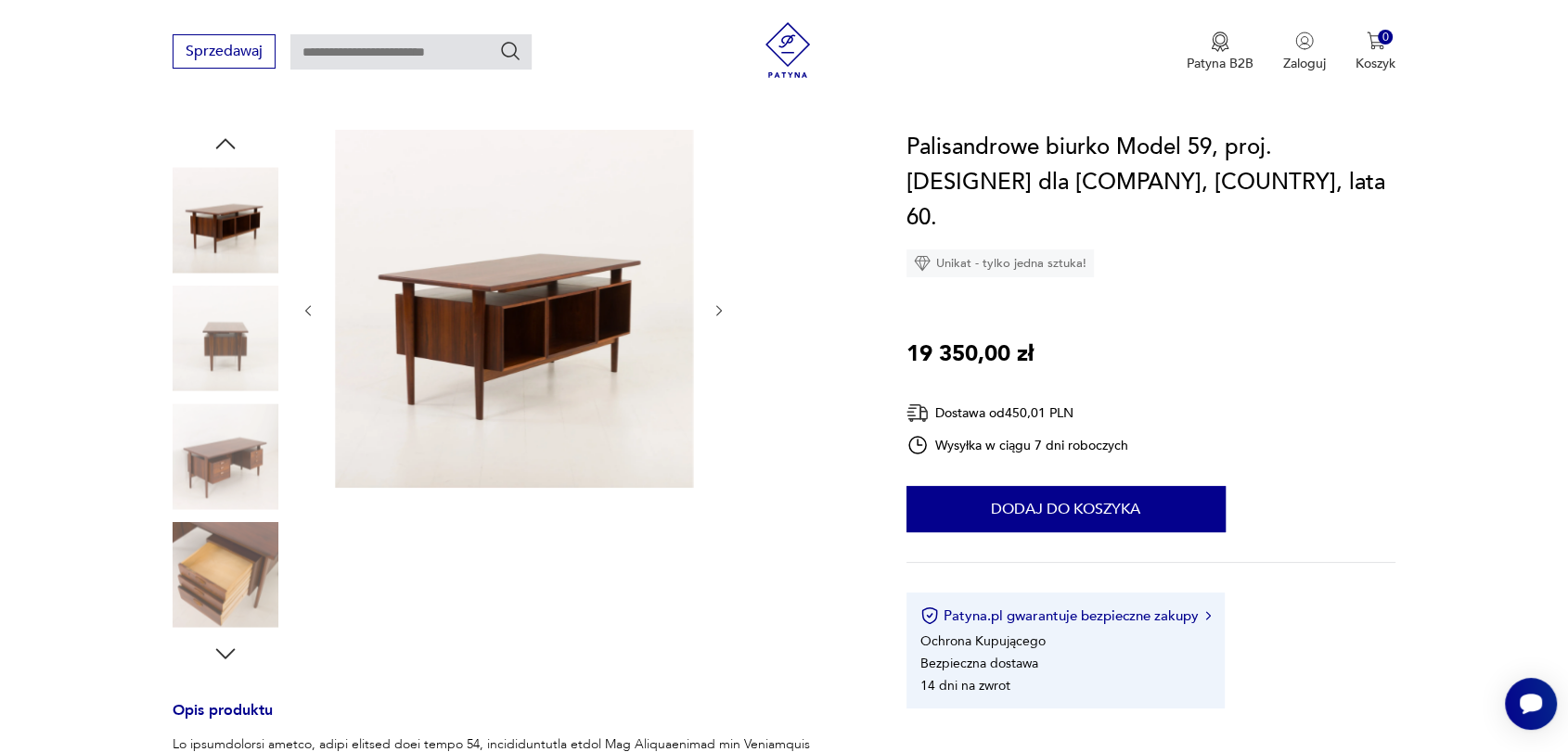 click 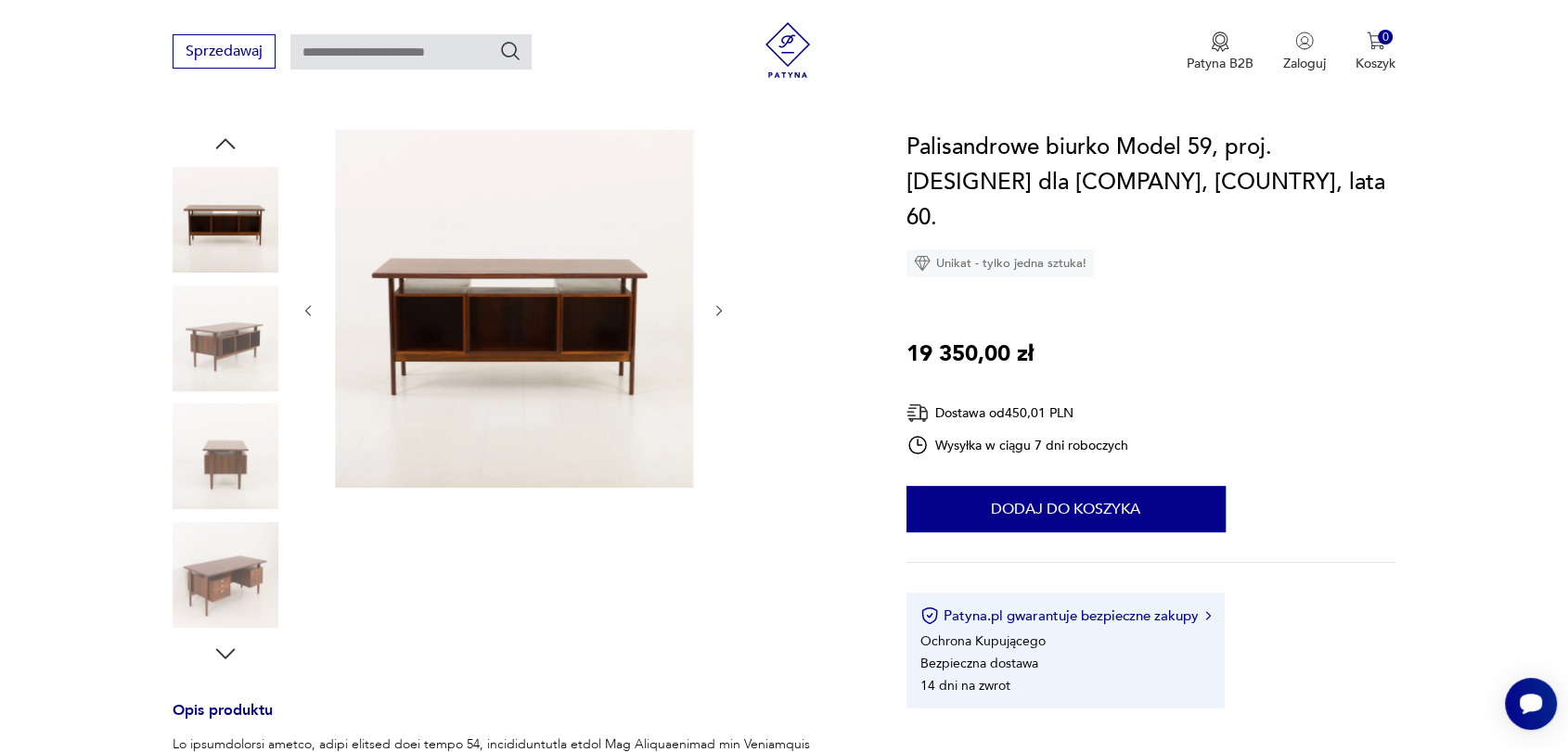click 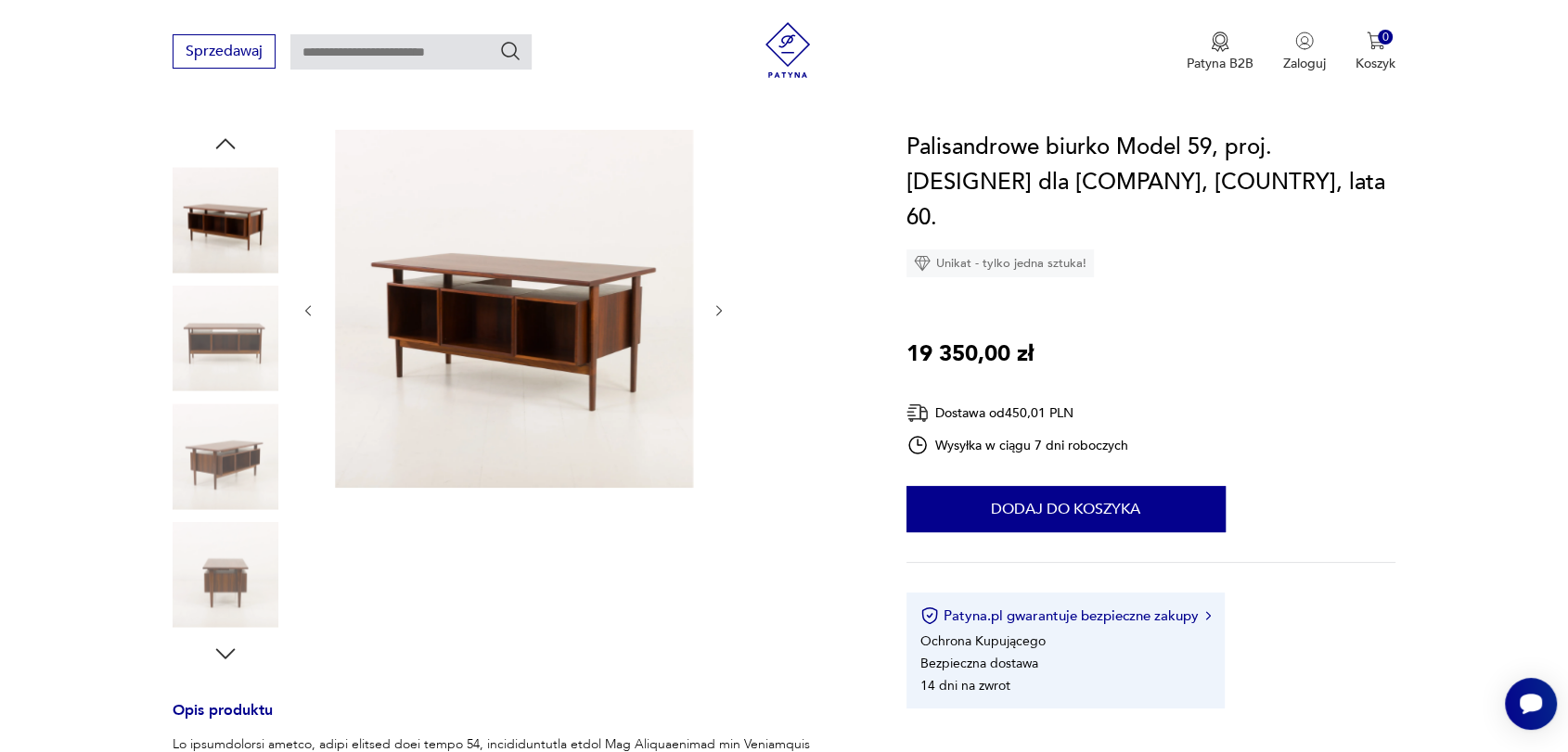 click 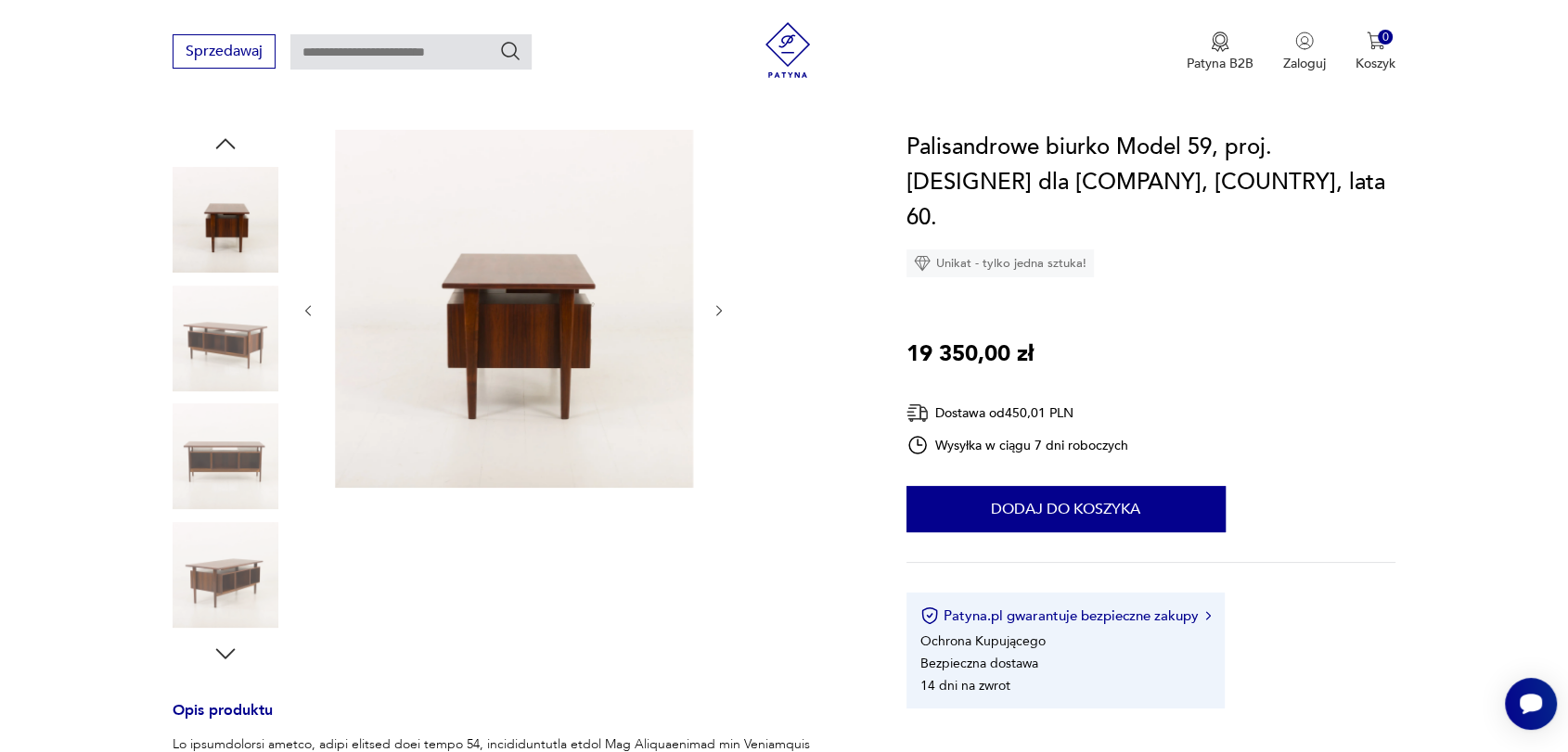 click 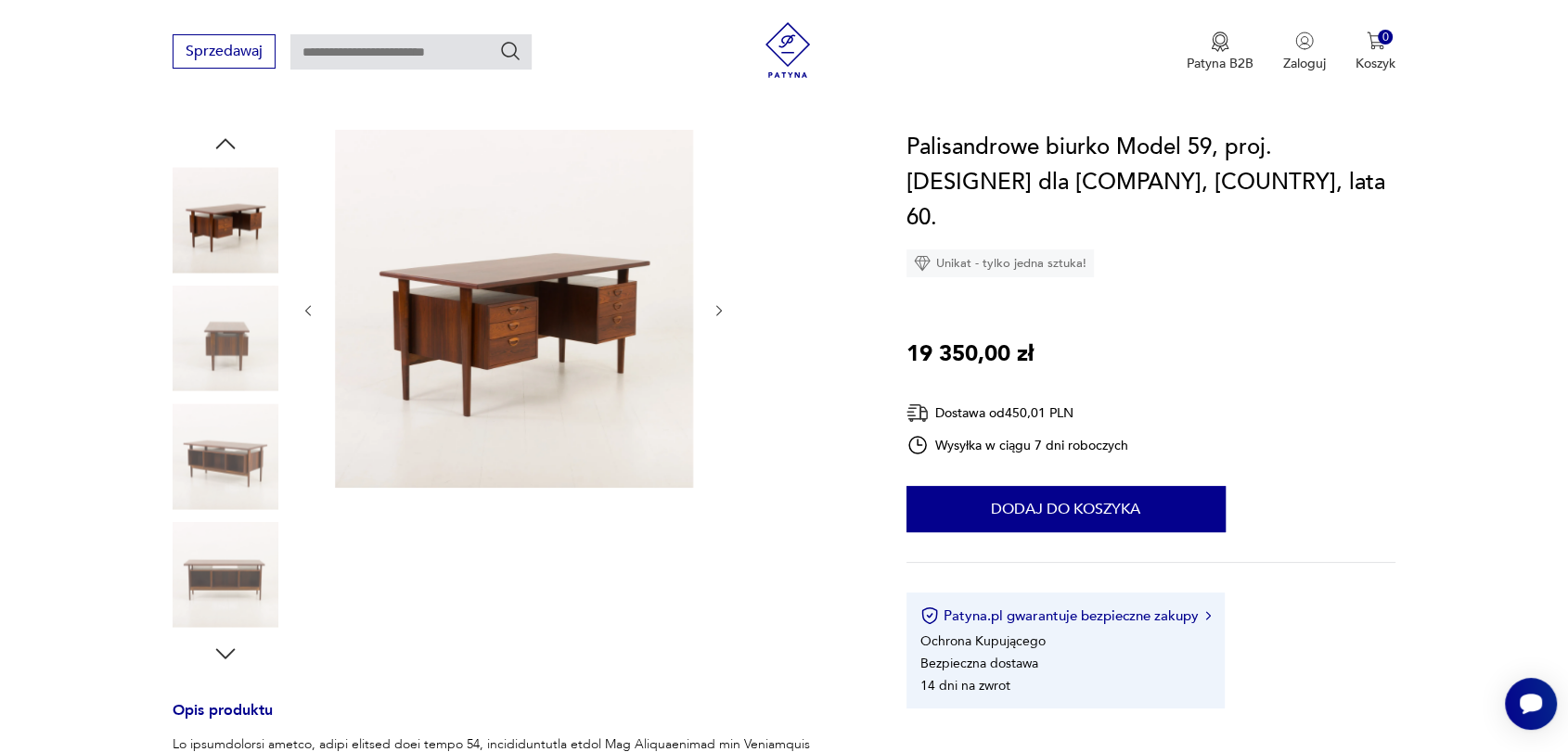 click 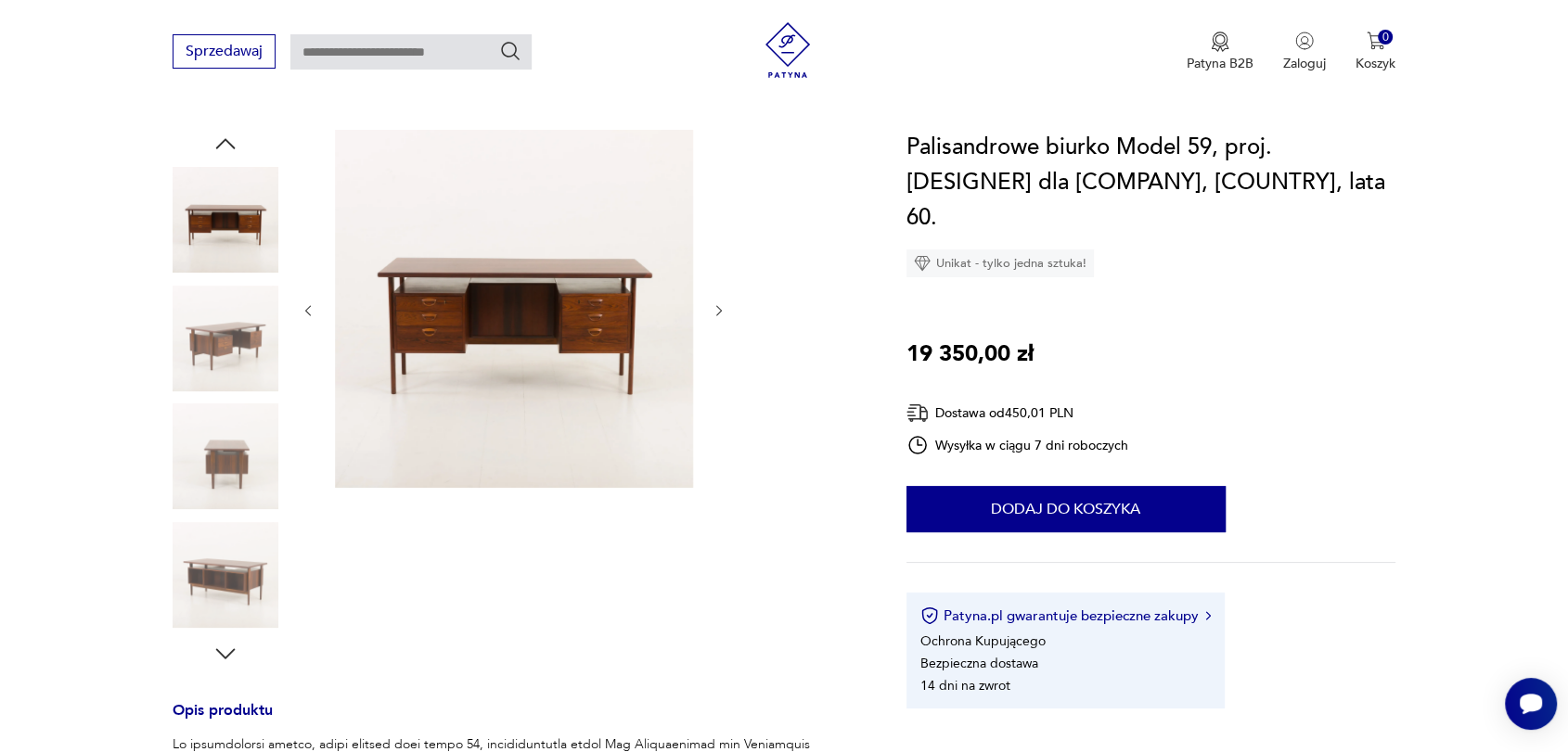 click 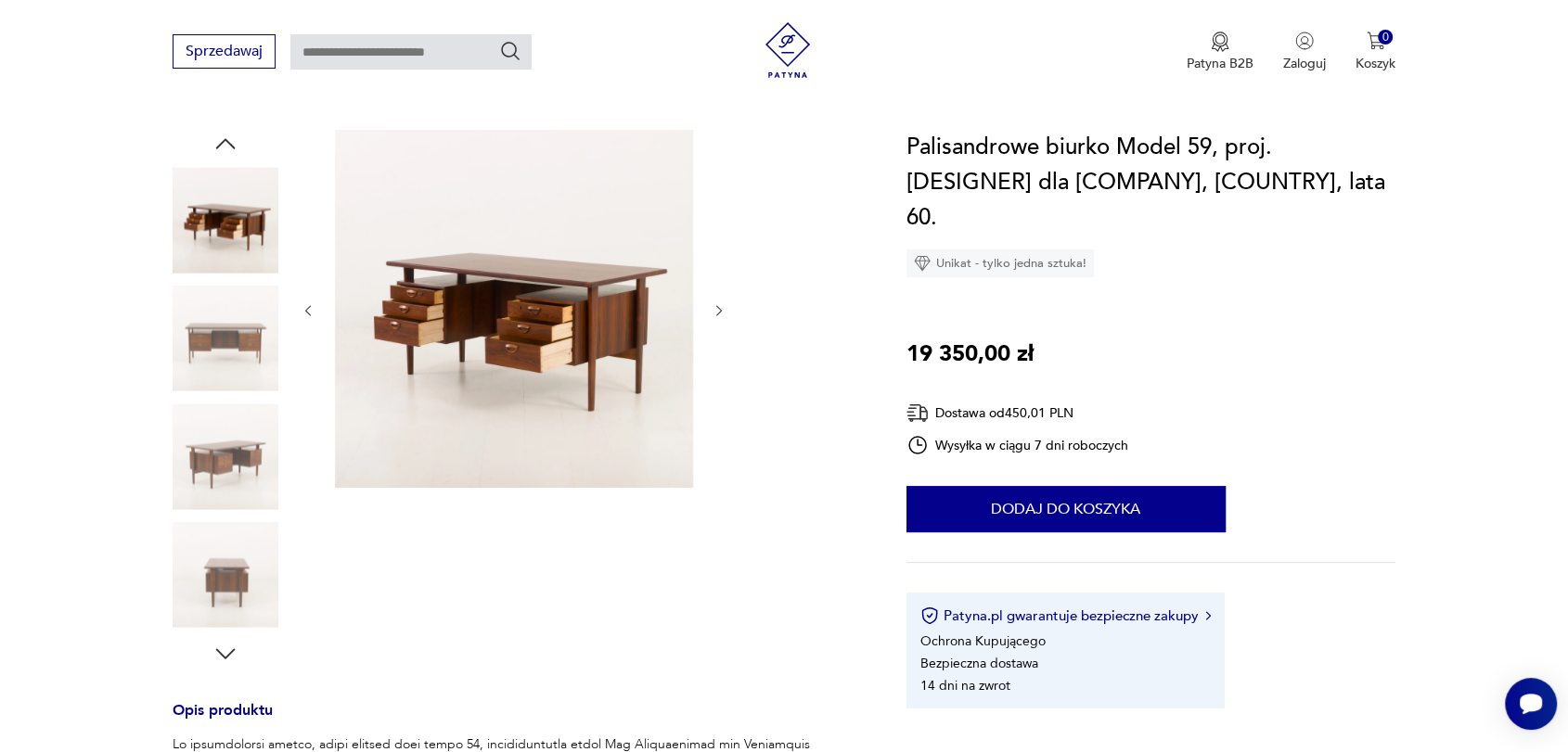 click at bounding box center (225, 338) 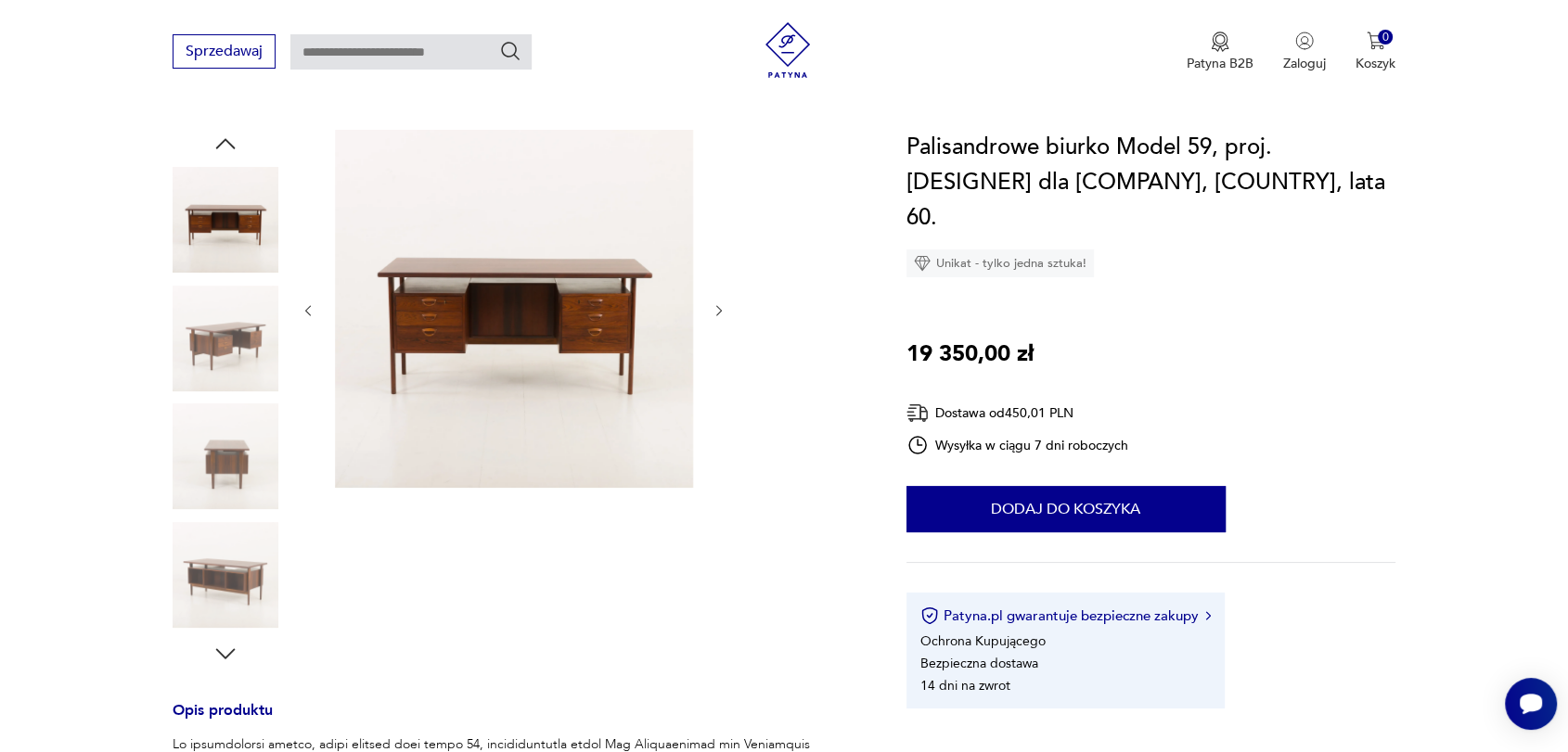 click at bounding box center [514, 309] 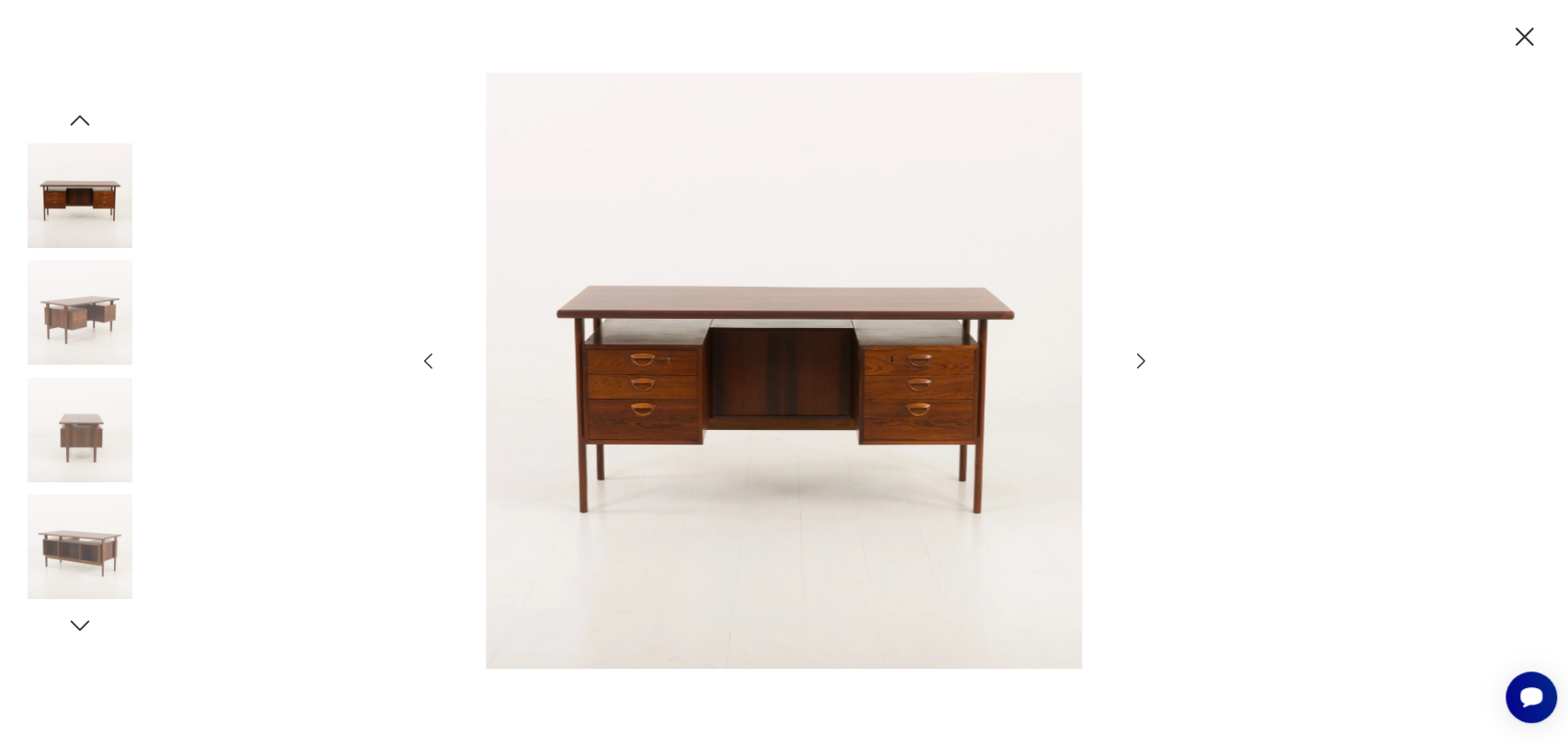 click at bounding box center (784, 370) 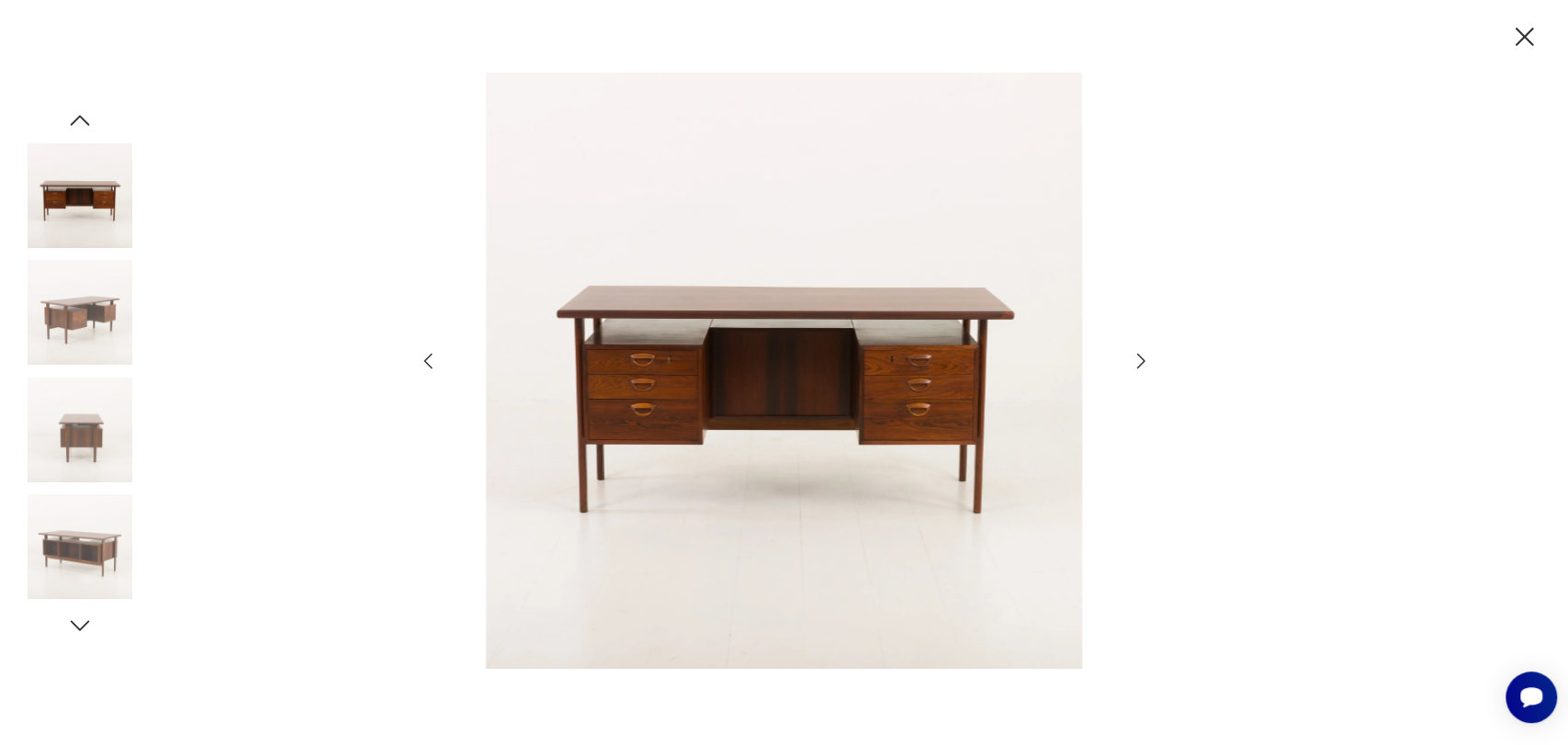 click at bounding box center [784, 370] 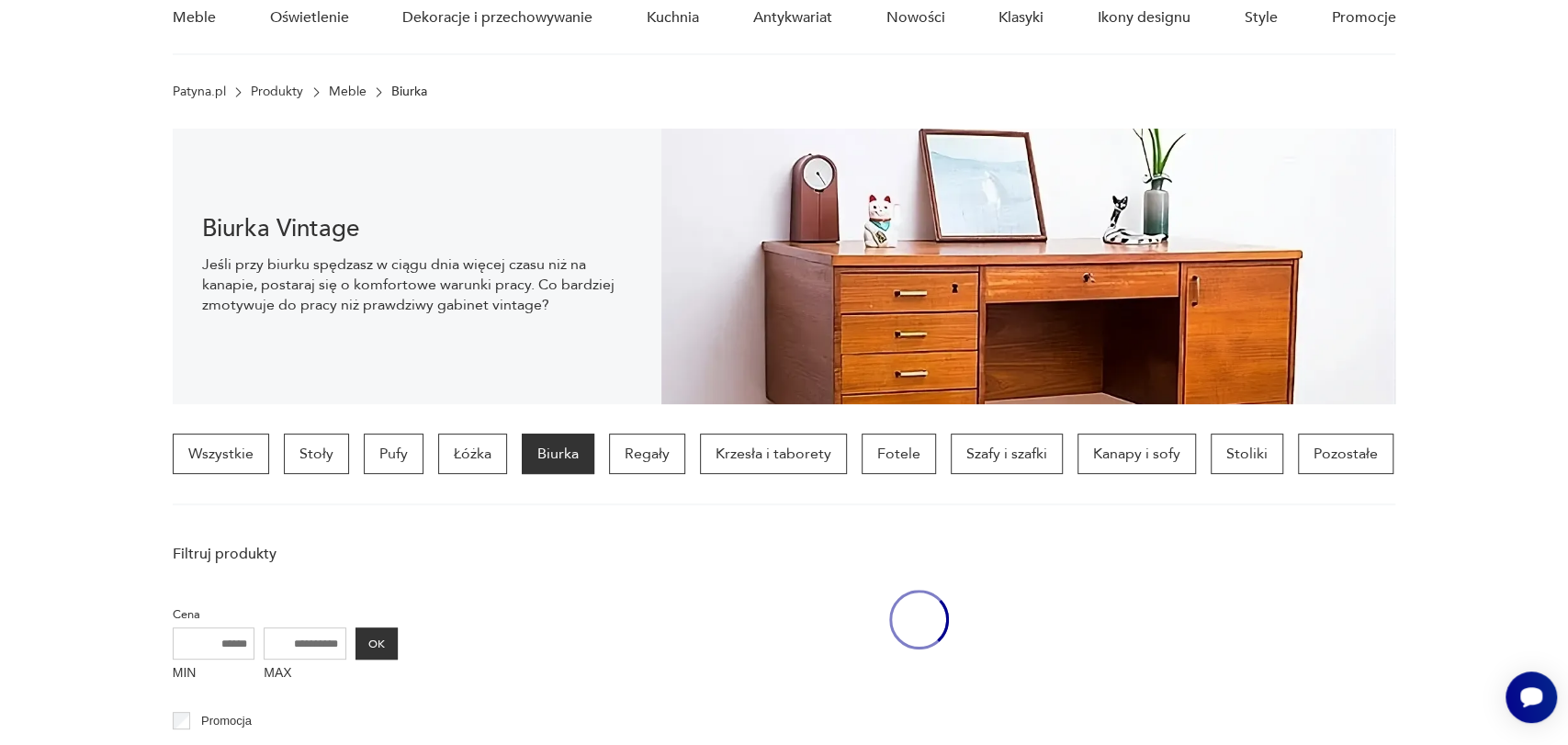 scroll, scrollTop: 433, scrollLeft: 0, axis: vertical 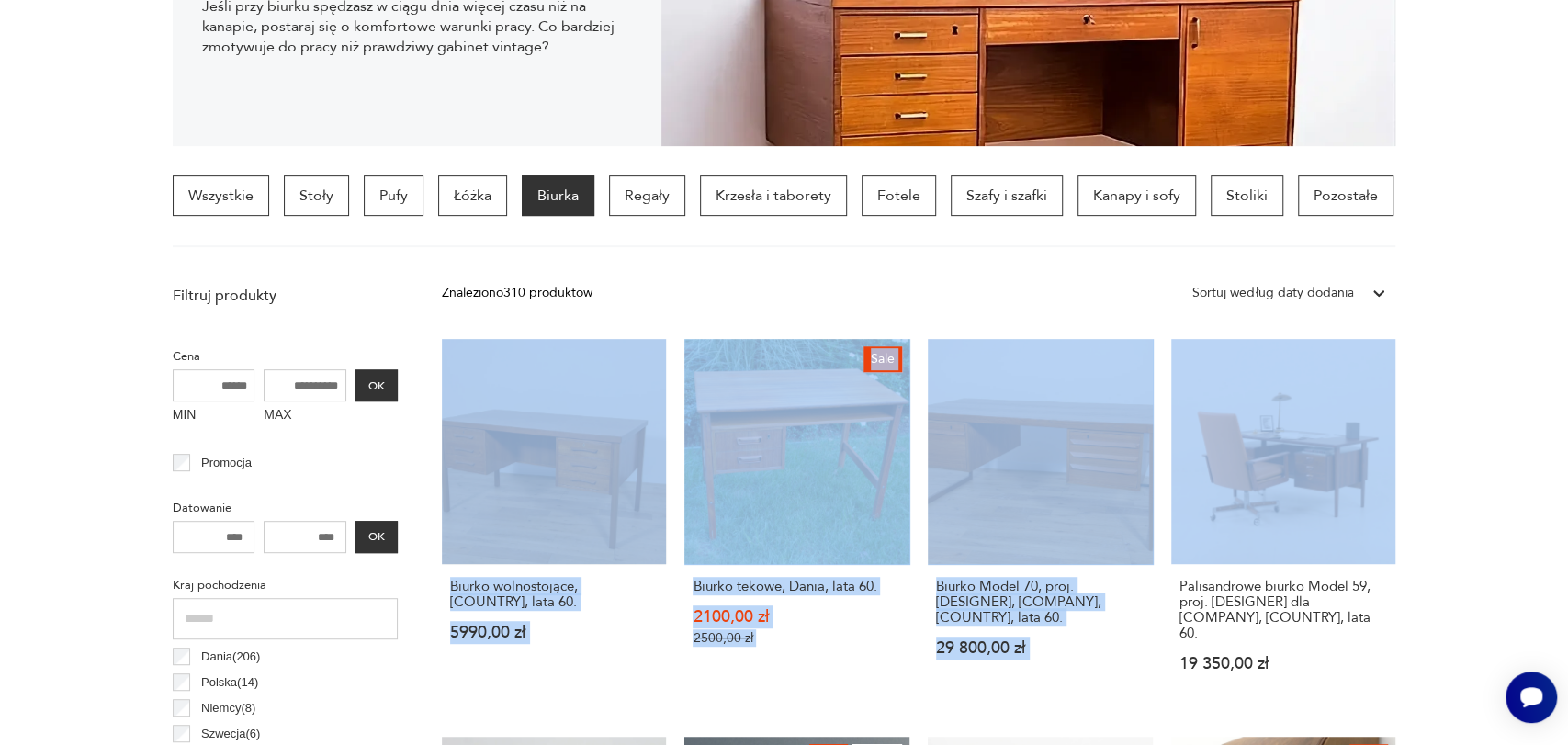 drag, startPoint x: 1566, startPoint y: 284, endPoint x: 1549, endPoint y: 431, distance: 147.97973 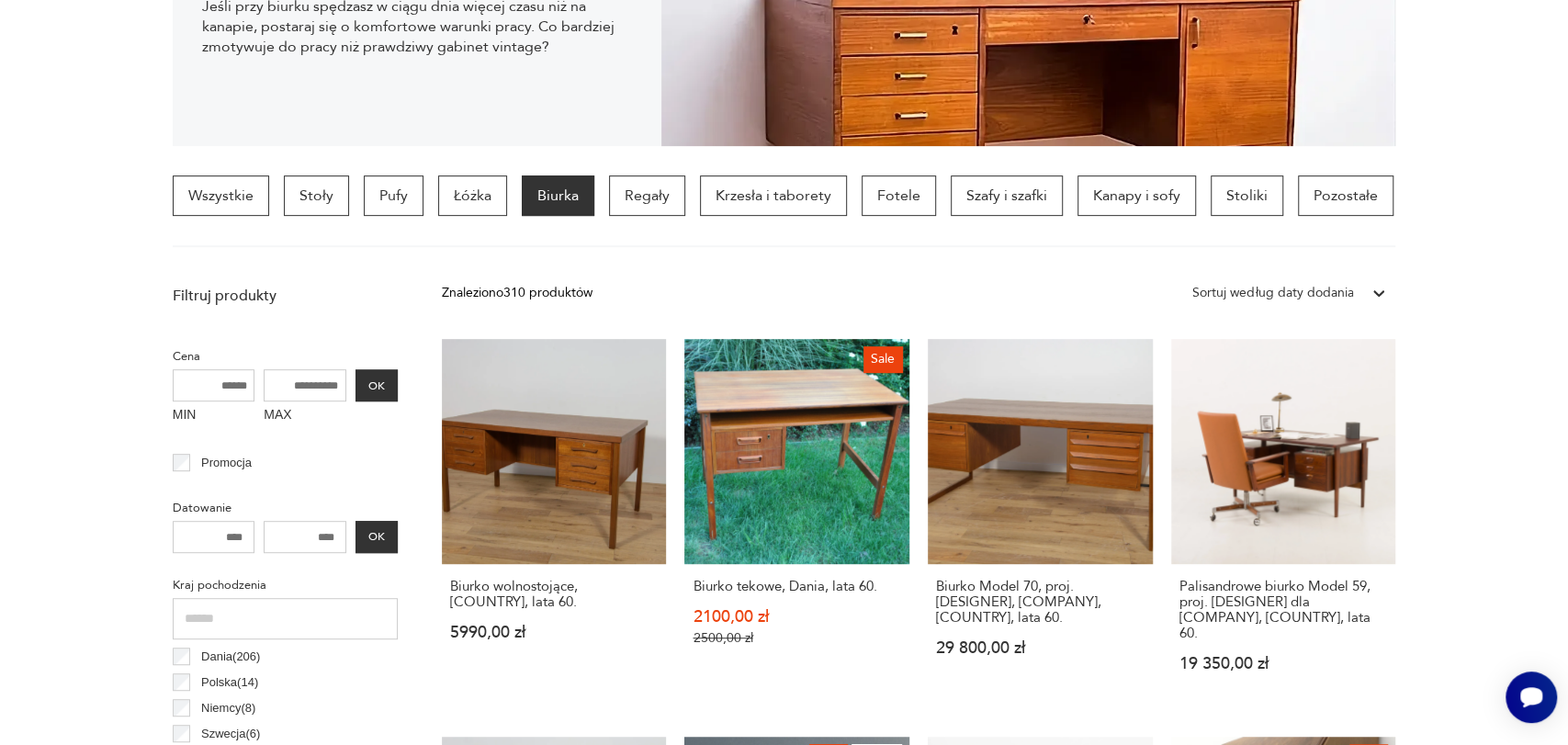 click on "Filtruj produkty Cena MIN MAX OK Promocja Datowanie OK Kraj pochodzenia Dania  ( 206 ) Polska  ( 14 ) Niemcy  ( 8 ) Szwecja  ( 6 ) Włochy  ( 6 ) Francja  ( 4 ) Norwegia  ( 4 ) Czechosłowacja  ( 2 ) Producent Projektant Stan przedmiotu Klasyk Kolor Tag art deco Bauhaus Bavaria black friday Cepelia ceramika Chodzież Ćmielów Tworzywo chrom drewno inne jesion metal palisander sklejka szkło teak Wyczyść filtry Znaleziono  310   produktów Filtruj Sortuj według daty dodania Sortuj według daty dodania Biurko wolnostojące, Dania, lata 60. 5990,00 zł Sale Biurko tekowe, Dania, lata 60. 2100,00 zł 2500,00 zł Biurko Model 70, proj. K. Kristiansen, Feldballes Møbelfabrik, Dania, lata 60. 29 800,00 zł Palisandrowe biurko Model 59, proj. Kai Kristiansen dla Feldballes Möbelfabrik, Dania, lata 60. 19 350,00 zł Biurko wolnostojące, Dania, lata 60. 6390,00 zł Sale Klasyk Duńskie biurko palisandrowe firmy DYRLUND 4500,00 zł 5000,00 zł Biurko jesionowe, duński design, lata 70., produkcja: Dania" at bounding box center (784, 1152) 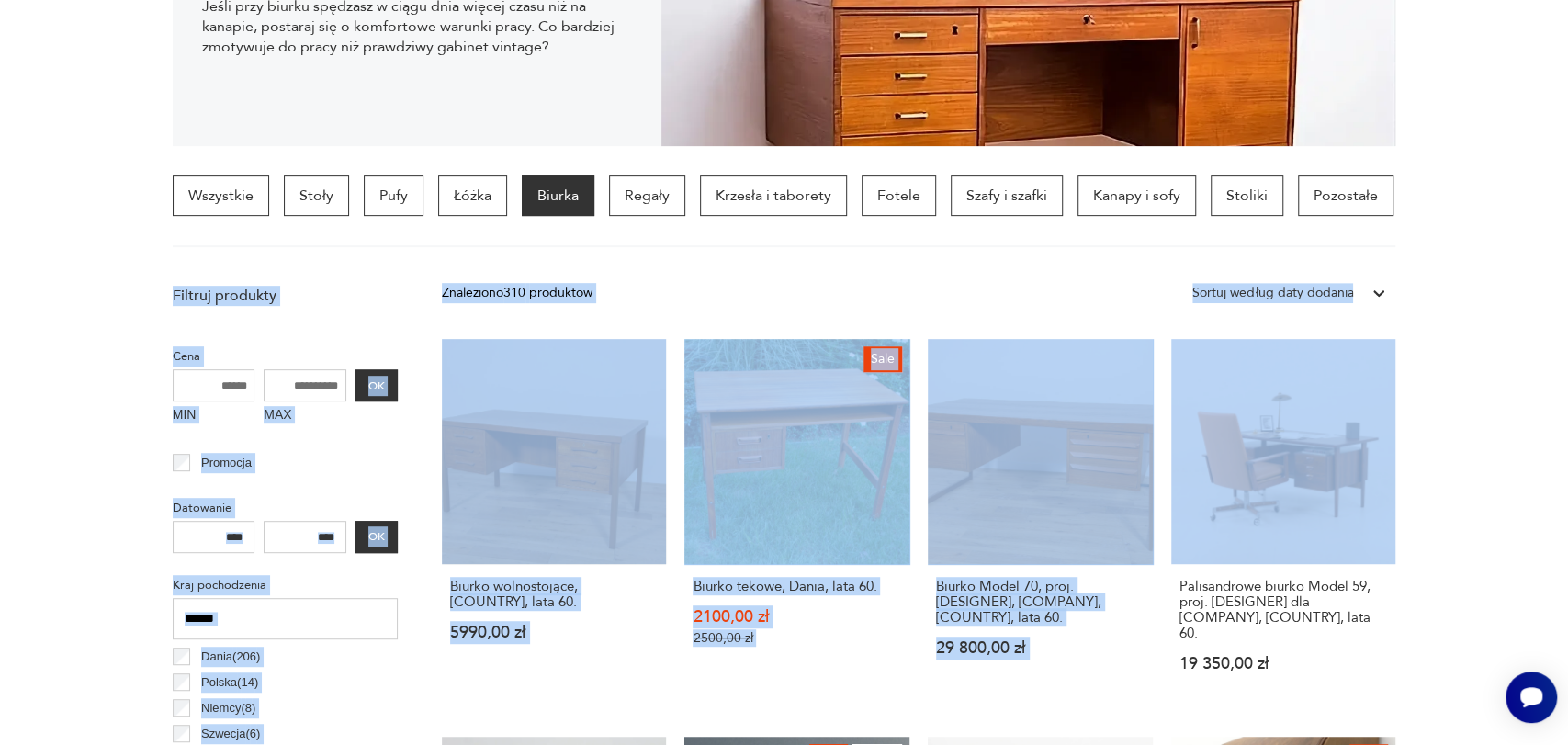 drag, startPoint x: 1434, startPoint y: 185, endPoint x: 1449, endPoint y: 362, distance: 177.63446 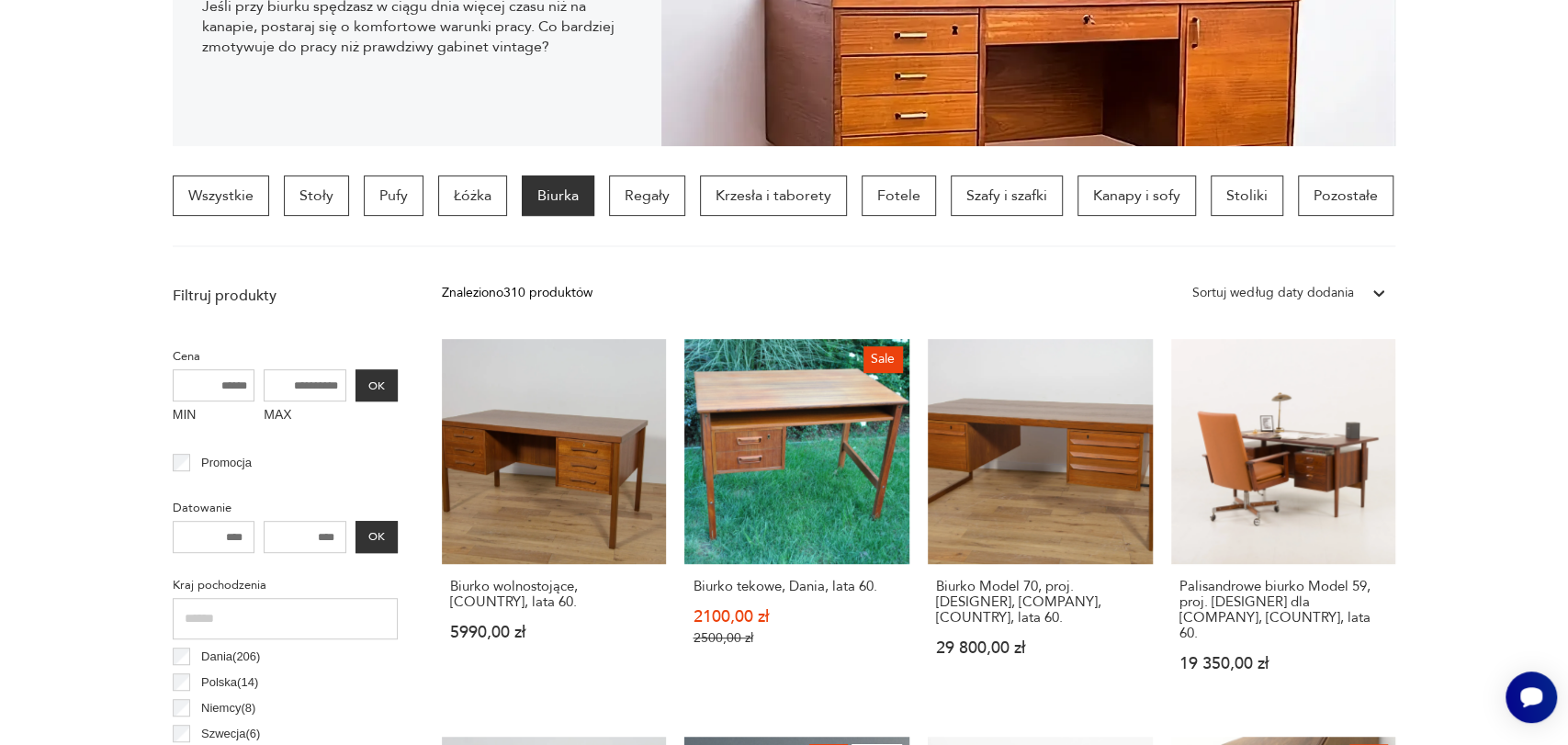 click on "Filtruj produkty Cena MIN MAX OK Promocja Datowanie OK Kraj pochodzenia Dania  ( 206 ) Polska  ( 14 ) Niemcy  ( 8 ) Szwecja  ( 6 ) Włochy  ( 6 ) Francja  ( 4 ) Norwegia  ( 4 ) Czechosłowacja  ( 2 ) Producent Projektant Stan przedmiotu Klasyk Kolor Tag art deco Bauhaus Bavaria black friday Cepelia ceramika Chodzież Ćmielów Tworzywo chrom drewno inne jesion metal palisander sklejka szkło teak Wyczyść filtry Znaleziono  310   produktów Filtruj Sortuj według daty dodania Sortuj według daty dodania Biurko wolnostojące, Dania, lata 60. 5990,00 zł Sale Biurko tekowe, Dania, lata 60. 2100,00 zł 2500,00 zł Biurko Model 70, proj. K. Kristiansen, Feldballes Møbelfabrik, Dania, lata 60. 29 800,00 zł Palisandrowe biurko Model 59, proj. Kai Kristiansen dla Feldballes Möbelfabrik, Dania, lata 60. 19 350,00 zł Biurko wolnostojące, Dania, lata 60. 6390,00 zł Sale Klasyk Duńskie biurko palisandrowe firmy DYRLUND 4500,00 zł 5000,00 zł Biurko jesionowe, duński design, lata 70., produkcja: Dania" at bounding box center (784, 1152) 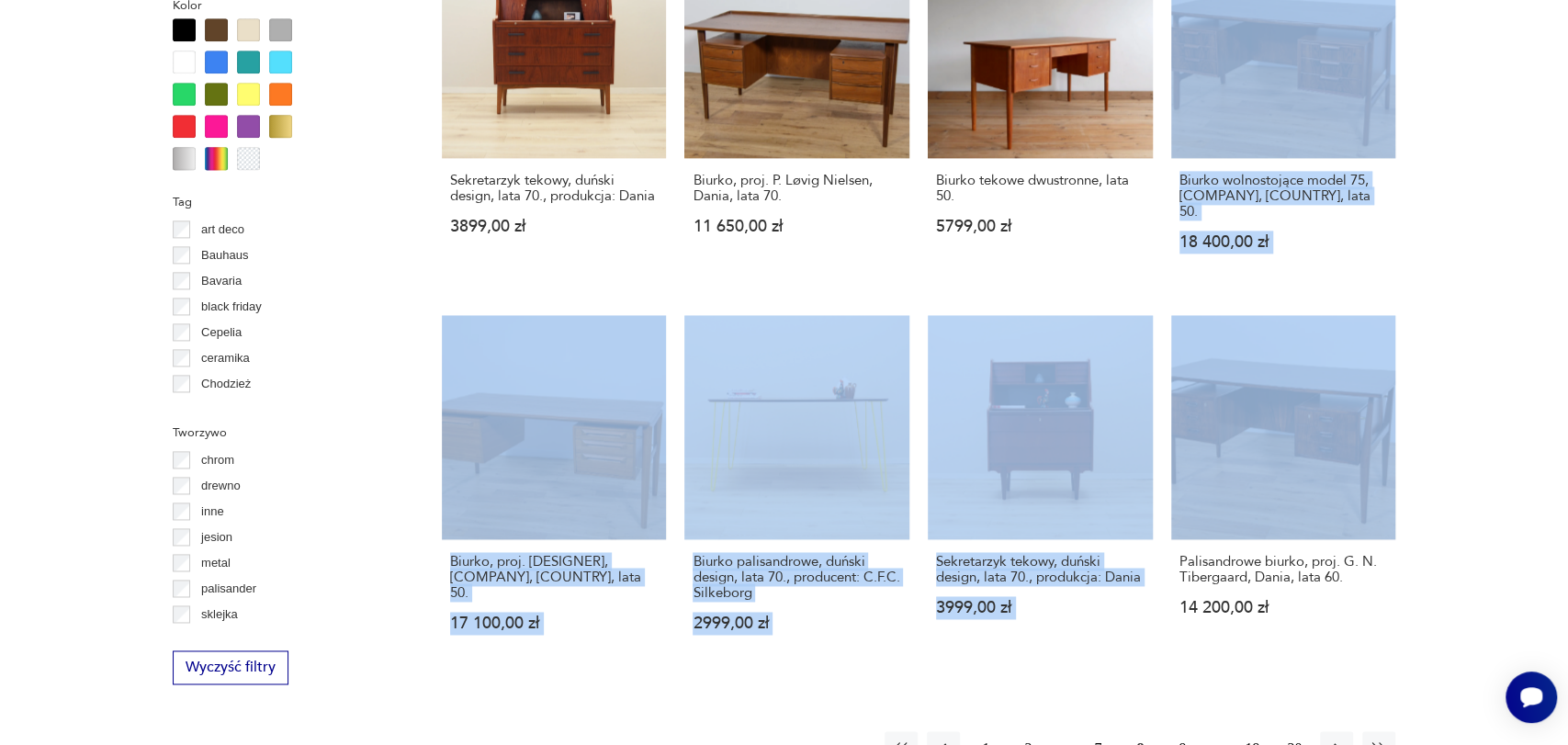 drag, startPoint x: 1560, startPoint y: 118, endPoint x: 1556, endPoint y: 325, distance: 207.0386 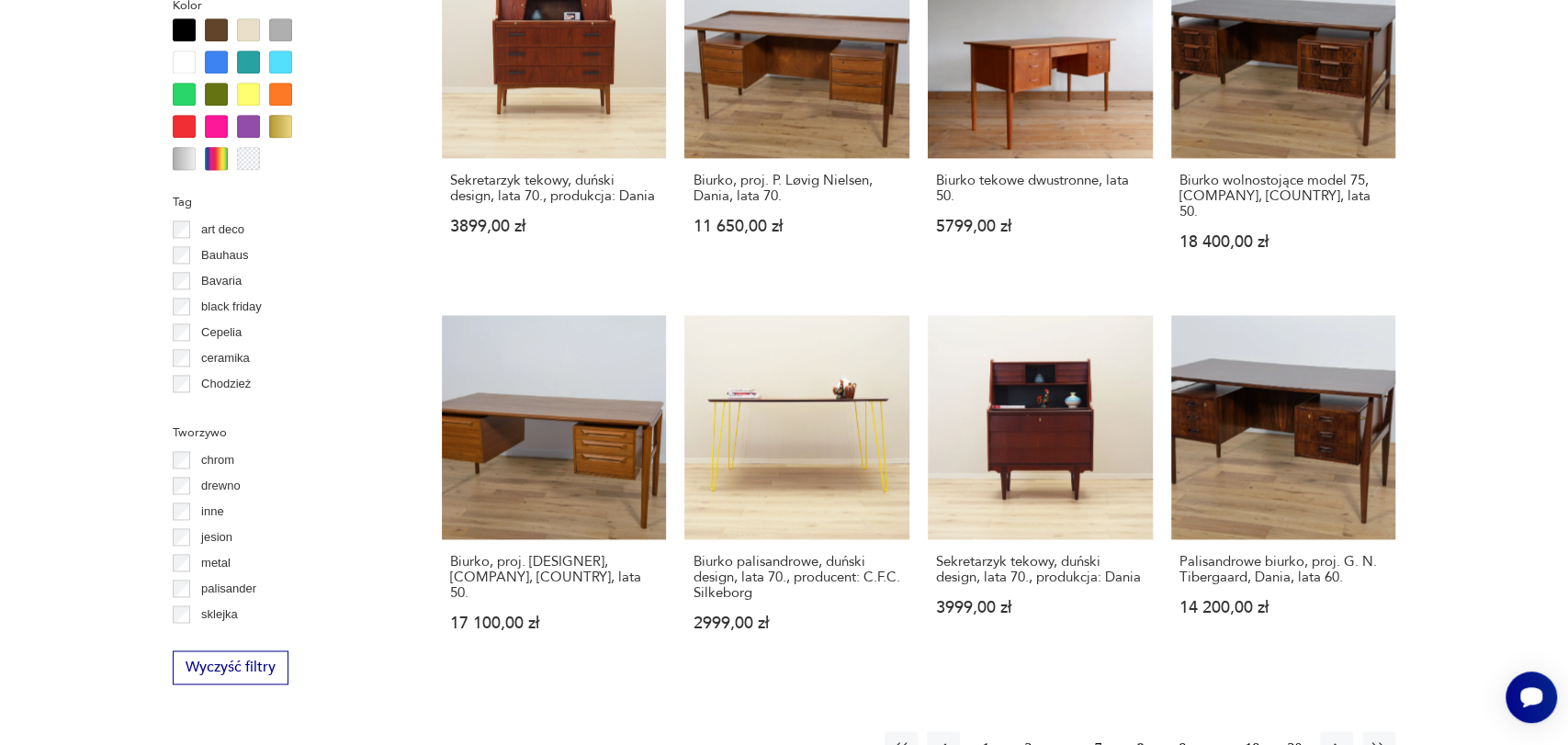 click on "9" at bounding box center (1182, 748) 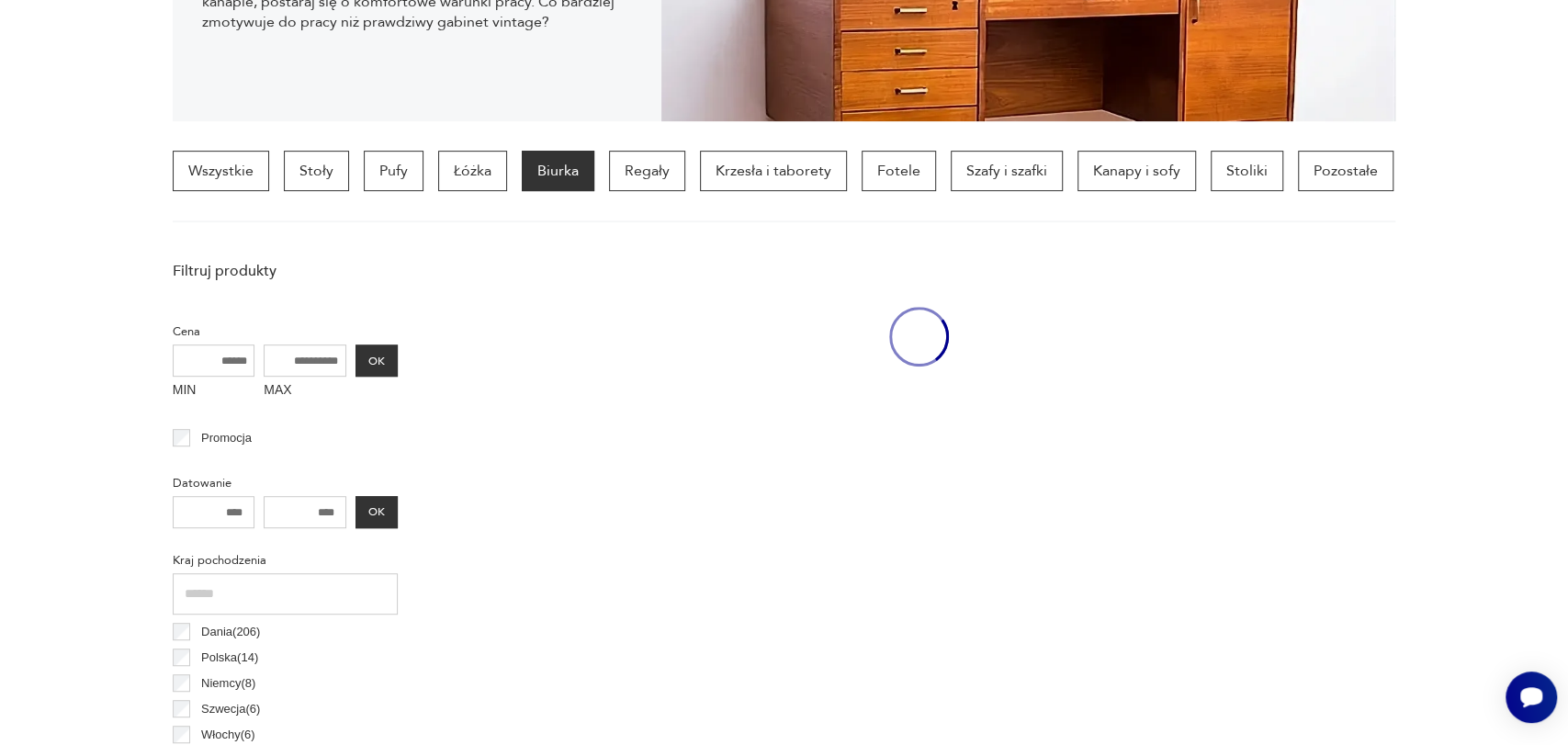 scroll, scrollTop: 433, scrollLeft: 0, axis: vertical 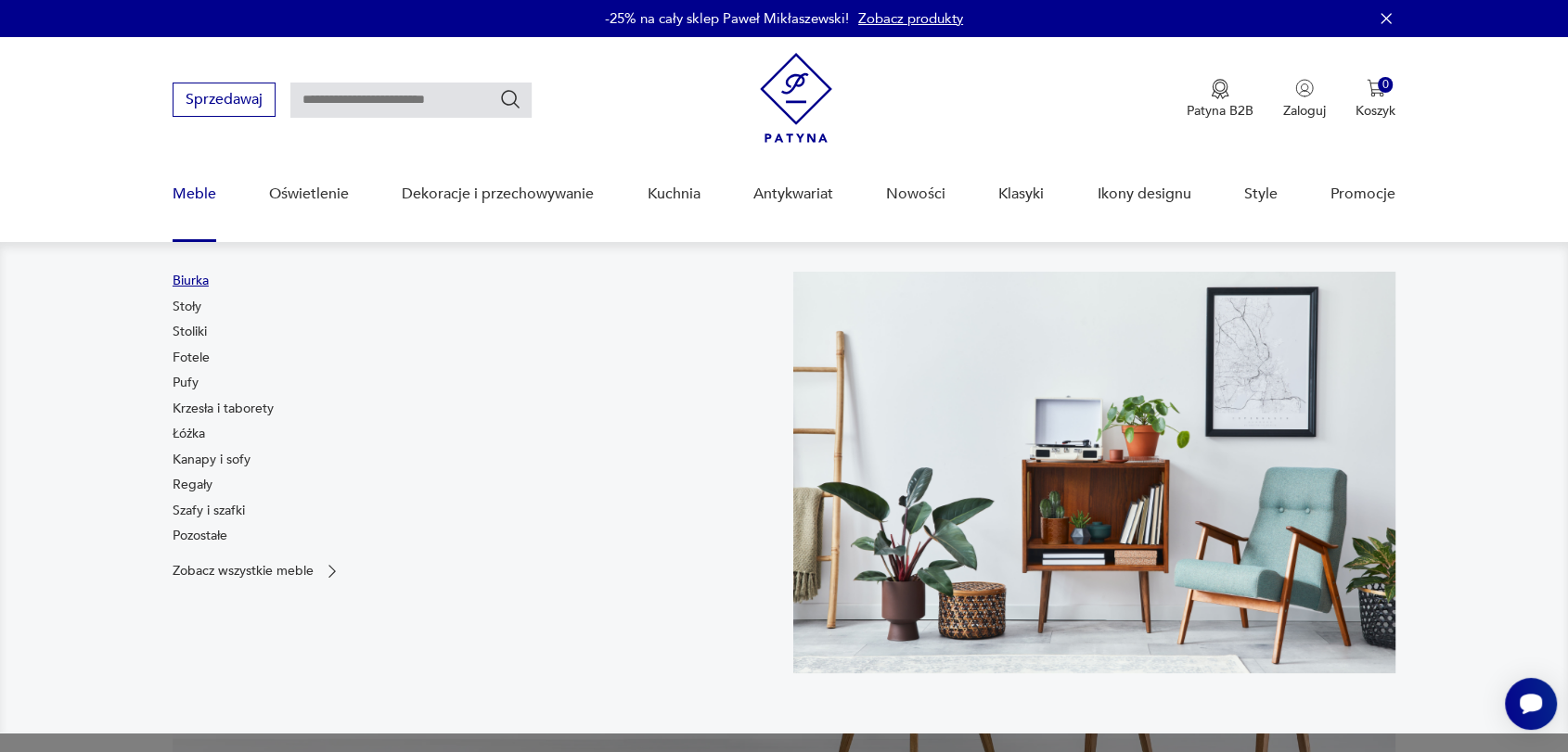 click on "Biurka" at bounding box center [190, 281] 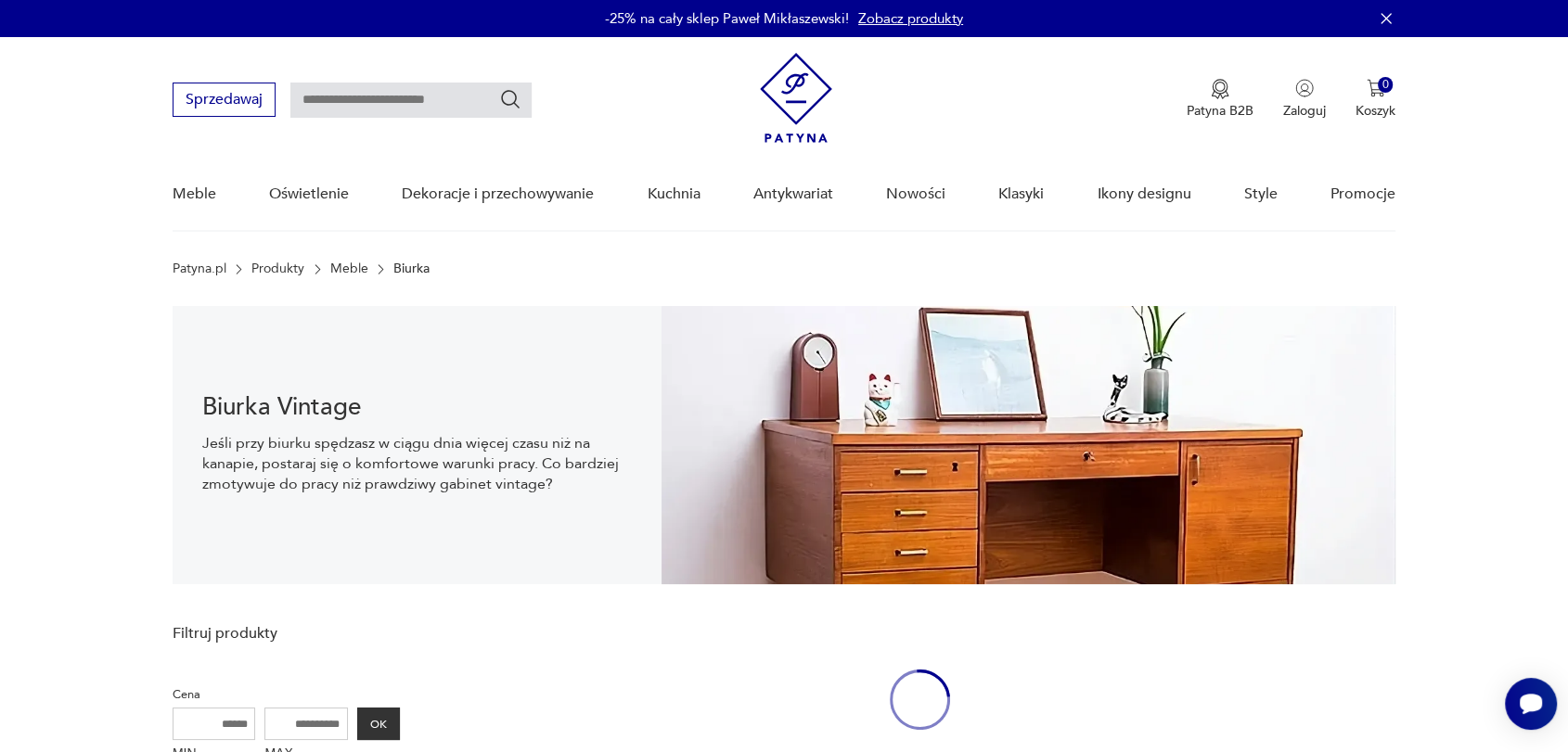 scroll, scrollTop: 27, scrollLeft: 0, axis: vertical 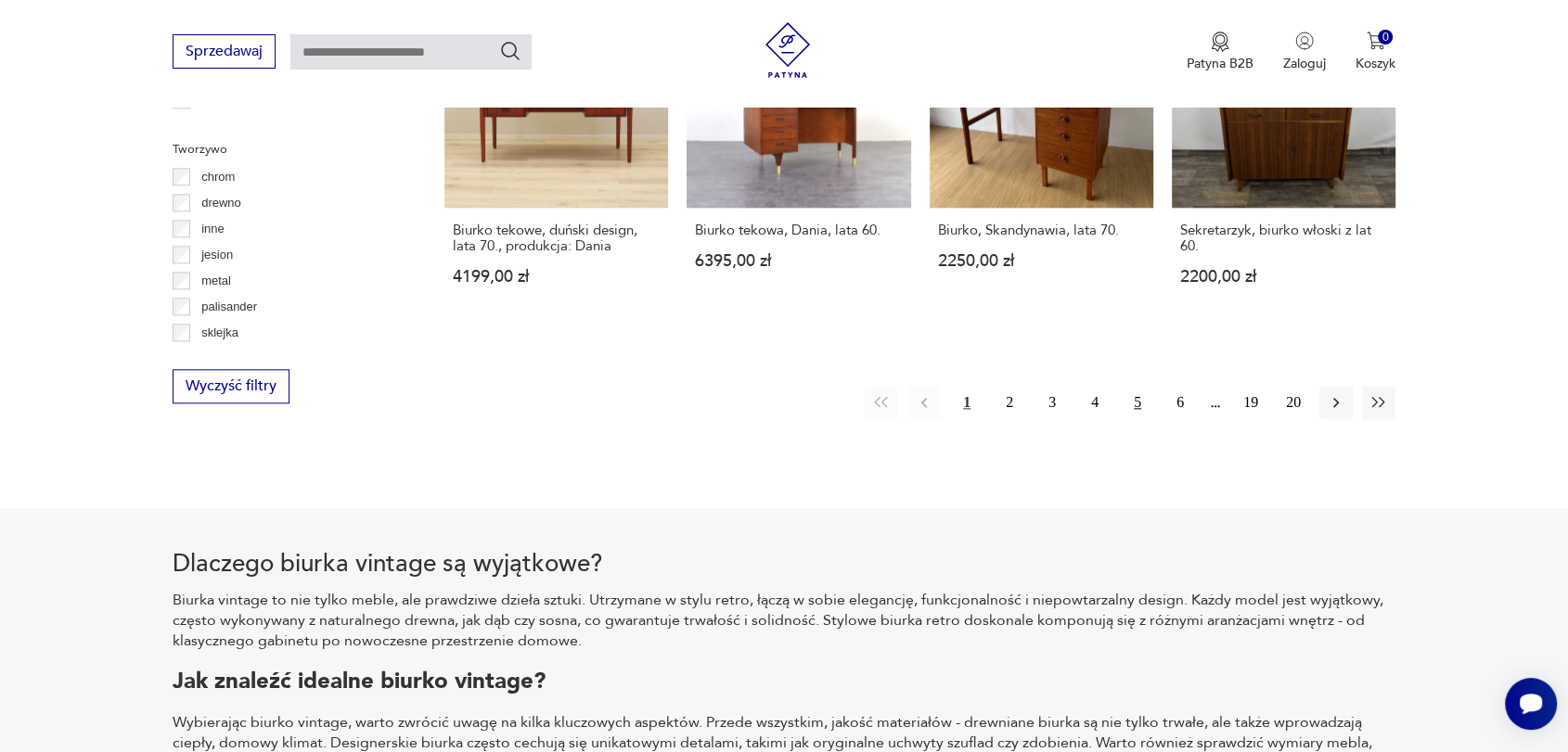 click on "5" at bounding box center [1137, 402] 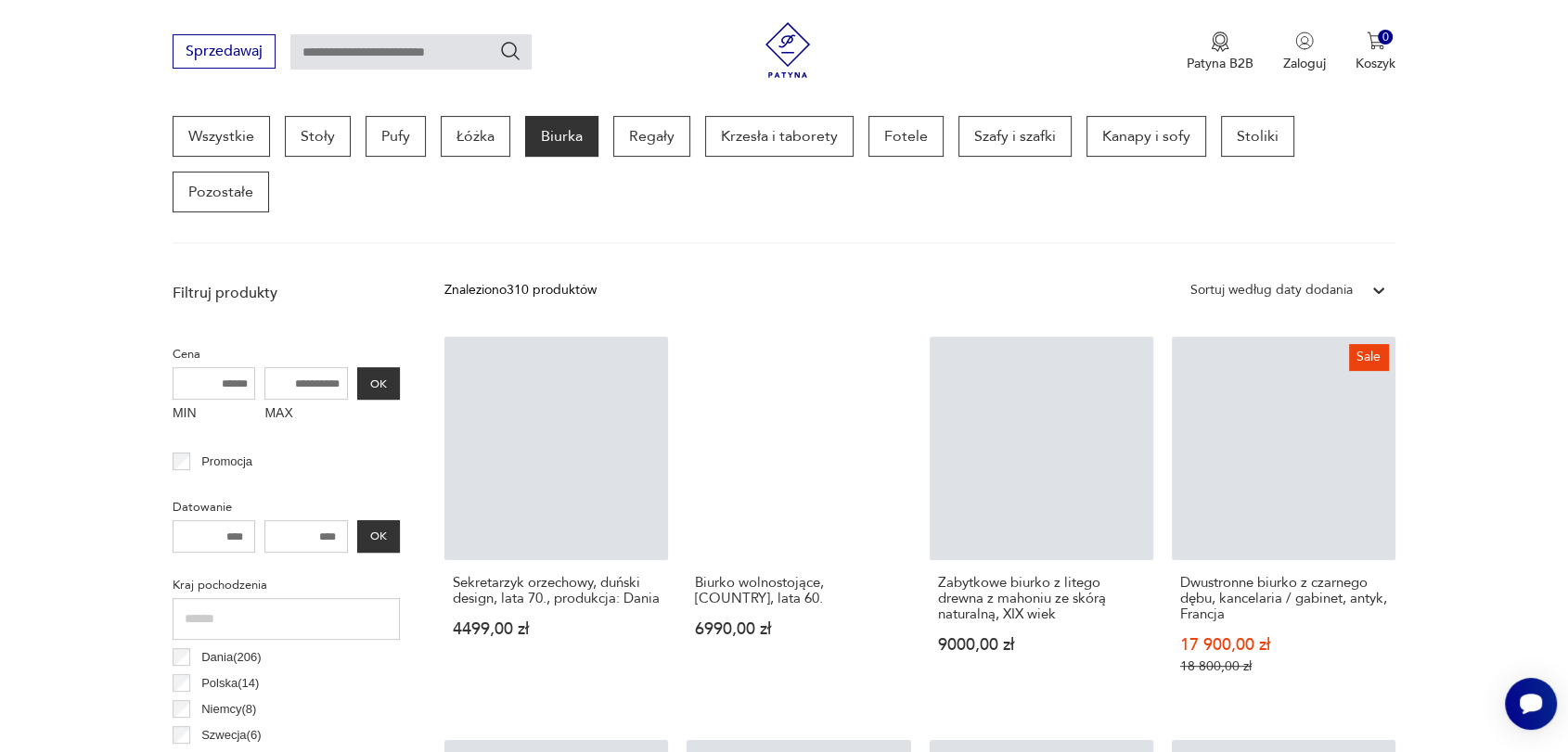 scroll, scrollTop: 491, scrollLeft: 0, axis: vertical 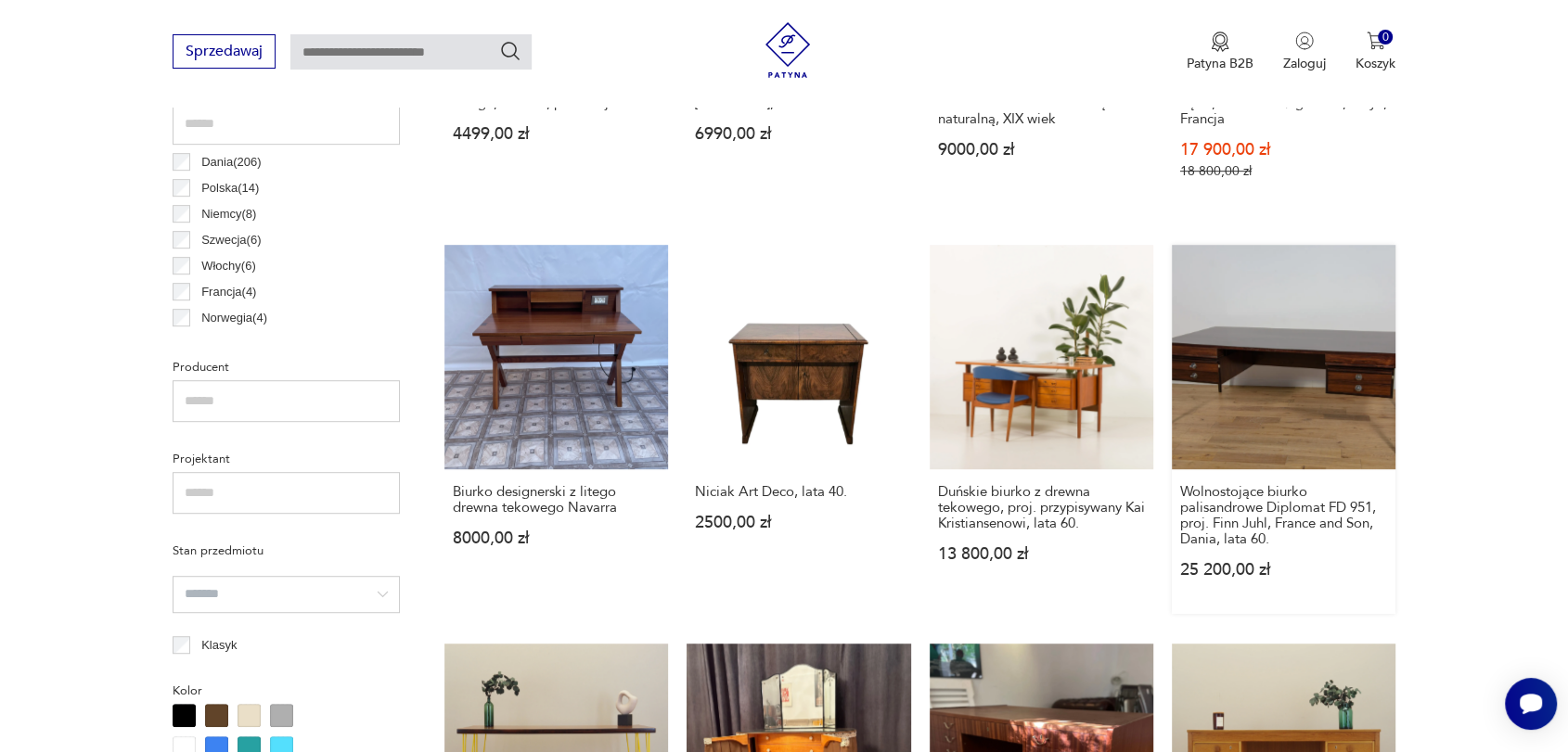 click on "Wolnostojące biurko palisandrowe Diplomat FD 951, proj. [PERSON], [BRAND] and Son, [COUNTRY], lata 60. 25 200,00 zł" at bounding box center [1283, 428] 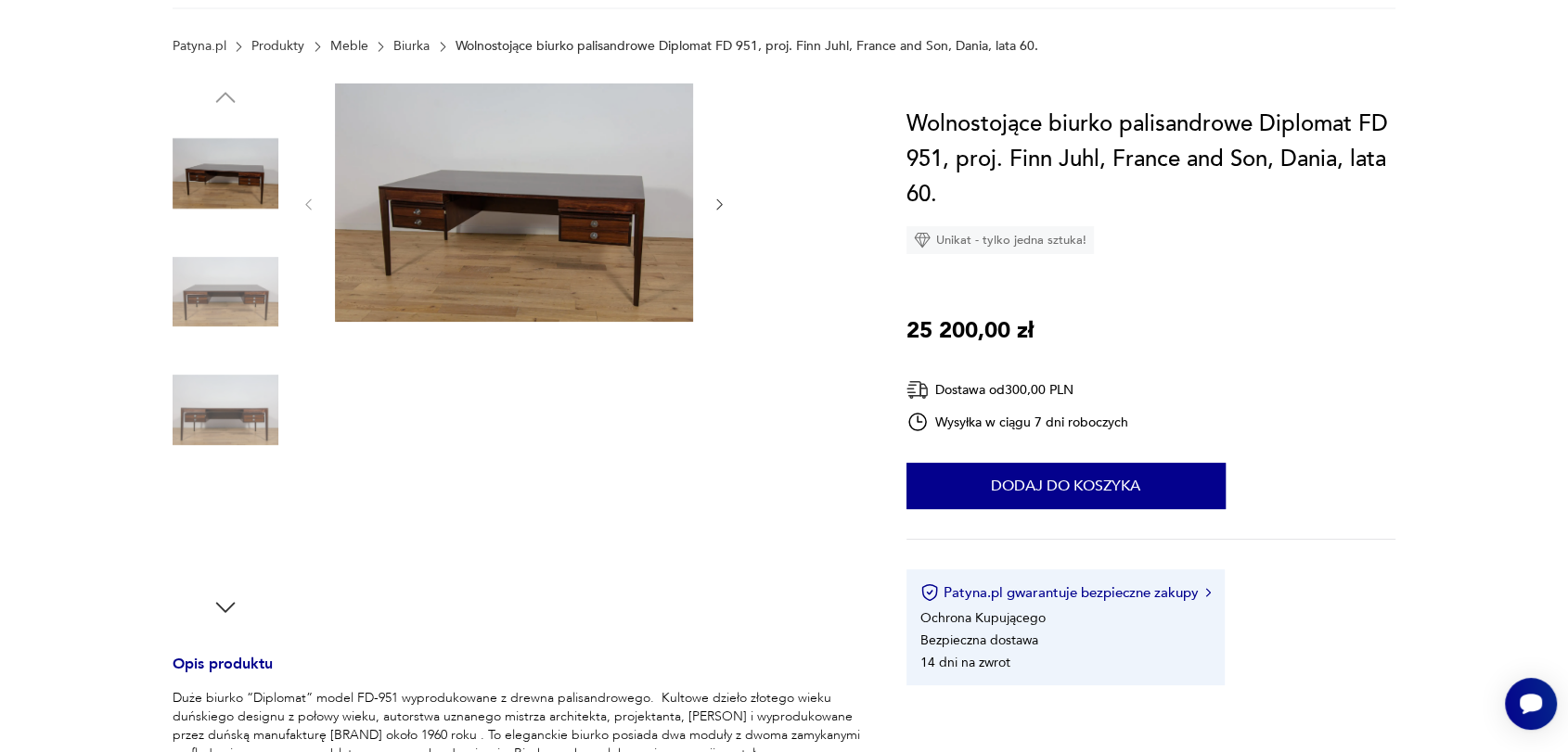 scroll, scrollTop: 0, scrollLeft: 0, axis: both 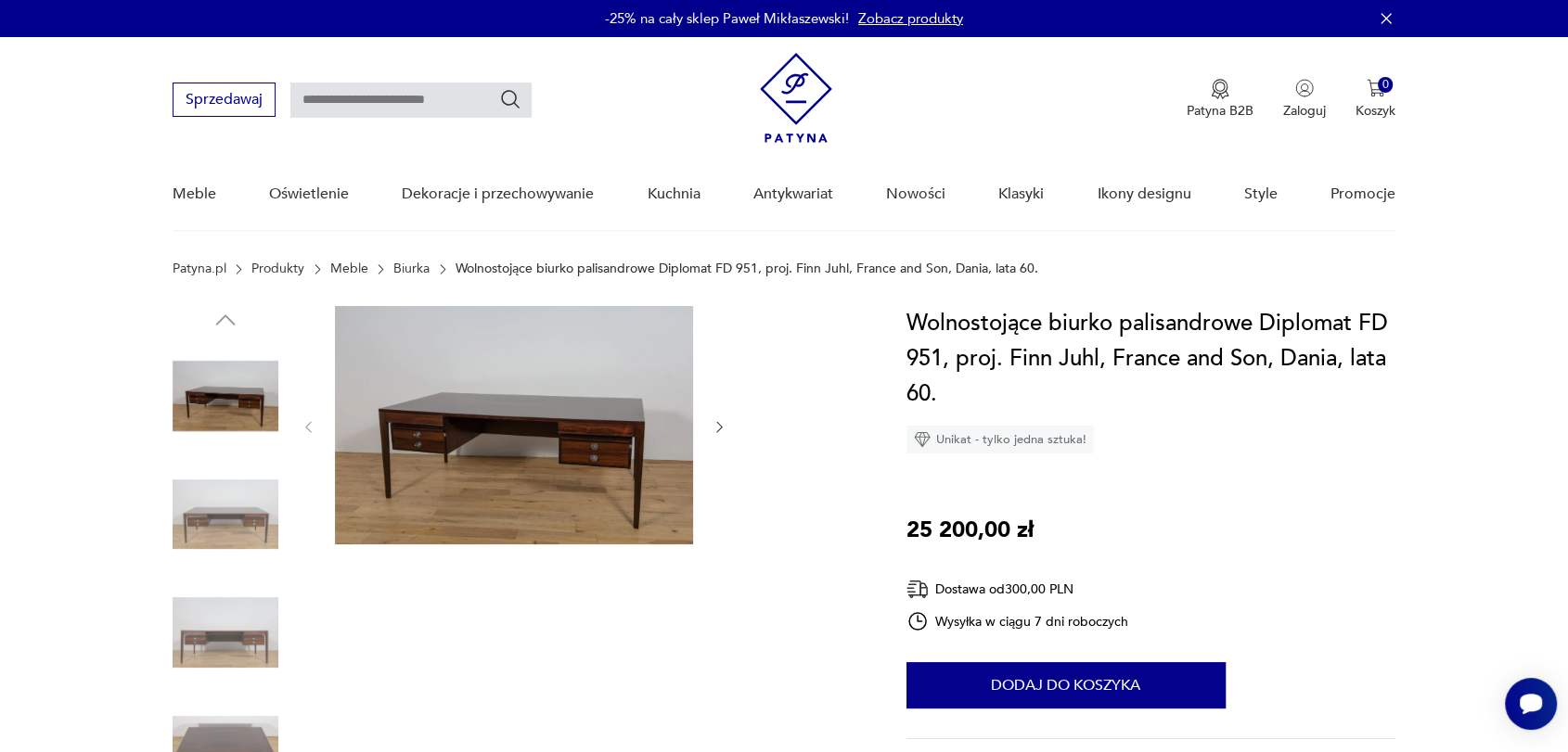 click at bounding box center [514, 425] 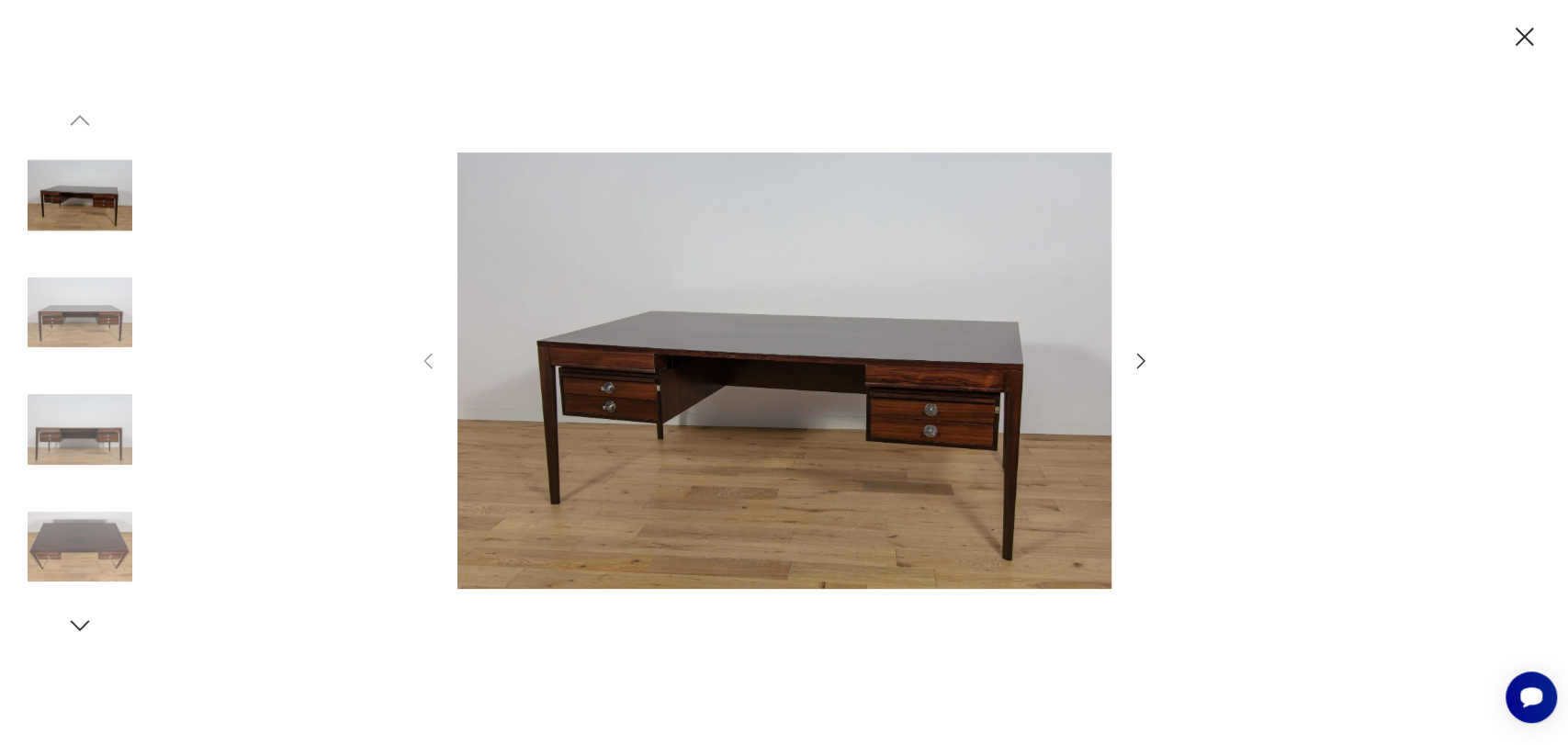 click at bounding box center [784, 370] 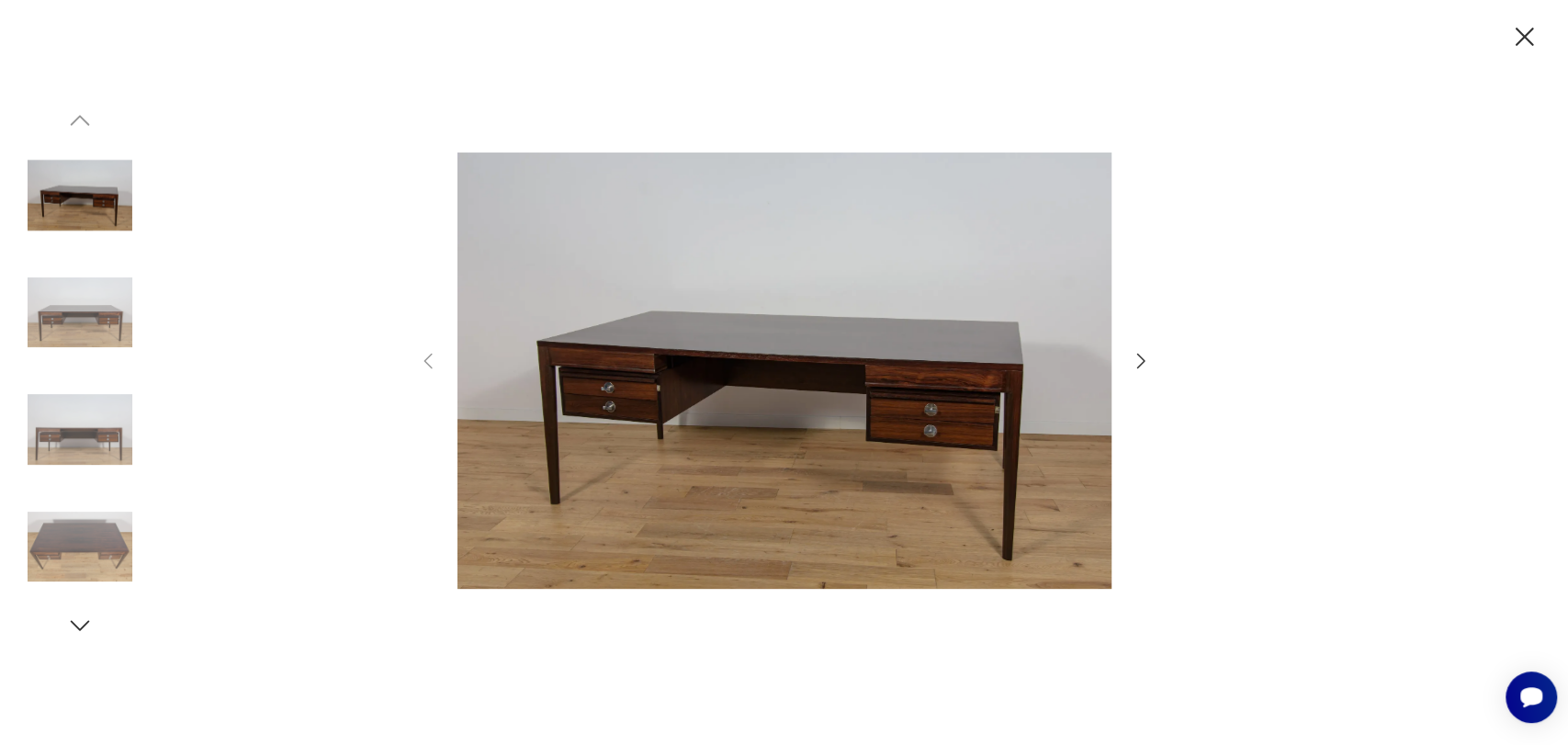 click 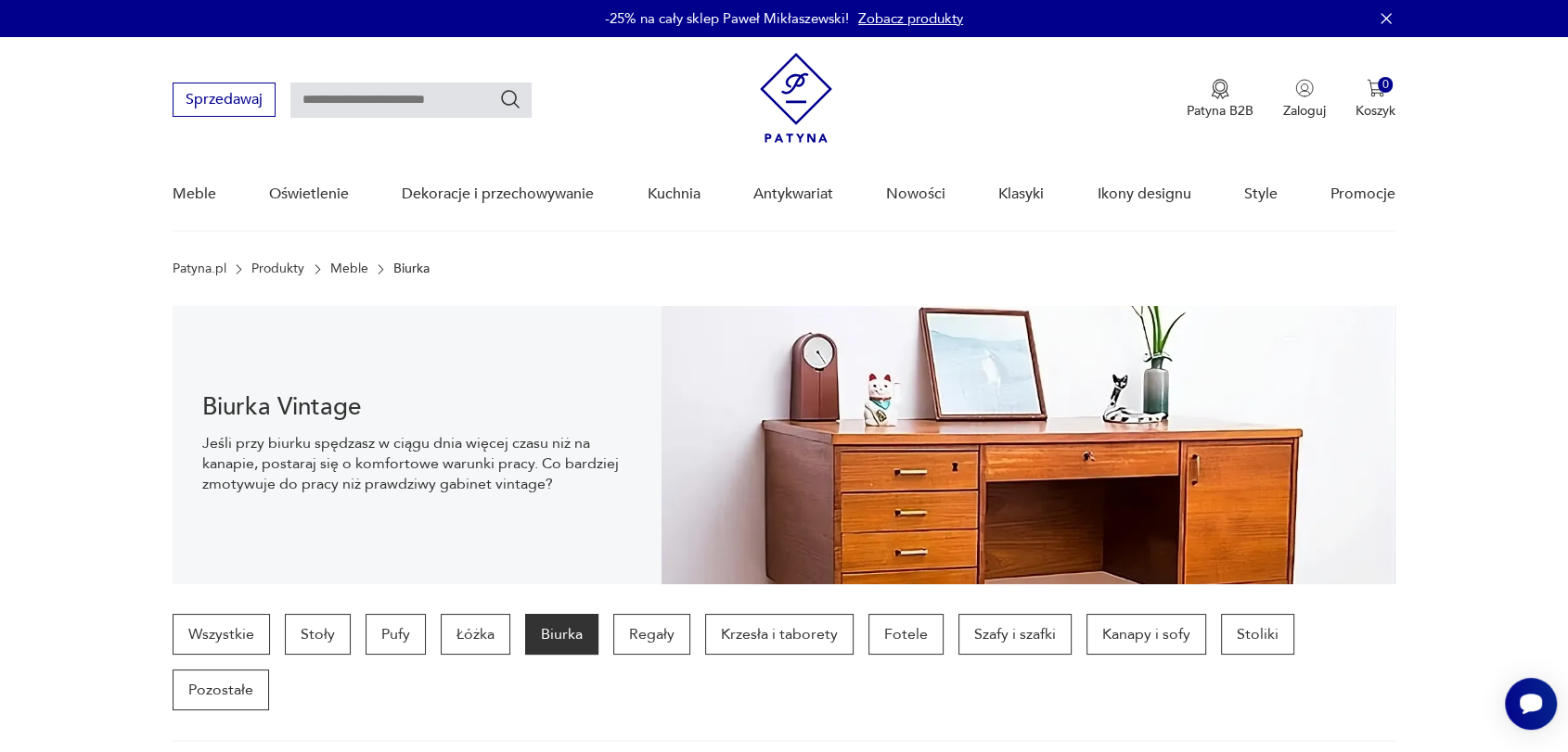 scroll, scrollTop: 993, scrollLeft: 0, axis: vertical 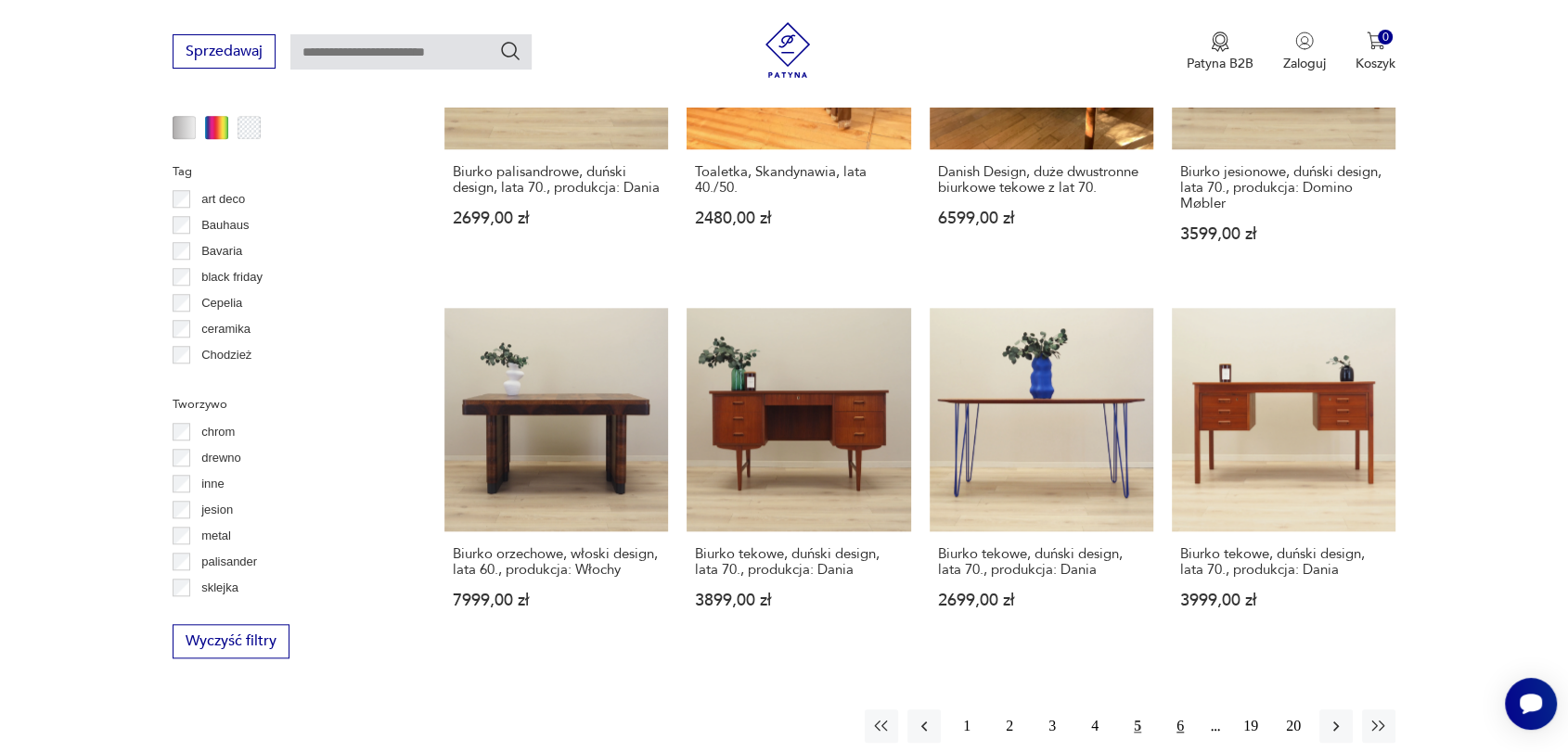 click on "6" at bounding box center (1180, 726) 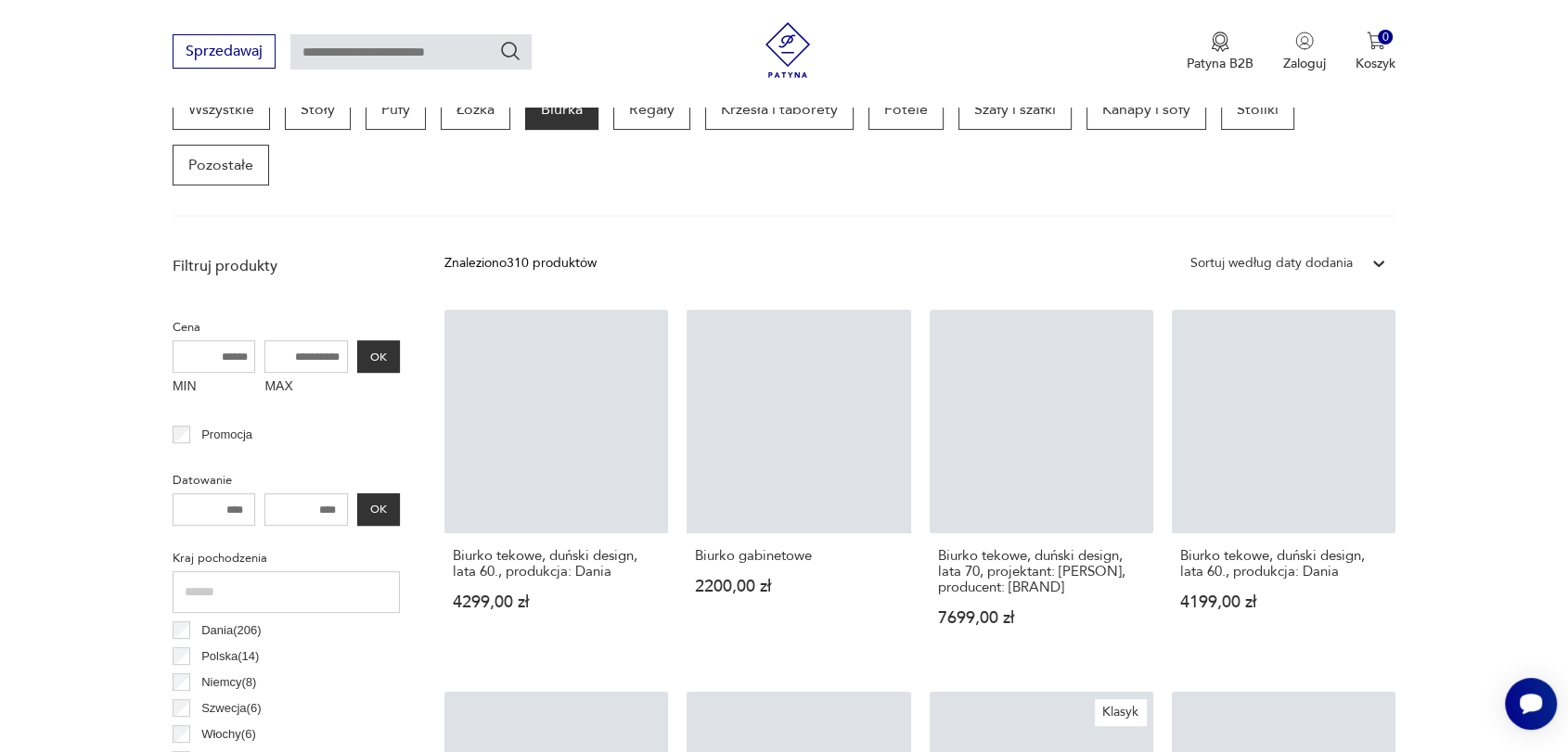 scroll, scrollTop: 491, scrollLeft: 0, axis: vertical 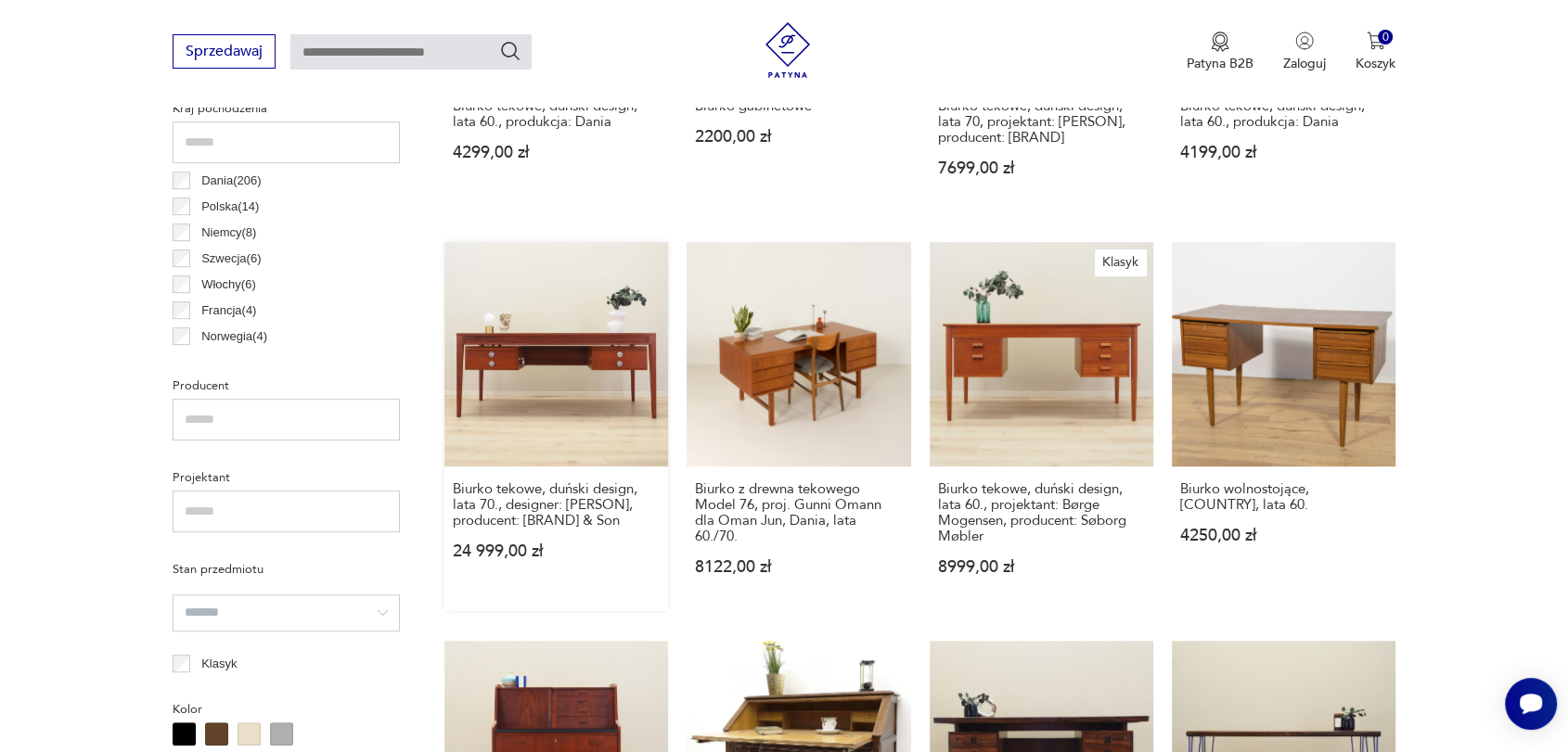 click on "Biurko tekowe, duński design, lata 70., designer: [PERSON], producent: [BRAND] & Son 24 999,00 zł" at bounding box center [556, 426] 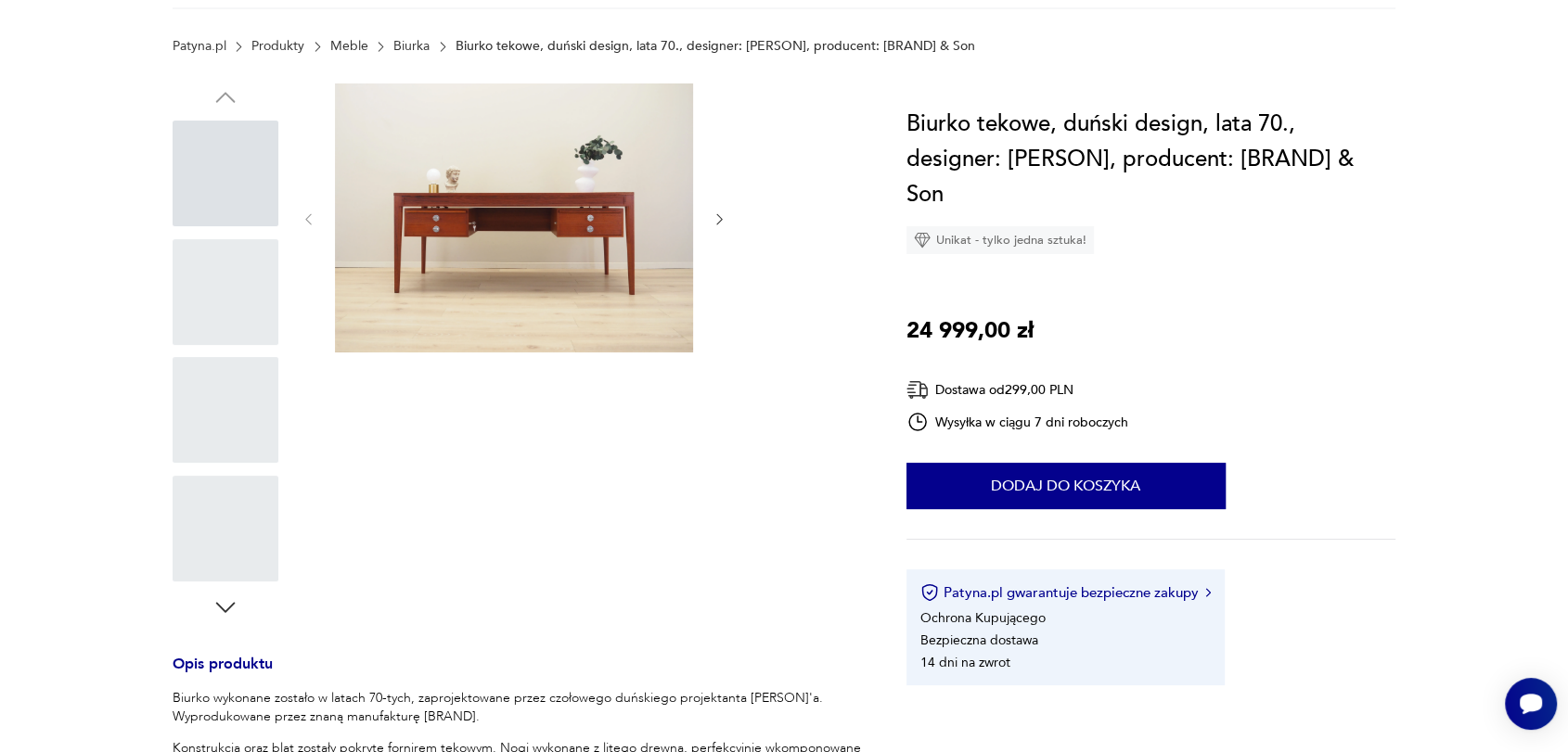 scroll, scrollTop: 0, scrollLeft: 0, axis: both 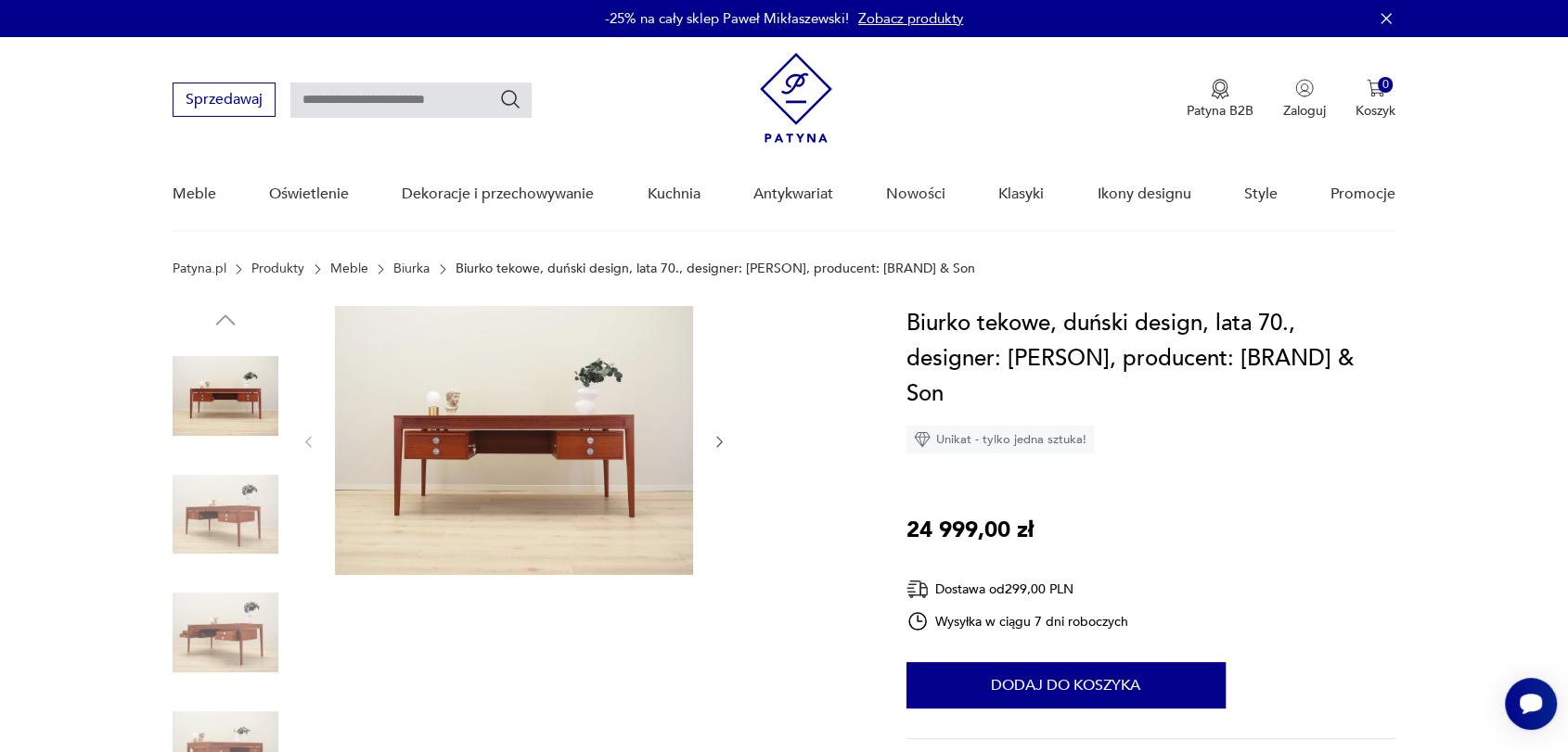 click at bounding box center [514, 440] 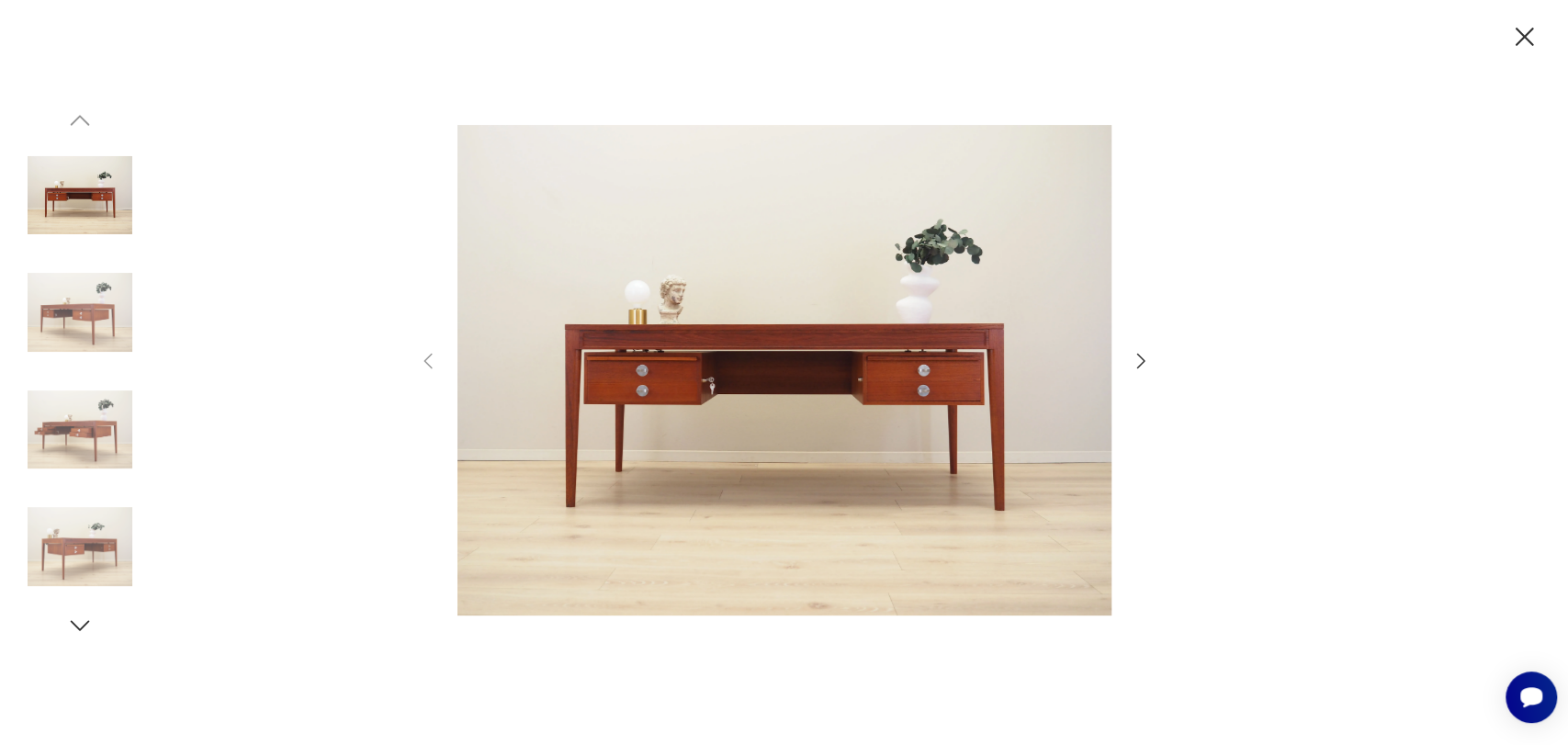 click 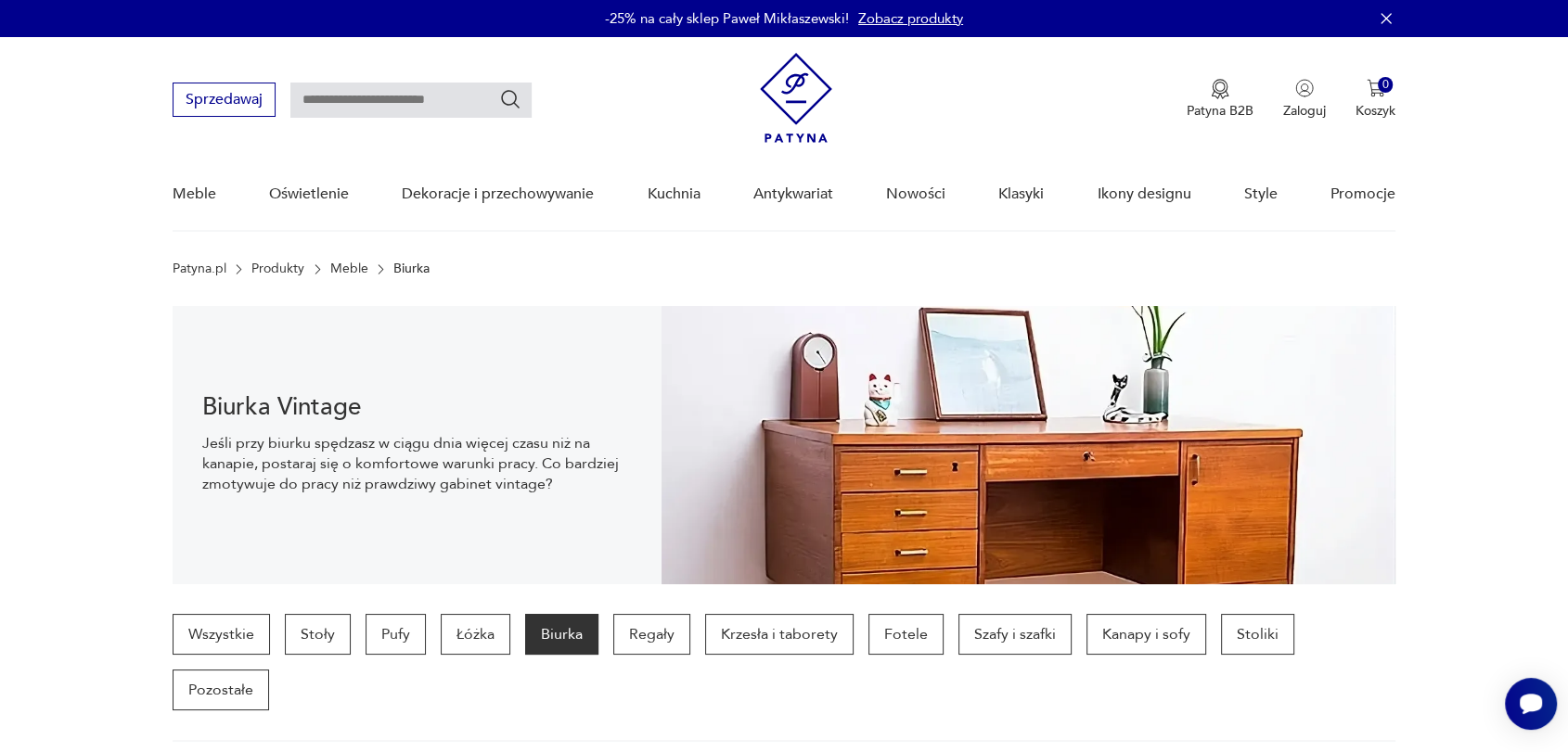 scroll, scrollTop: 975, scrollLeft: 0, axis: vertical 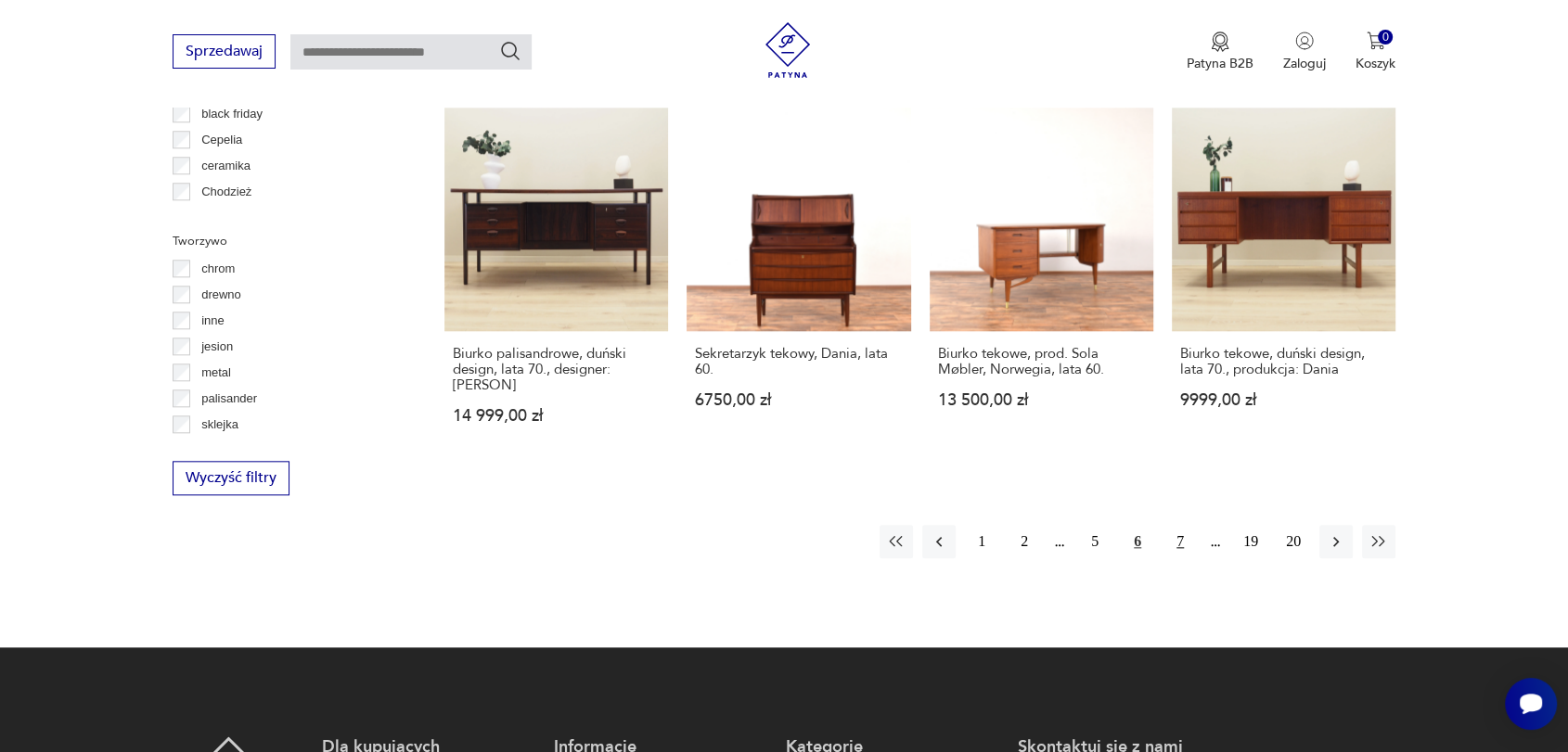 click on "7" at bounding box center [1180, 542] 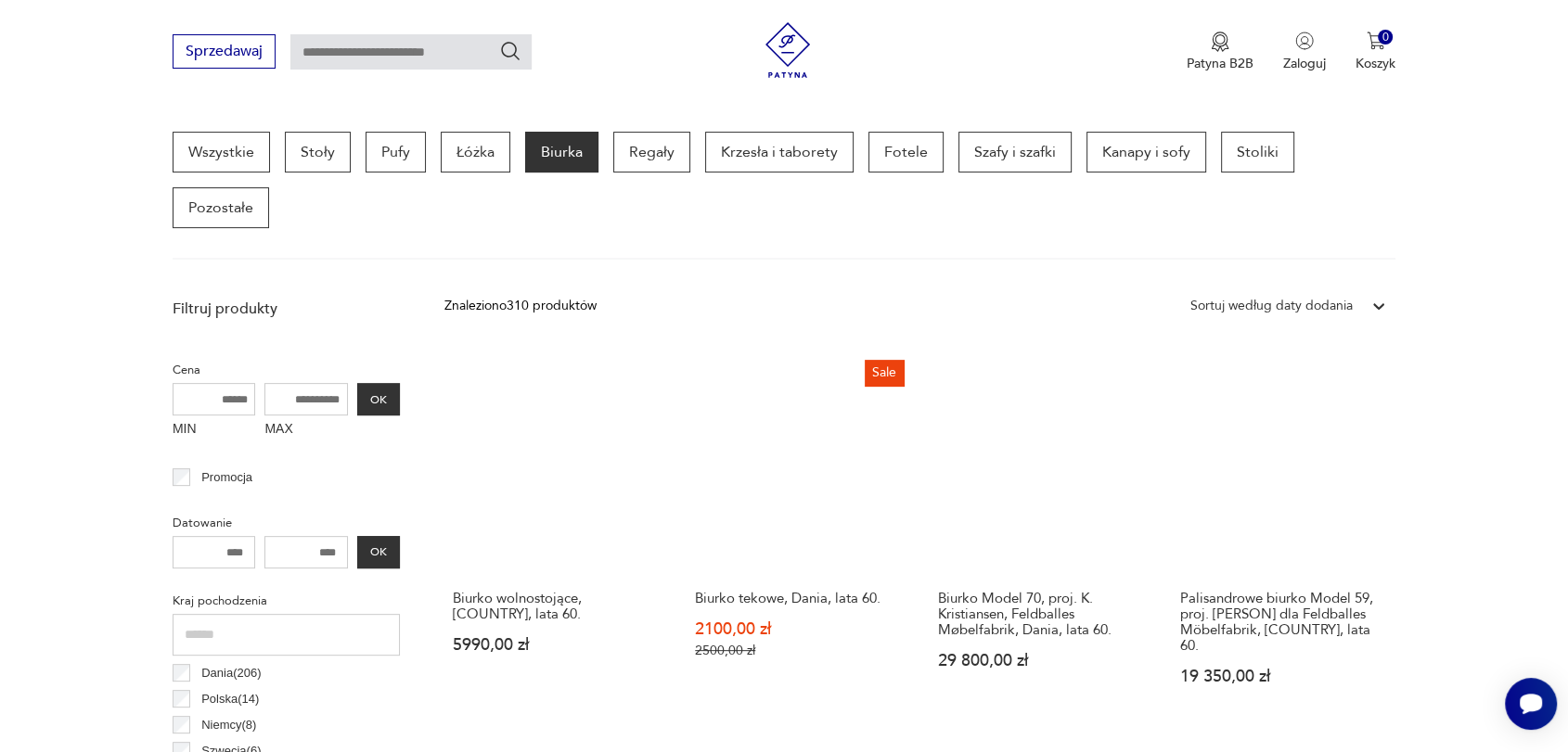 scroll, scrollTop: 480, scrollLeft: 0, axis: vertical 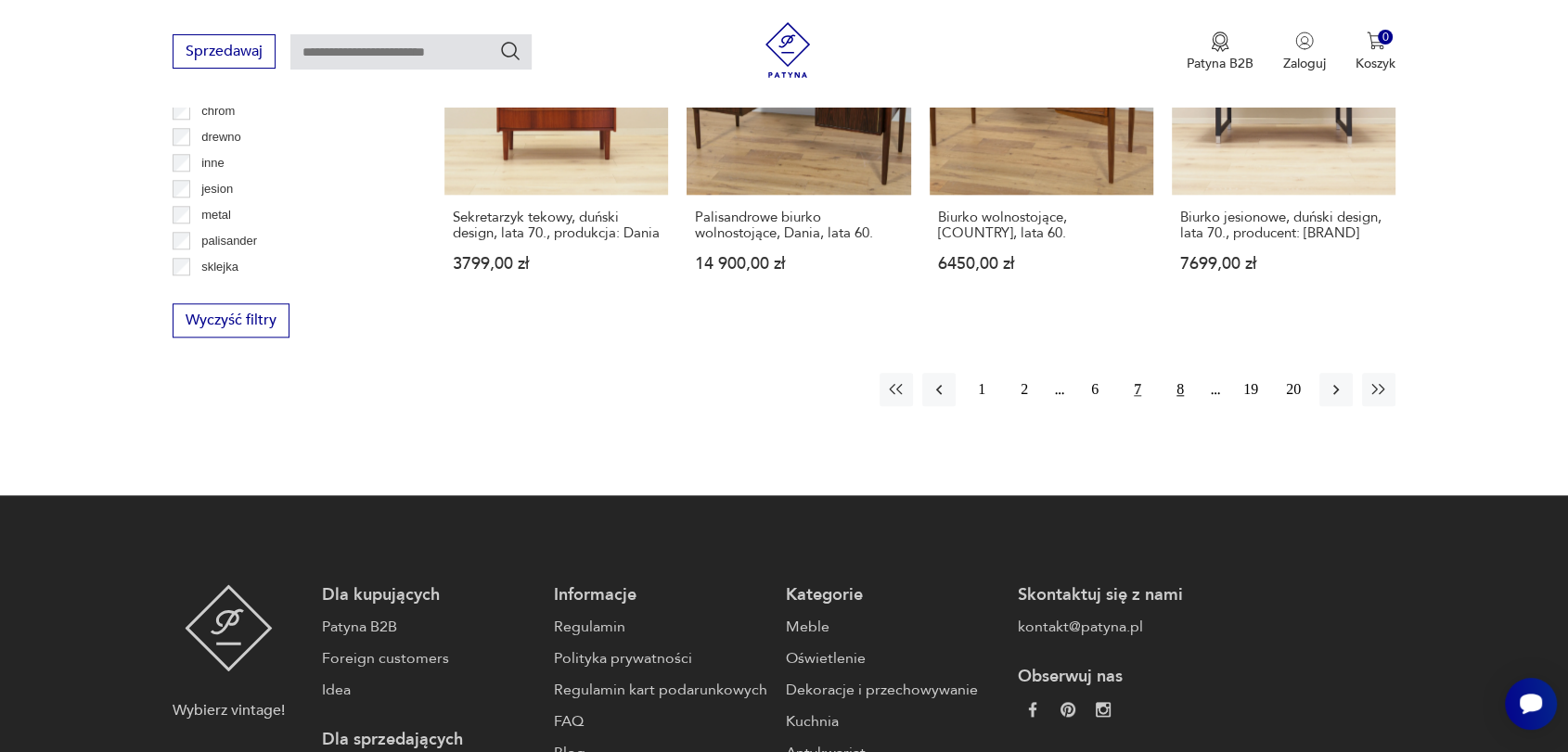 click on "8" at bounding box center [1180, 389] 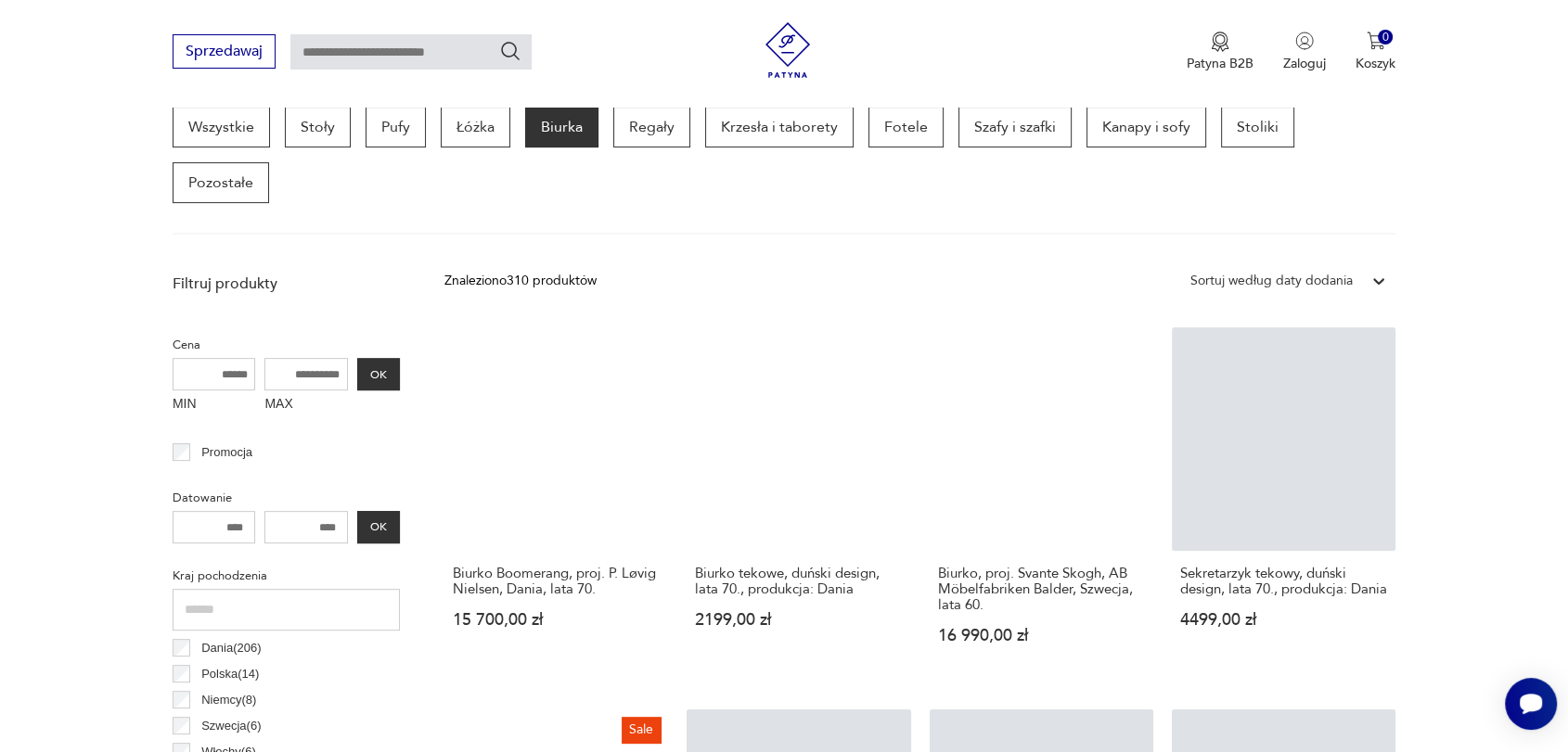scroll, scrollTop: 491, scrollLeft: 0, axis: vertical 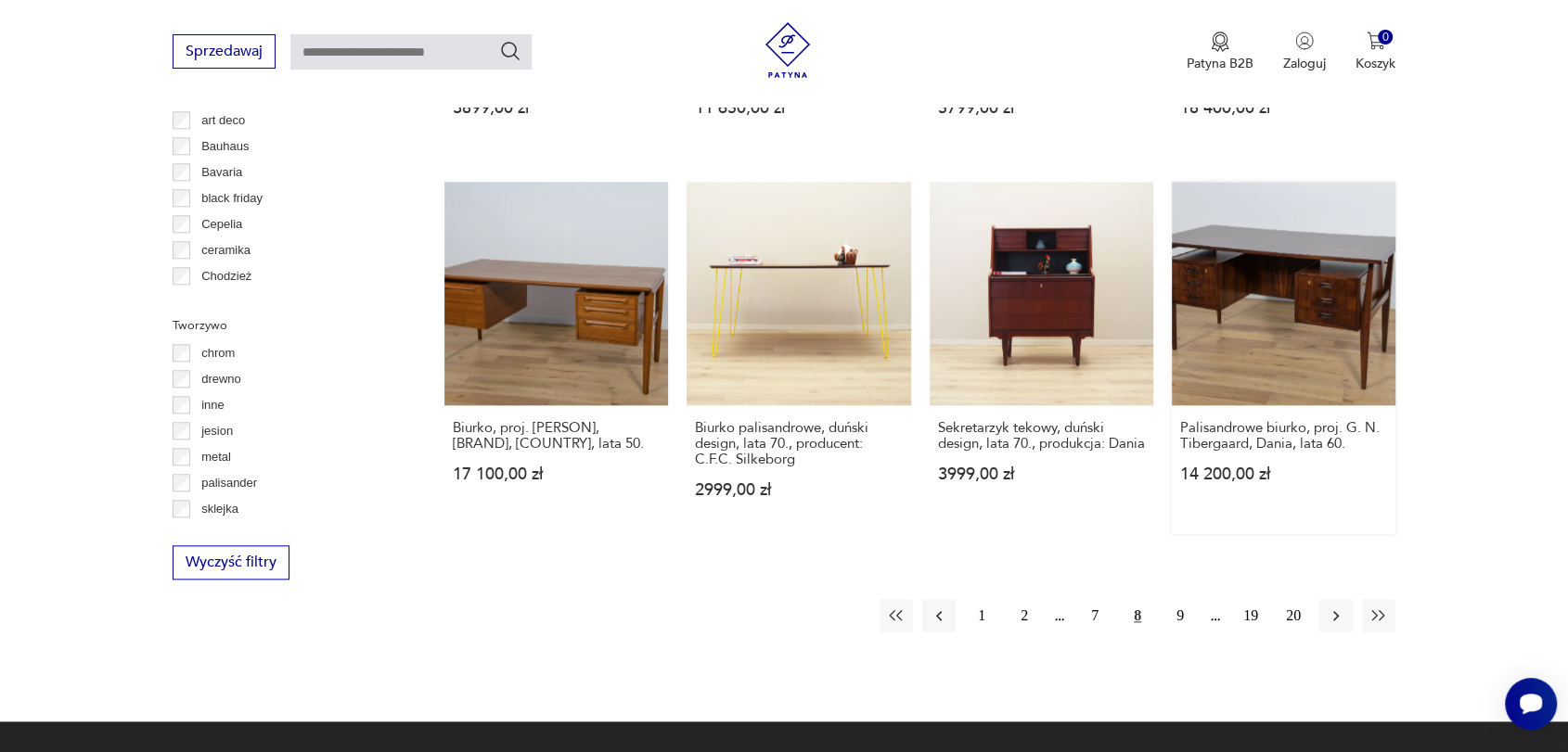 click on "Palisandrowe biurko, proj. [PERSON], [COUNTRY], lata 60. 14 200,00 zł" at bounding box center (1283, 358) 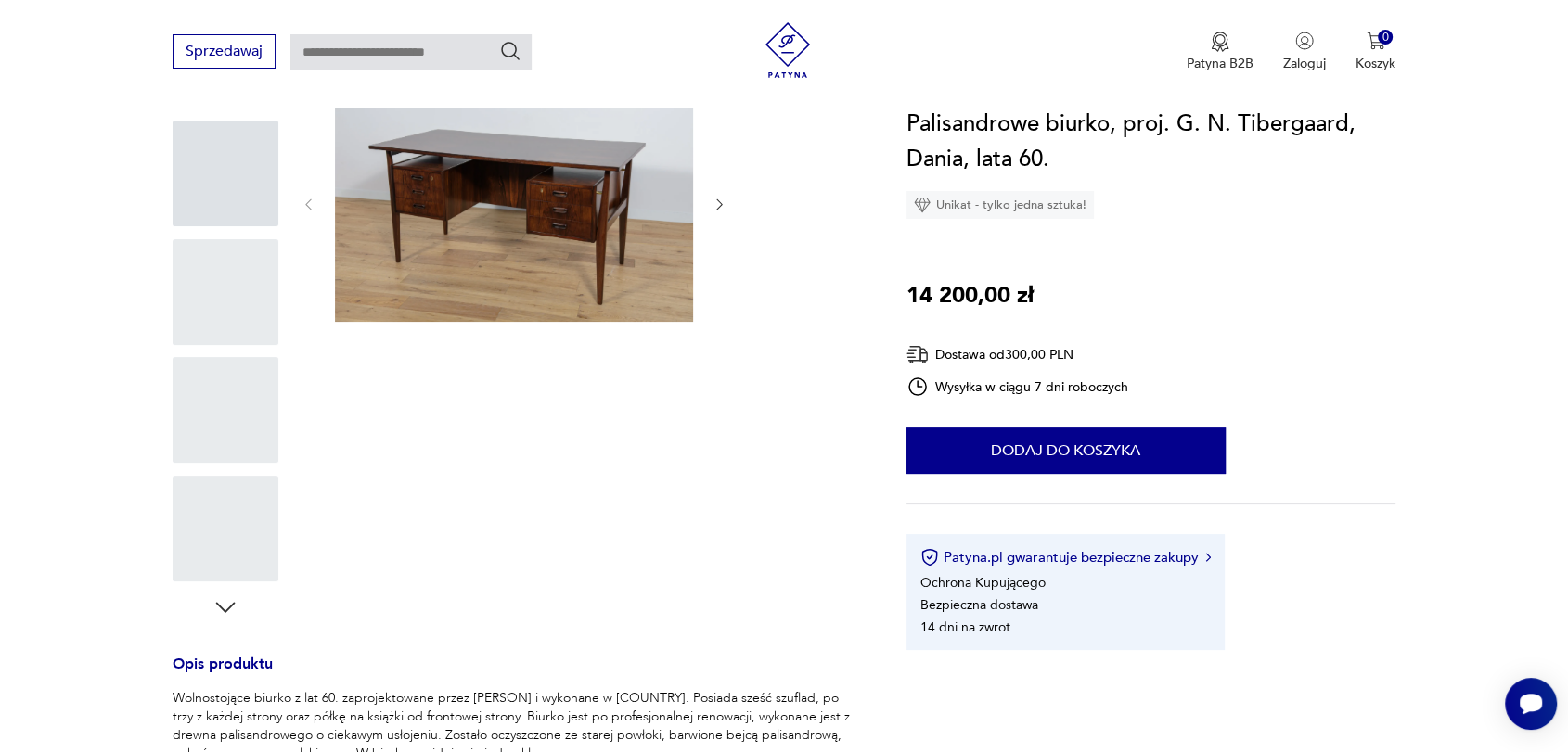 scroll, scrollTop: 0, scrollLeft: 0, axis: both 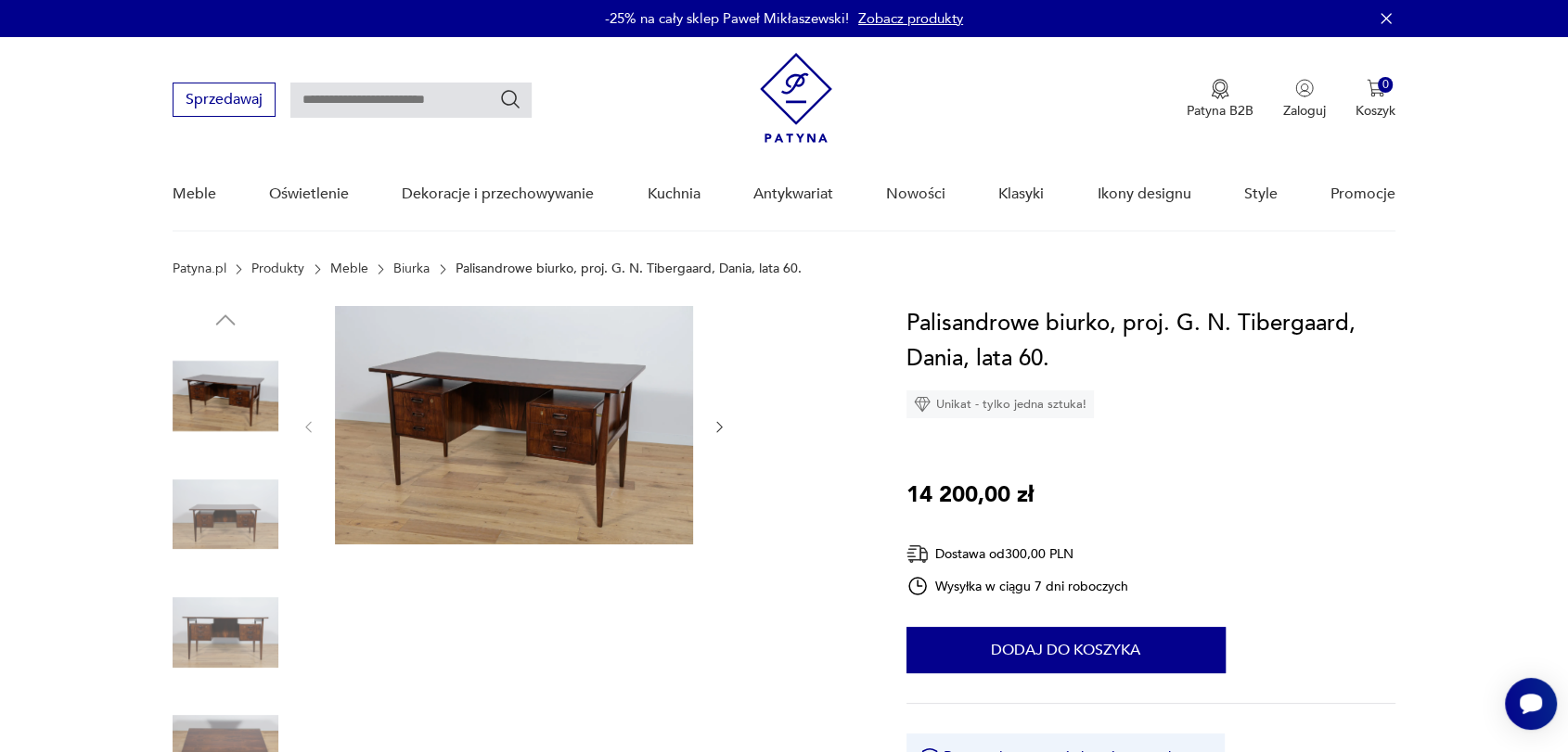 click at bounding box center (514, 427) 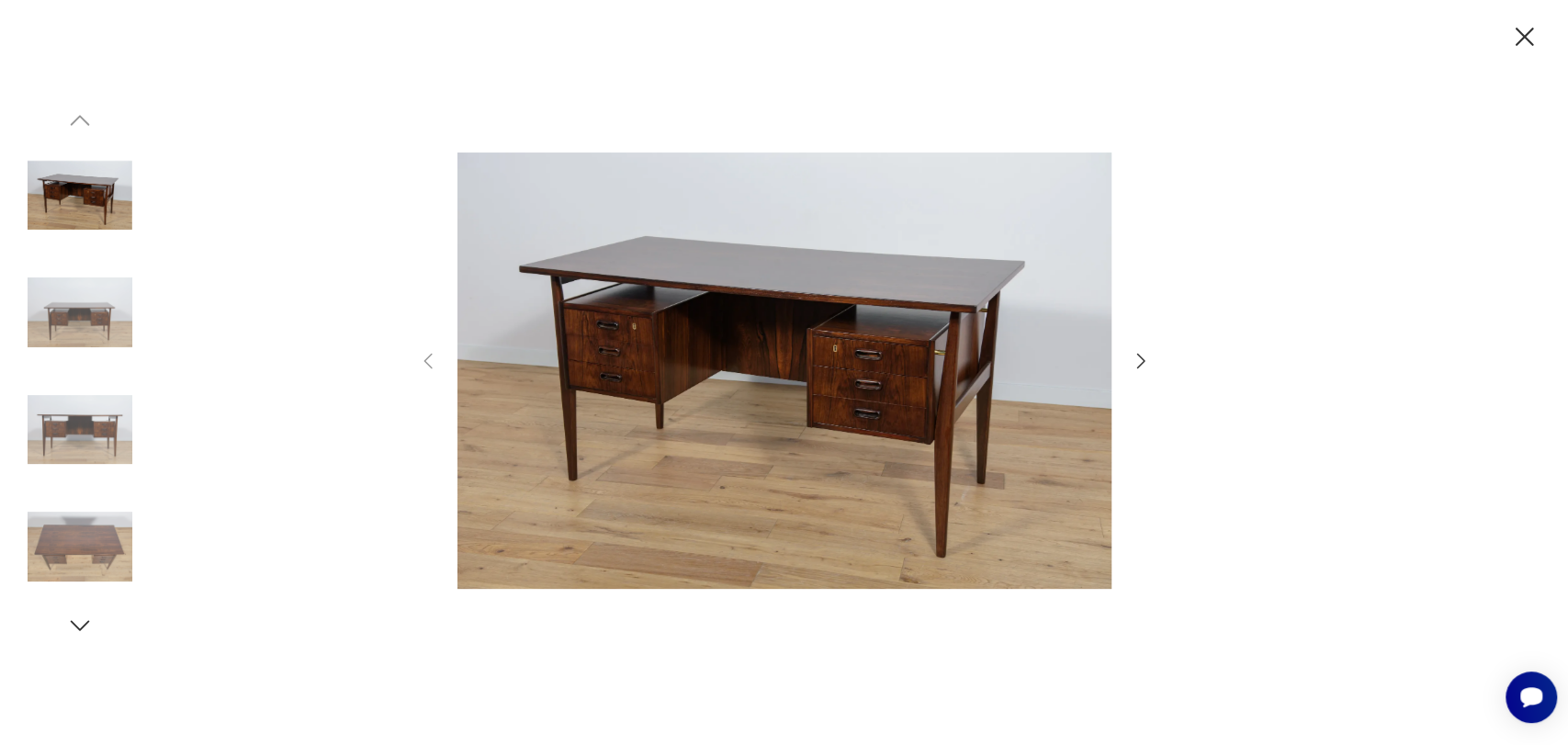 click 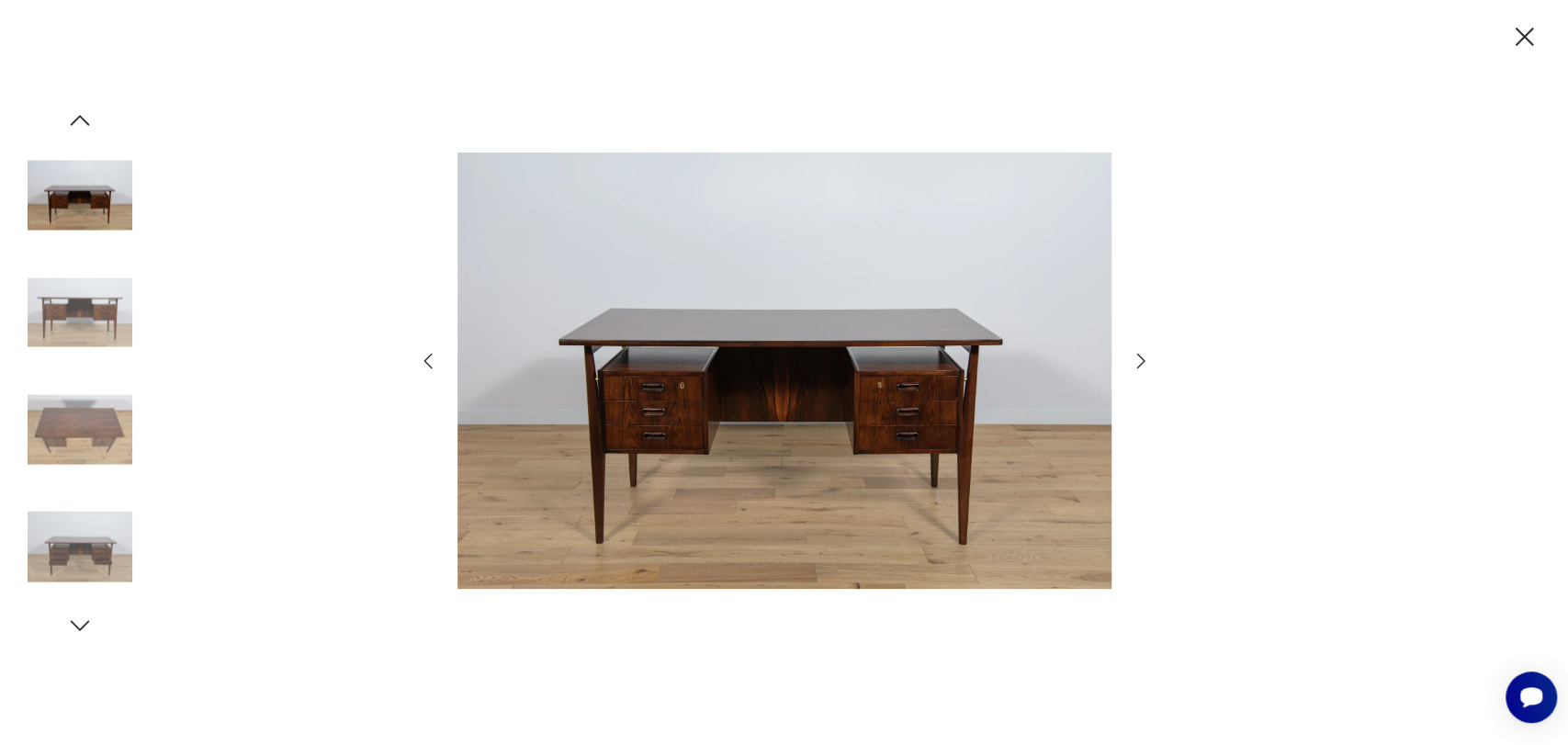 click 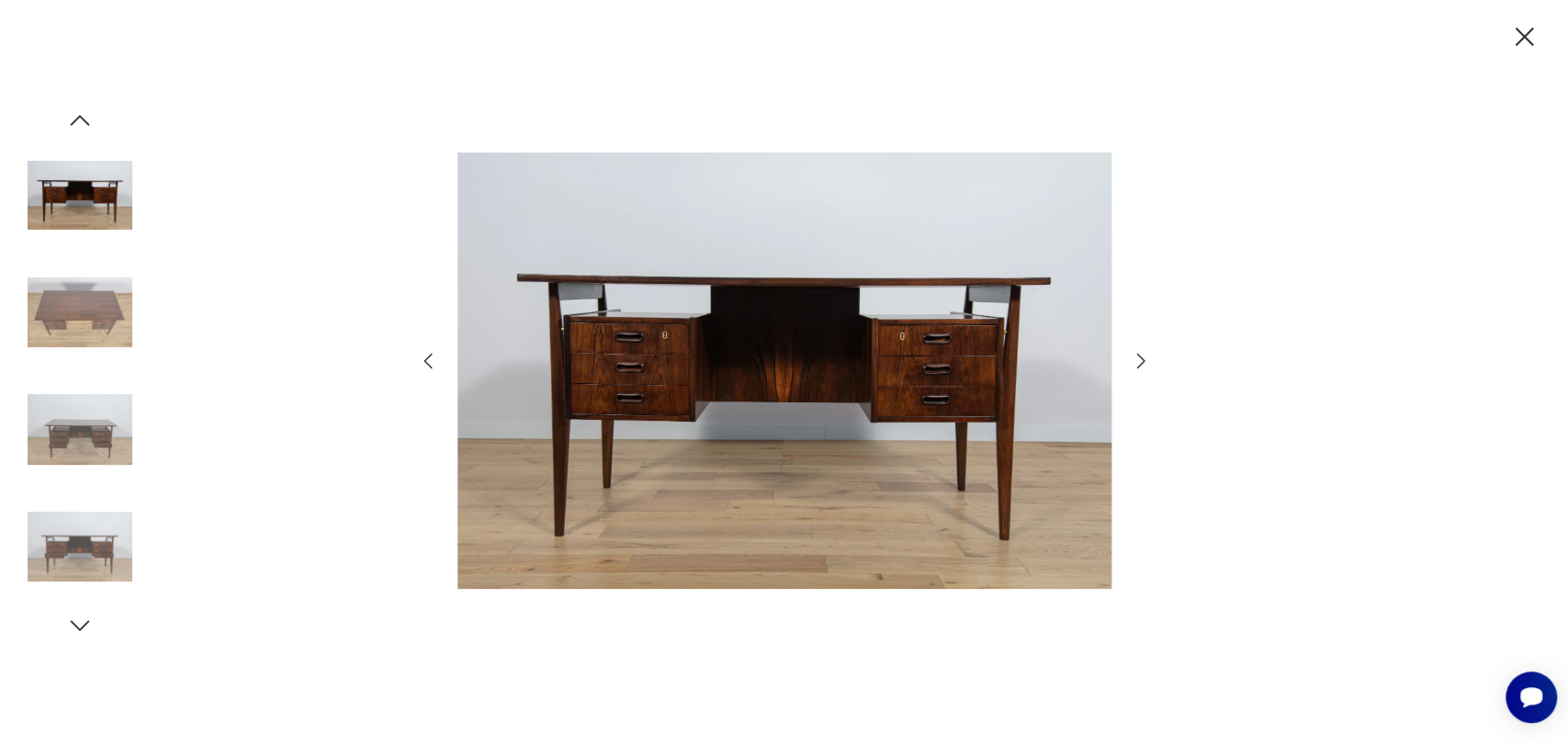 click 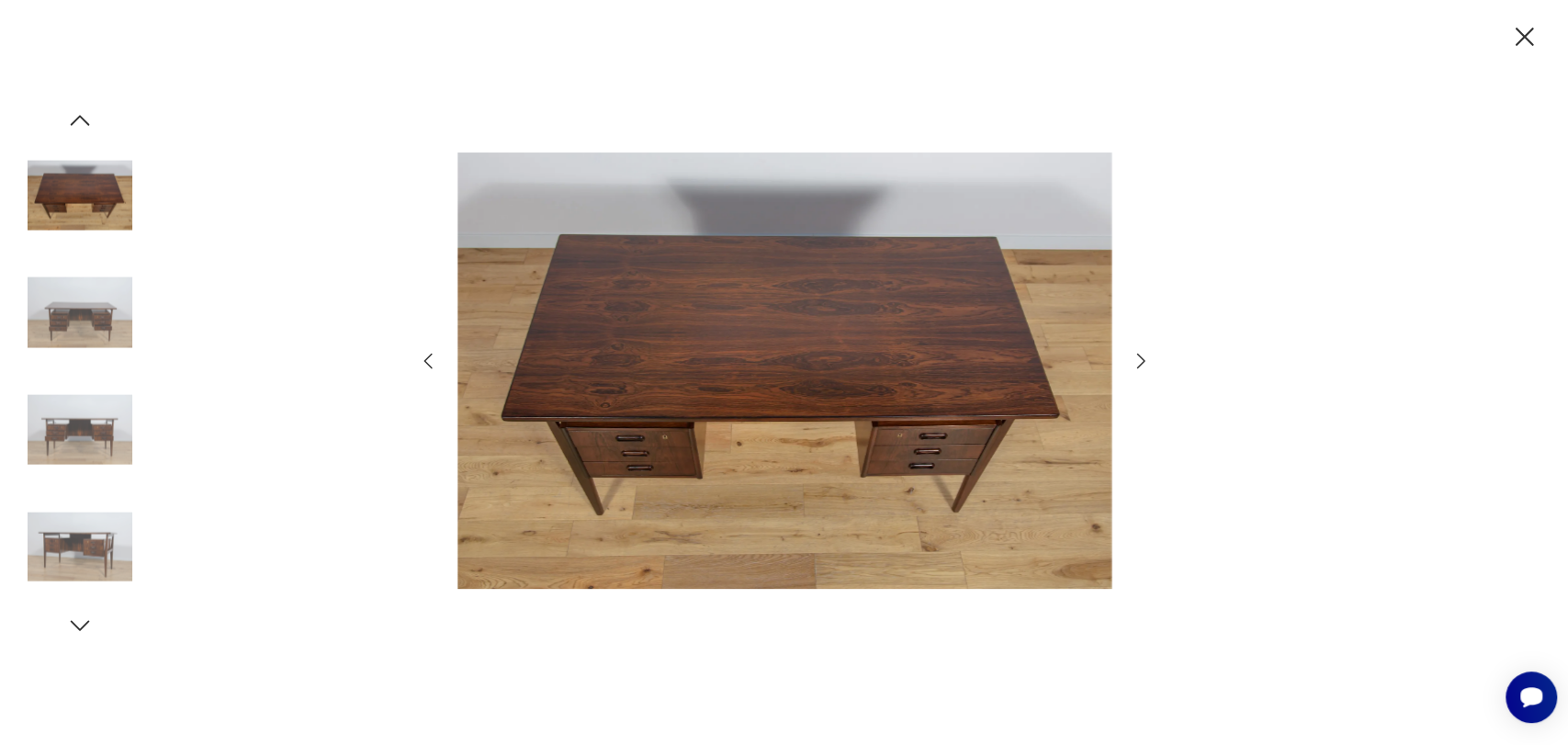 click 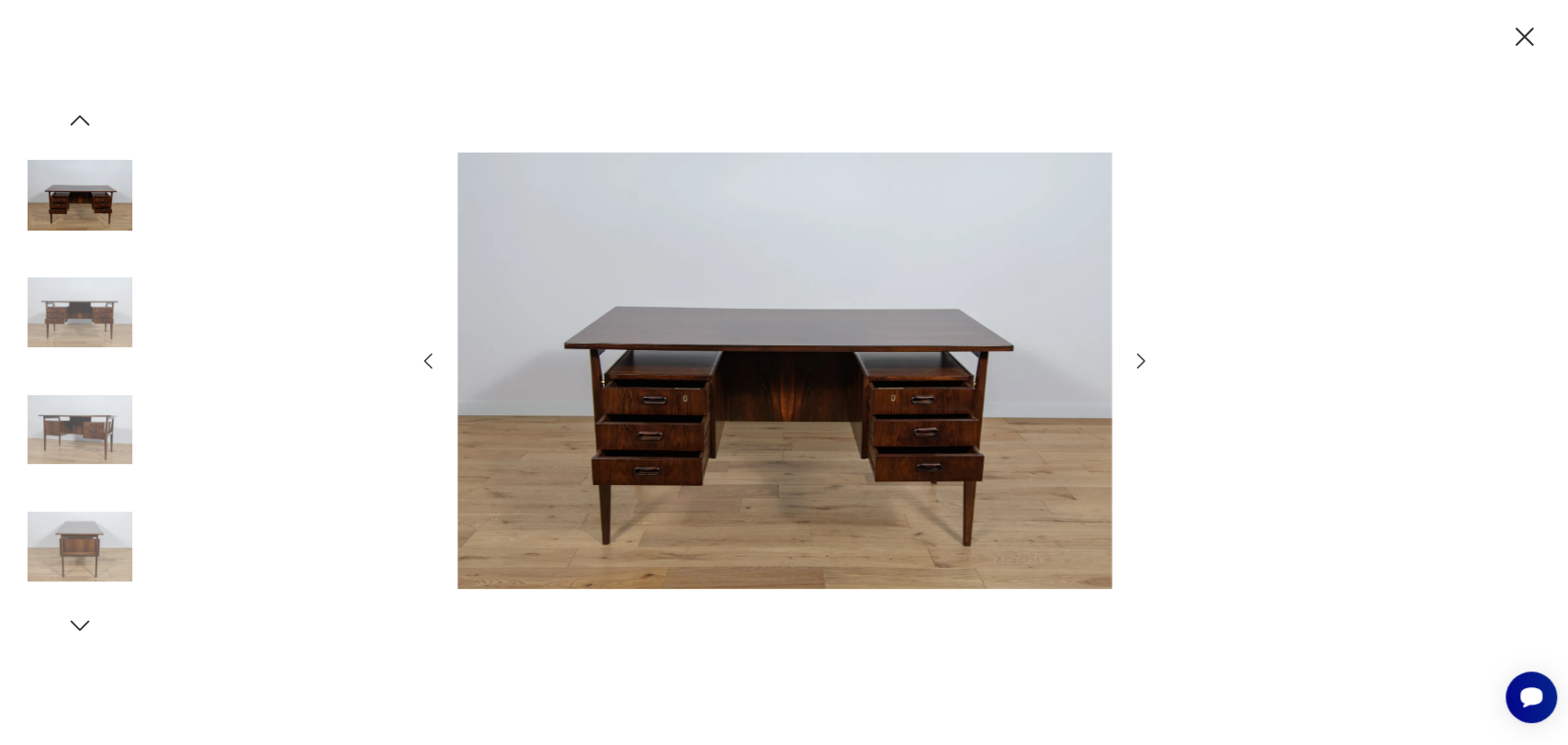 click 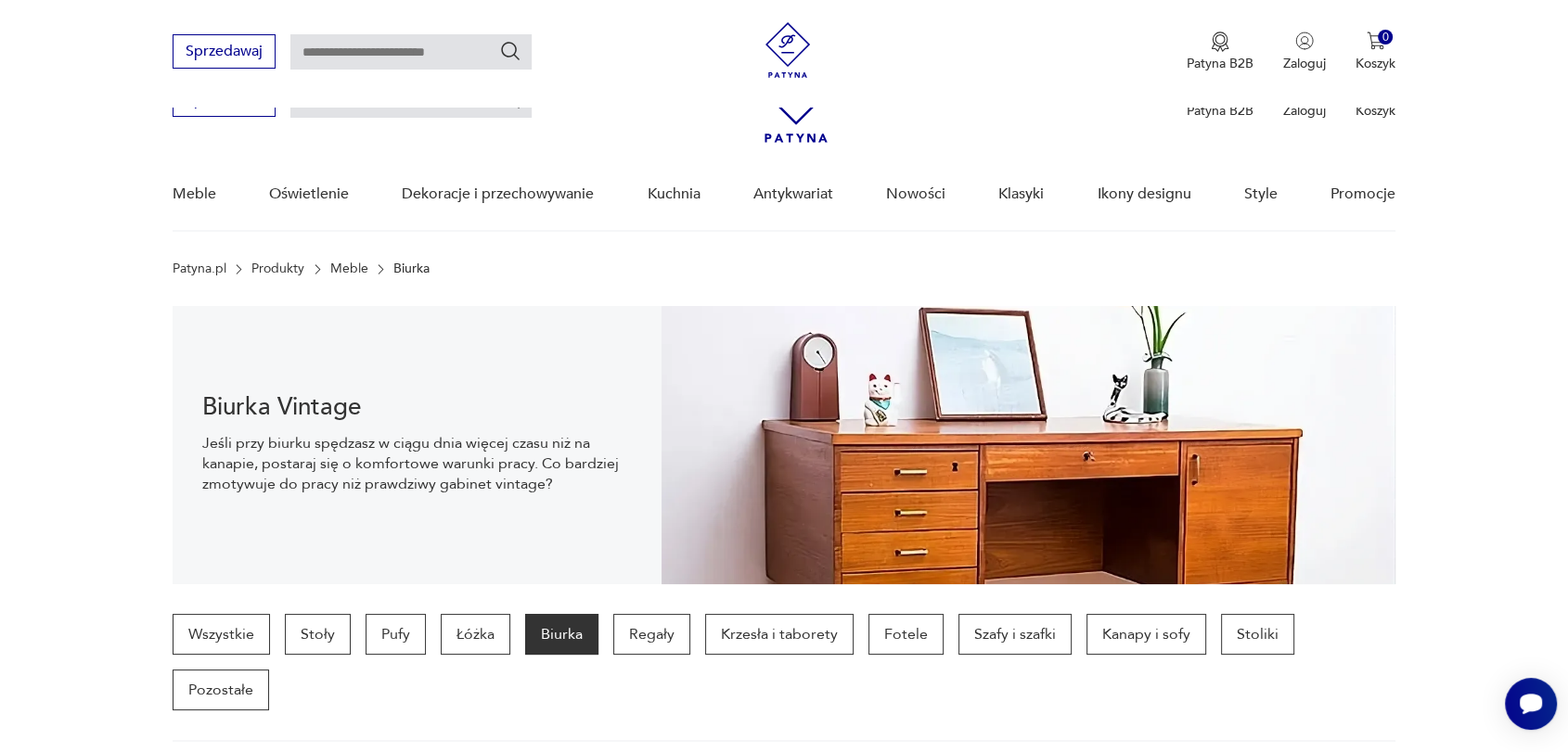 scroll, scrollTop: 1961, scrollLeft: 0, axis: vertical 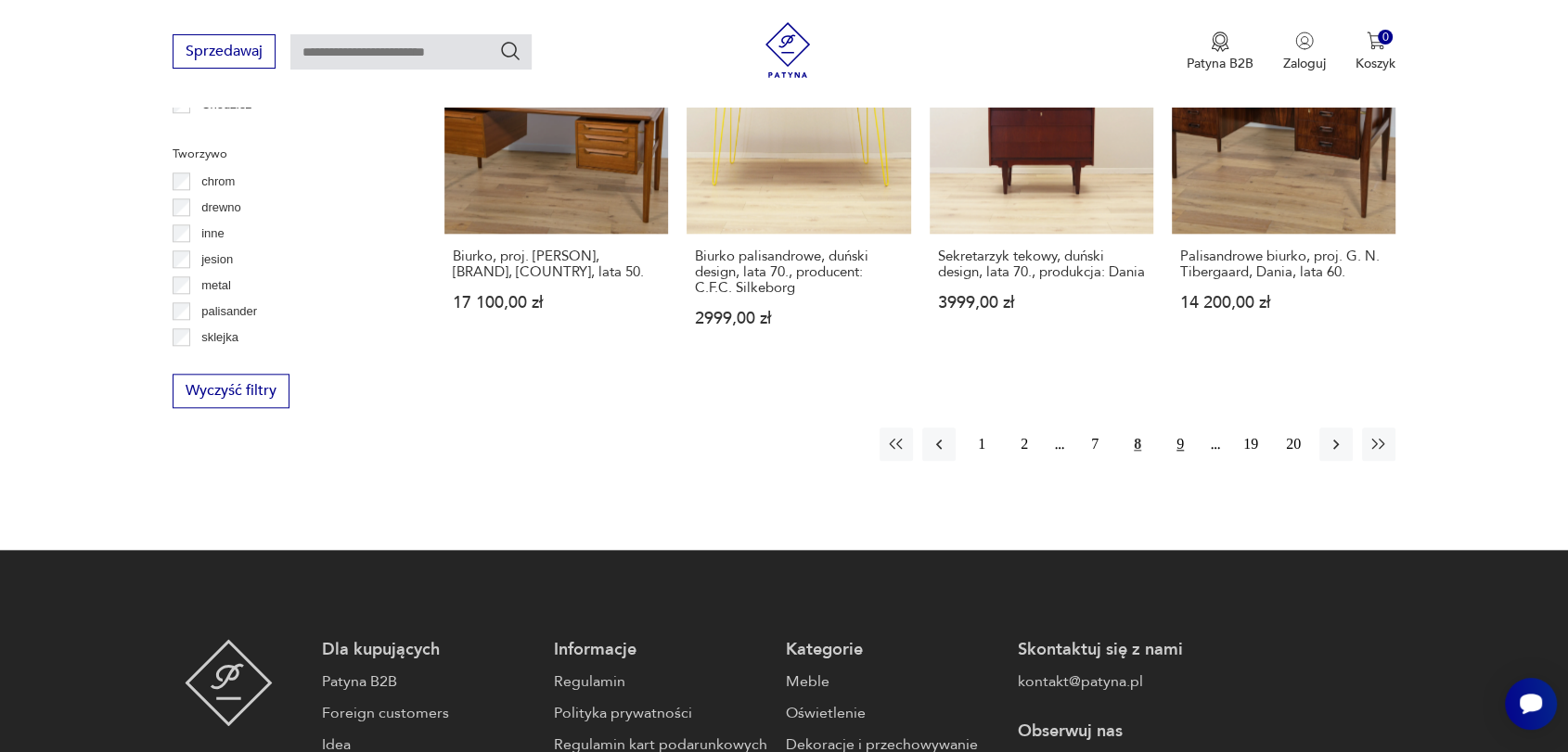 click on "9" at bounding box center (1180, 444) 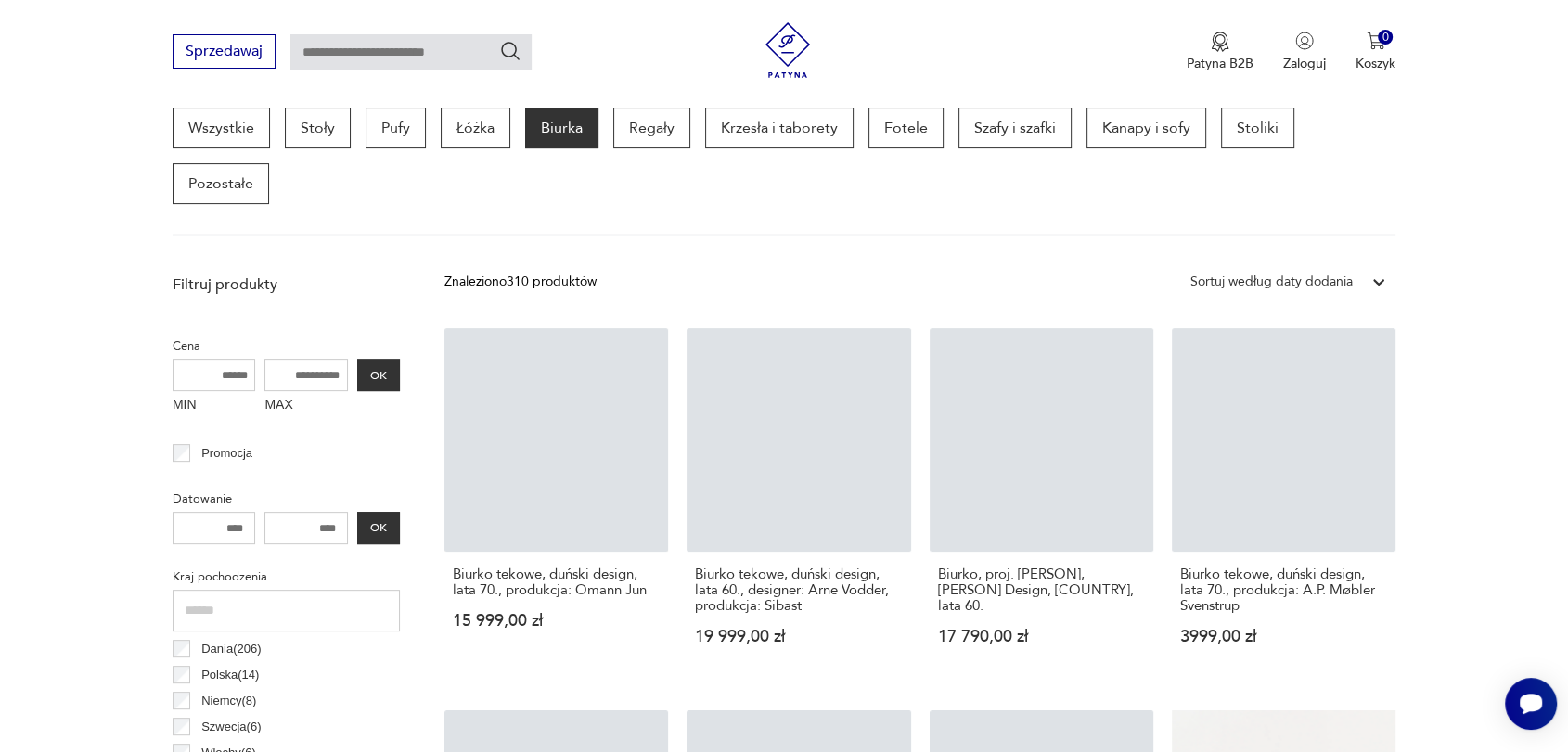 scroll, scrollTop: 491, scrollLeft: 0, axis: vertical 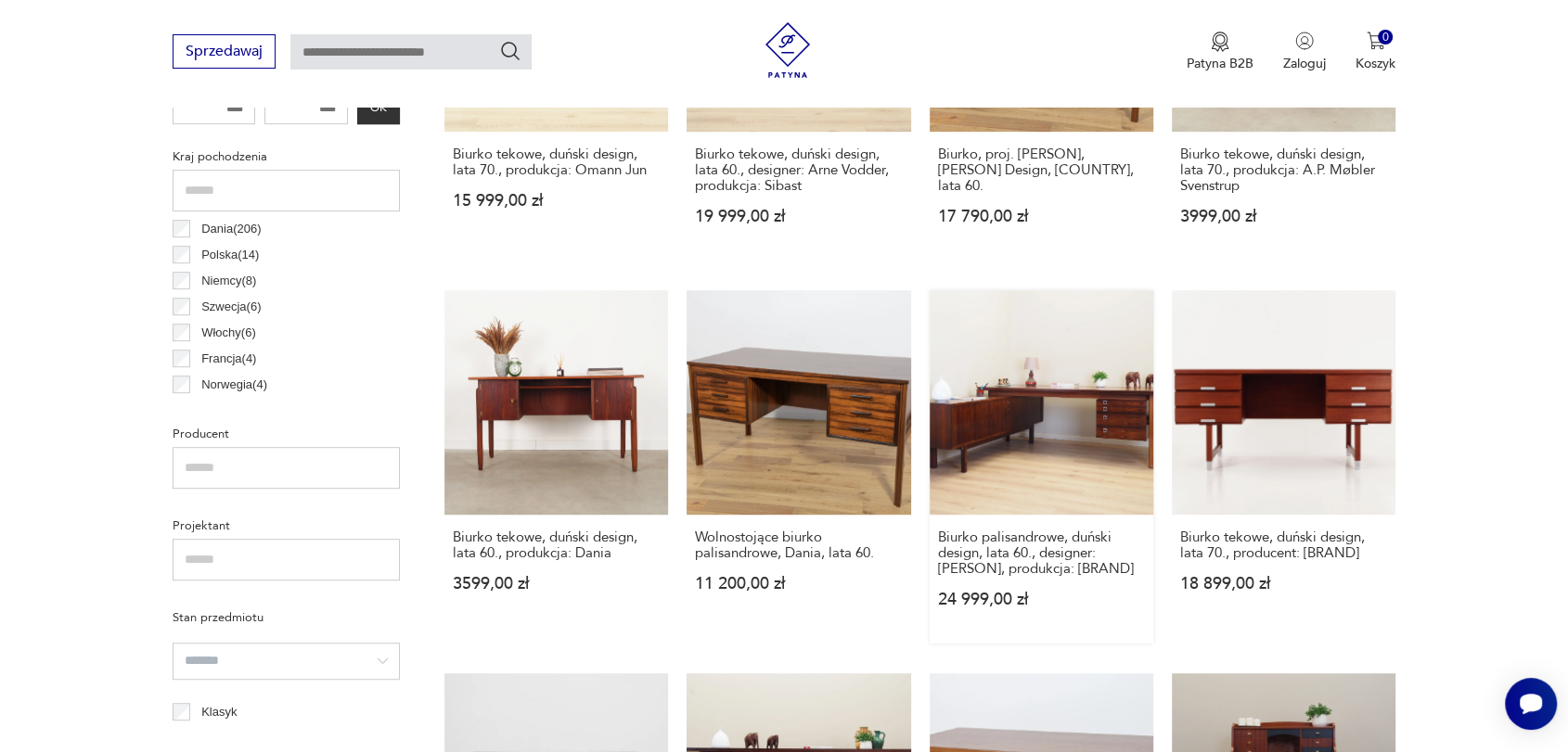 click on "Biurko palisandrowe, duński design, lata 60., designer: [PERSON], produkcja: [BRAND] 24 999,00 zł" at bounding box center (1041, 466) 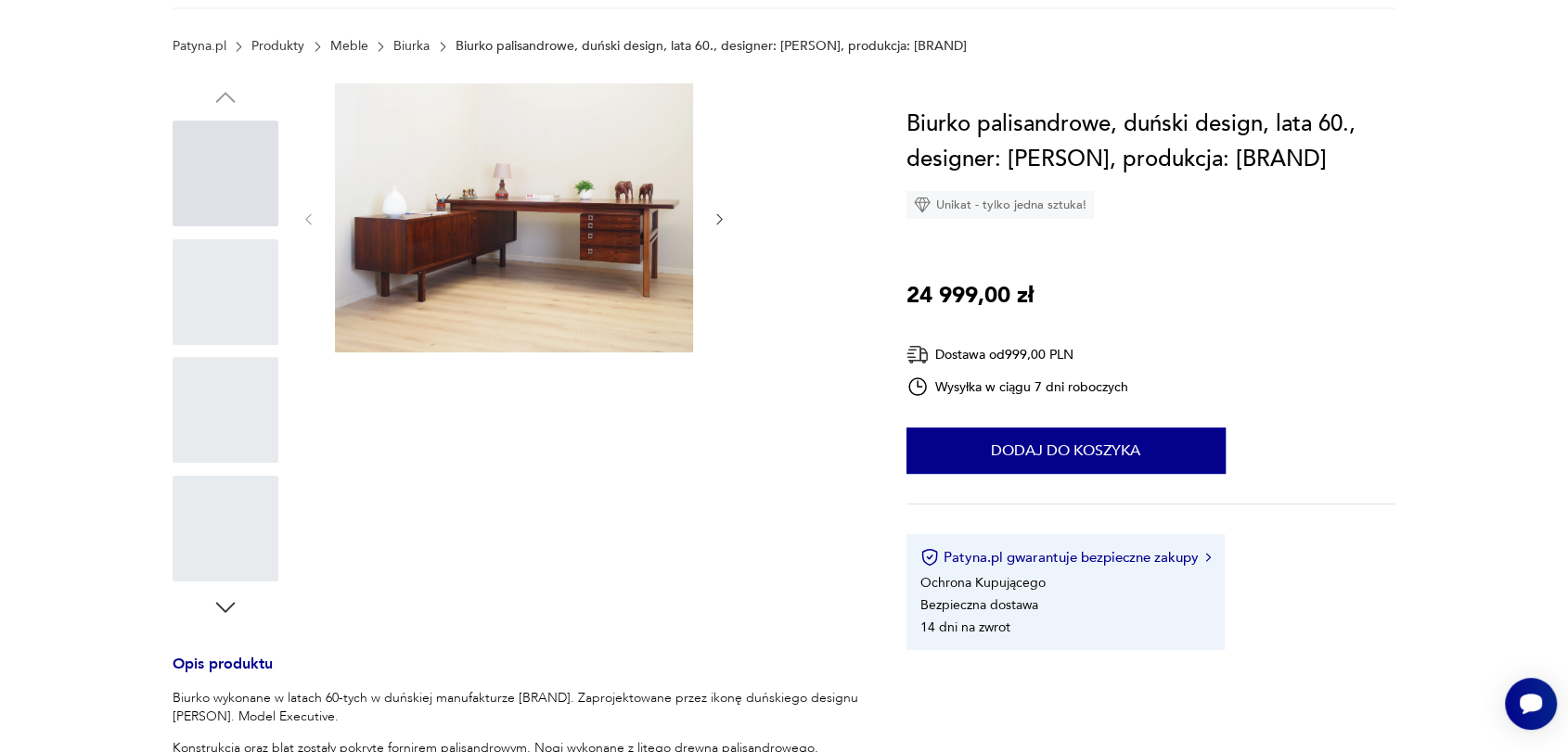 scroll, scrollTop: 0, scrollLeft: 0, axis: both 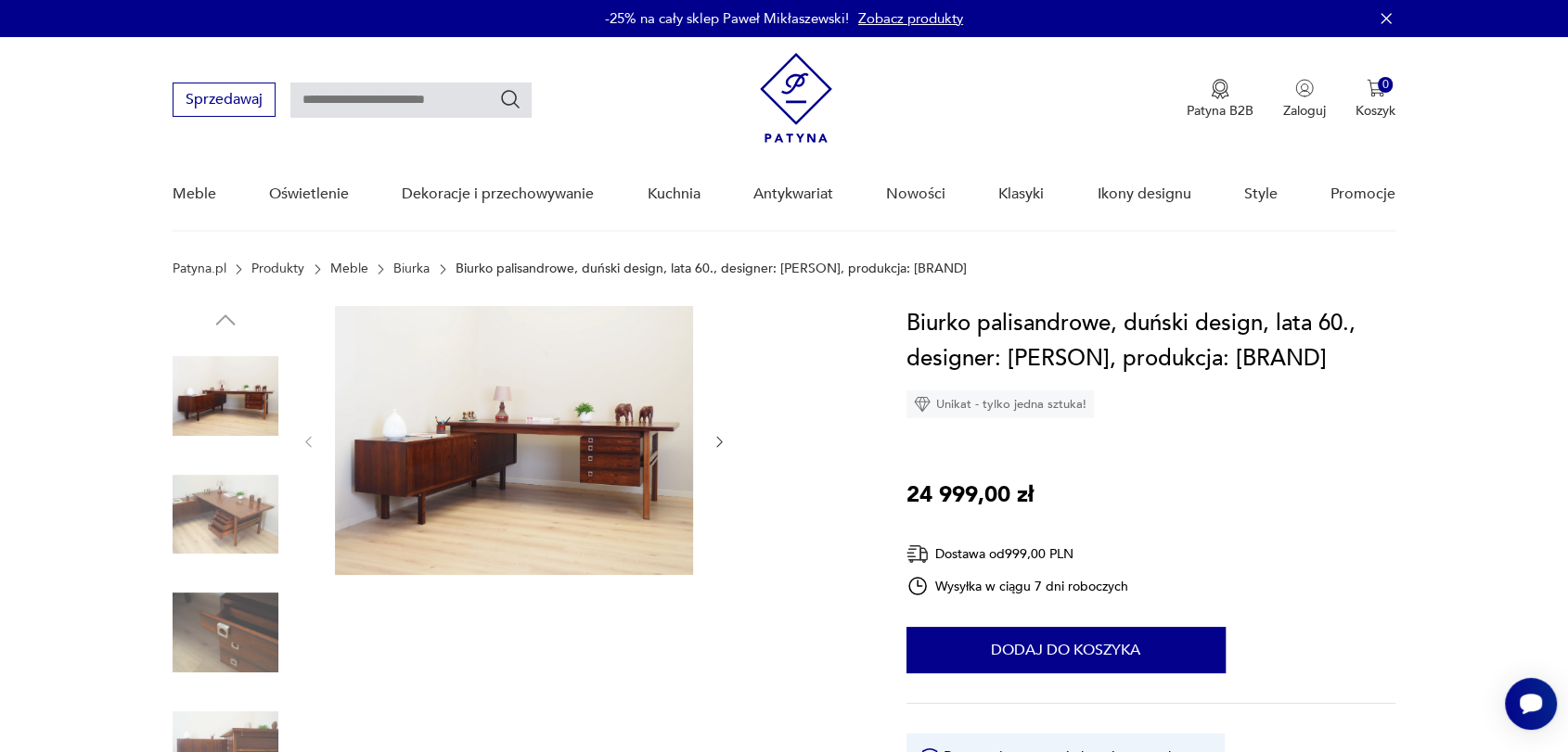click at bounding box center (514, 440) 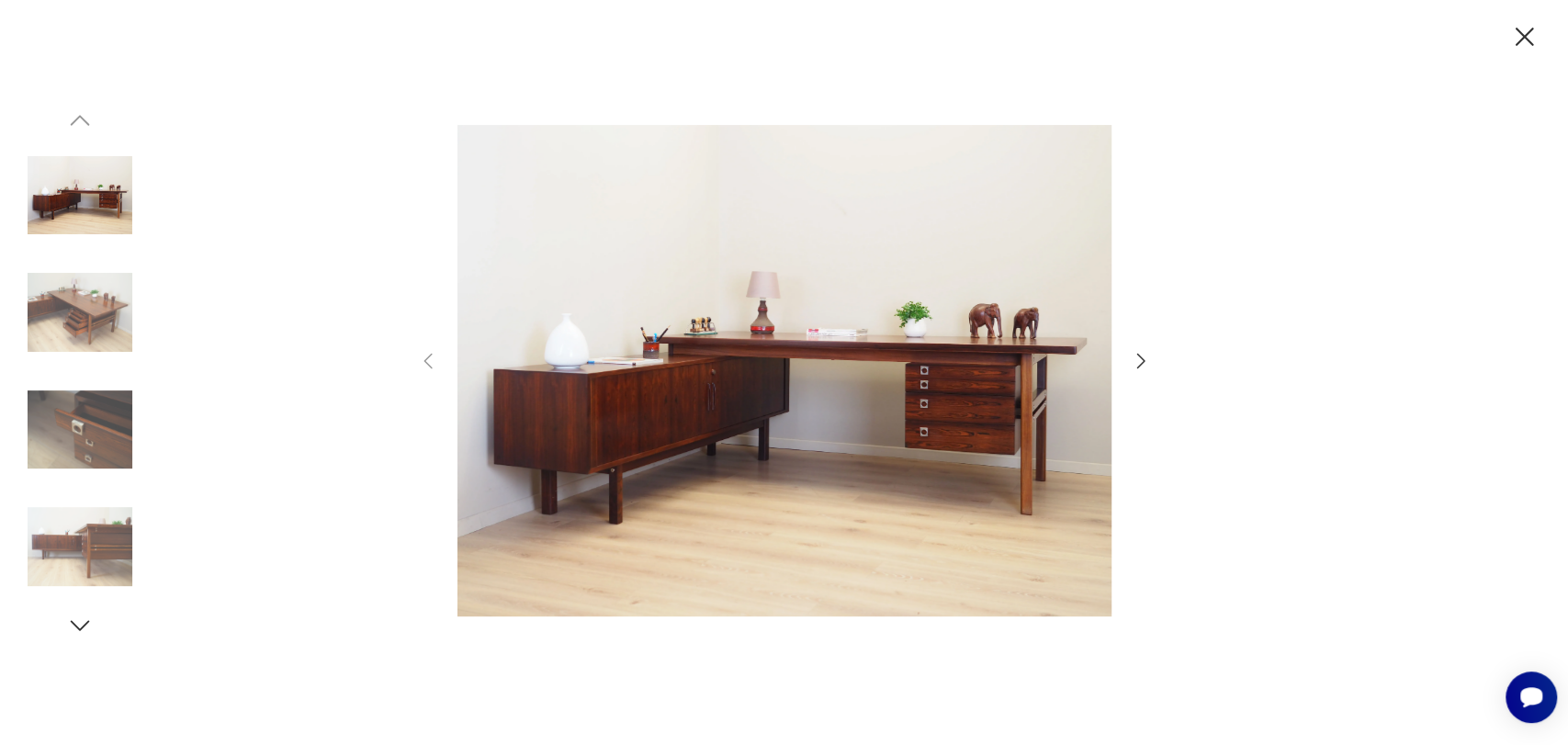 click 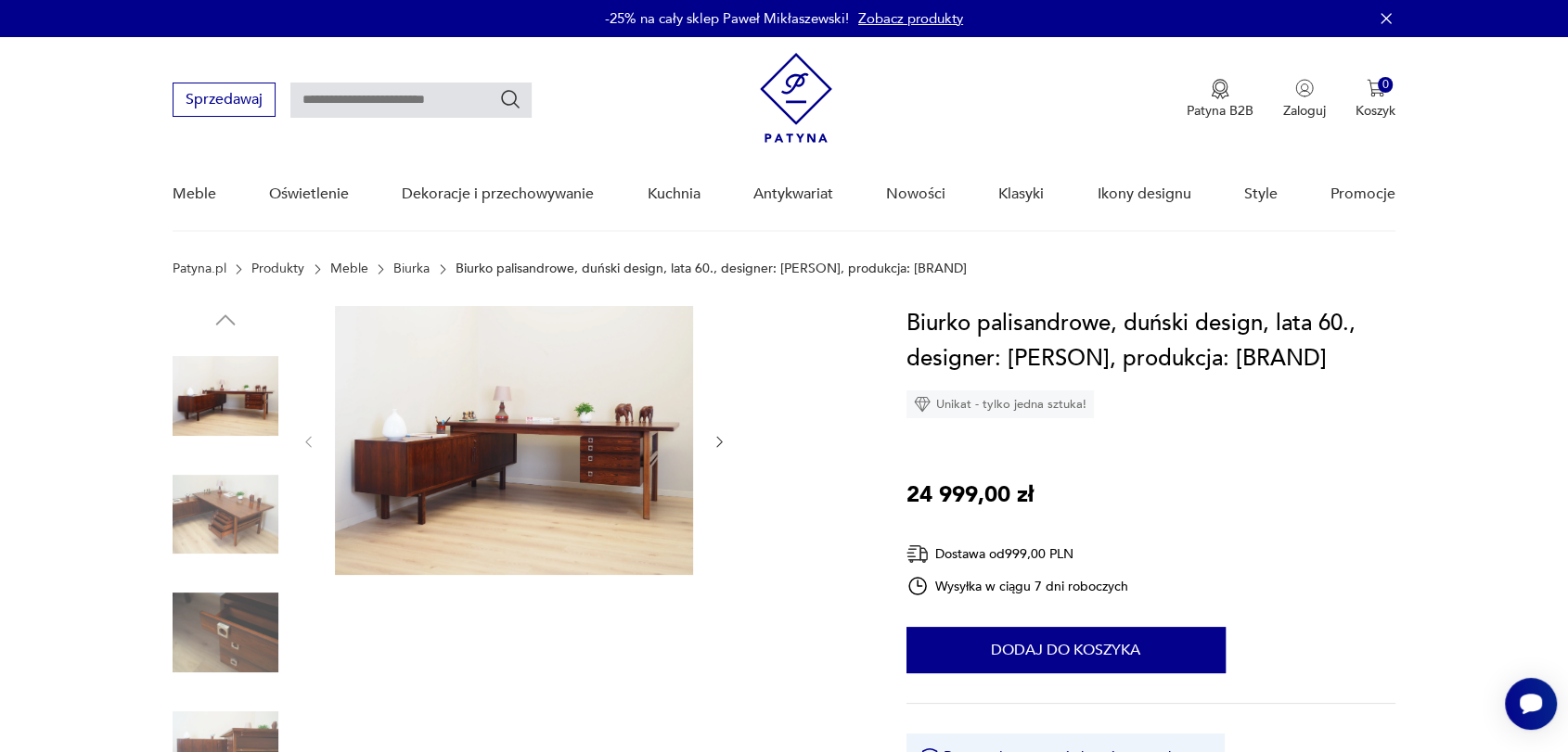 scroll, scrollTop: 926, scrollLeft: 0, axis: vertical 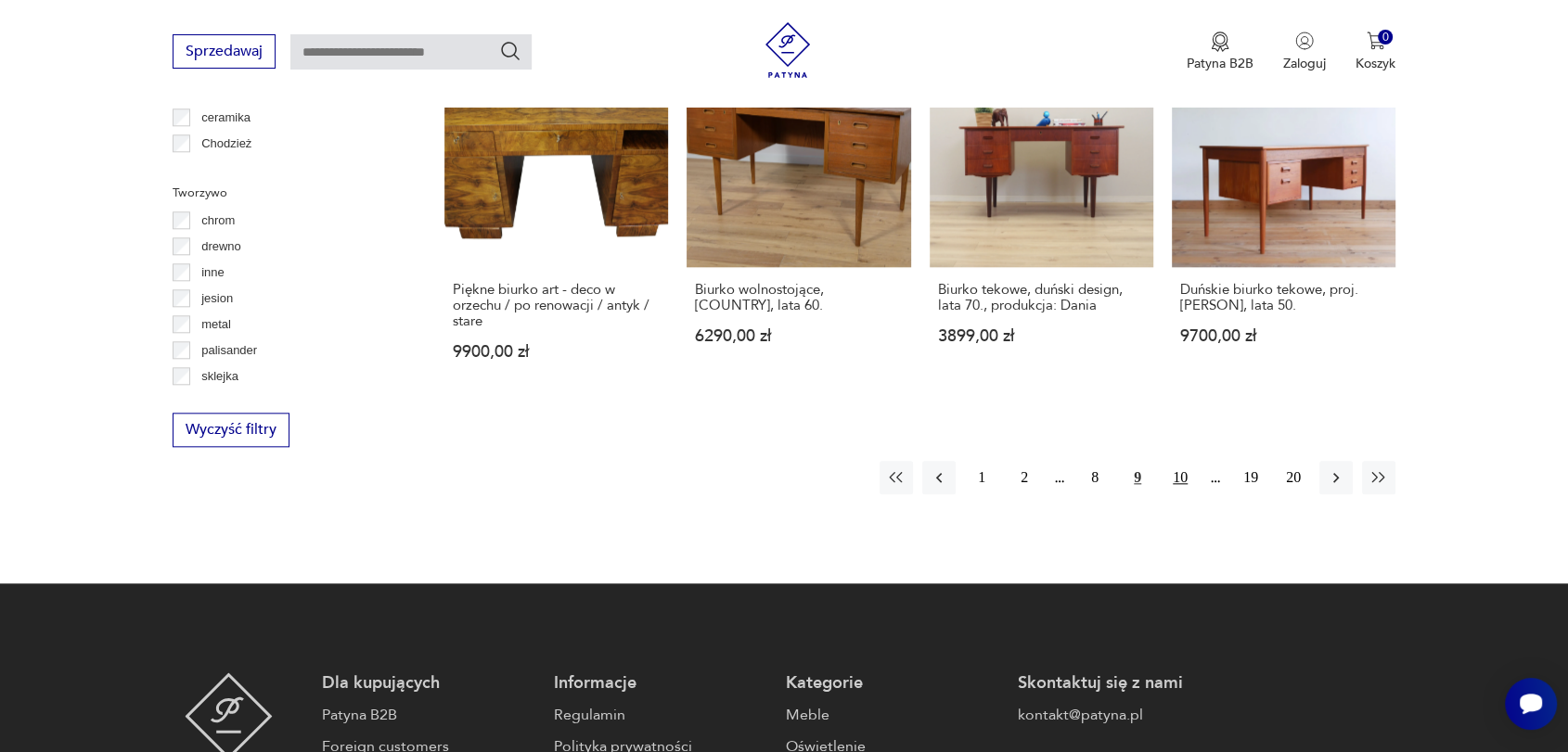 click on "10" at bounding box center (1180, 478) 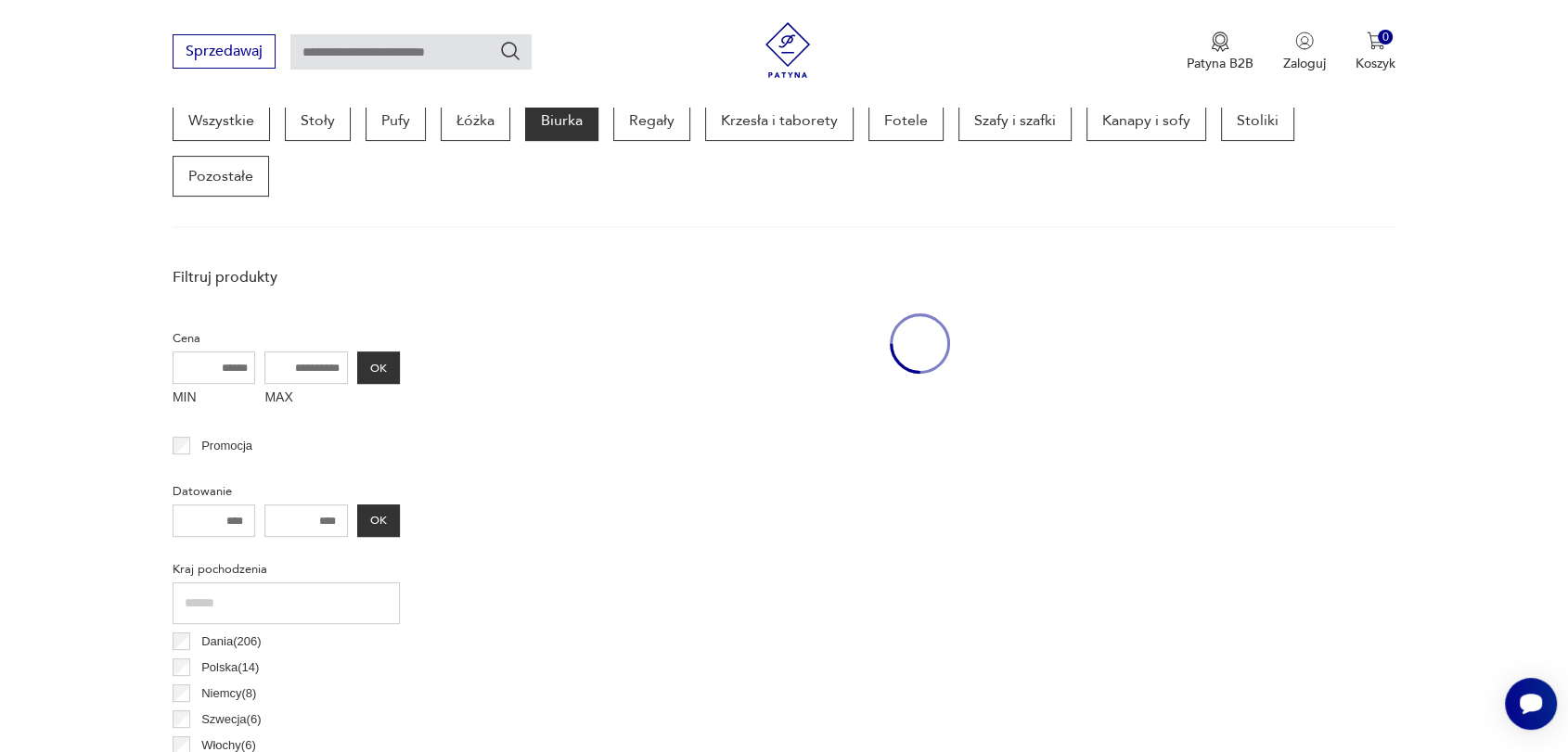scroll, scrollTop: 491, scrollLeft: 0, axis: vertical 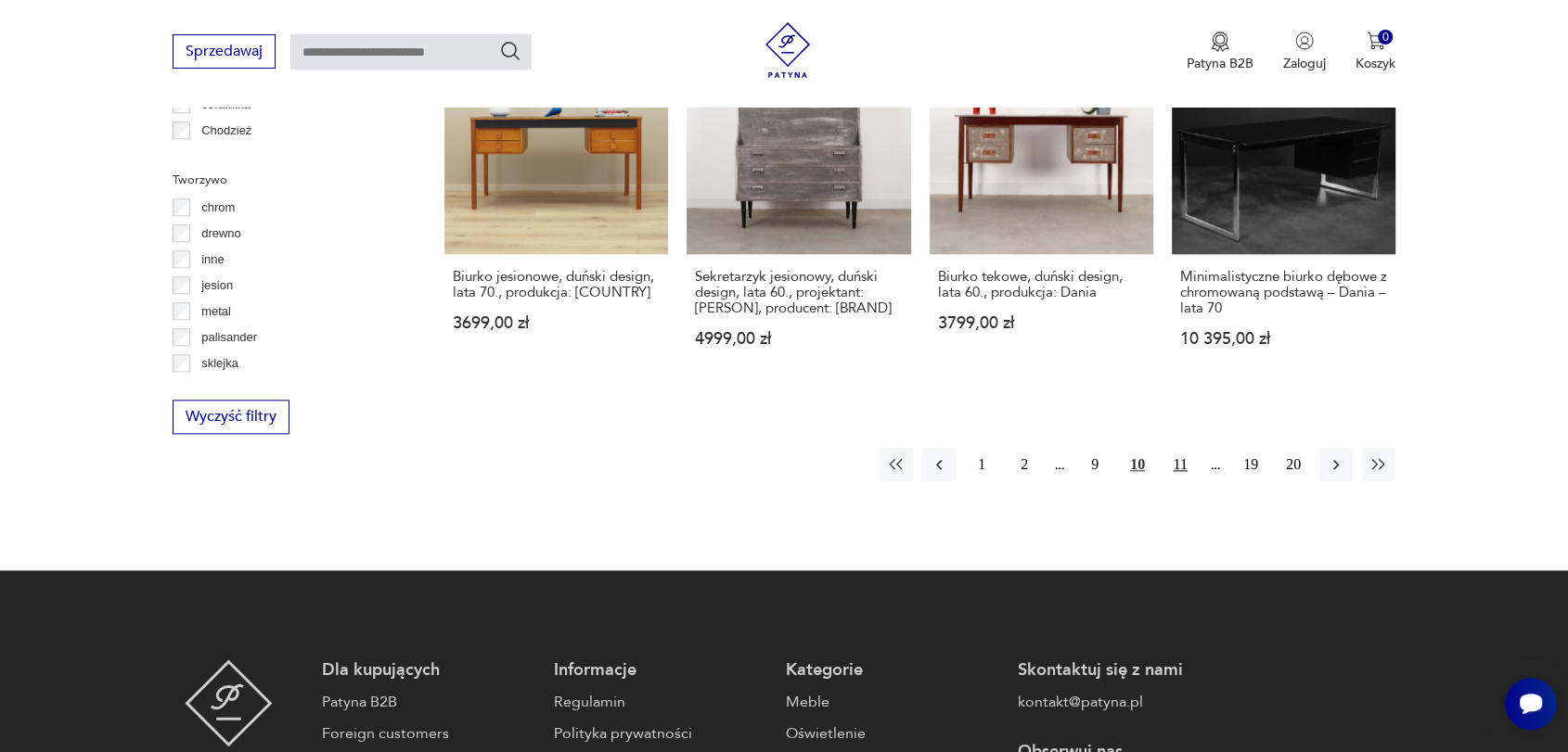 click on "11" at bounding box center (1180, 465) 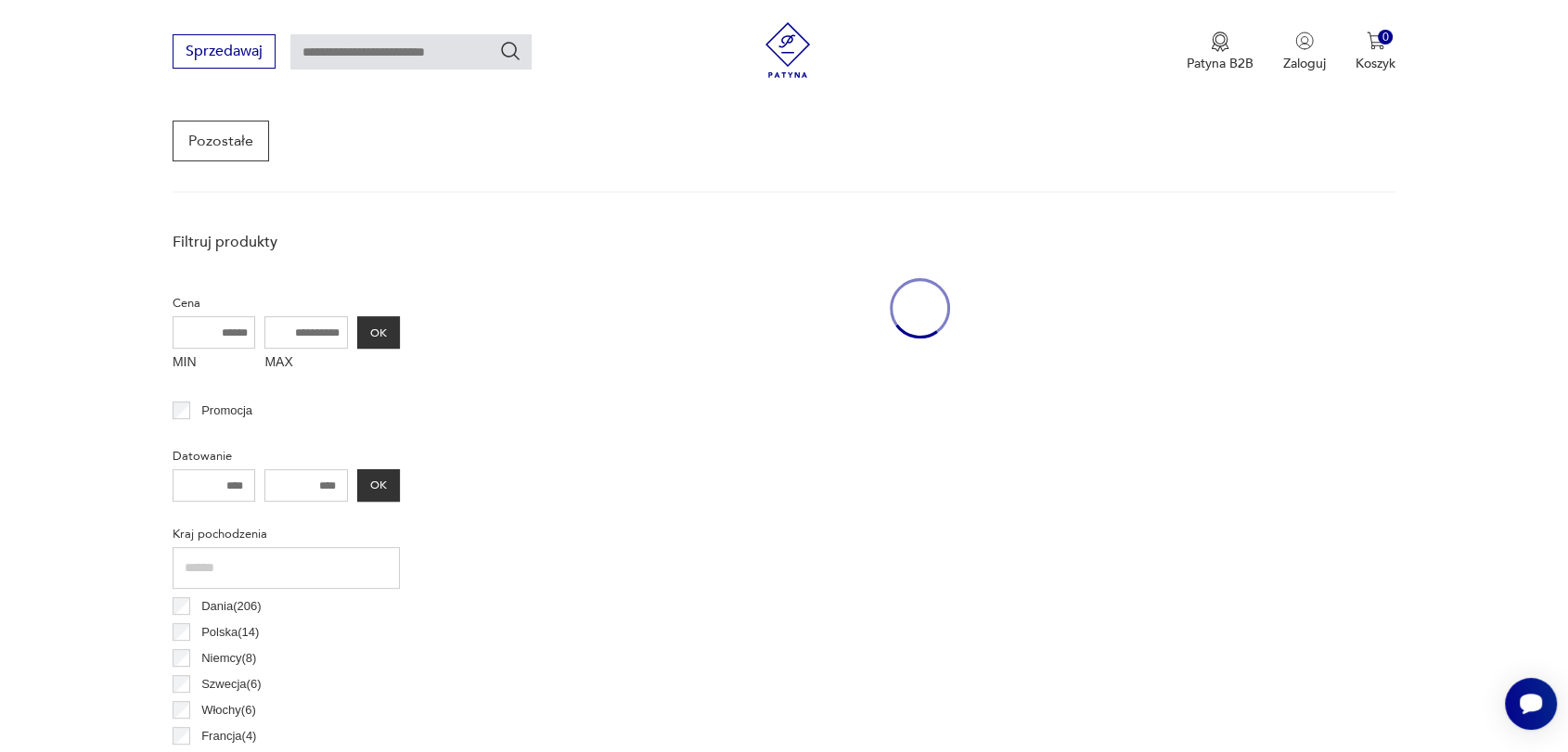 scroll, scrollTop: 491, scrollLeft: 0, axis: vertical 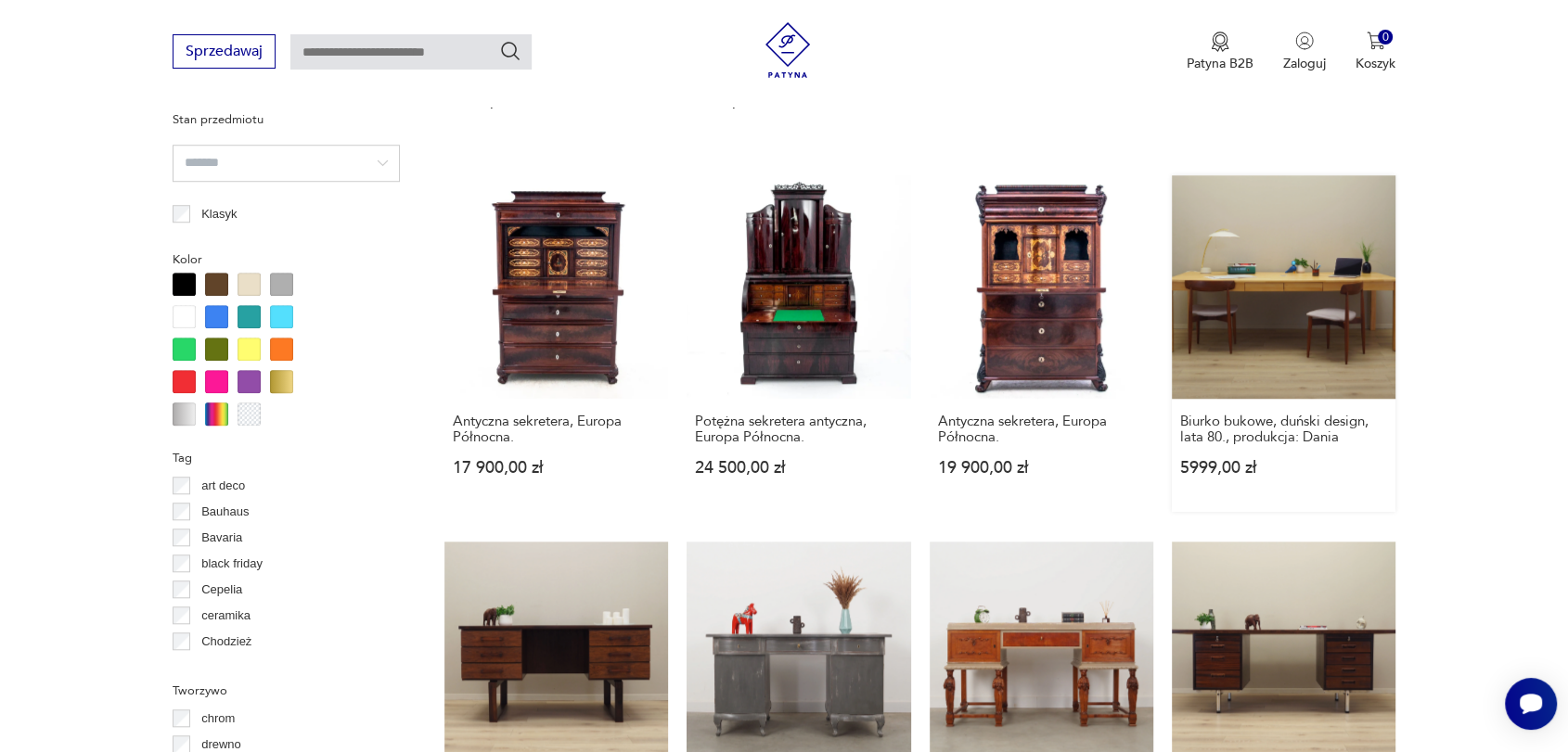 click on "Biurko bukowe, duński design, lata 80., produkcja: [COUNTRY] 5999,00 zł" at bounding box center [1283, 343] 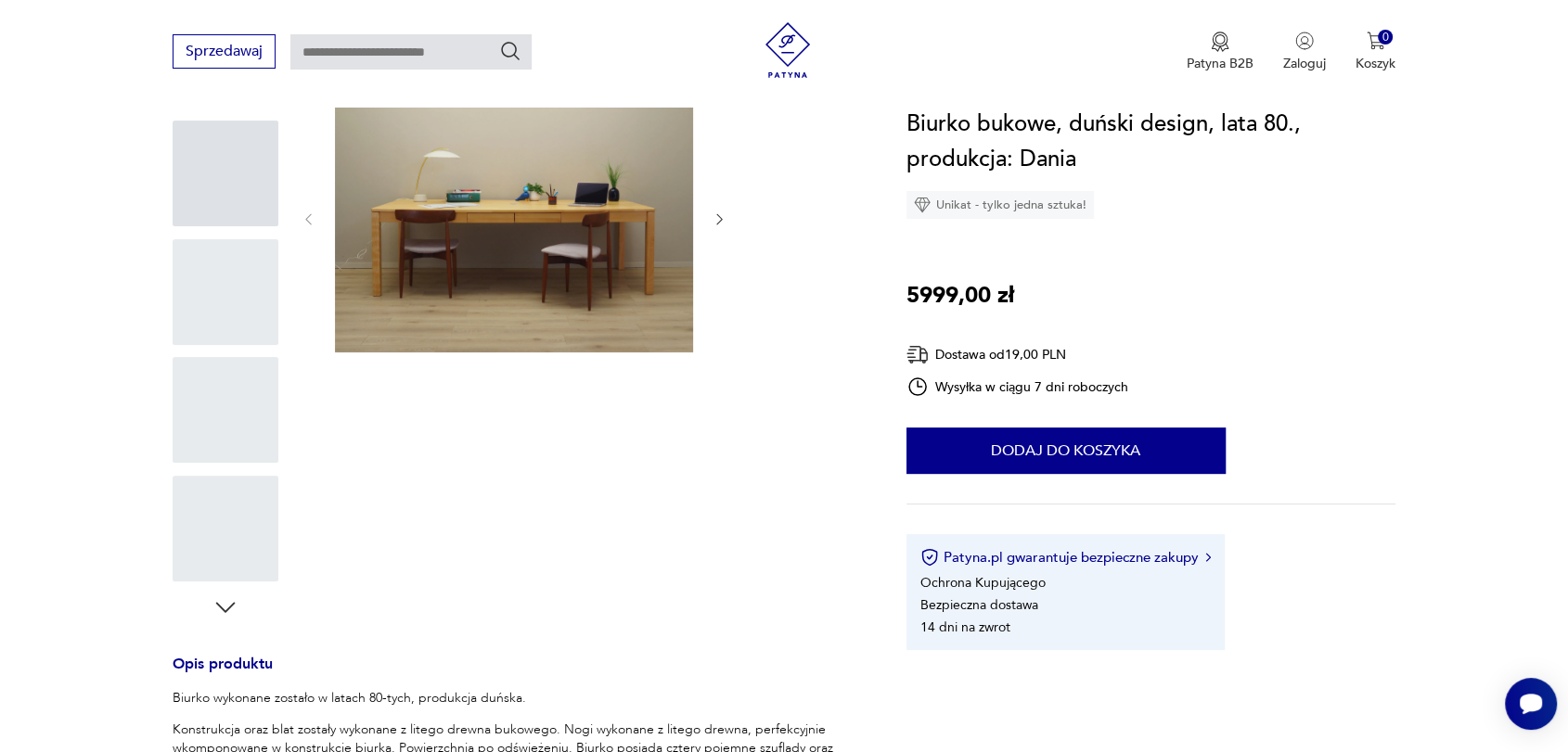 scroll, scrollTop: 0, scrollLeft: 0, axis: both 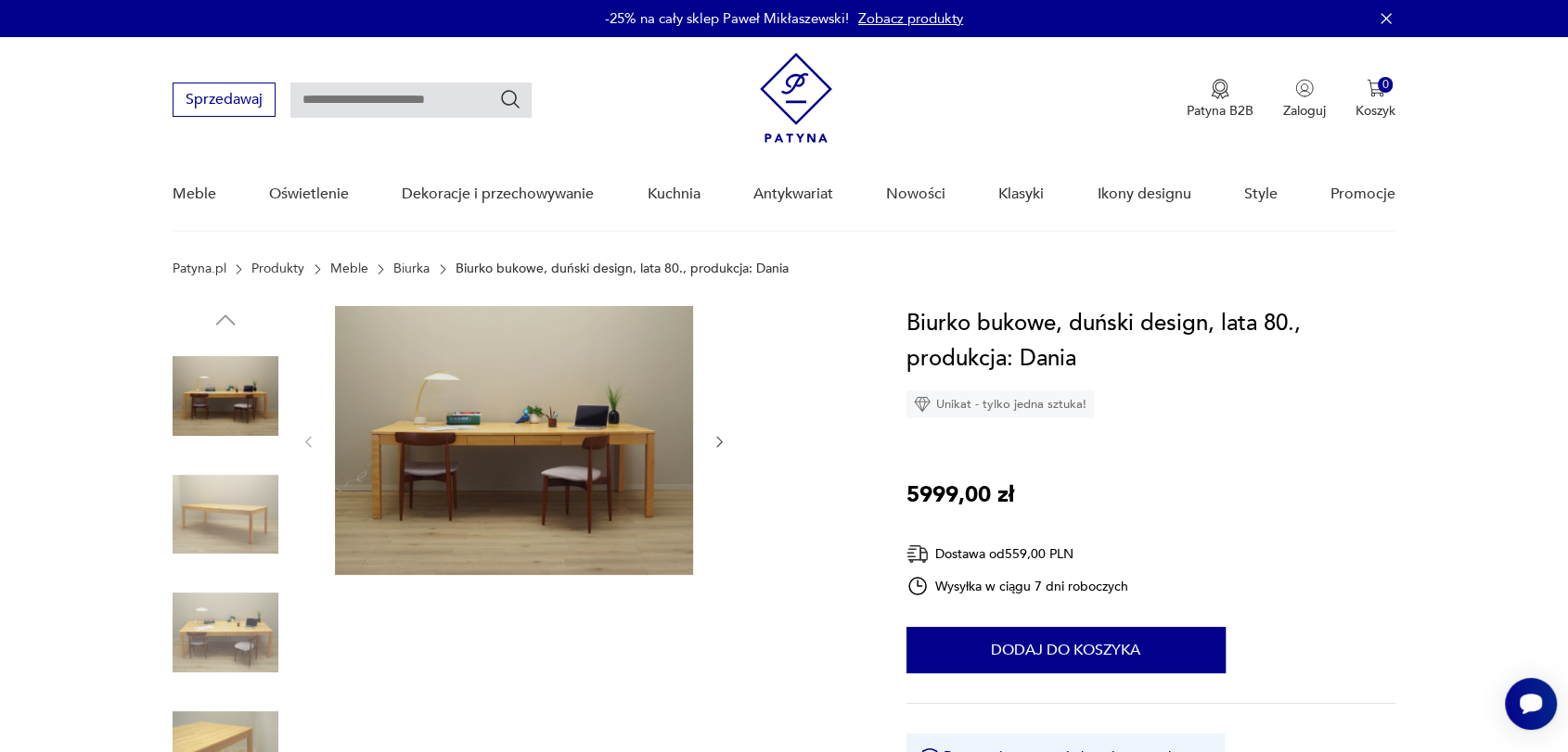 click at bounding box center [514, 440] 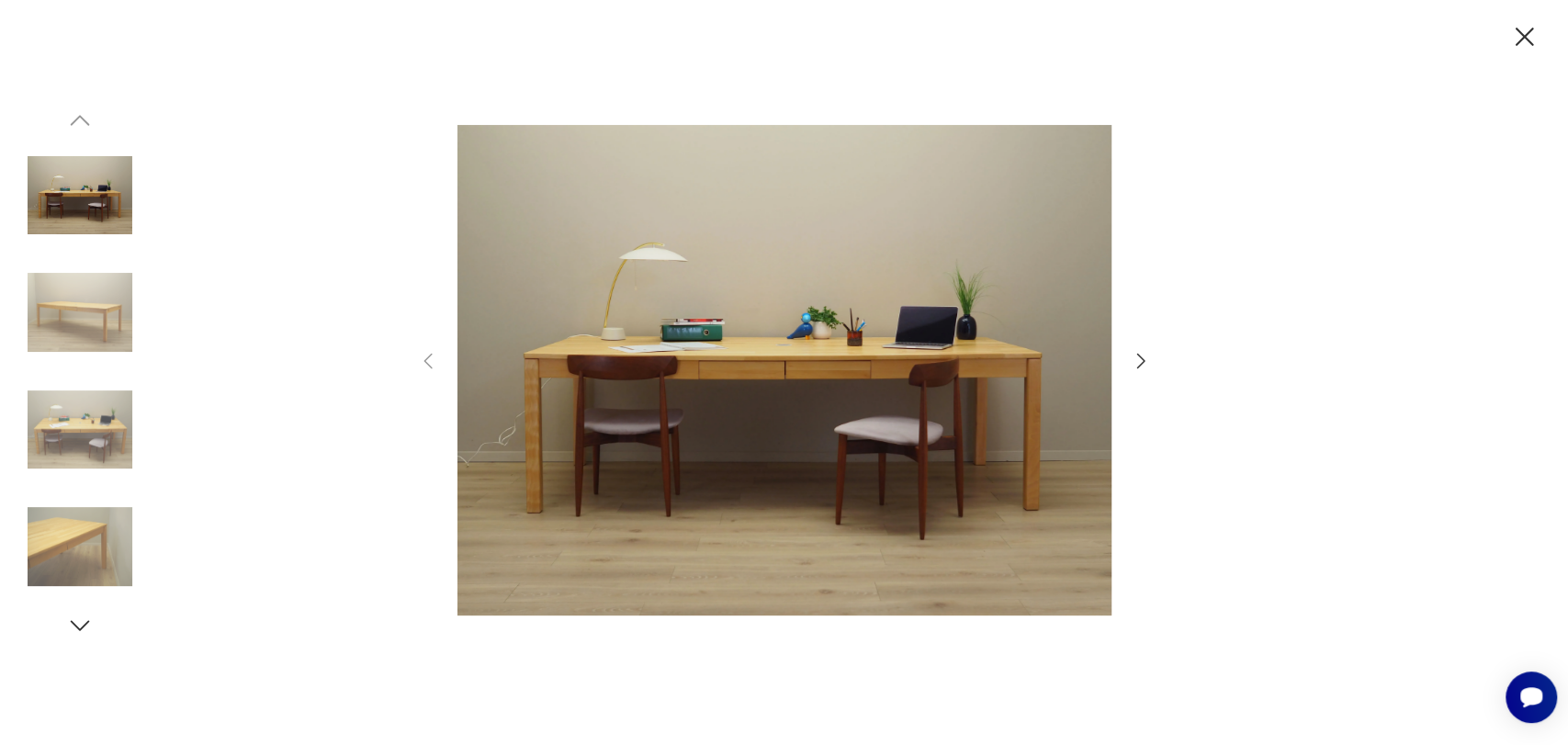 click 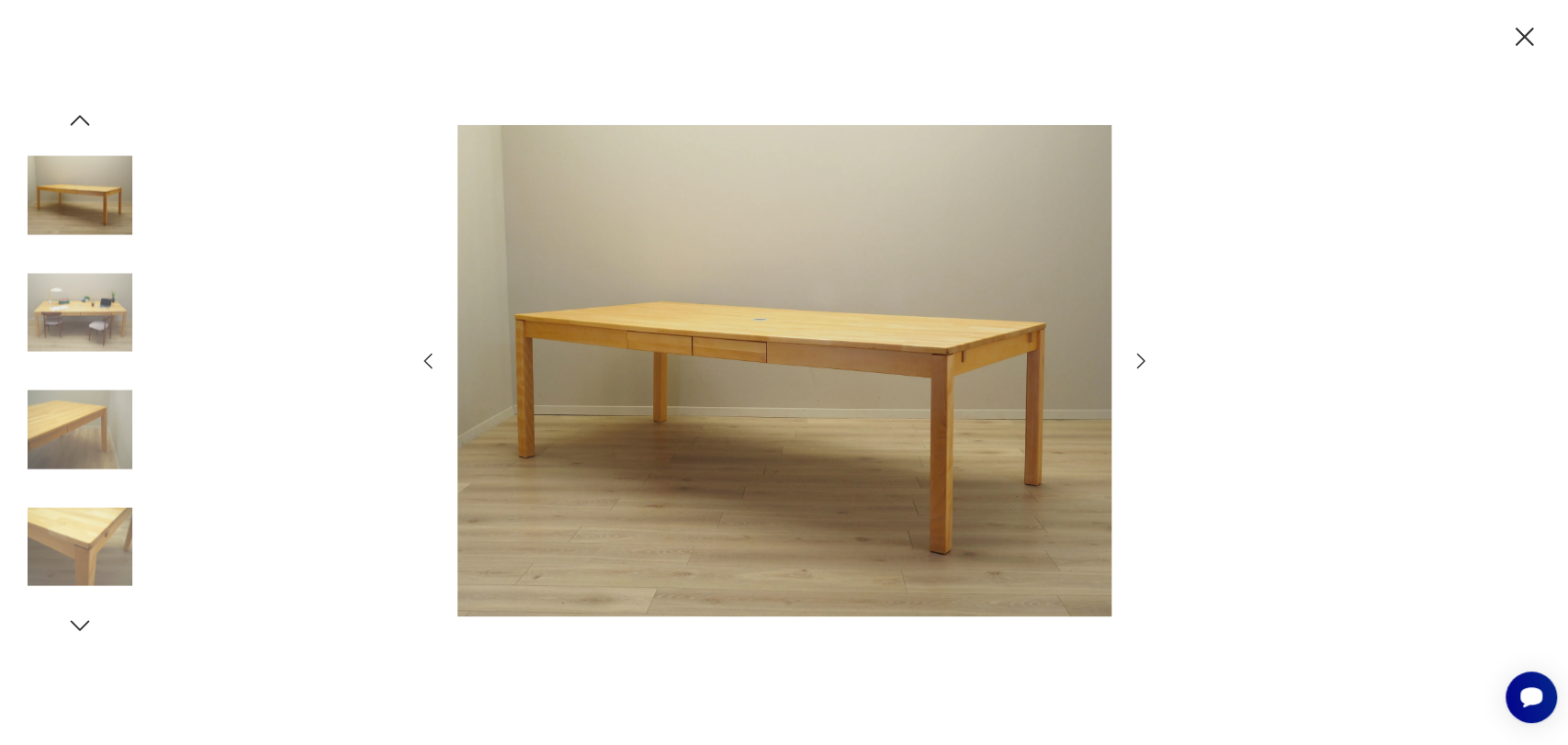 click 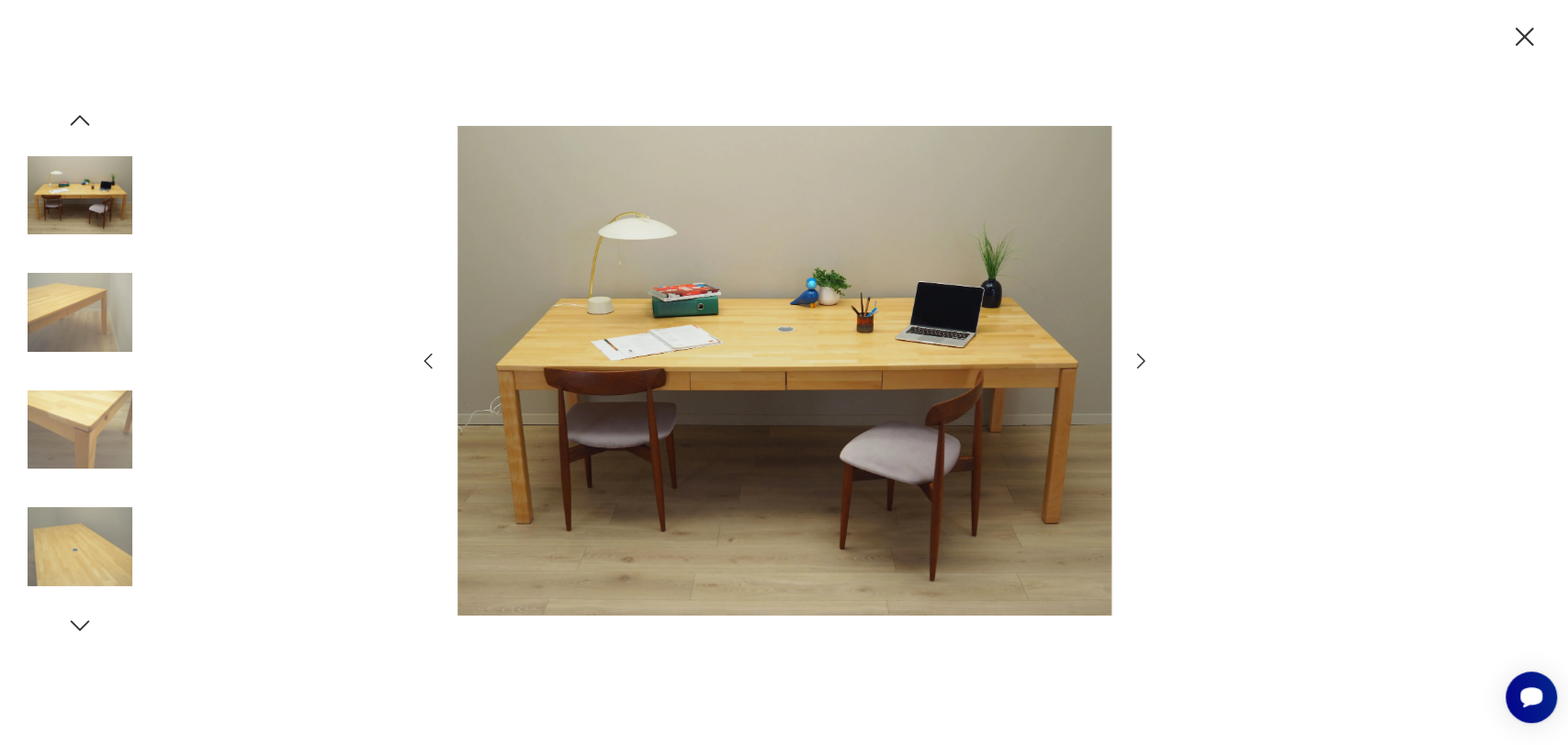 click 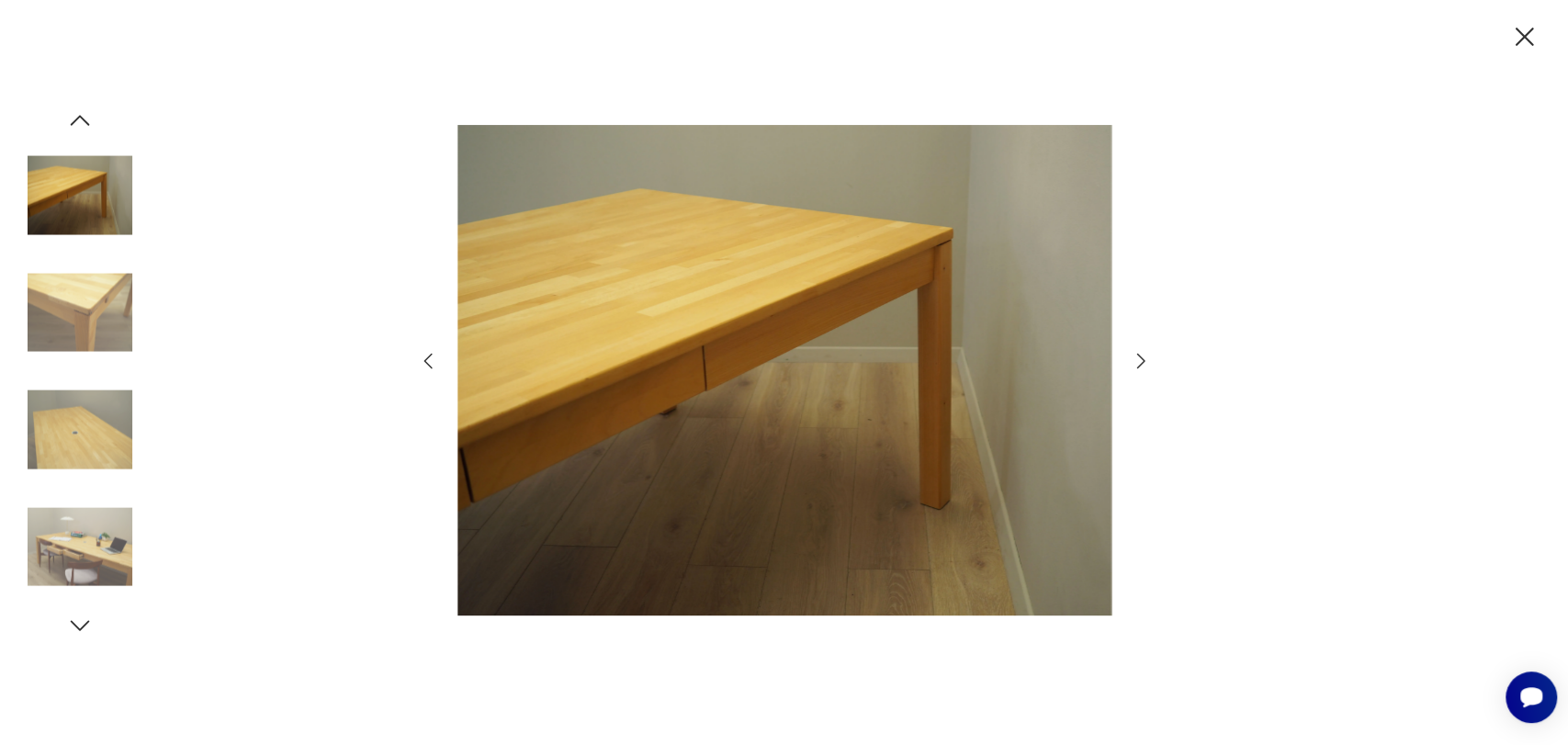 click 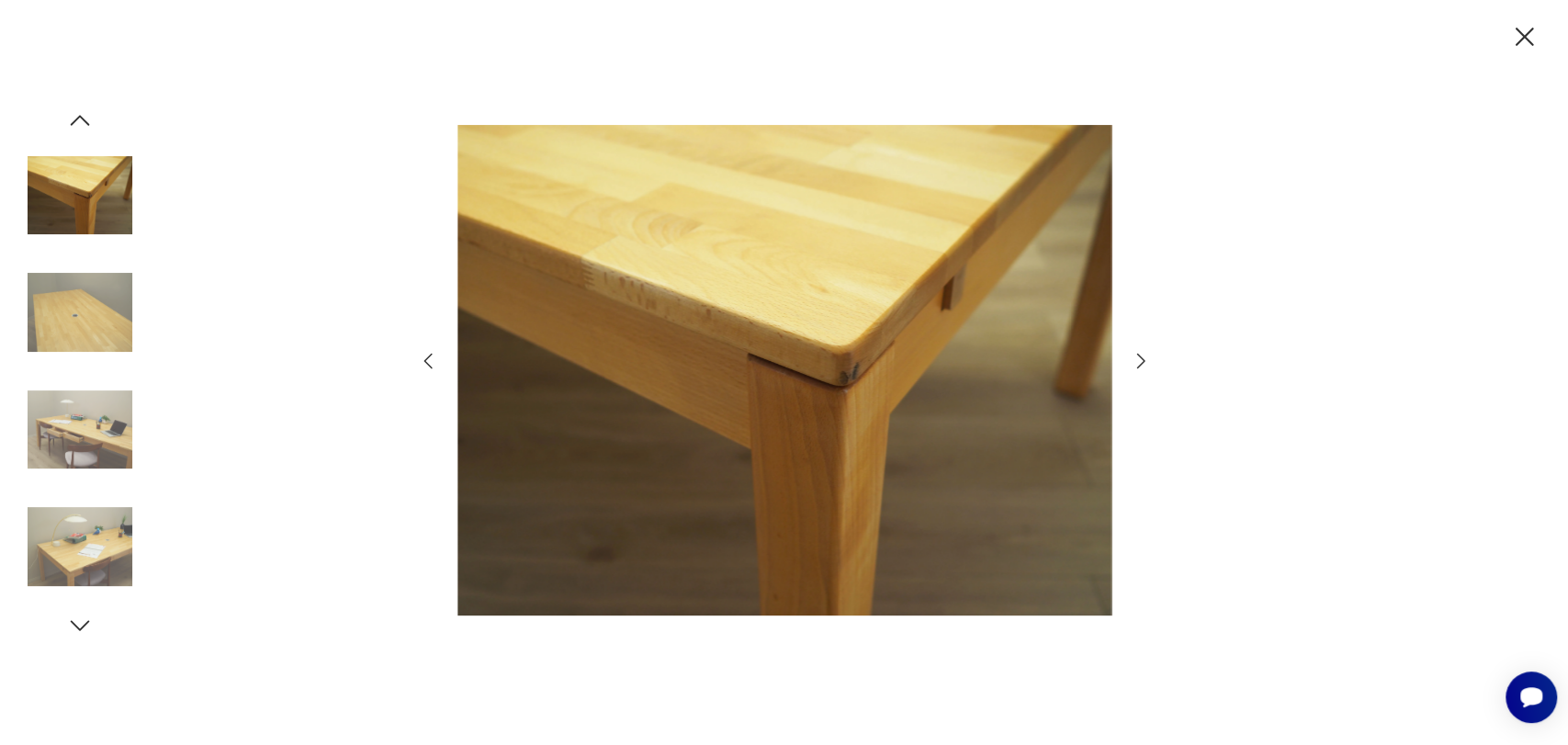 click 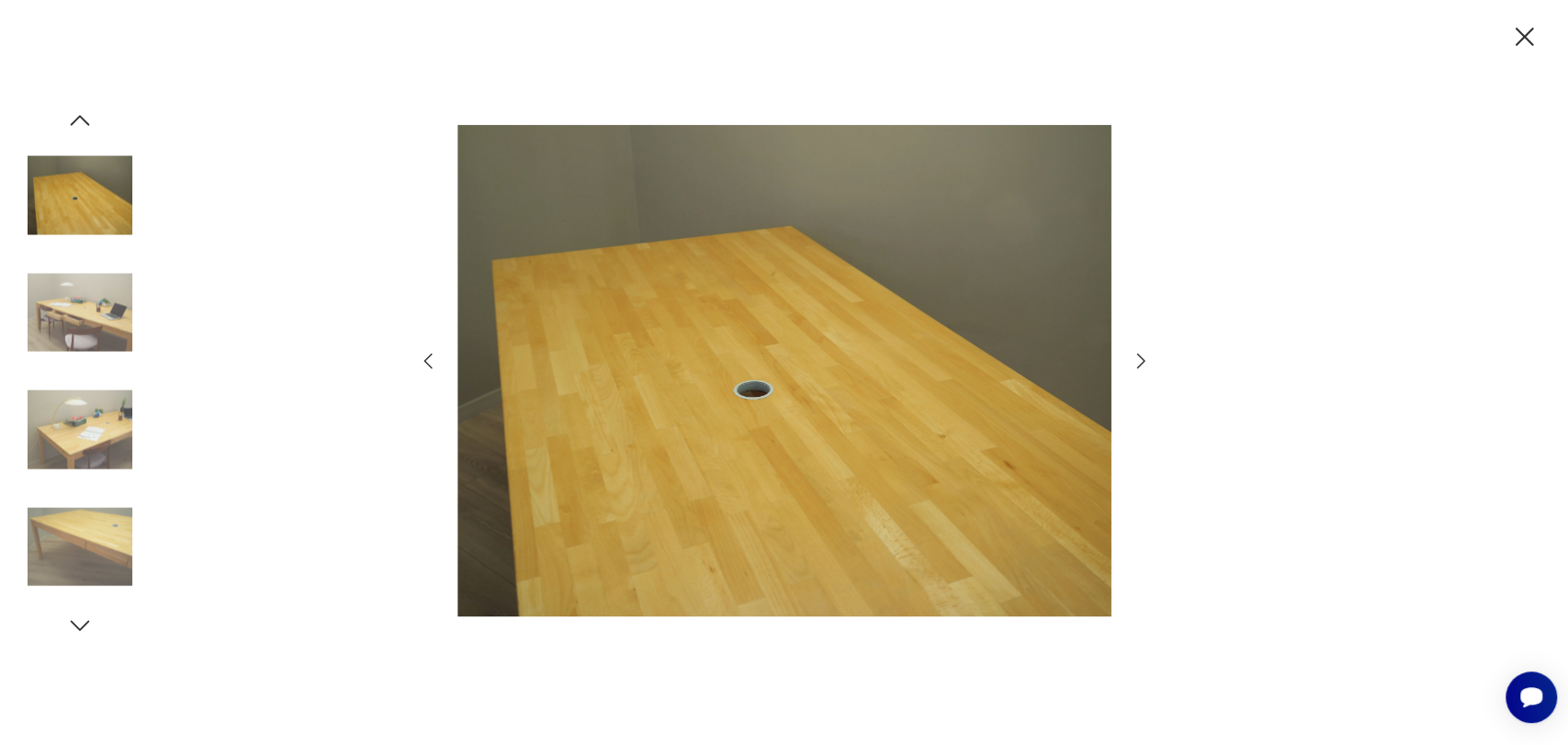 click 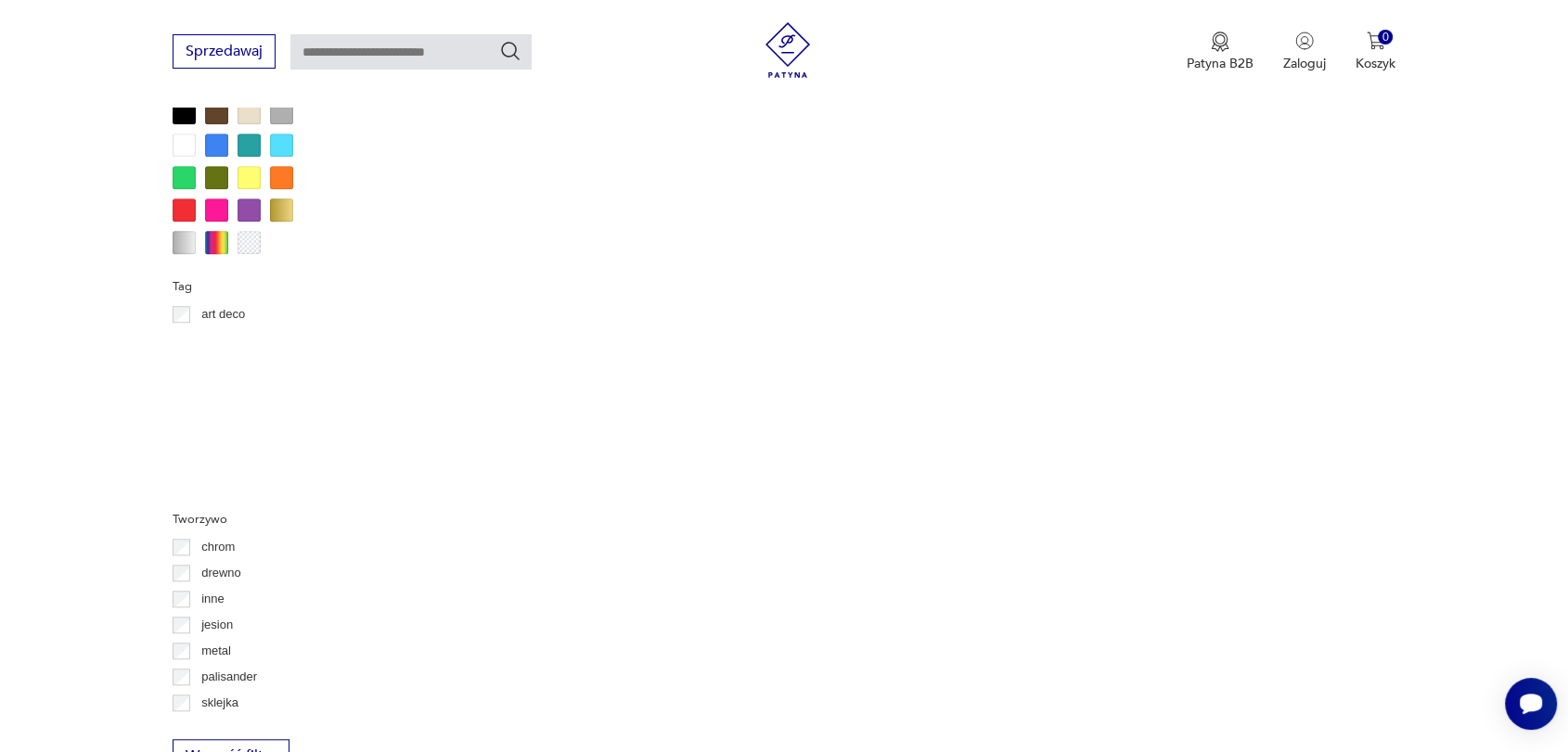 scroll, scrollTop: 1595, scrollLeft: 0, axis: vertical 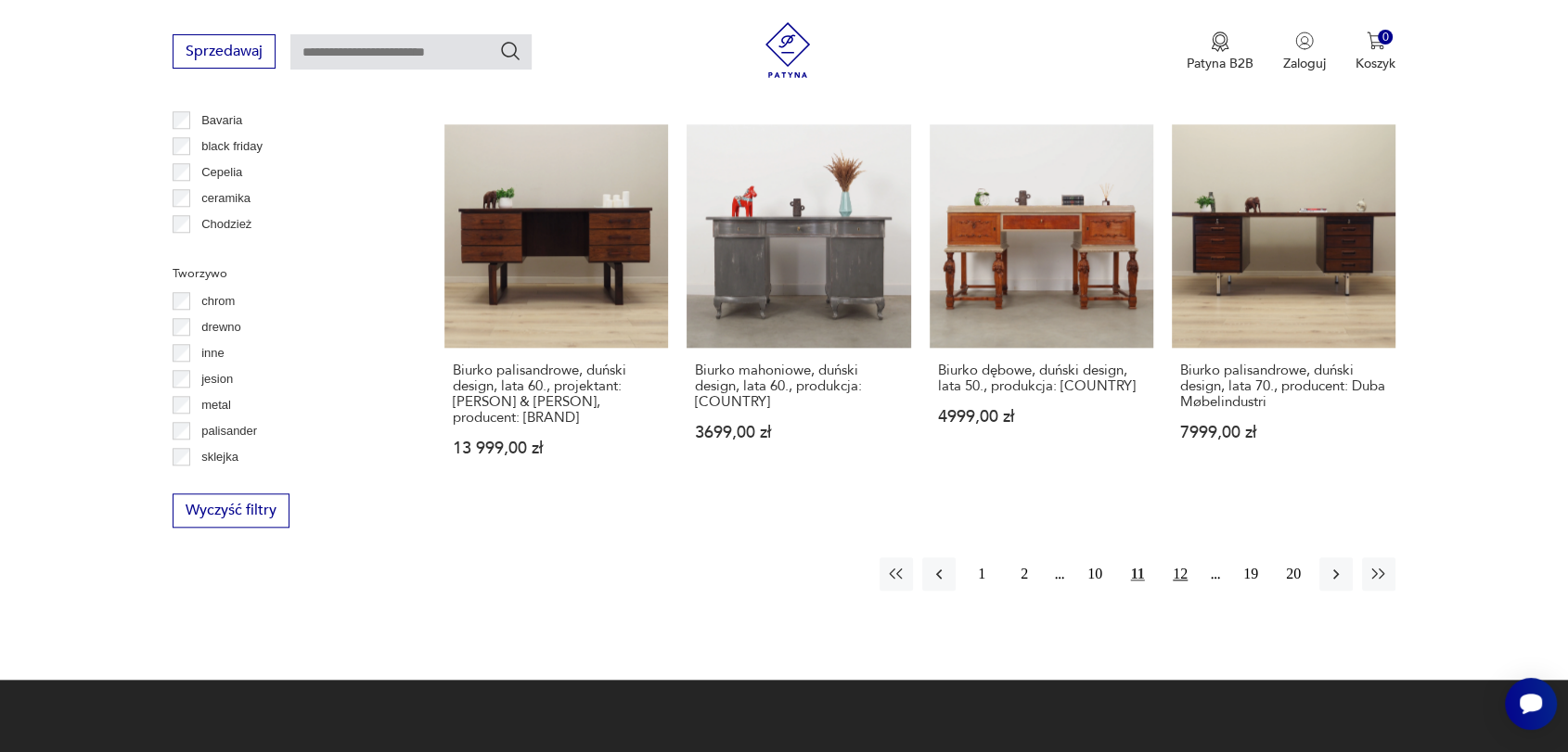 click on "12" at bounding box center [1180, 574] 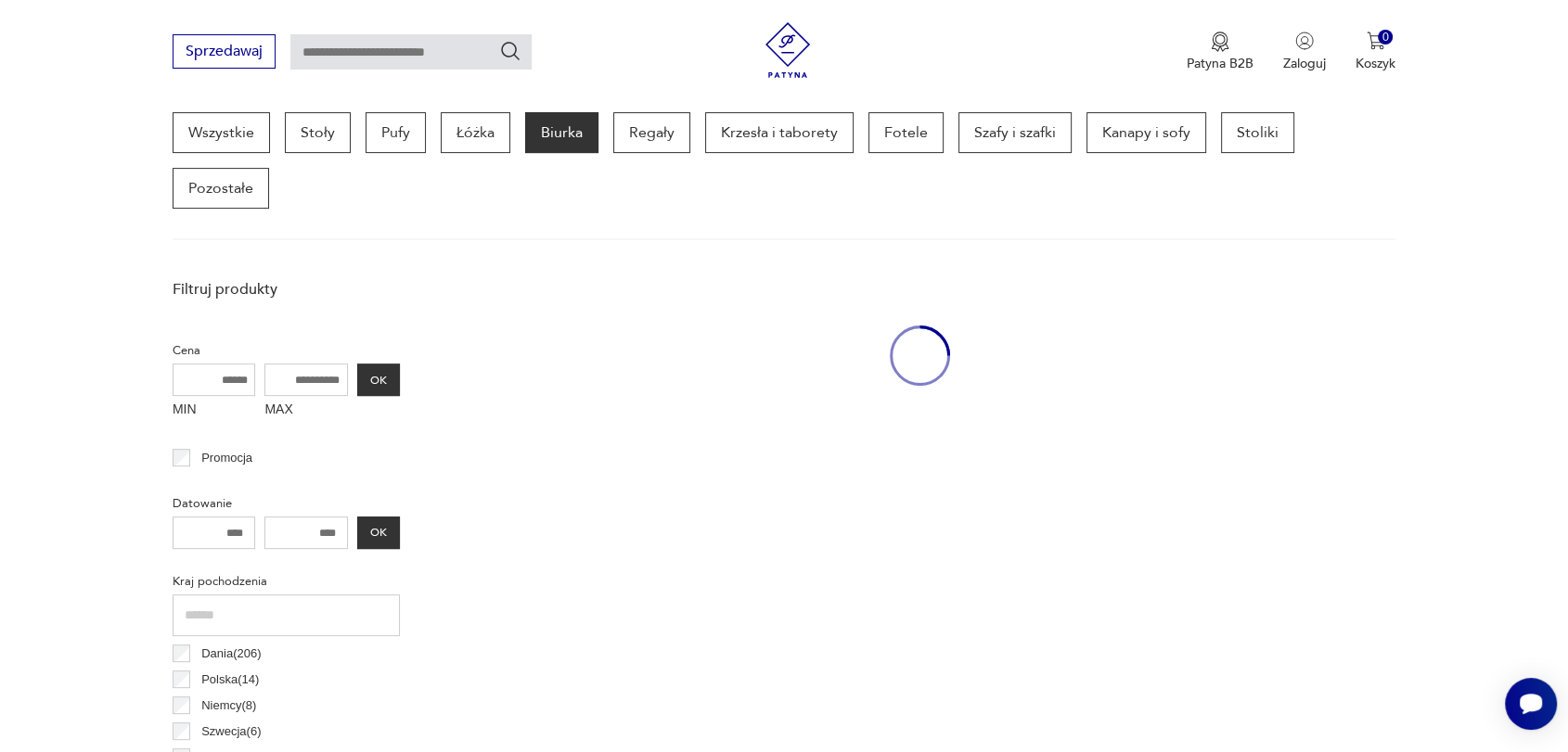 scroll, scrollTop: 491, scrollLeft: 0, axis: vertical 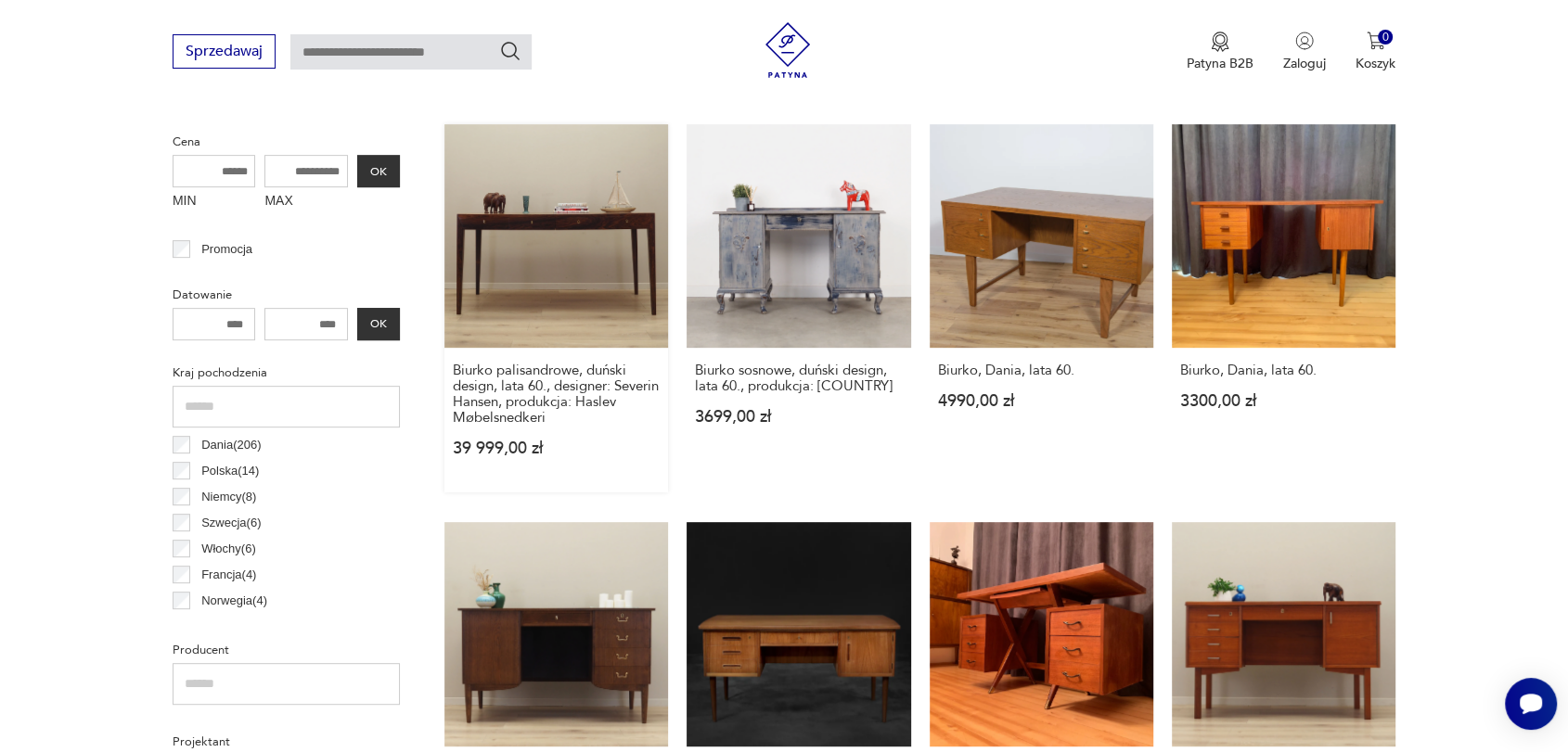 click on "Biurko palisandrowe, duński design, lata 60., designer: Severin Hansen, produkcja: Haslev Møbelsnedkeri [PRICE]" at bounding box center (556, 308) 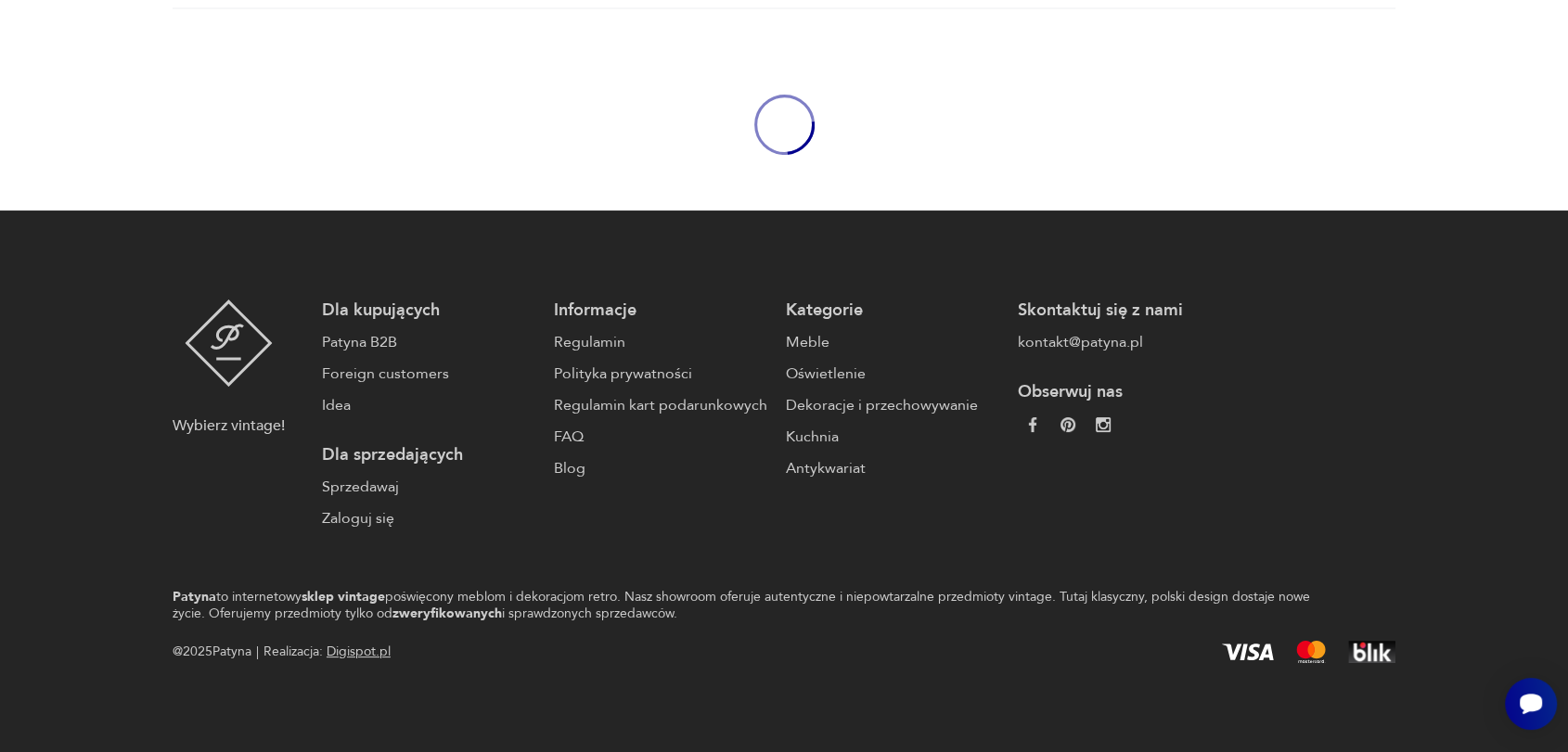 scroll, scrollTop: 0, scrollLeft: 0, axis: both 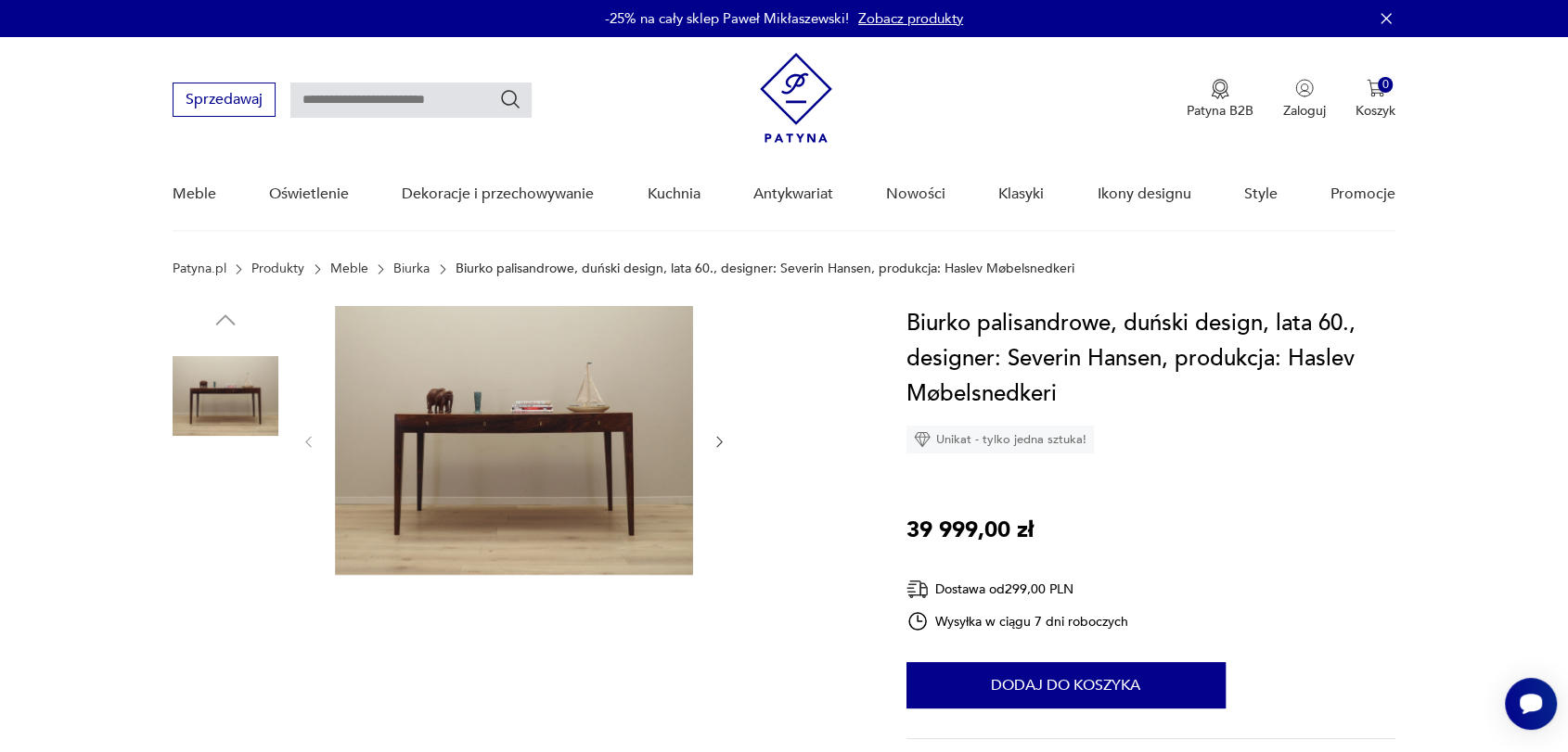 click at bounding box center [514, 440] 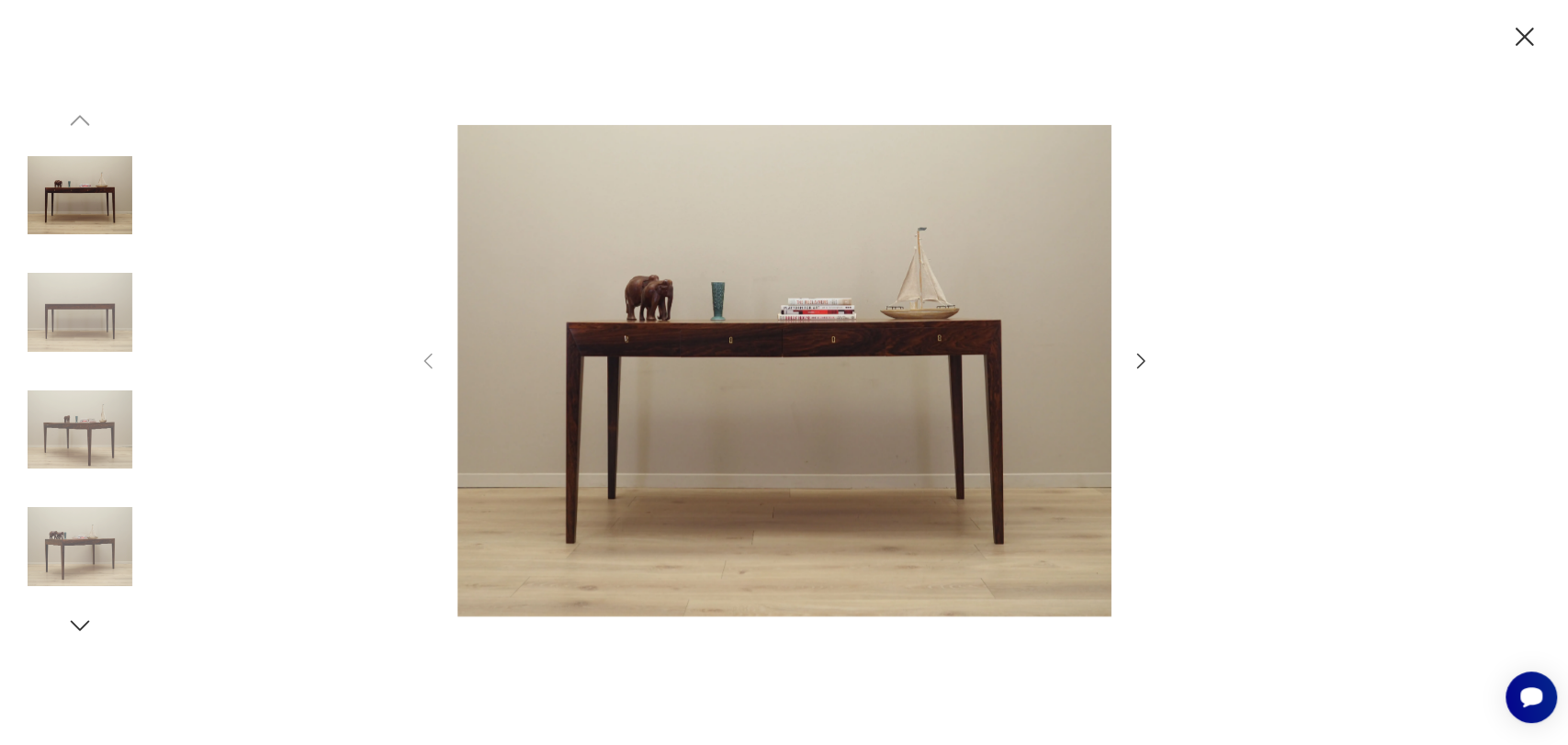 click 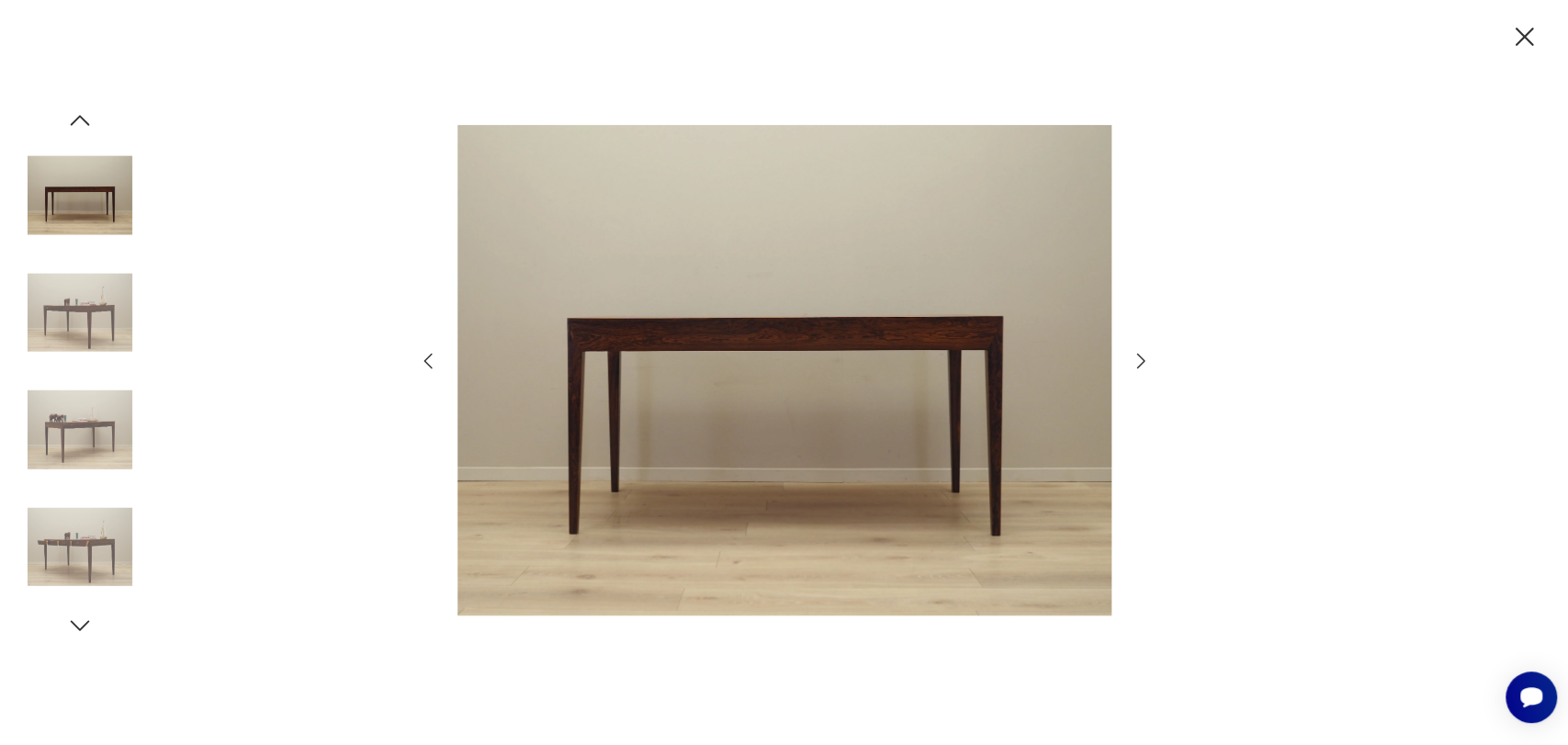 click 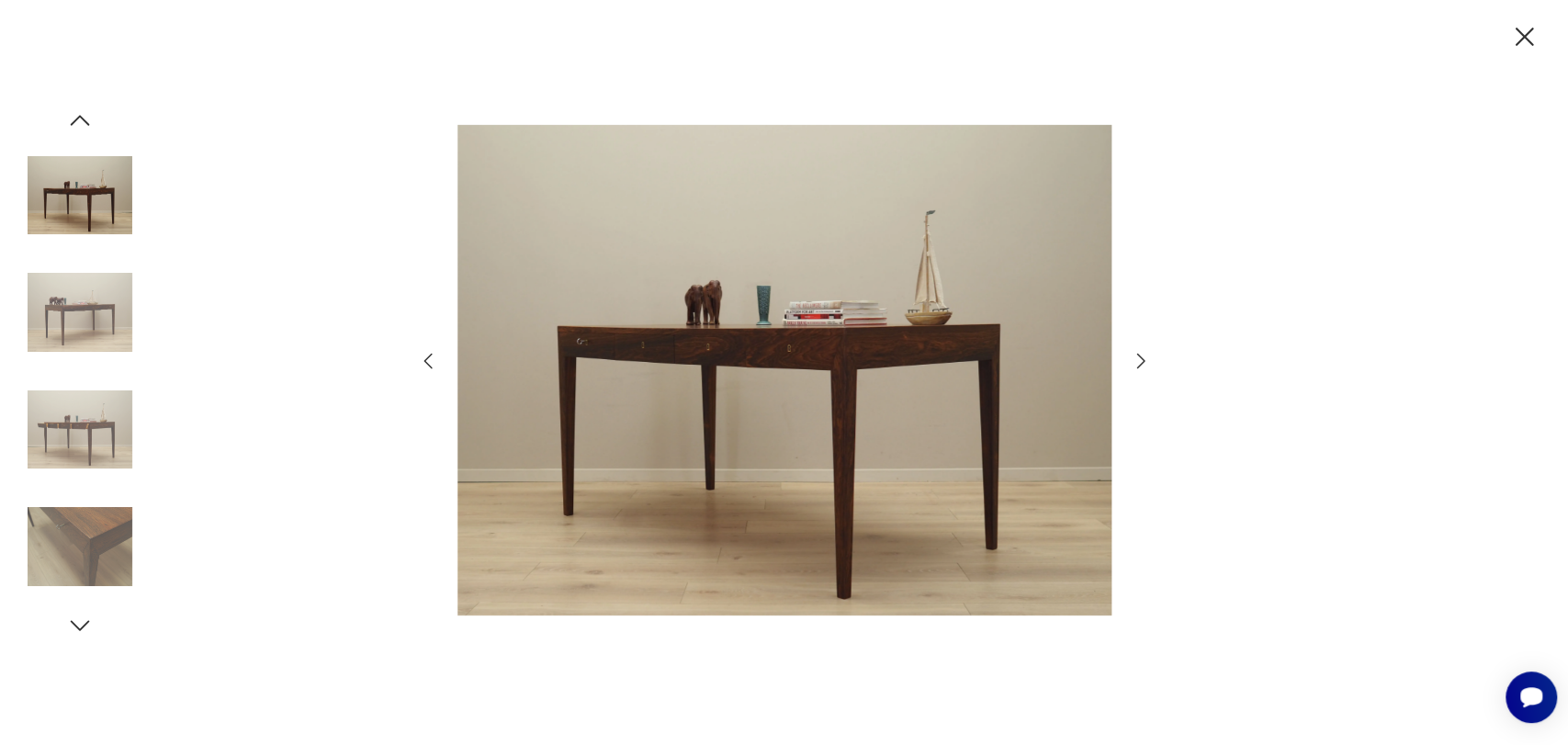 click 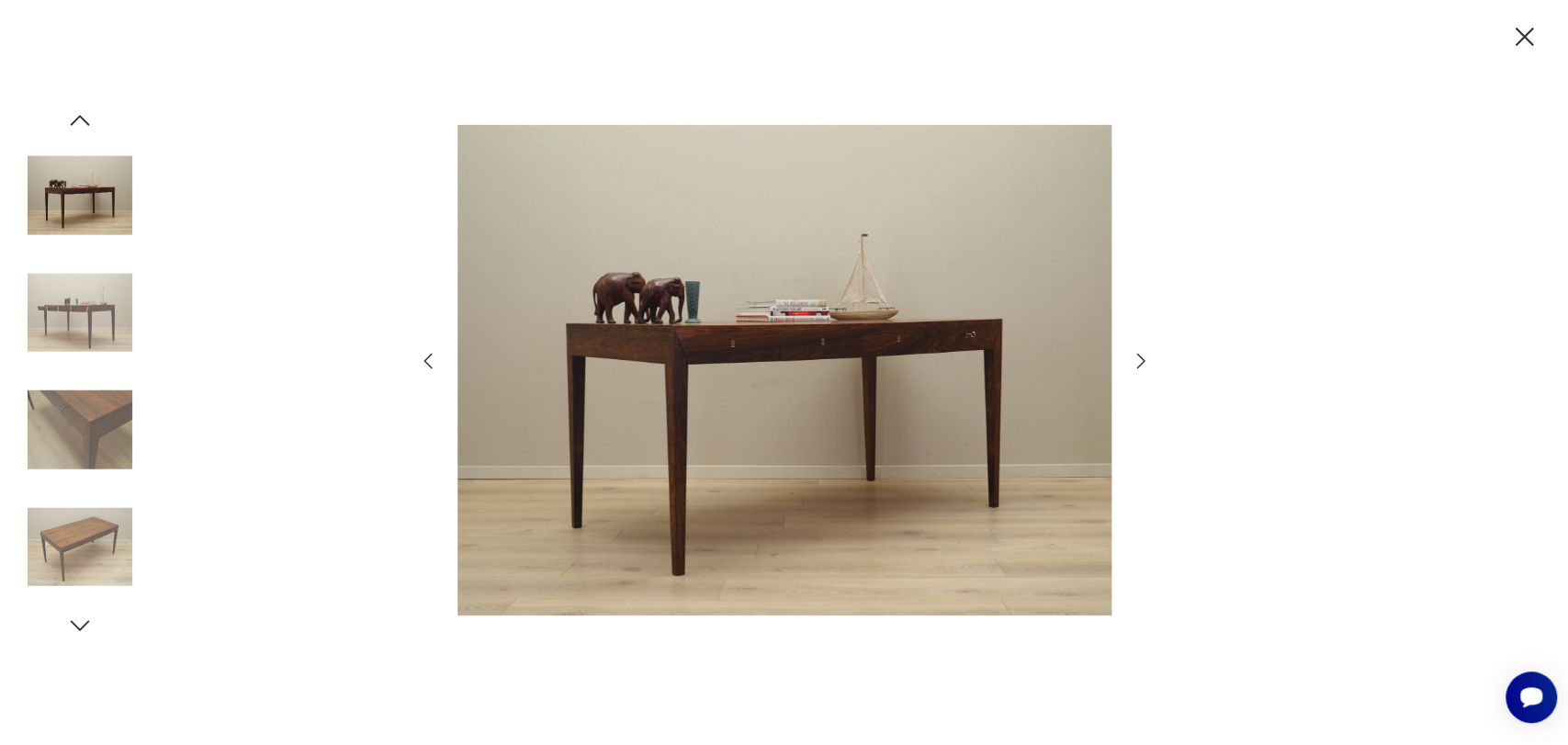 click 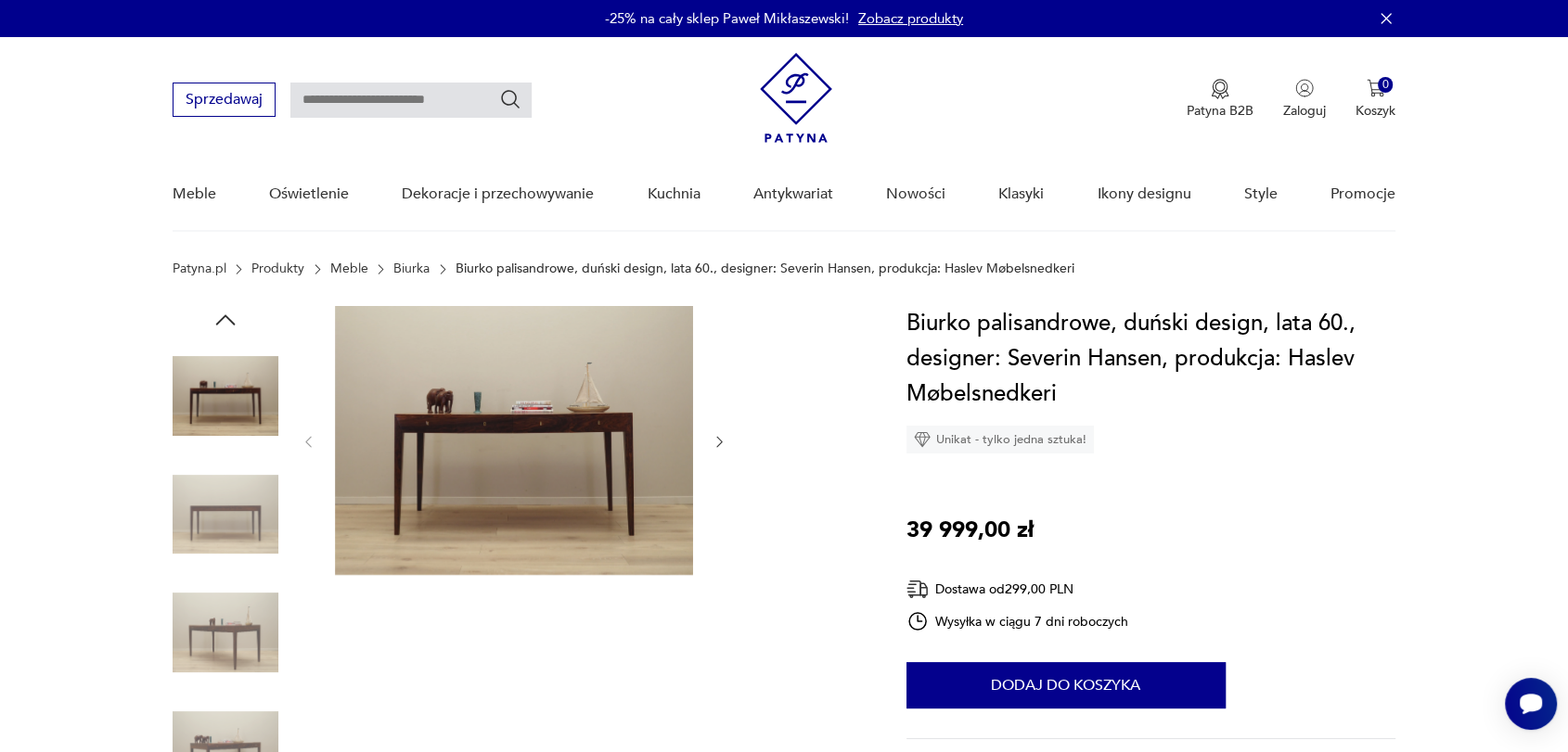 click at bounding box center (514, 440) 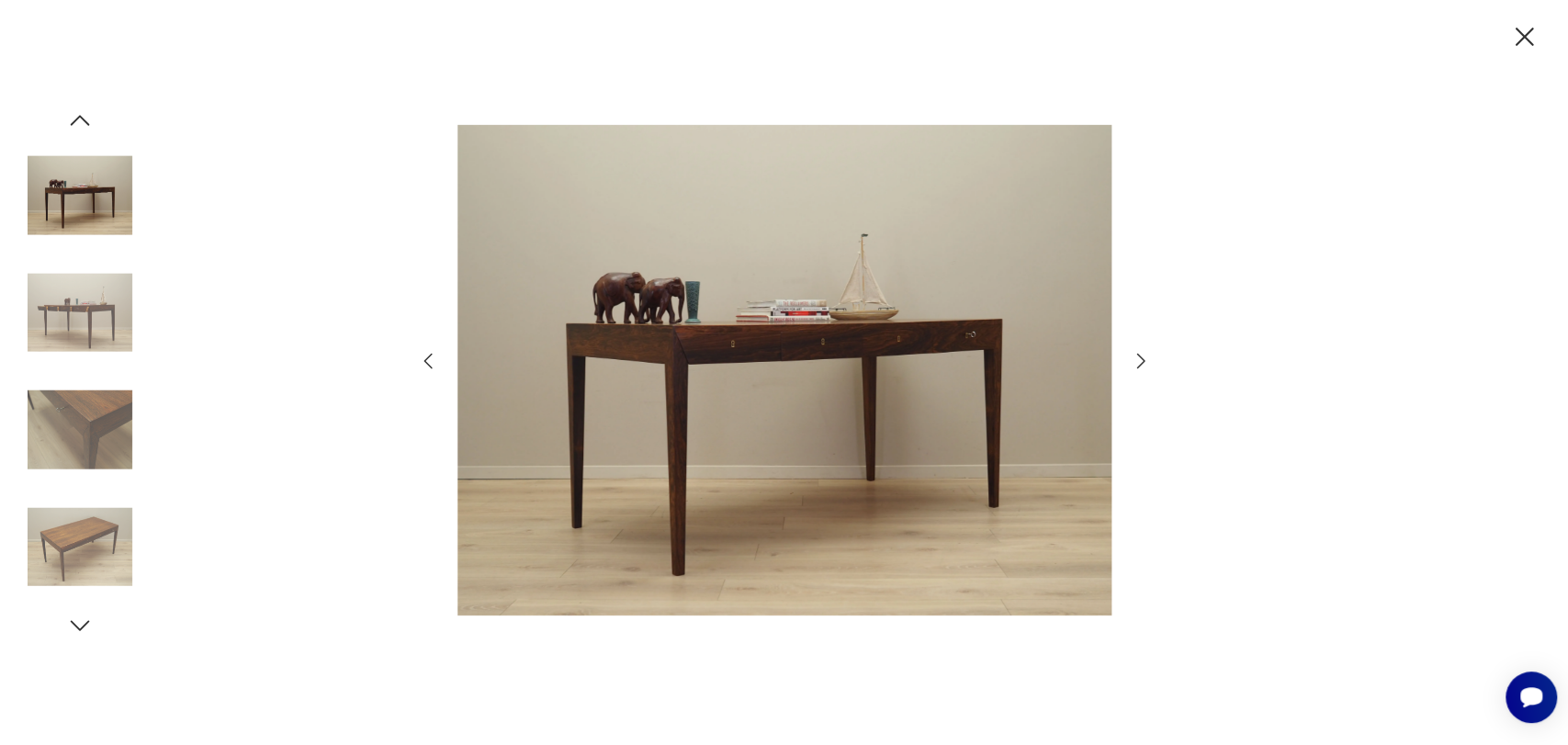 click at bounding box center (784, 370) 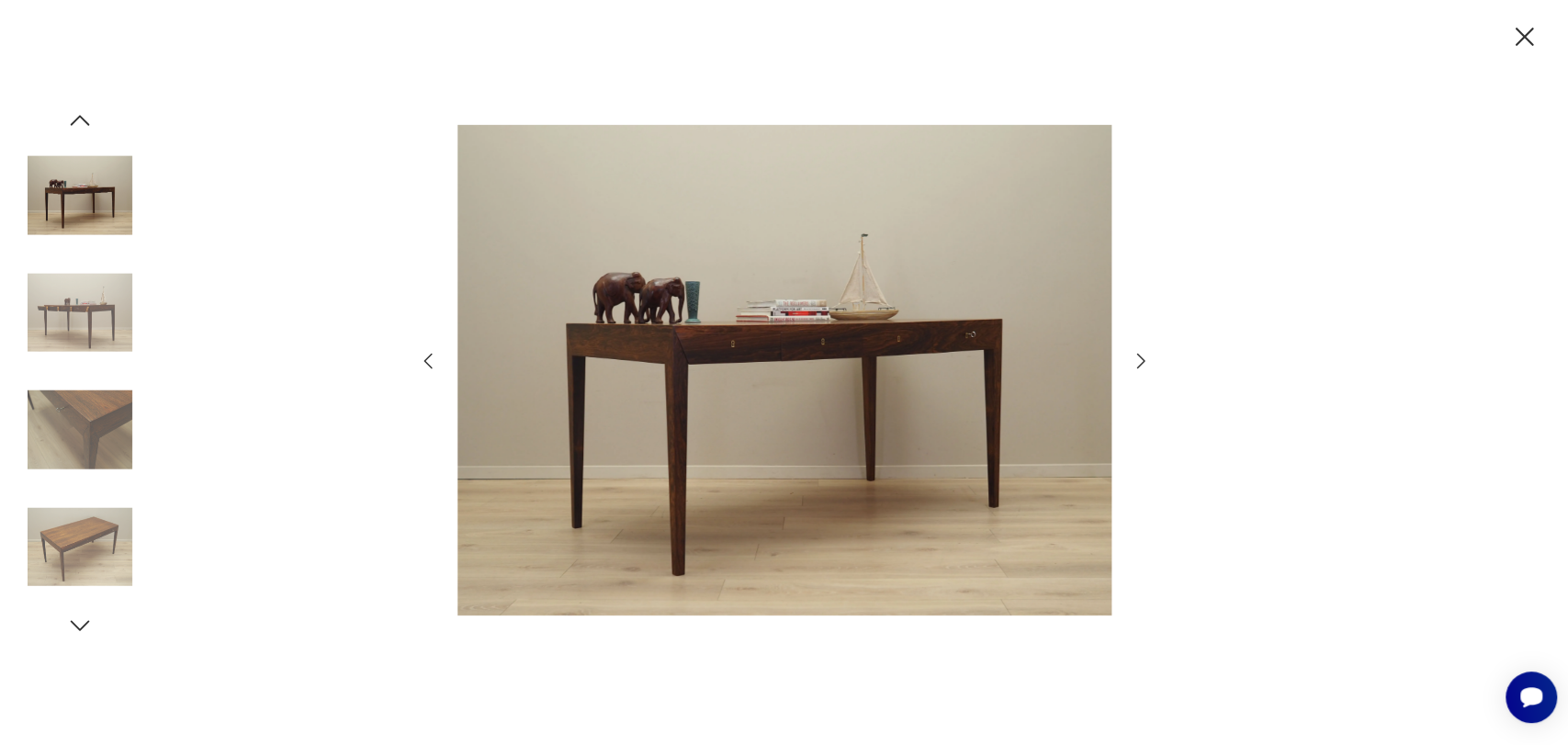 click 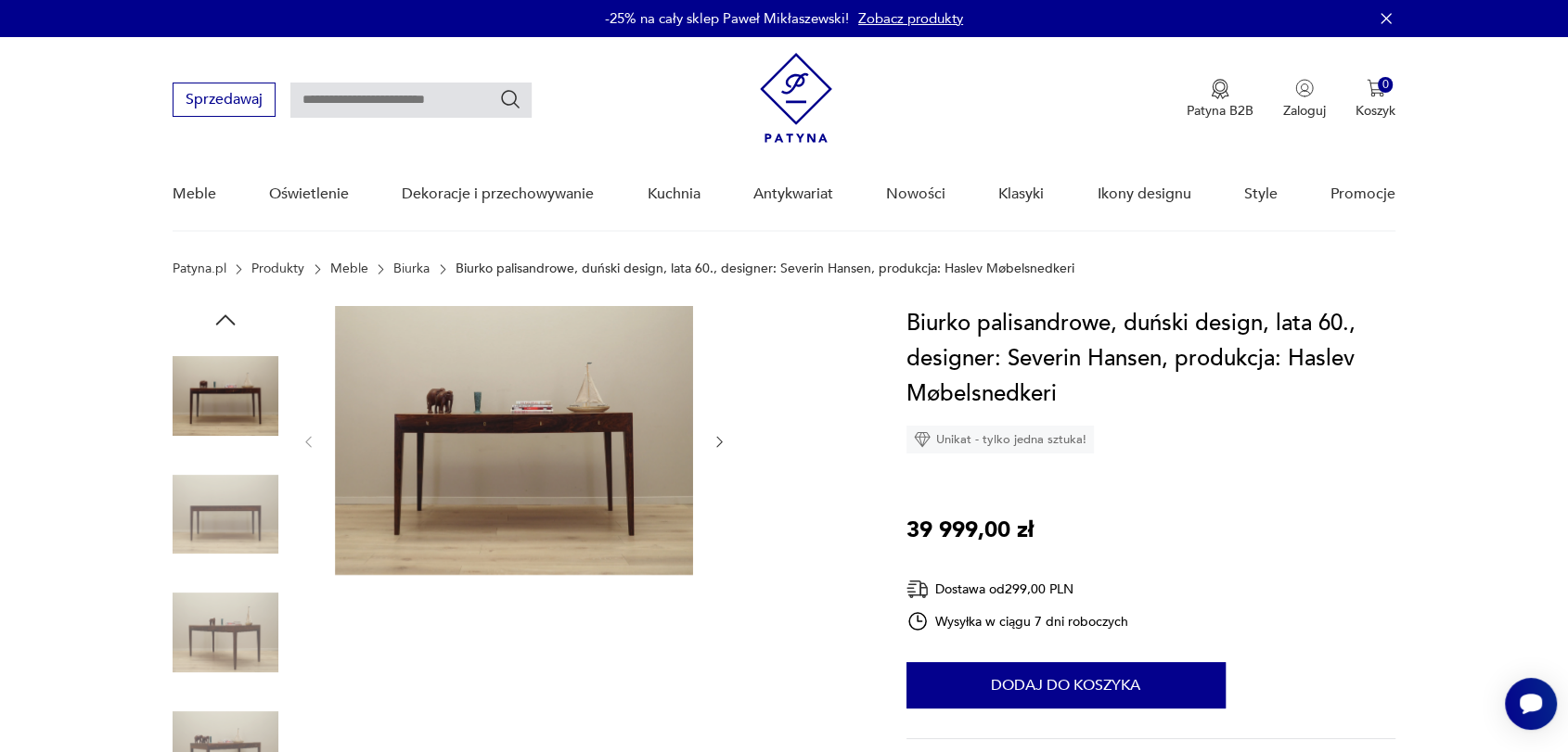 scroll, scrollTop: 710, scrollLeft: 0, axis: vertical 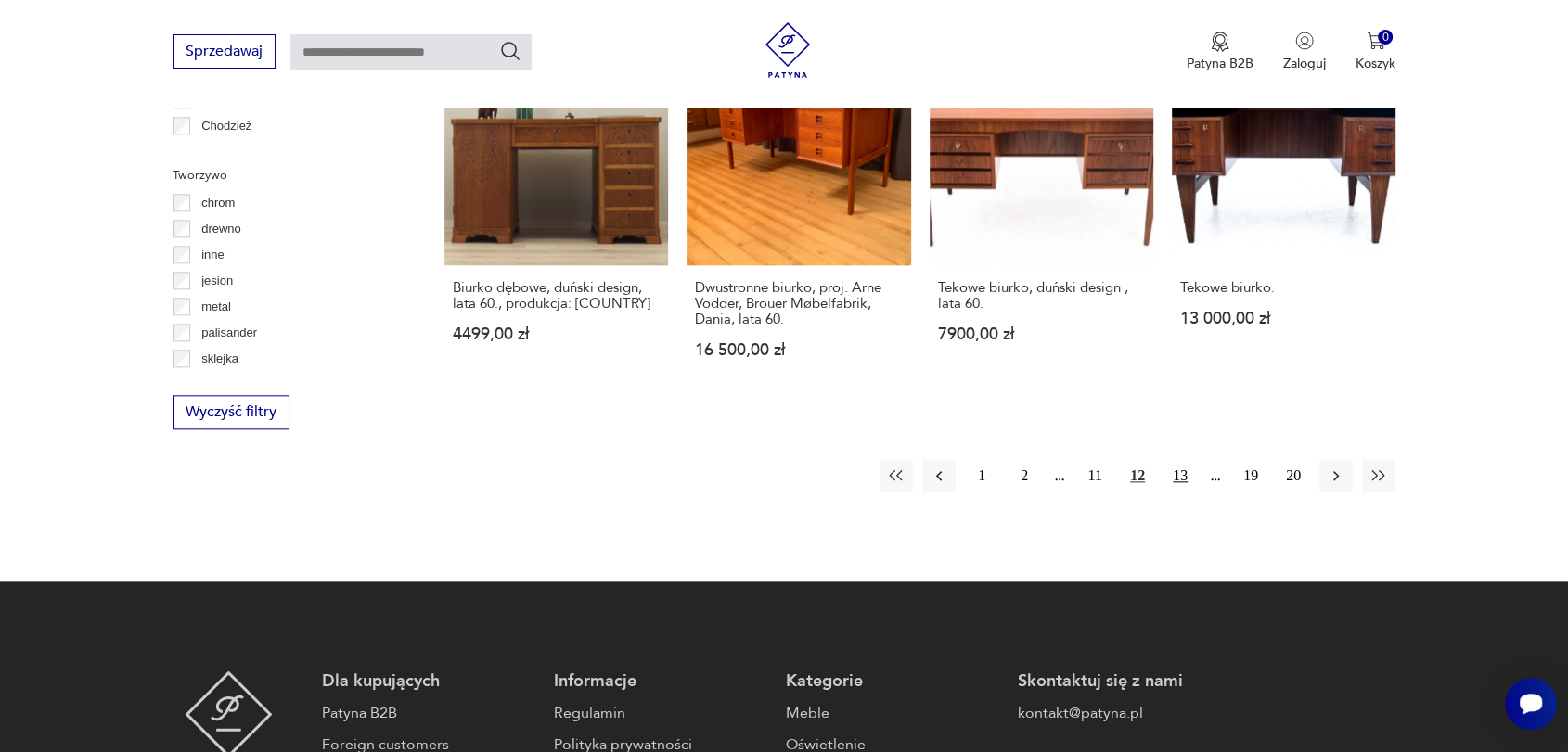 click on "13" at bounding box center (1180, 476) 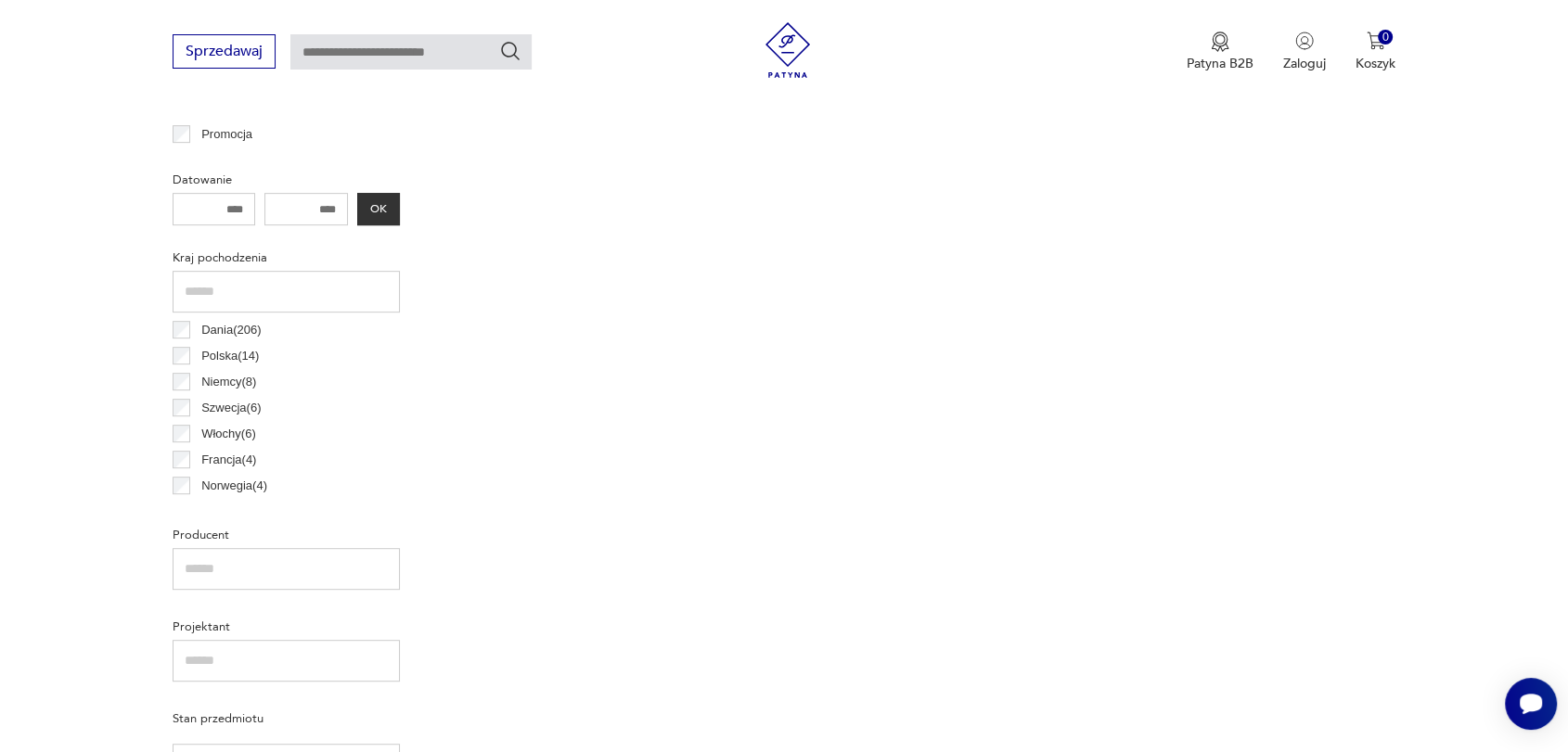 scroll, scrollTop: 491, scrollLeft: 0, axis: vertical 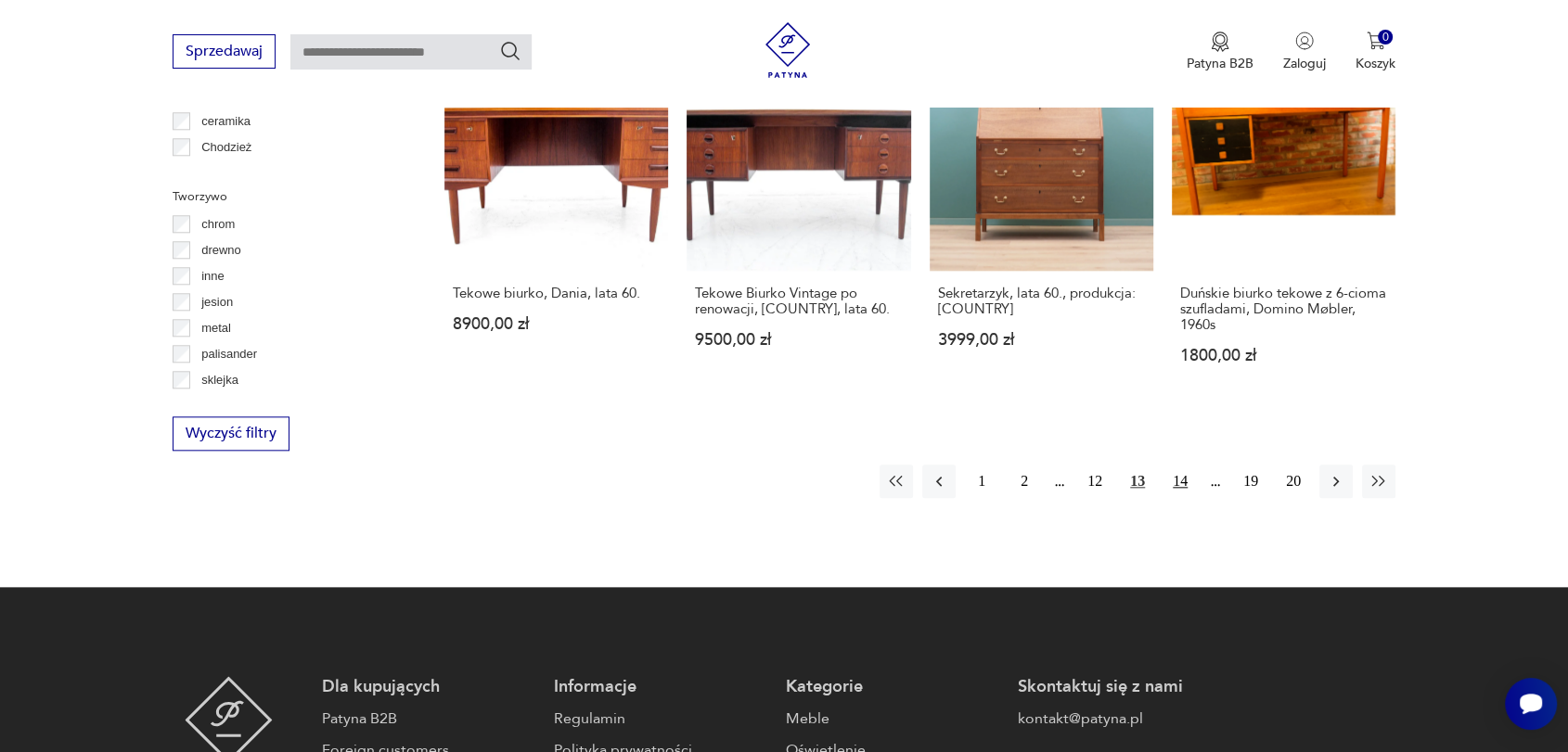 click on "14" at bounding box center (1180, 481) 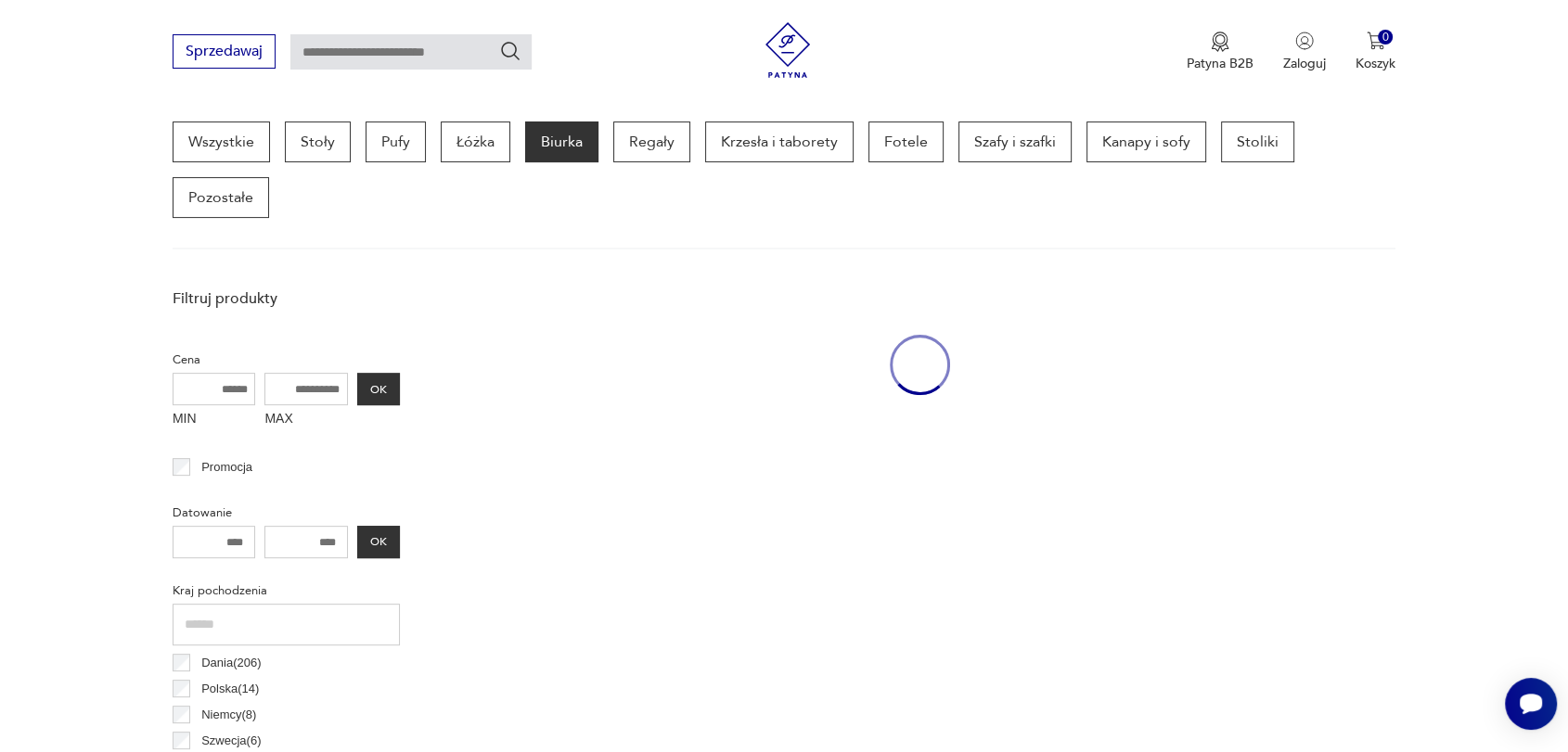 scroll, scrollTop: 491, scrollLeft: 0, axis: vertical 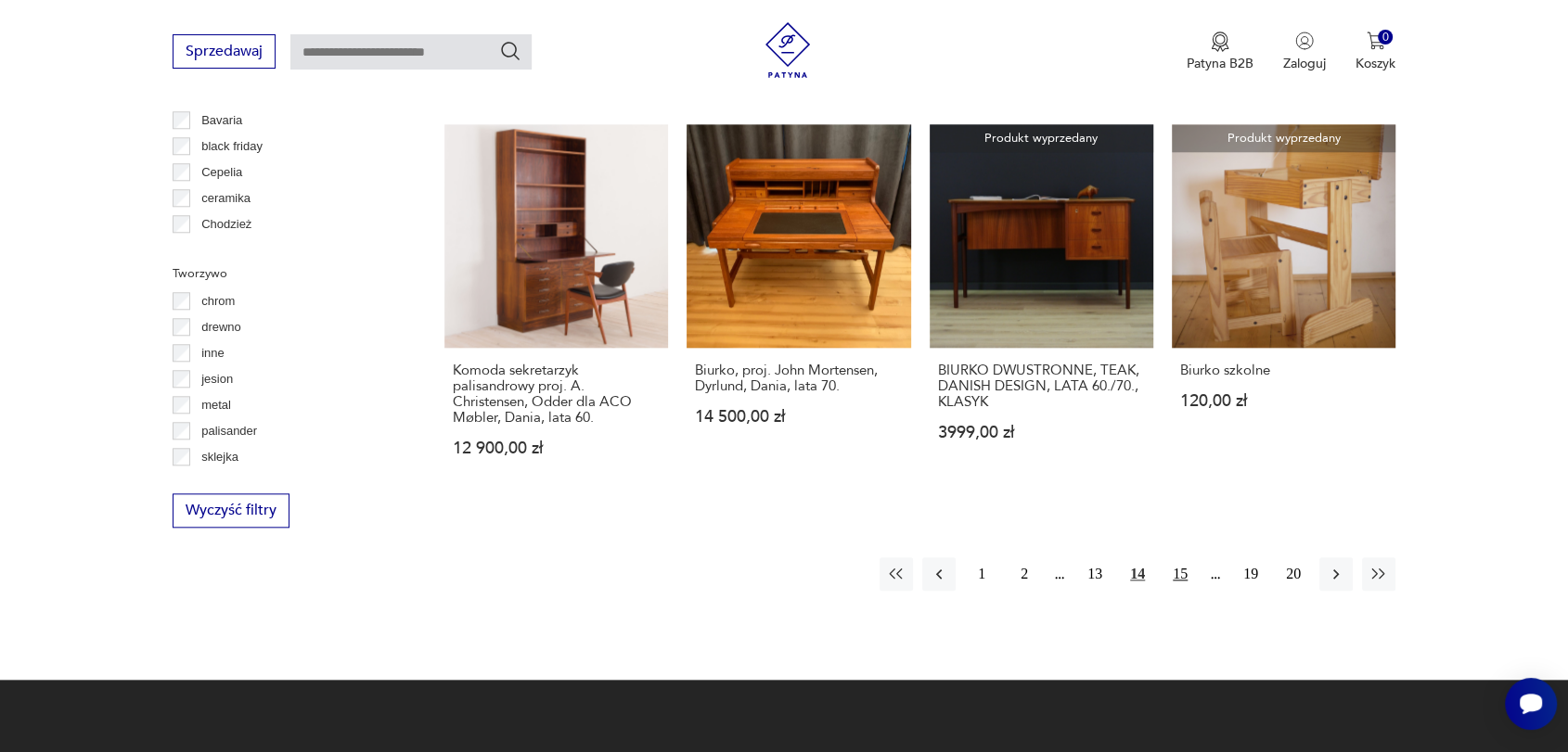click on "15" at bounding box center [1180, 574] 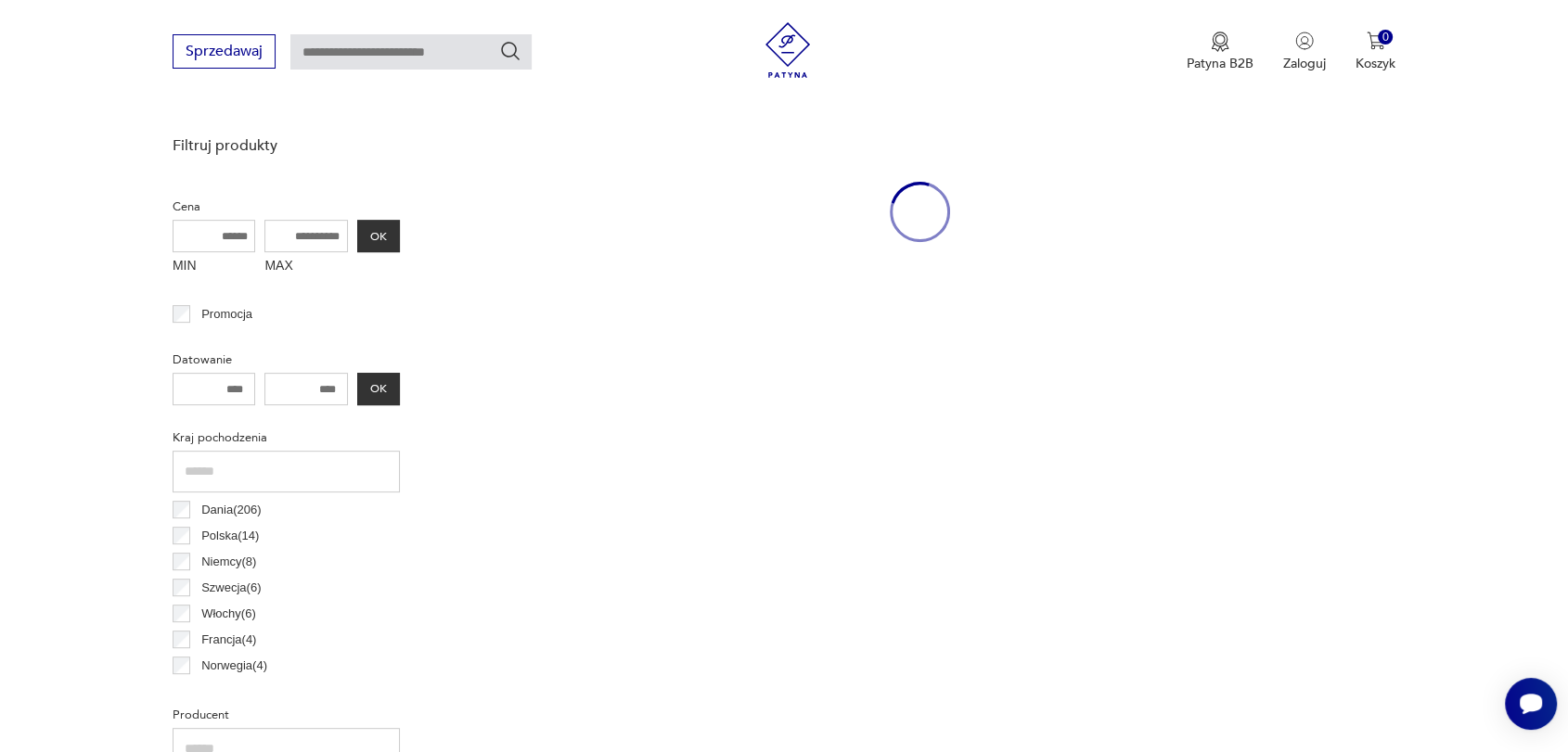 scroll, scrollTop: 491, scrollLeft: 0, axis: vertical 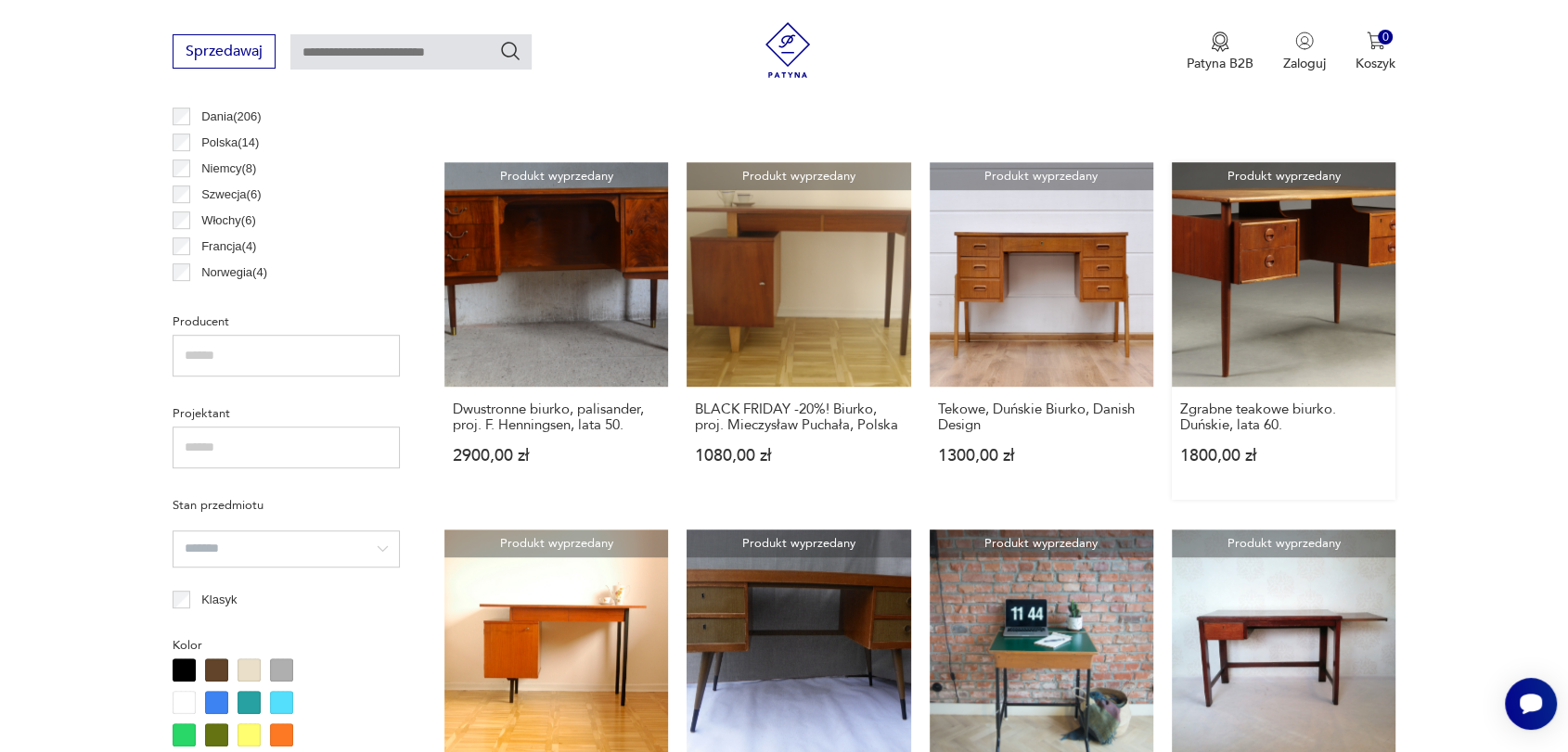 click on "Produkt wyprzedany Zgrabne teakowe biurko. Duńskie, lata 60. 1800,00 zł" at bounding box center [1283, 330] 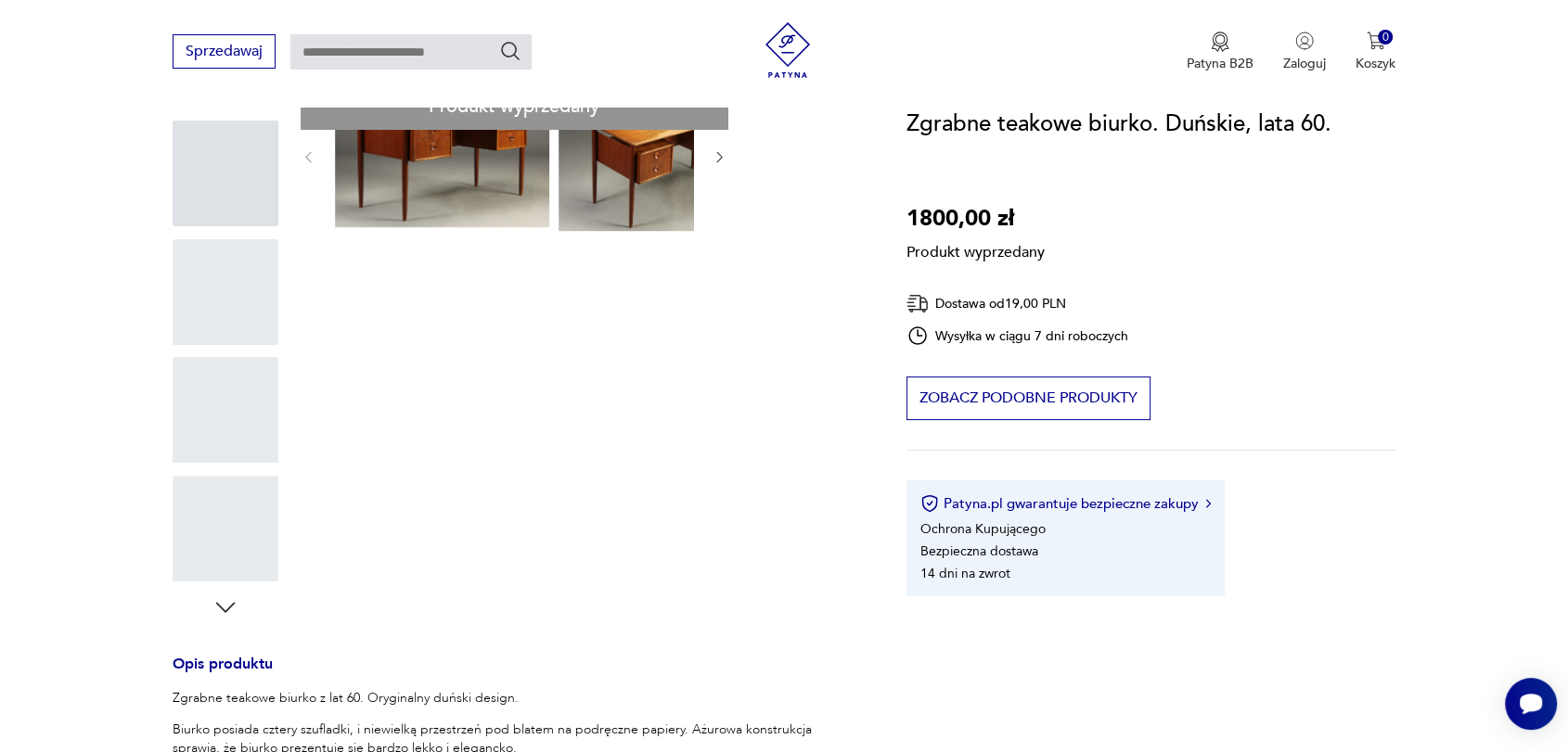 scroll, scrollTop: 0, scrollLeft: 0, axis: both 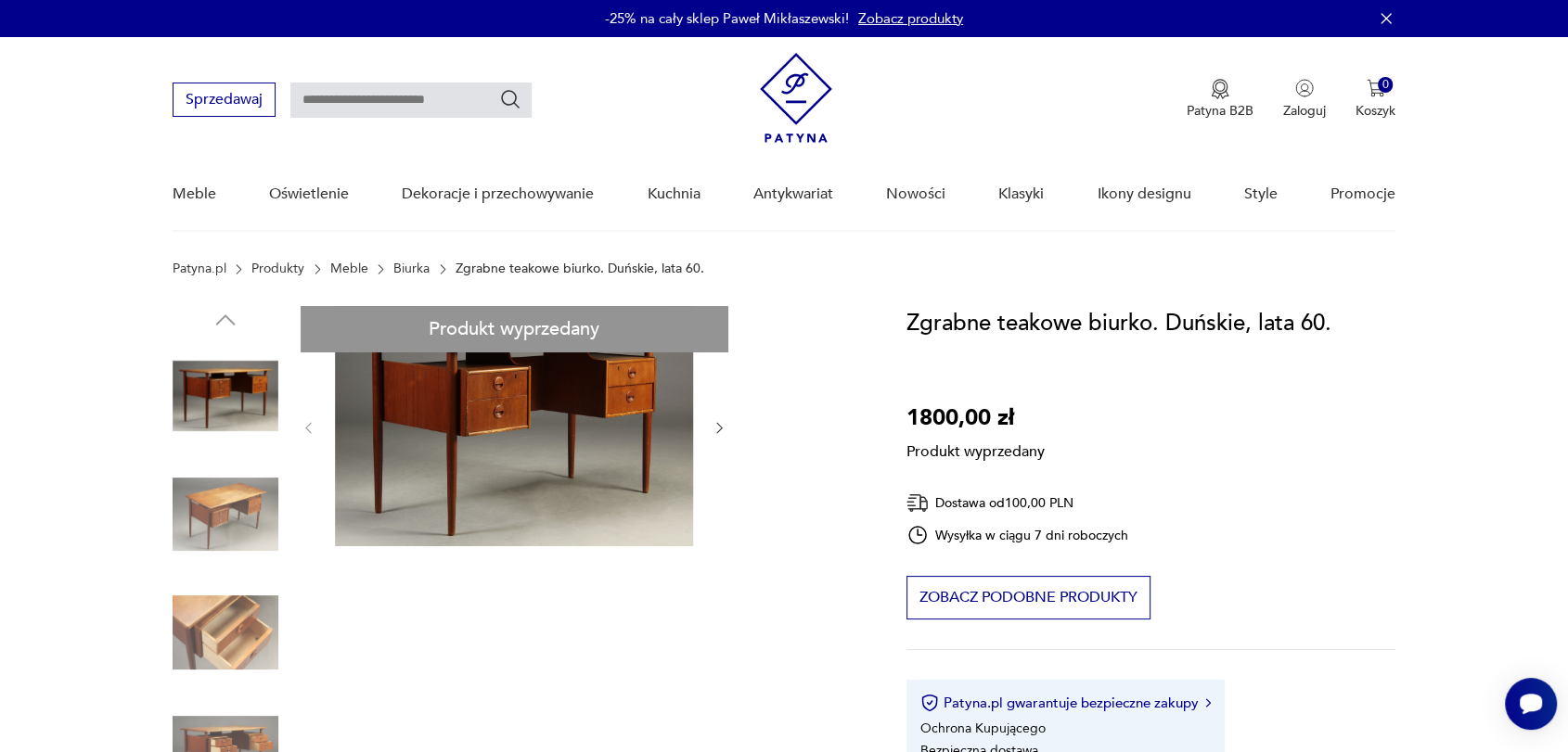 click on "Produkt wyprzedany Opis produktu Zgrabne teakowe biurko z lat 60. Oryginalny duński design.
Biurko posiada cztery szufladki, i niewielką przestrzeń pod blatem na podręczne papiery. Ażurowa konstrukcja sprawia, że biurko prezentuje się bardzo lekko i elegancko.
Biurko nosi normalne ślady wieloletniego użytkowania. Gotowe do wstawienia, jednak dla wymagających konieczna będzie niewielka renowacja. Rozwiń więcej Szczegóły produktu Stan:   do renowacji Wysokość :   76 Szerokość :   130 Głębokość :   65 Kolor:   brązowy Datowanie :   1960 - 1970 Kolory :   brown Kraj pochodzenia :   [COUNTRY] Tworzywo :   drewno, teak, inne Miasto Sprzedawcy :   [CITY] Tagi:   retro ,  vintage ,  PRL Rozwiń więcej O sprzedawcy sopolish Zweryfikowany sprzedawca Od 9 lat z Patyną Dostawa i zwroty Dostępne formy dostawy: Kurier   100,00 PLN Odbior osobisty   0,00 PLN Zwroty: Jeśli z jakiegokolwiek powodu chcesz zwrócić zamówiony przedmiot, masz na to   14 dni od momentu otrzymania przesyłki." at bounding box center [517, 892] 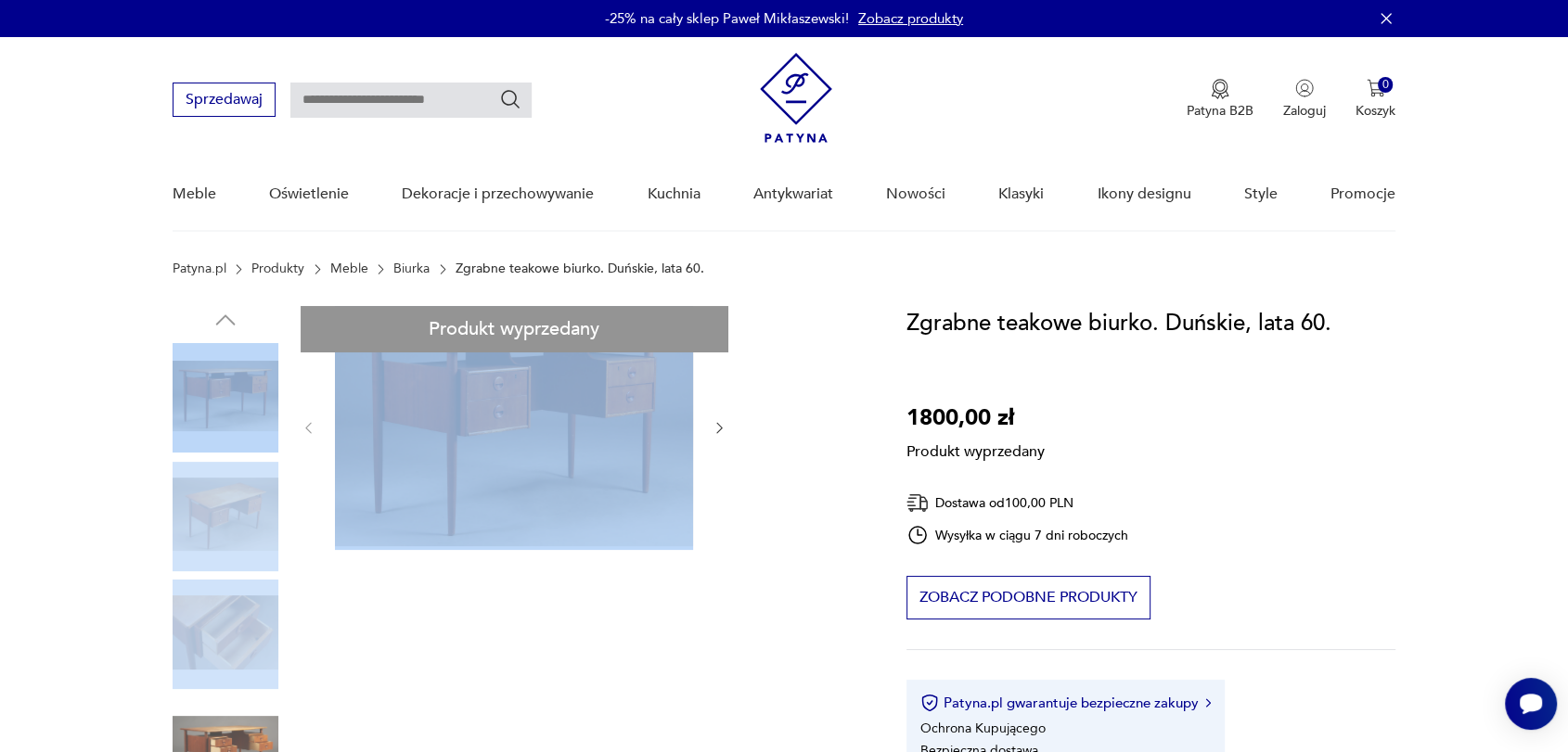 drag, startPoint x: 225, startPoint y: 629, endPoint x: 500, endPoint y: 414, distance: 349.07019 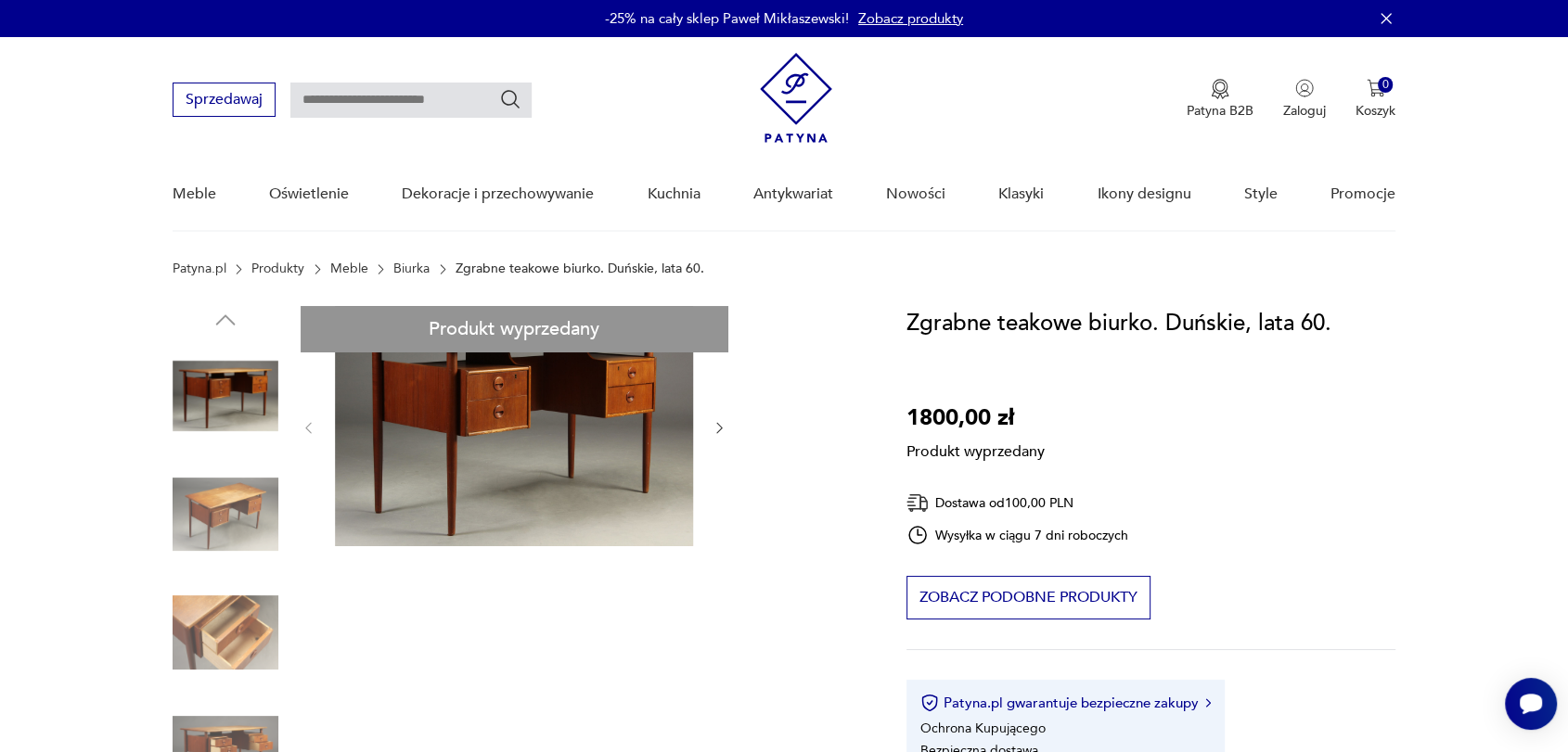 click on "Produkt wyprzedany Opis produktu Zgrabne teakowe biurko z lat 60. Oryginalny duński design.
Biurko posiada cztery szufladki, i niewielką przestrzeń pod blatem na podręczne papiery. Ażurowa konstrukcja sprawia, że biurko prezentuje się bardzo lekko i elegancko.
Biurko nosi normalne ślady wieloletniego użytkowania. Gotowe do wstawienia, jednak dla wymagających konieczna będzie niewielka renowacja. Rozwiń więcej Szczegóły produktu Stan:   do renowacji Wysokość :   76 Szerokość :   130 Głębokość :   65 Kolor:   brązowy Datowanie :   1960 - 1970 Kolory :   brown Kraj pochodzenia :   [COUNTRY] Tworzywo :   drewno, teak, inne Miasto Sprzedawcy :   [CITY] Tagi:   retro ,  vintage ,  PRL Rozwiń więcej O sprzedawcy sopolish Zweryfikowany sprzedawca Od 9 lat z Patyną Dostawa i zwroty Dostępne formy dostawy: Kurier   100,00 PLN Odbior osobisty   0,00 PLN Zwroty: Jeśli z jakiegokolwiek powodu chcesz zwrócić zamówiony przedmiot, masz na to   14 dni od momentu otrzymania przesyłki." at bounding box center (517, 892) 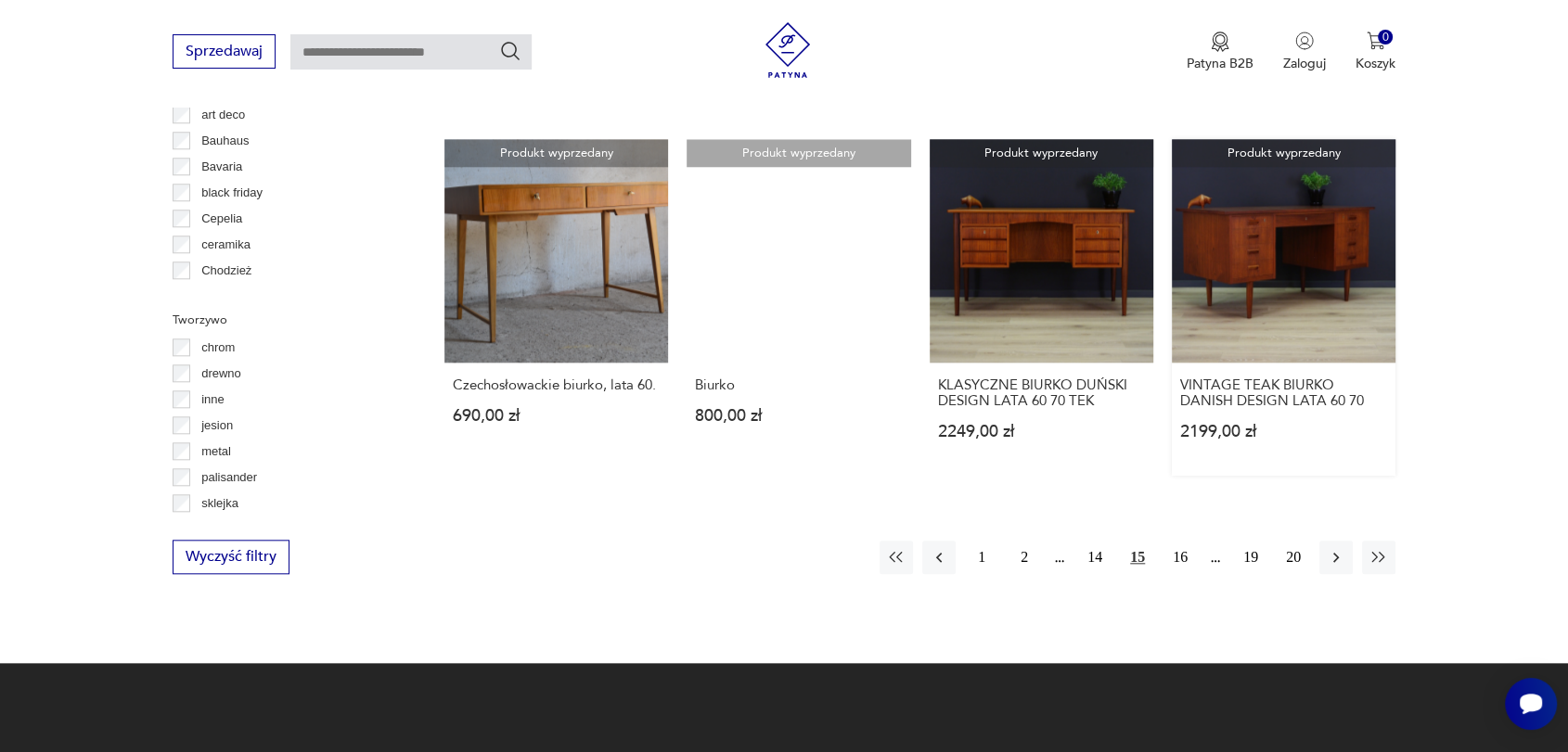 scroll, scrollTop: 1713, scrollLeft: 0, axis: vertical 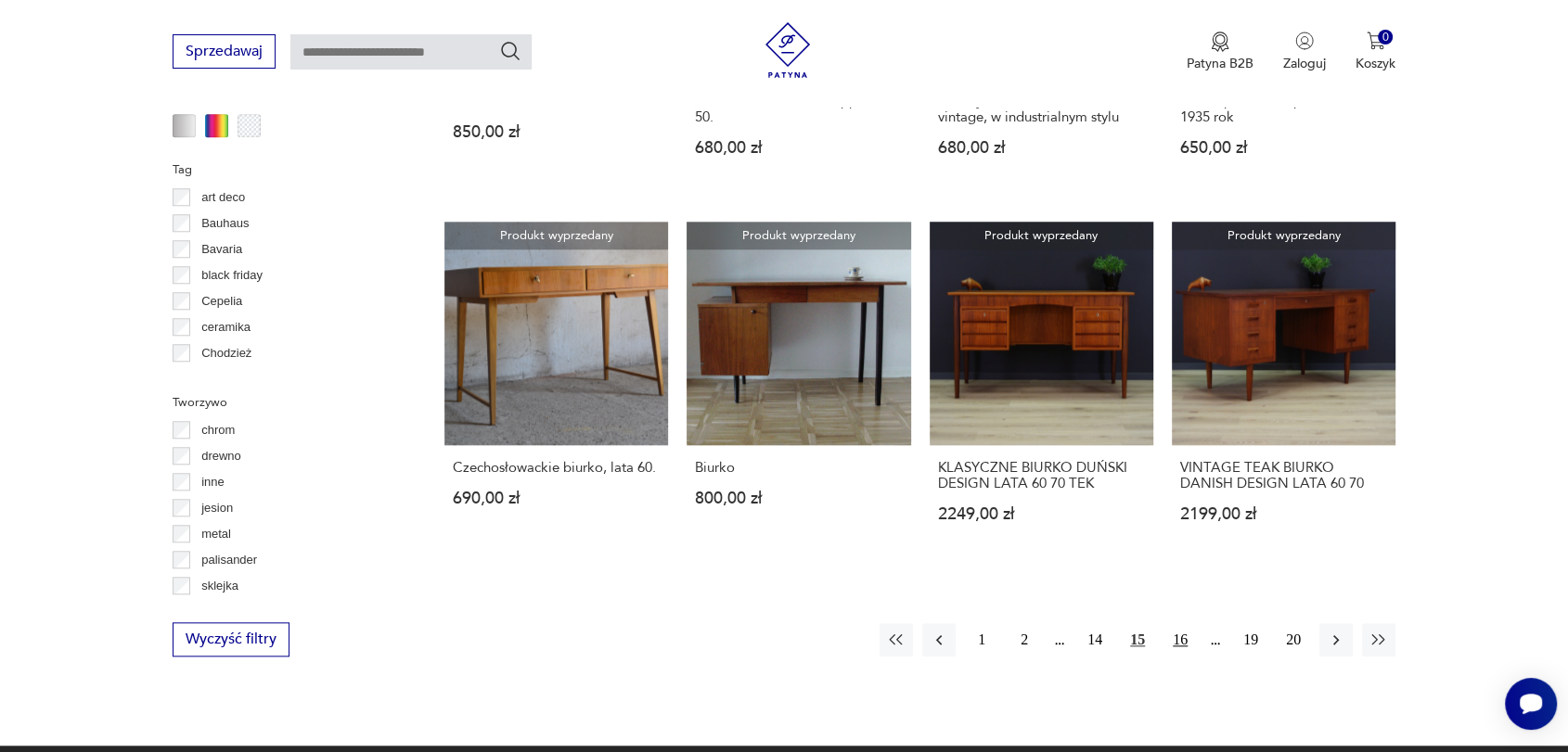 click on "16" at bounding box center (1180, 640) 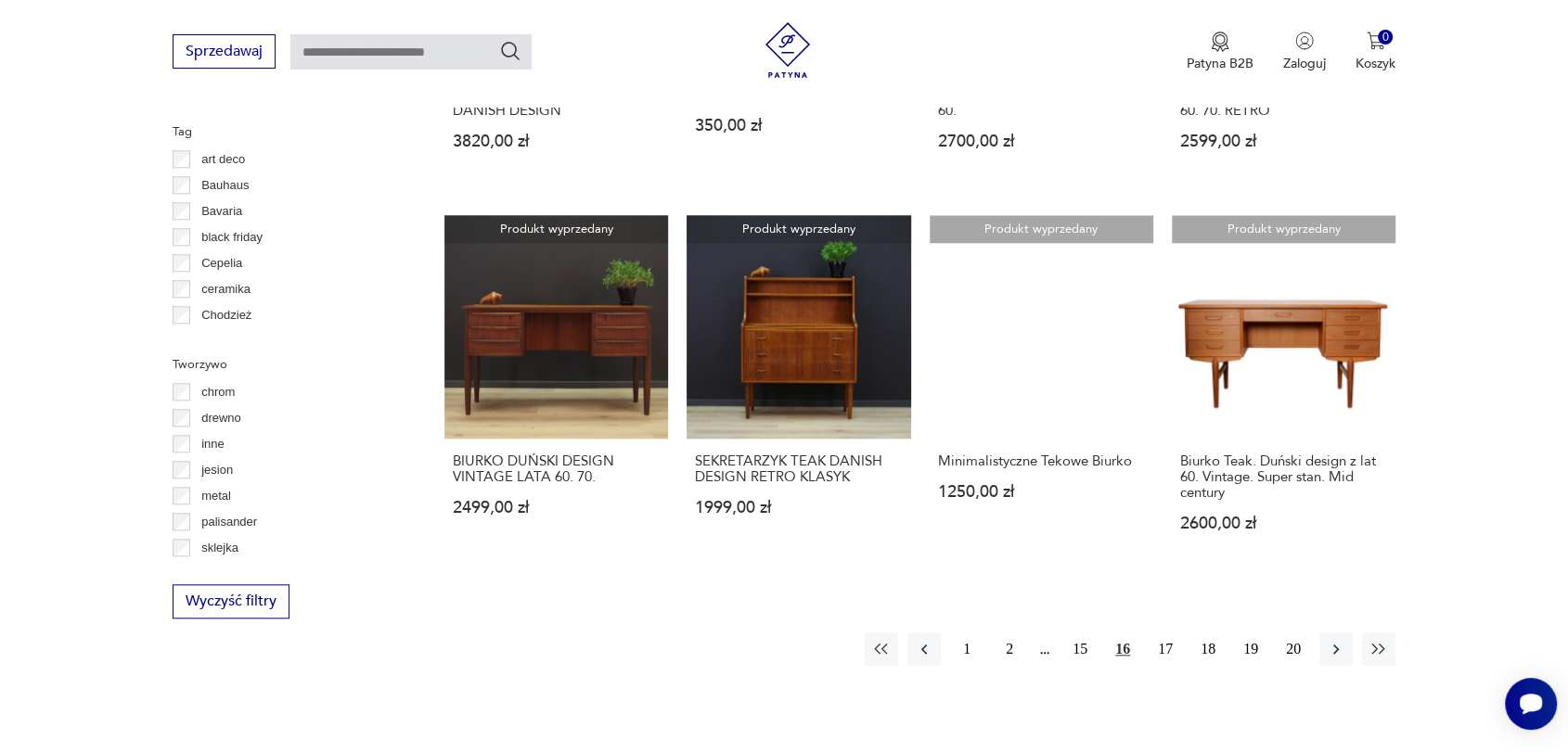 scroll, scrollTop: 1765, scrollLeft: 0, axis: vertical 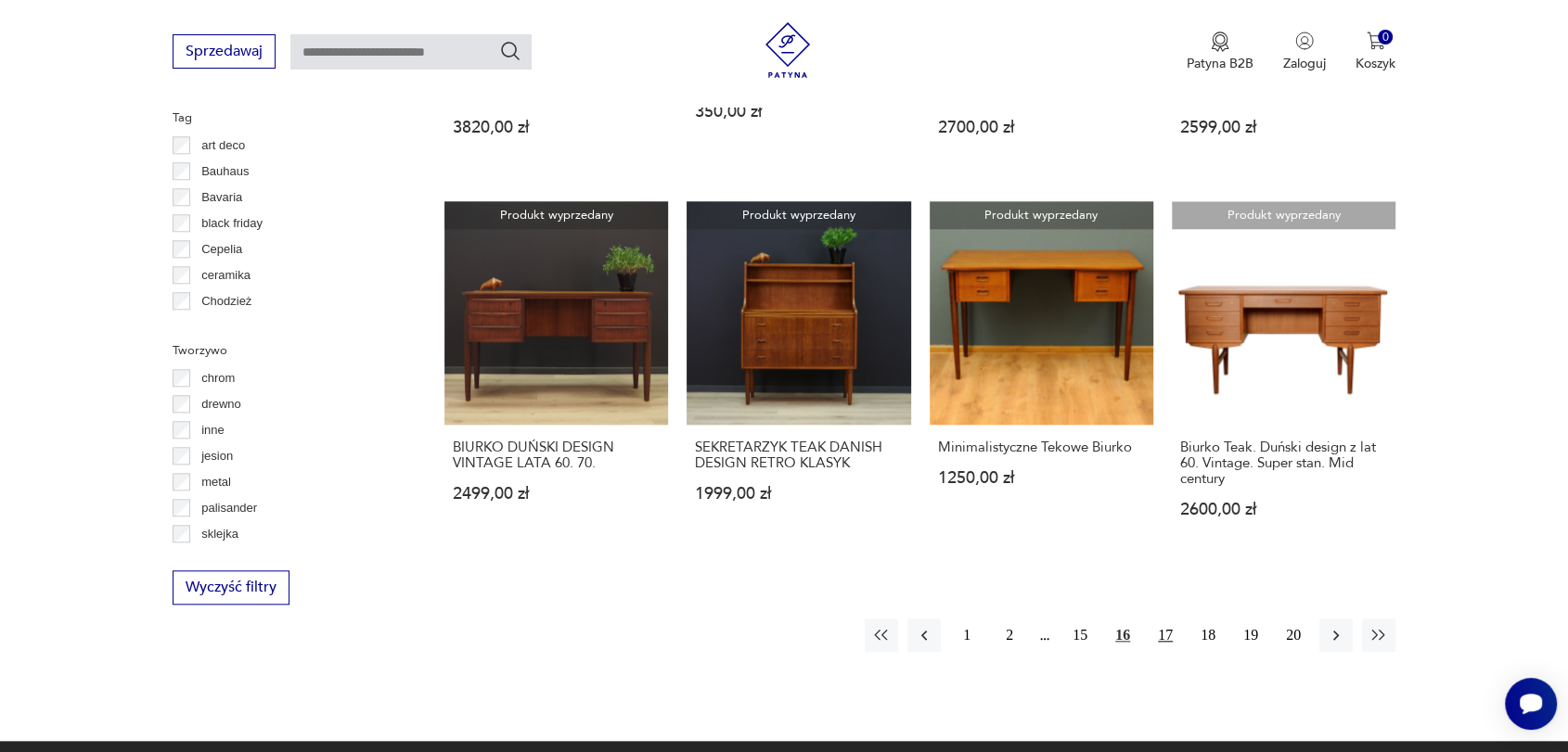 click on "17" at bounding box center (1165, 635) 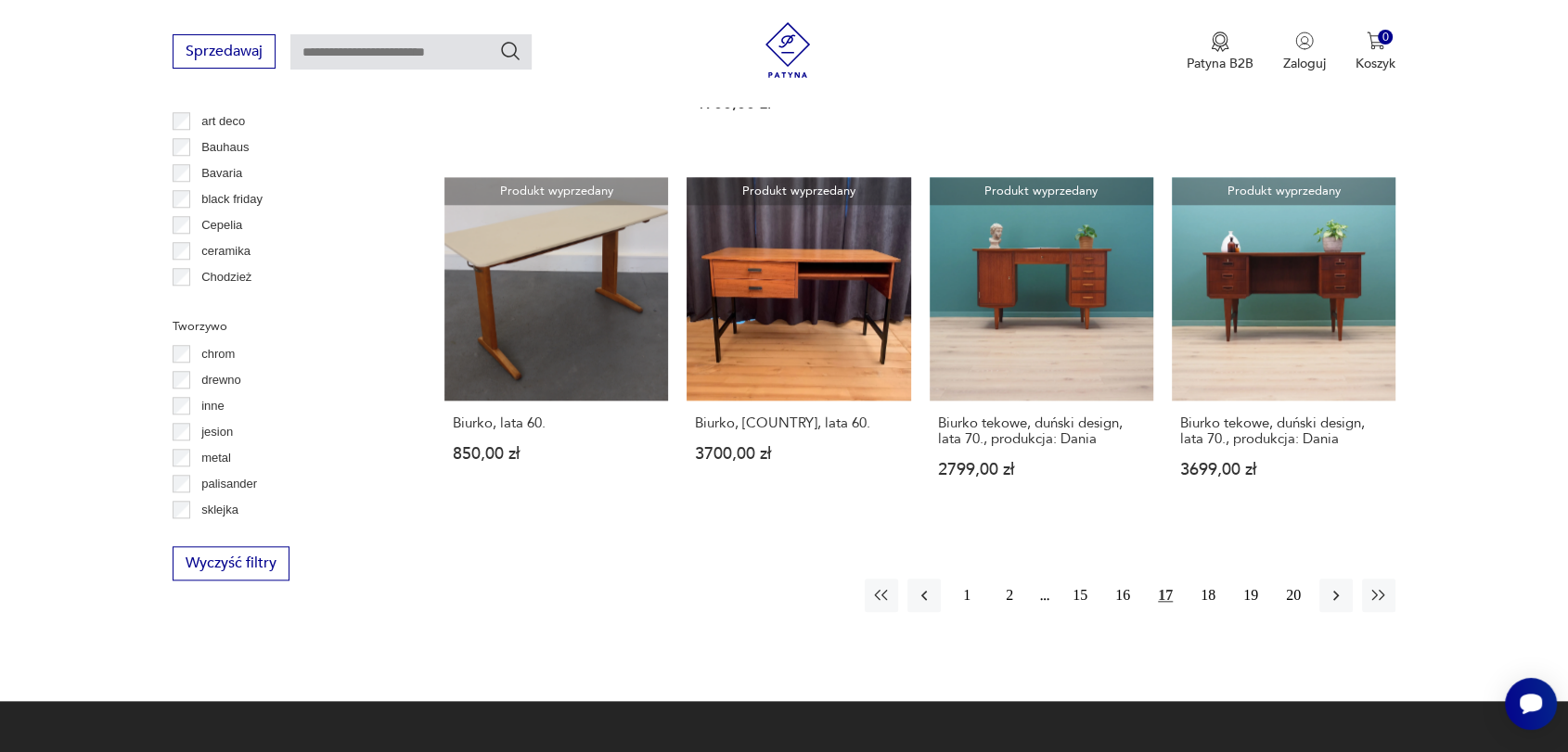 scroll, scrollTop: 1806, scrollLeft: 0, axis: vertical 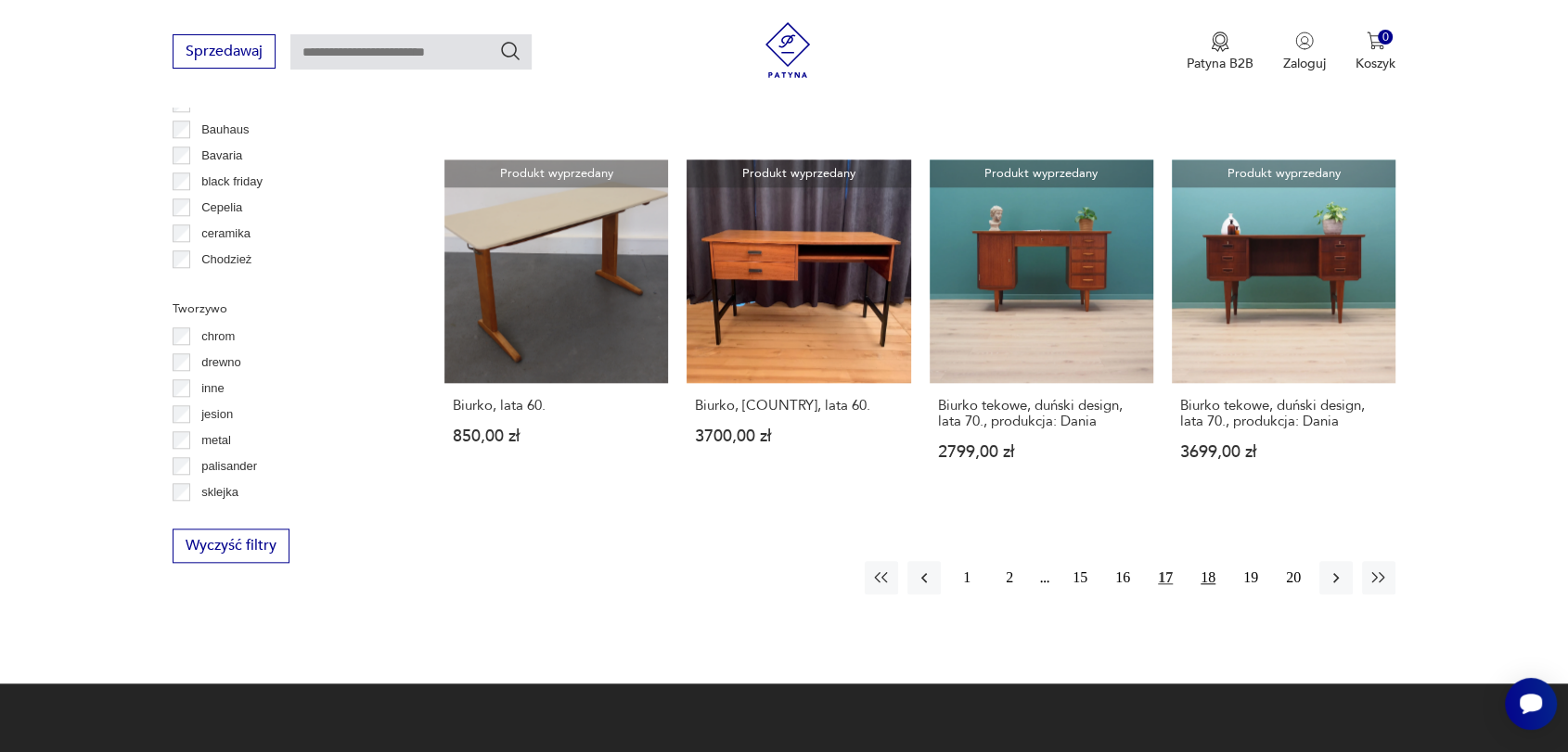 click on "18" at bounding box center (1208, 578) 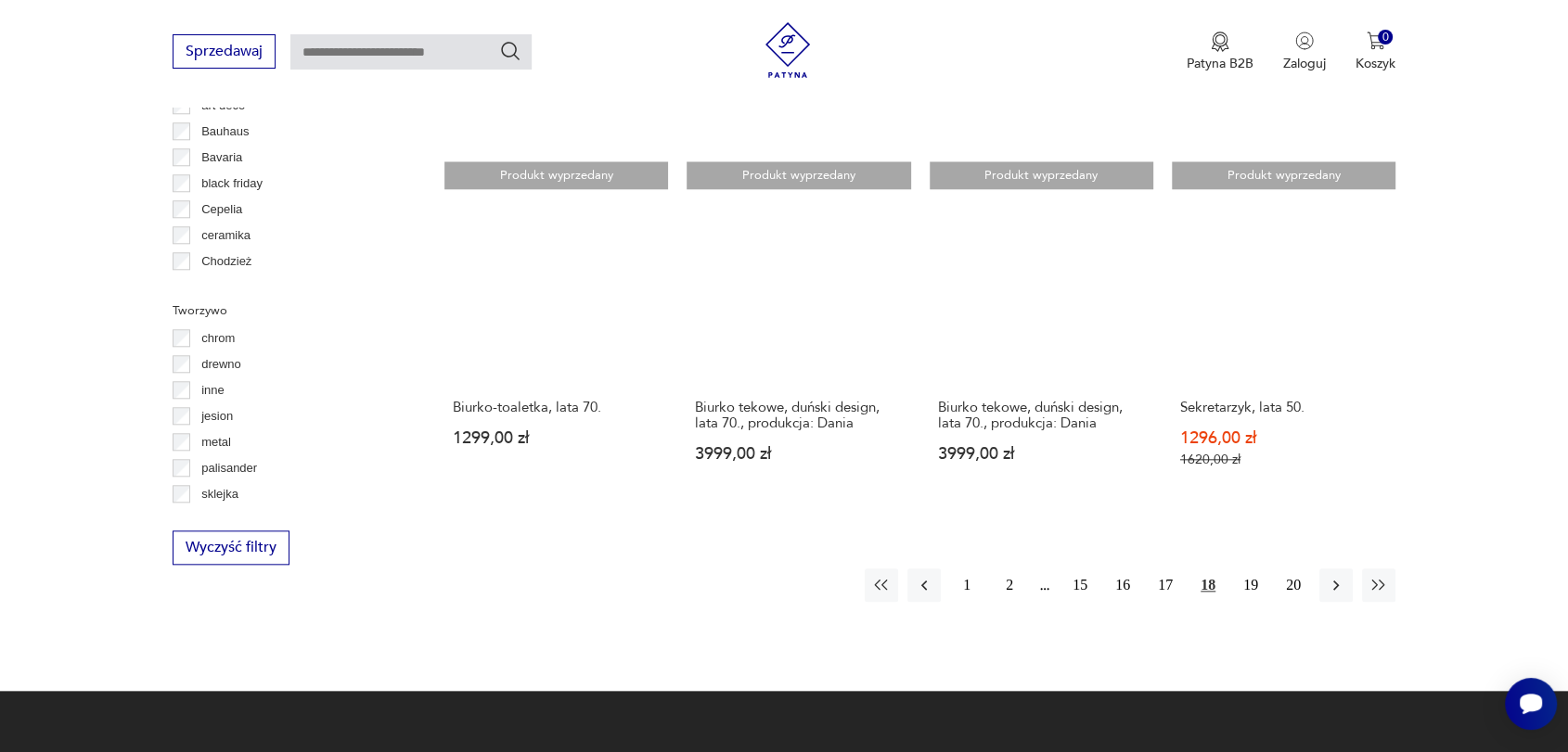 scroll, scrollTop: 1808, scrollLeft: 0, axis: vertical 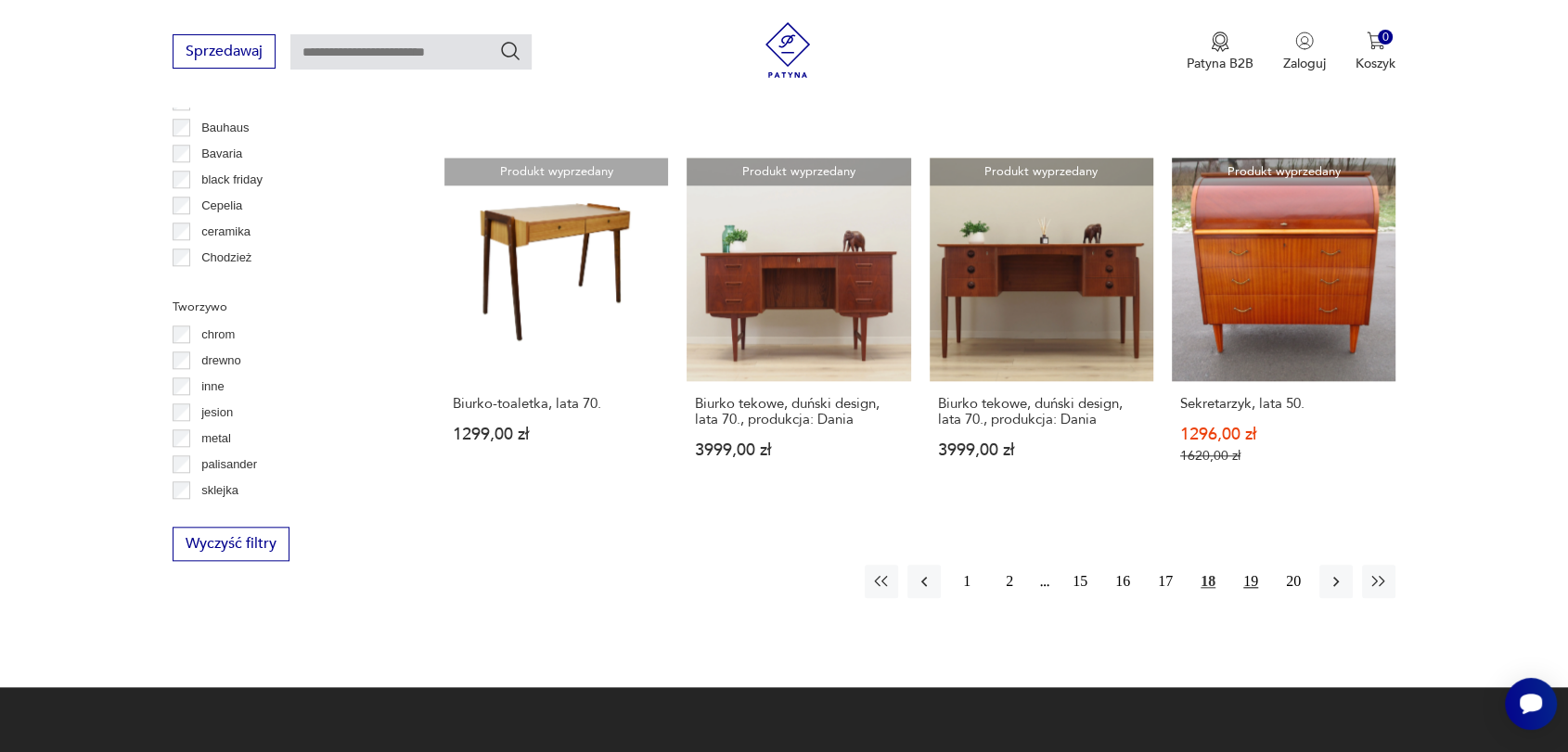click on "19" at bounding box center [1251, 581] 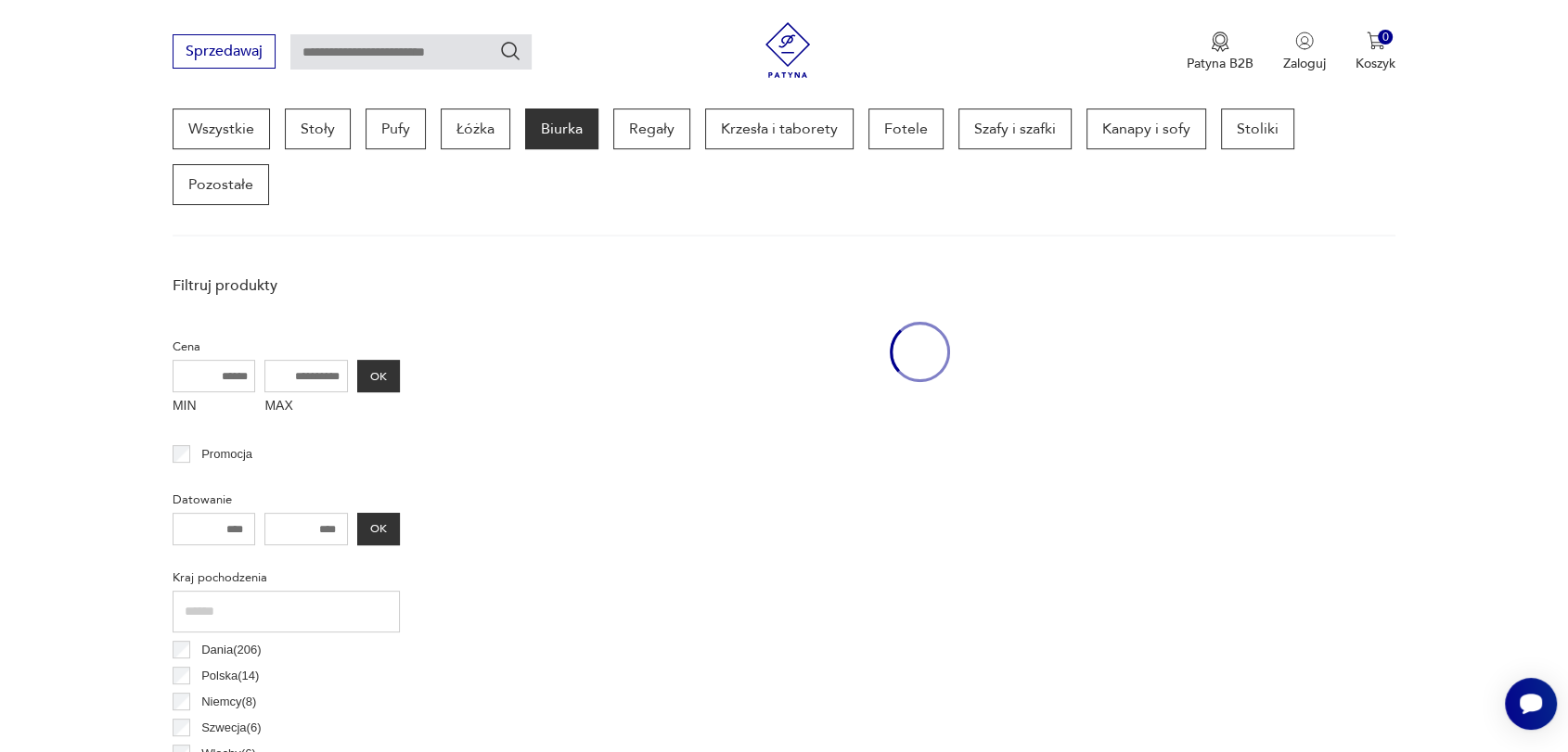 scroll, scrollTop: 491, scrollLeft: 0, axis: vertical 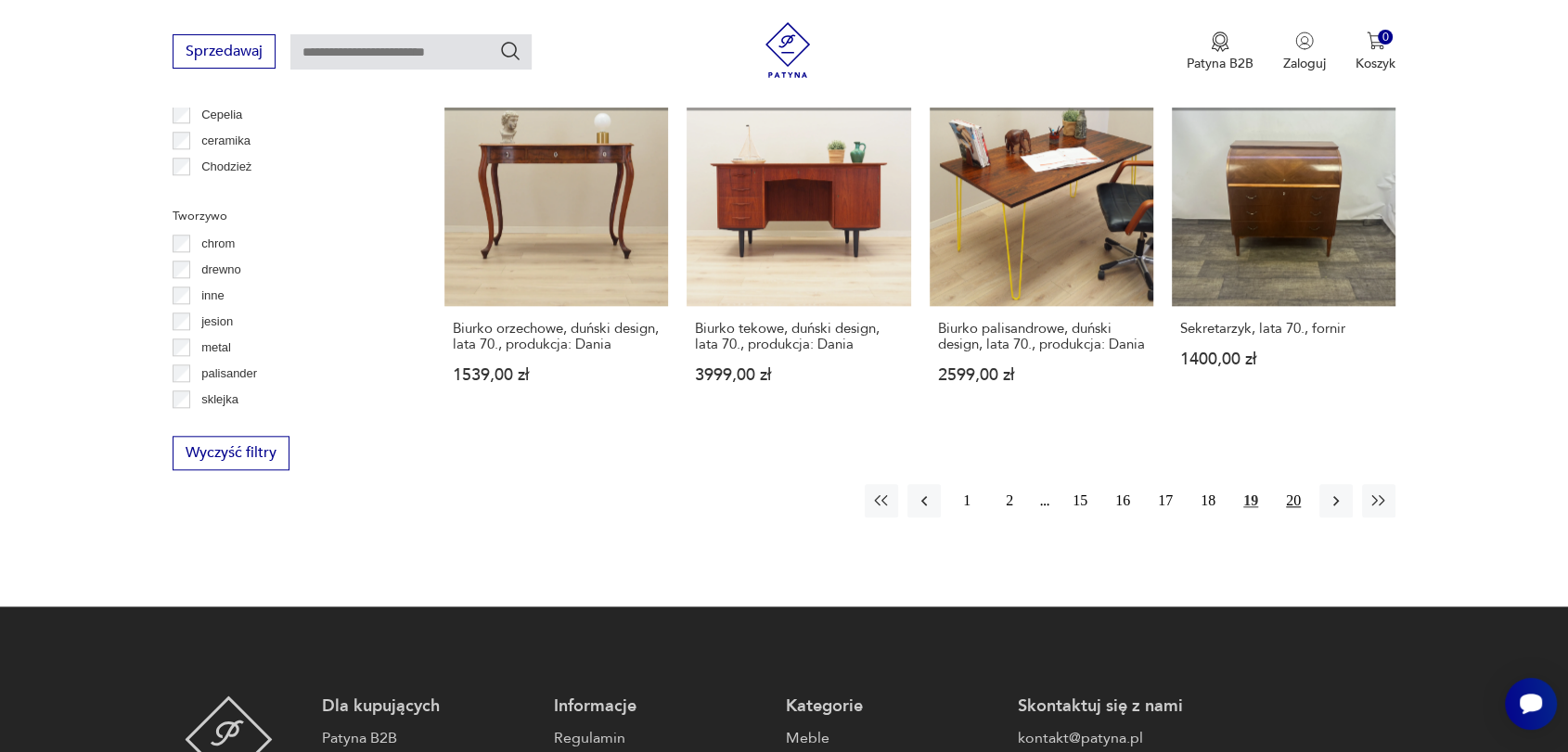 click on "20" at bounding box center [1293, 501] 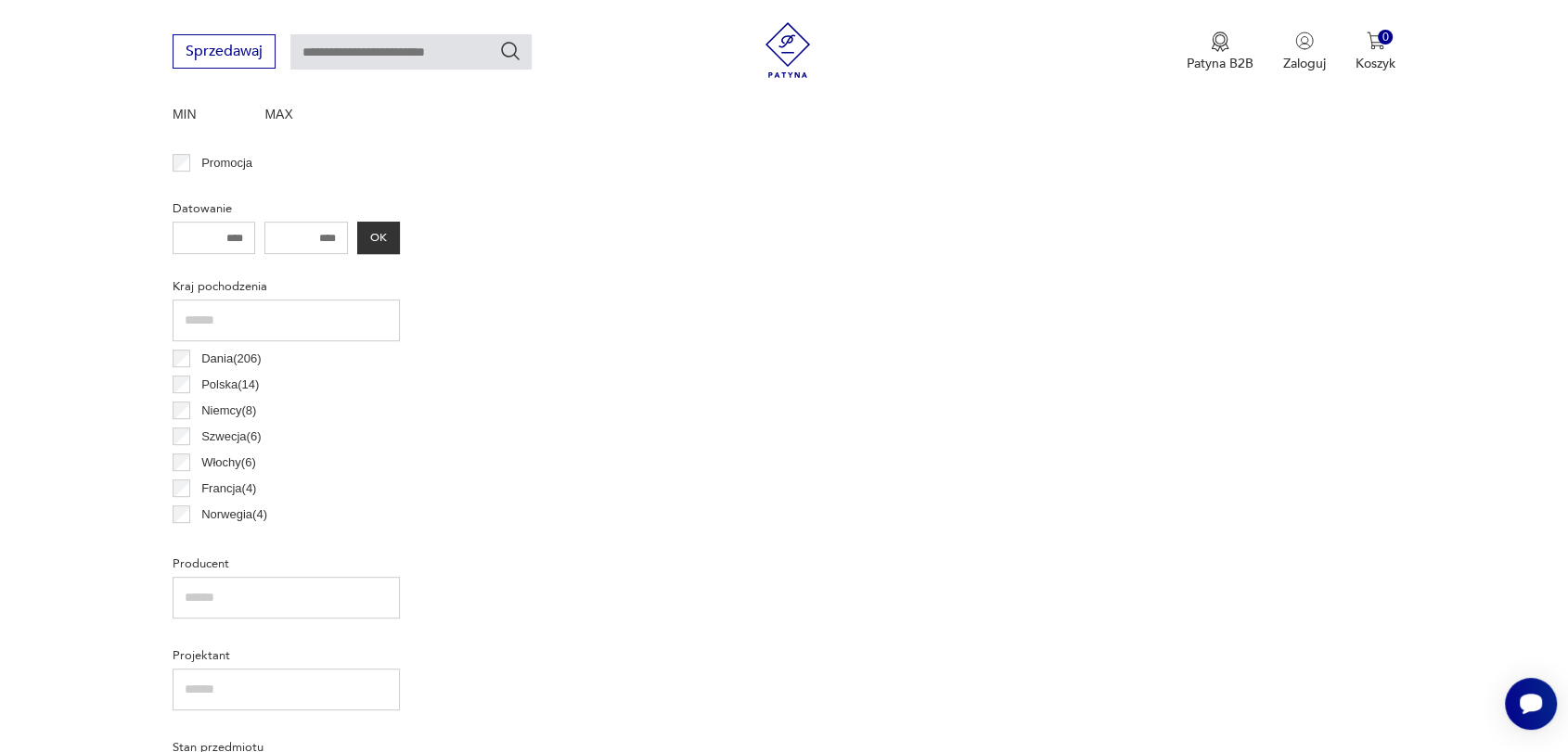 scroll, scrollTop: 491, scrollLeft: 0, axis: vertical 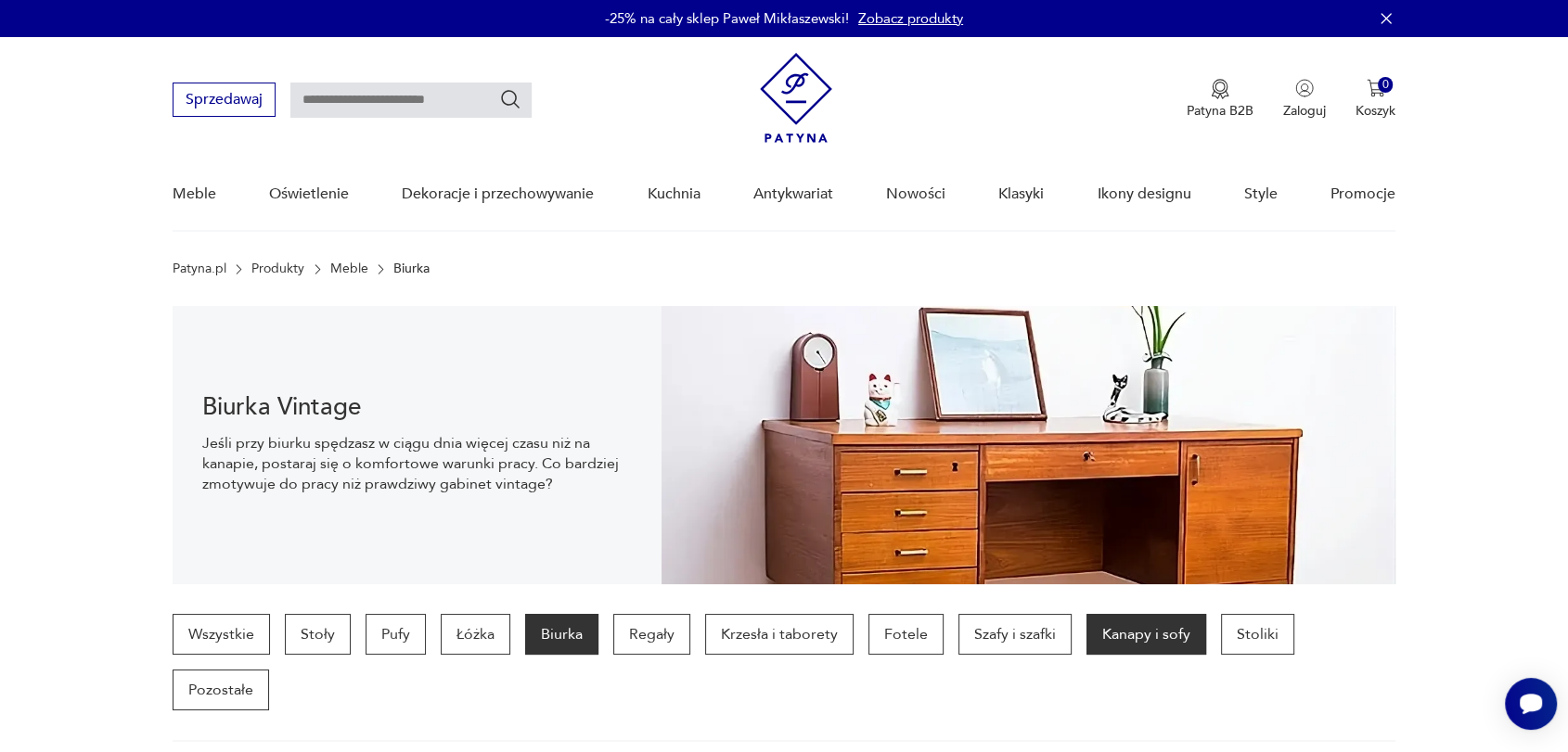 click on "Kanapy i sofy" at bounding box center (1146, 634) 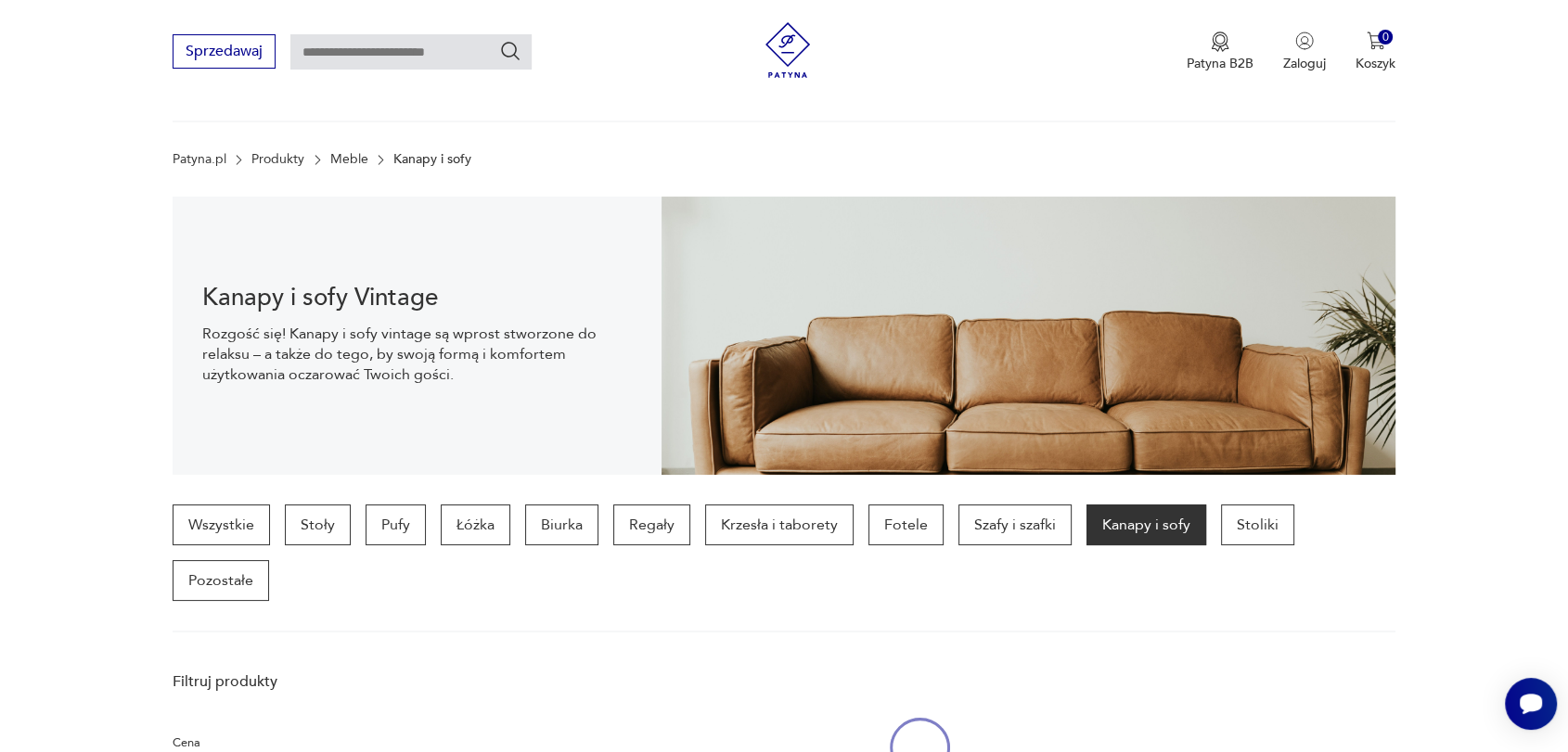 scroll, scrollTop: 491, scrollLeft: 0, axis: vertical 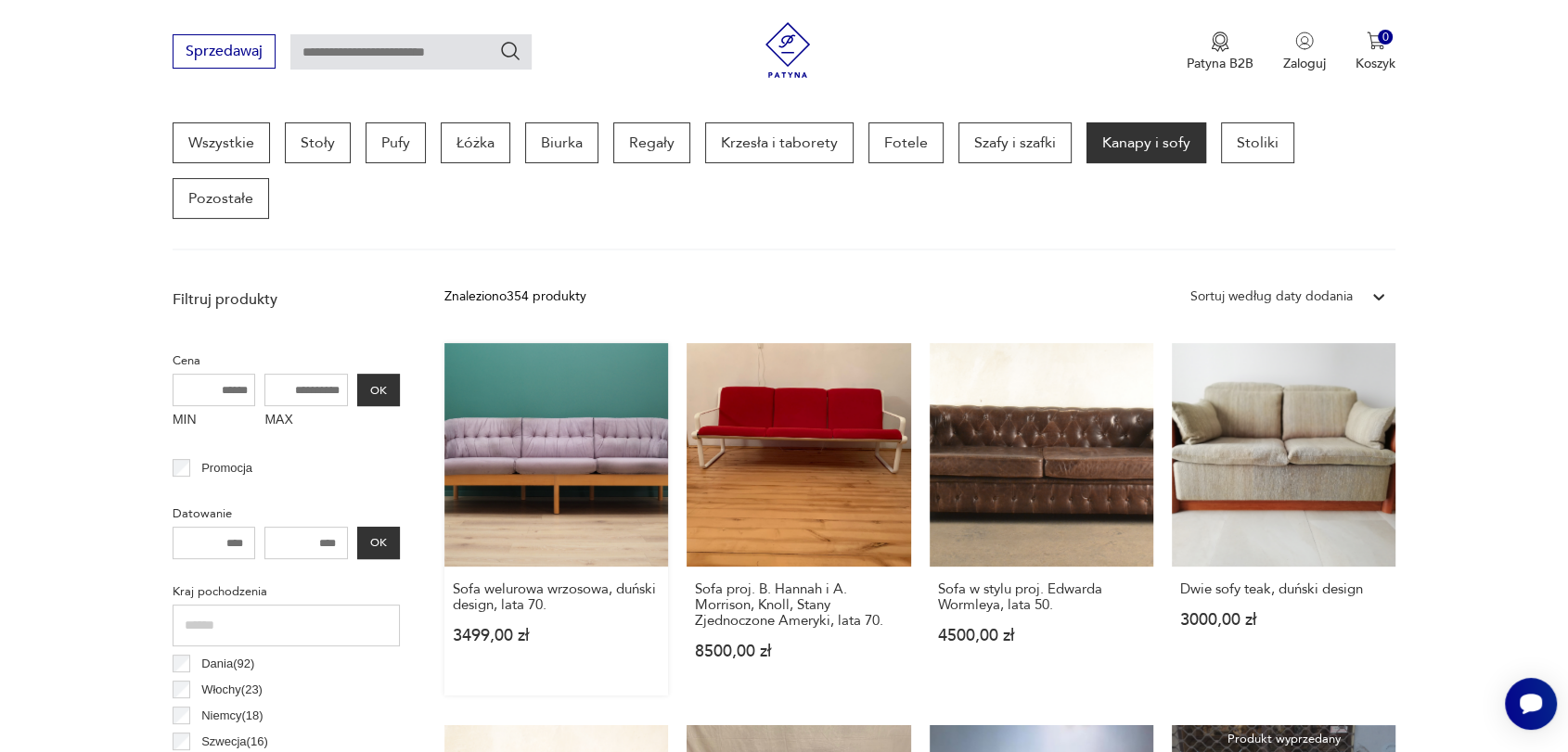 click on "Sofa welurowa wrzosowa, duński design, lata 70. [PRICE]" at bounding box center (556, 519) 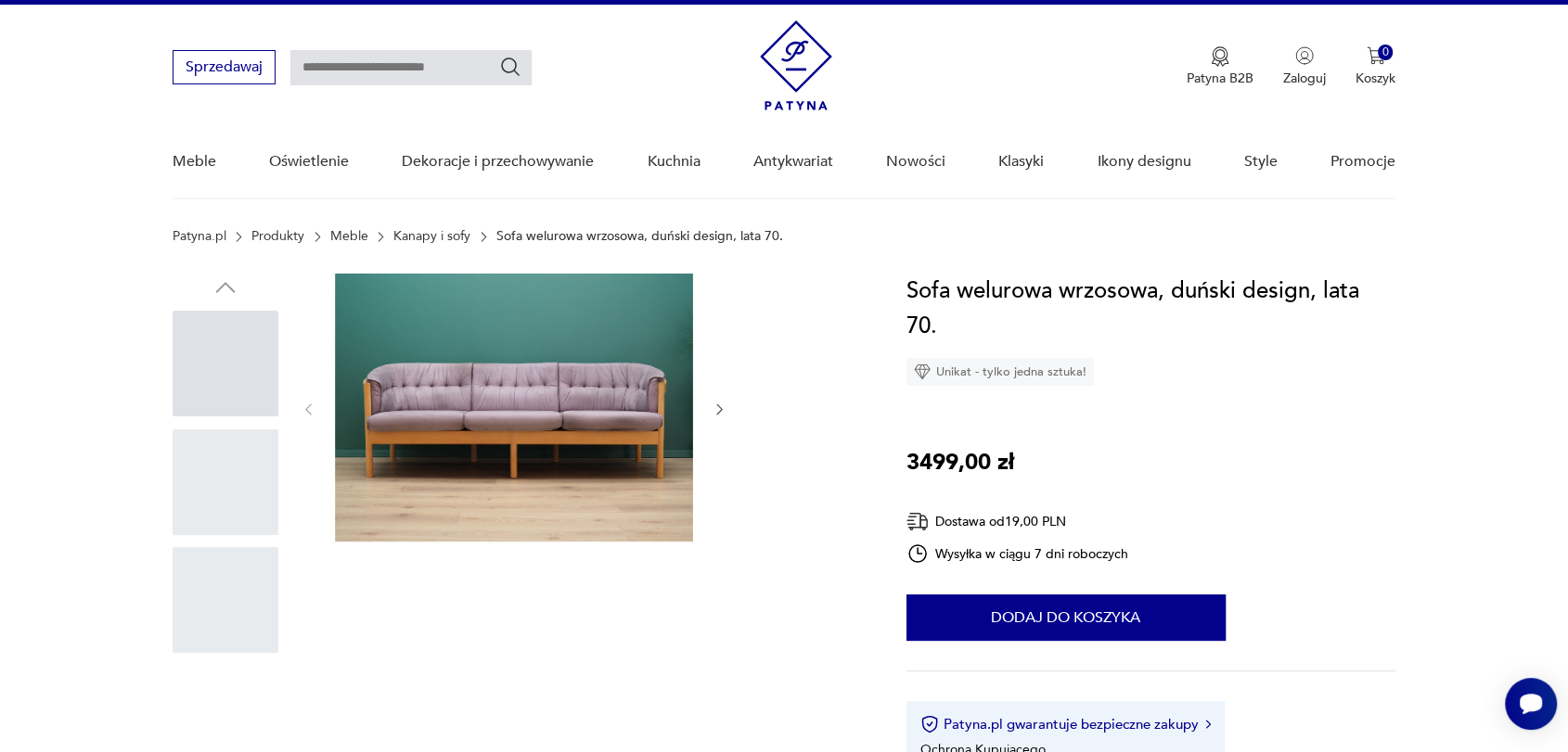 scroll, scrollTop: 0, scrollLeft: 0, axis: both 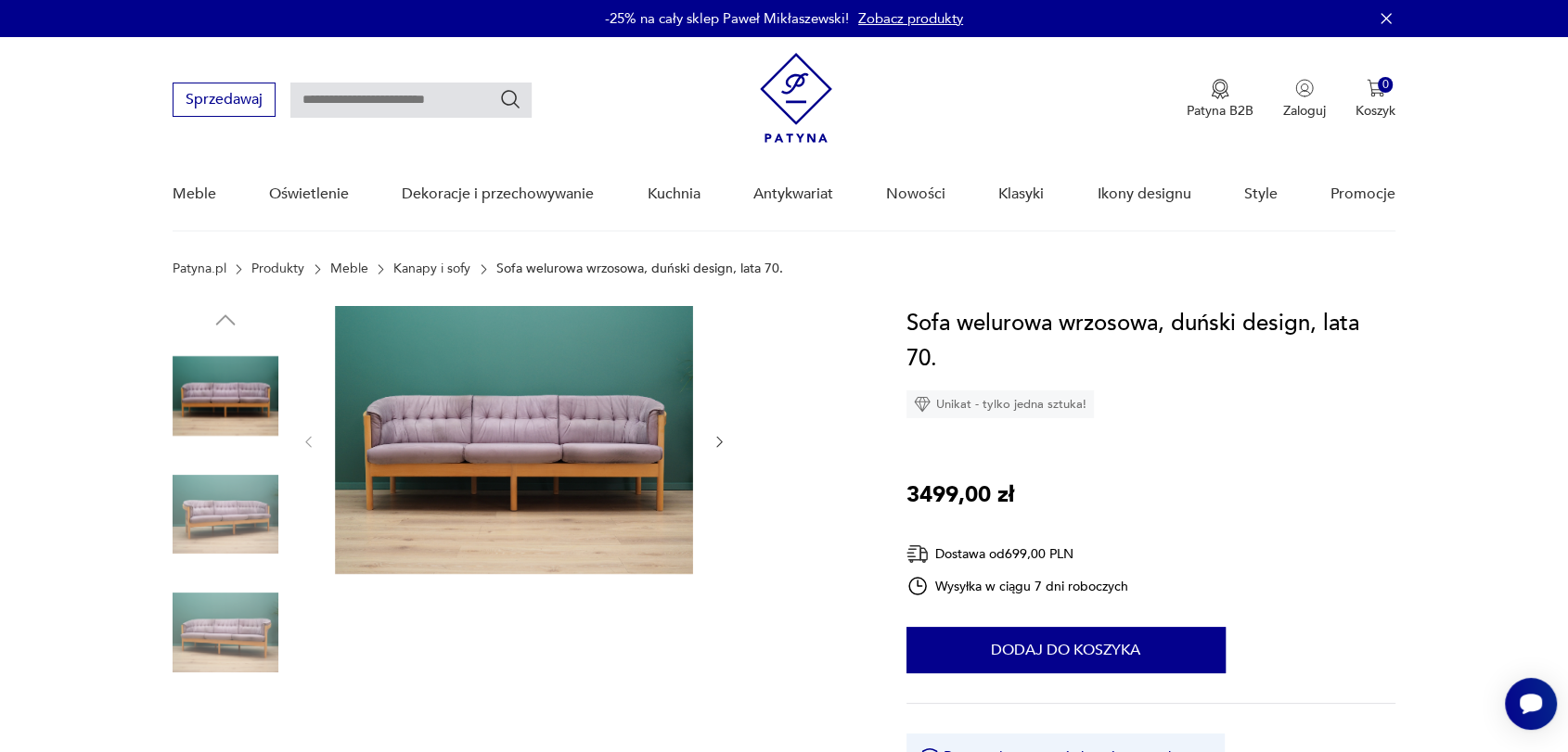 click 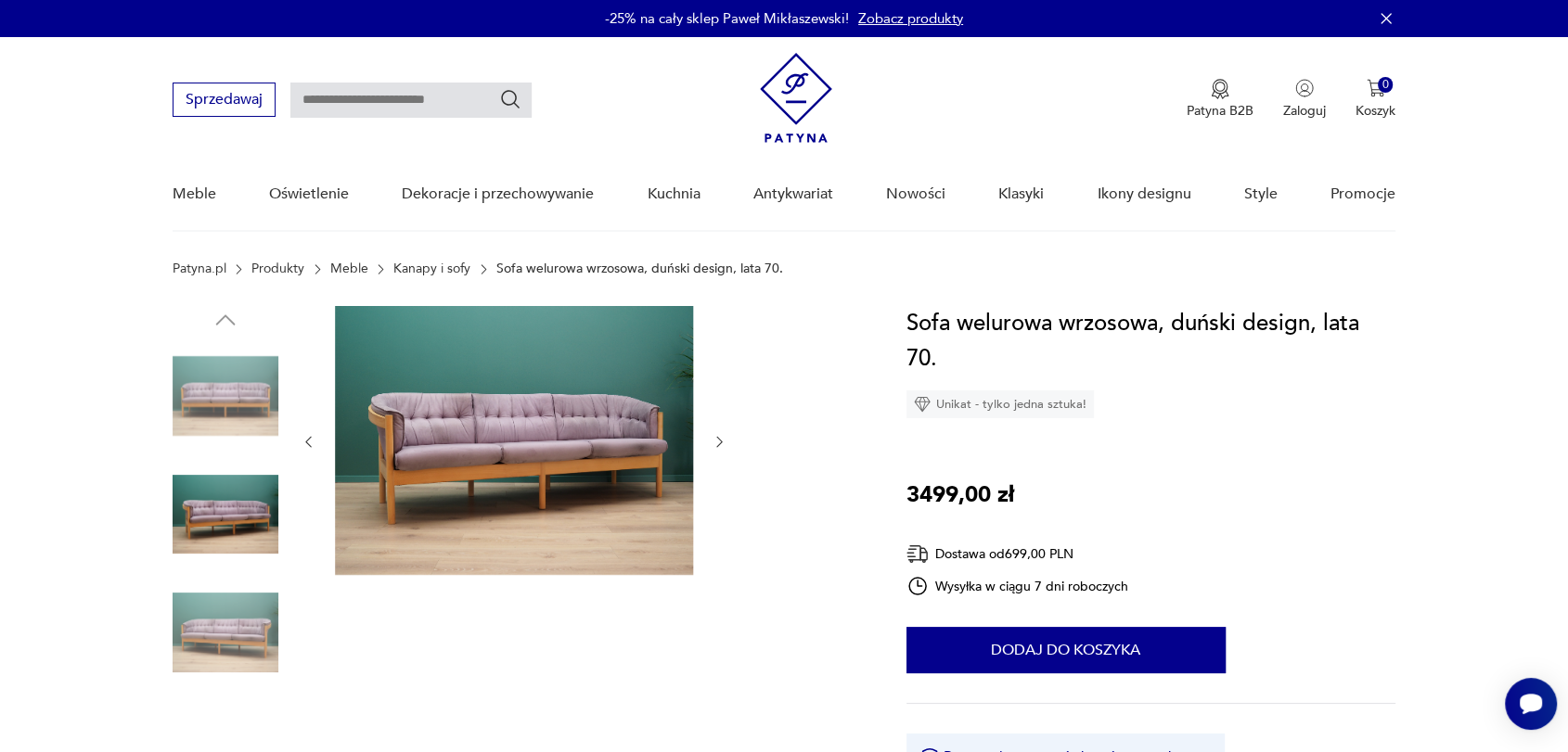 click 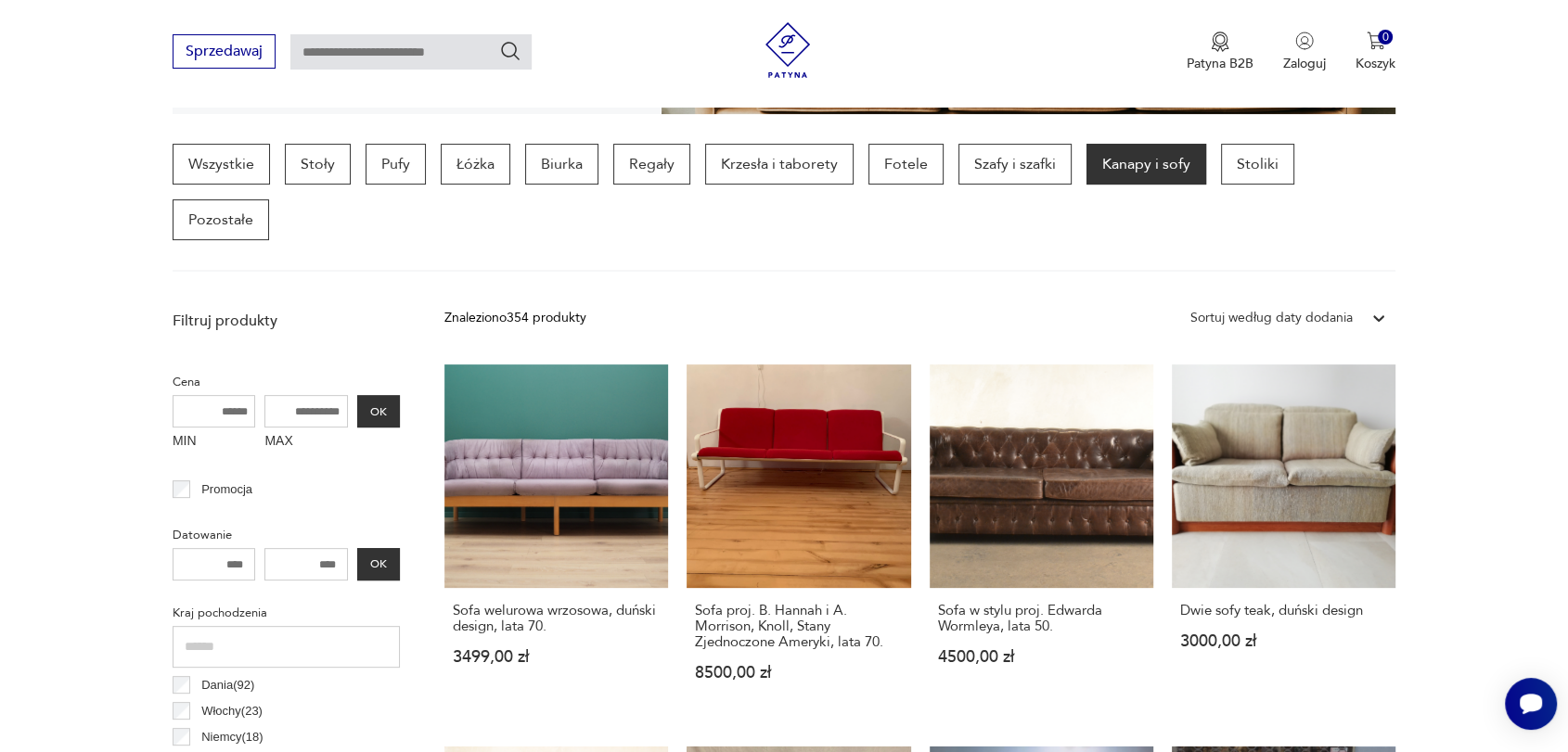 scroll, scrollTop: 469, scrollLeft: 0, axis: vertical 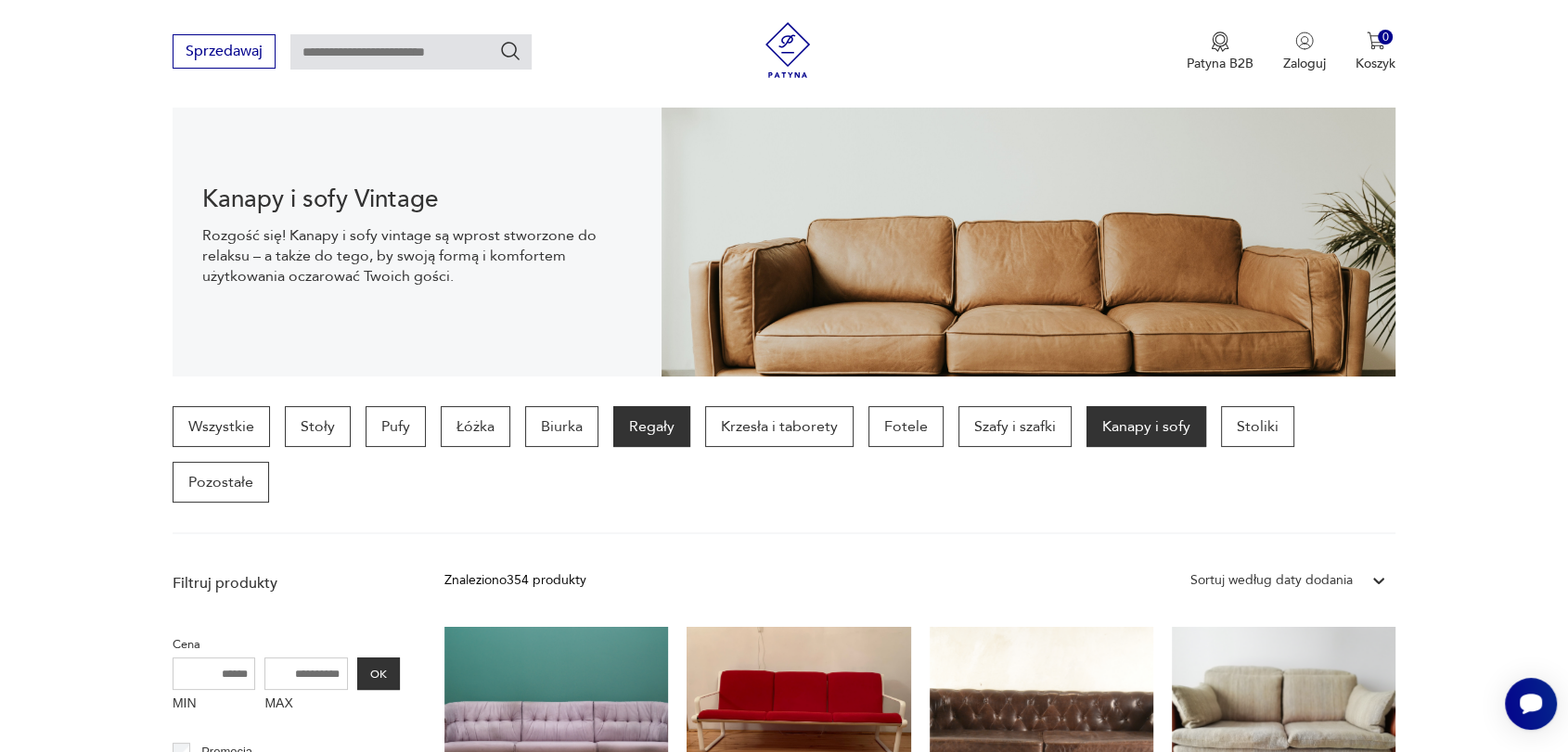 click on "Regały" at bounding box center [651, 427] 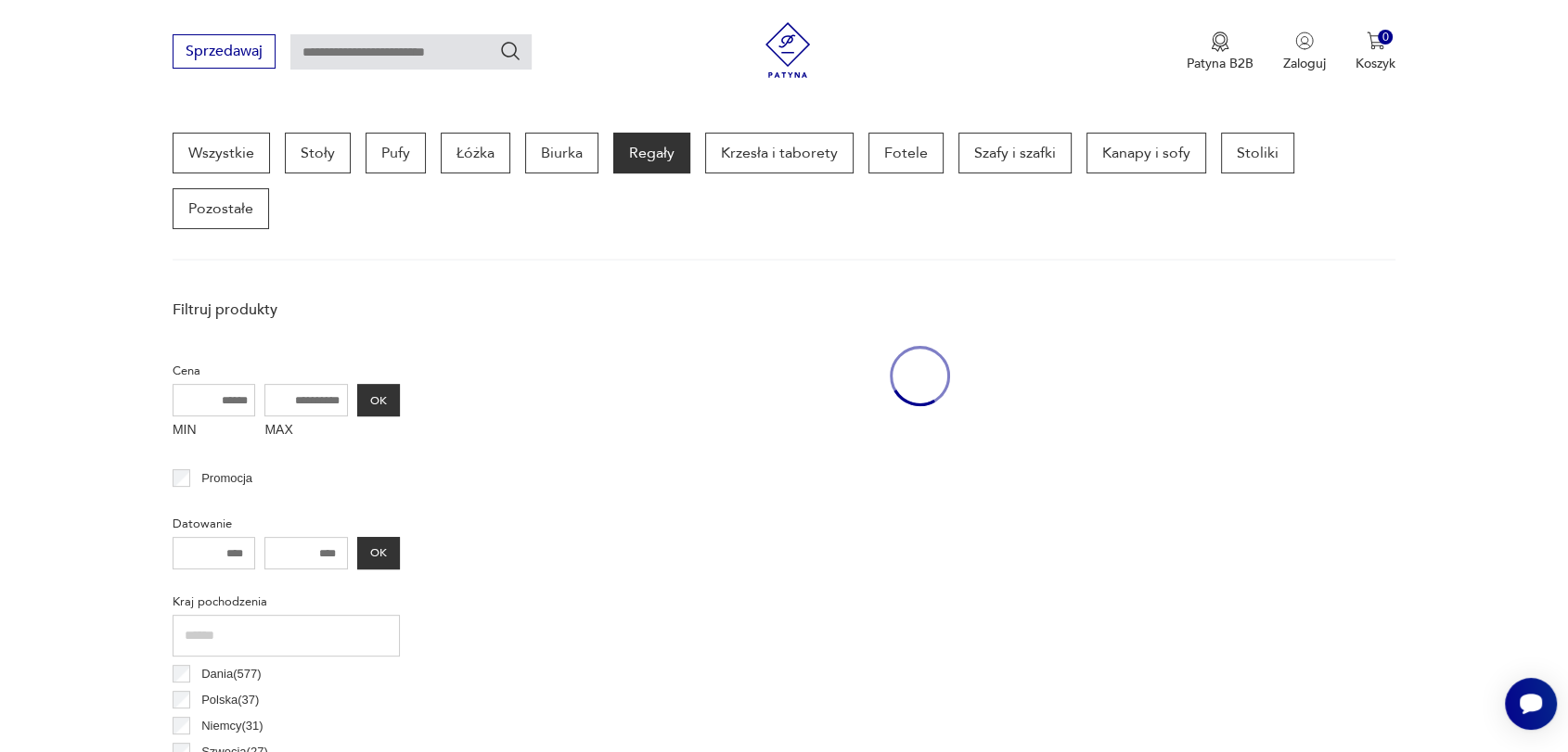 scroll, scrollTop: 491, scrollLeft: 0, axis: vertical 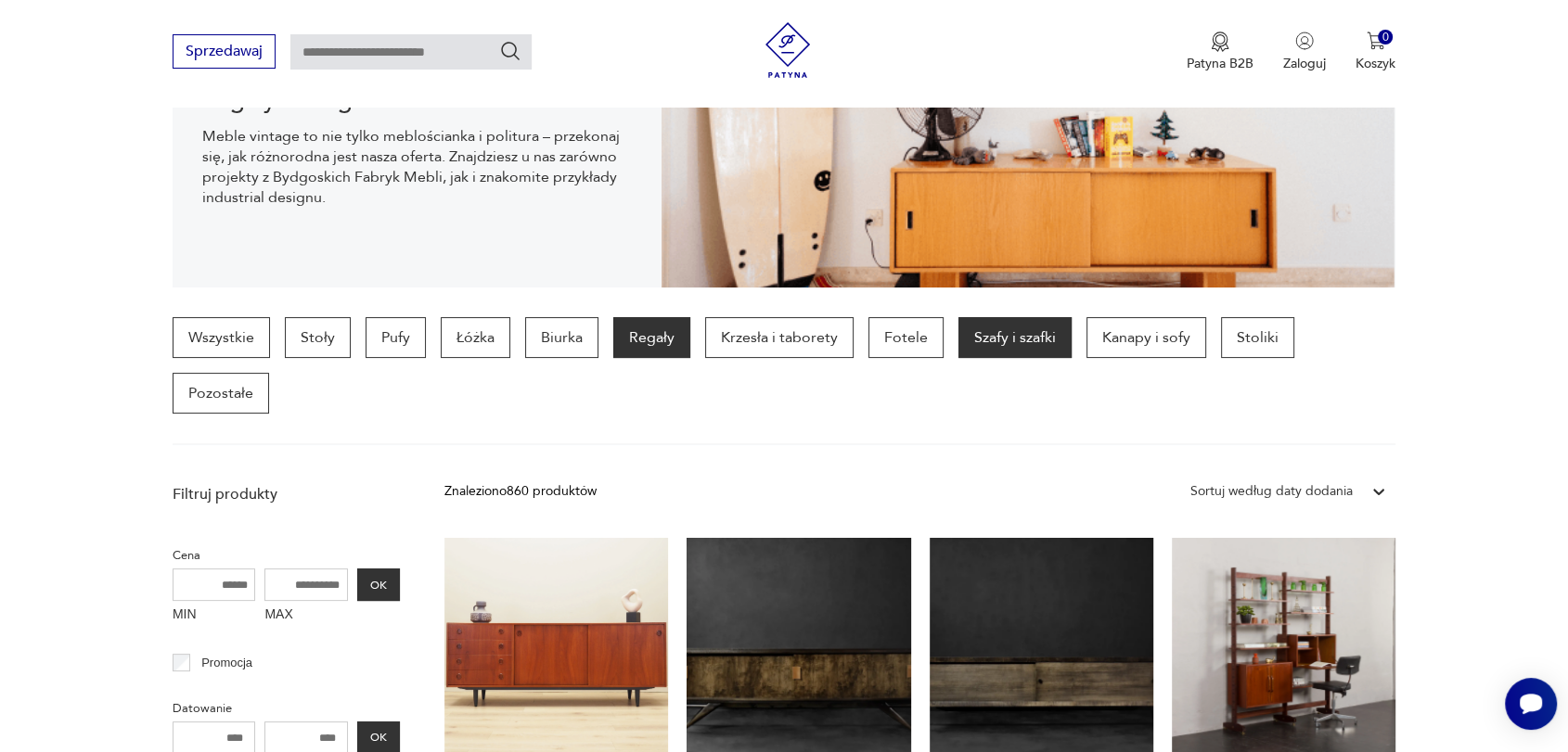 click on "Szafy i szafki" at bounding box center (1015, 338) 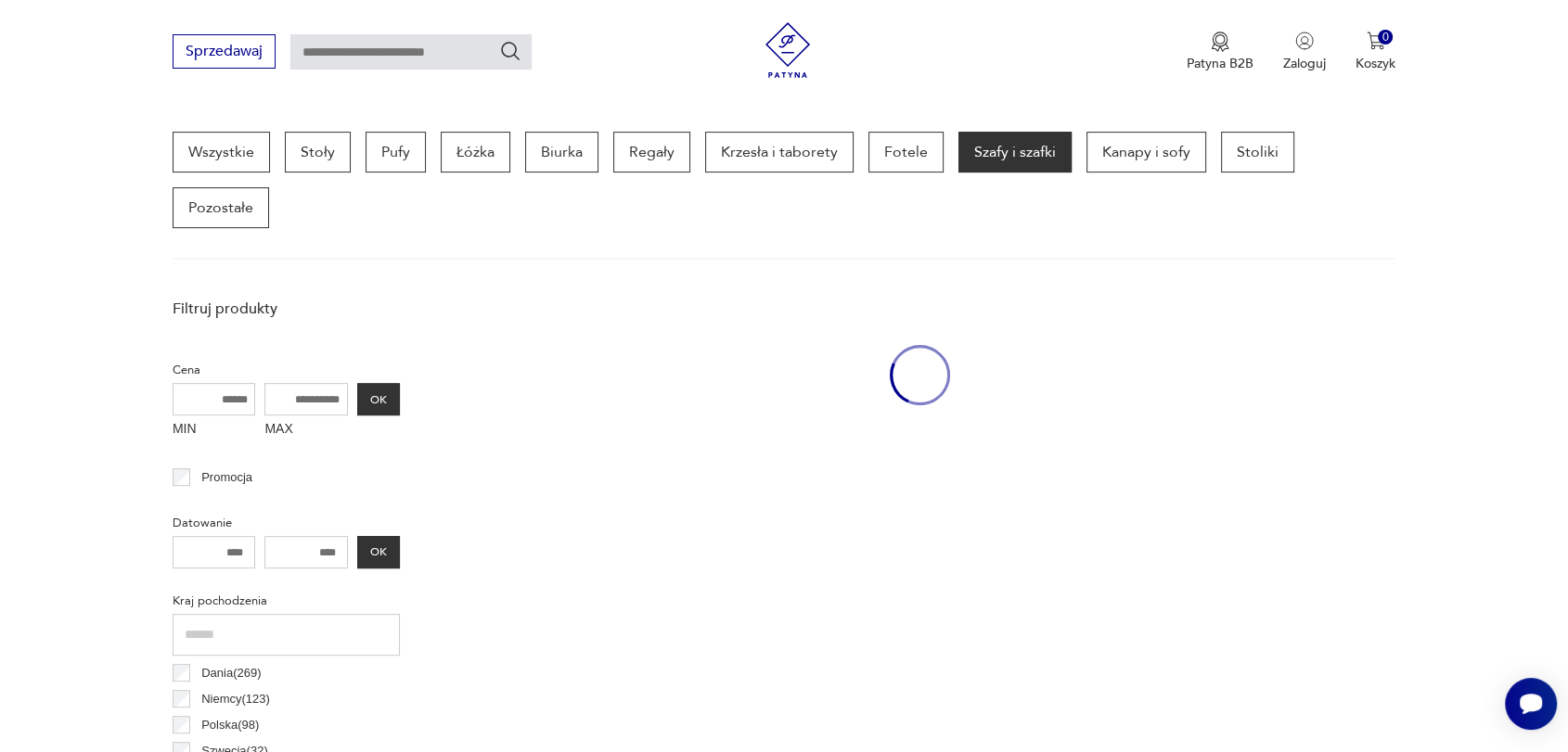 scroll, scrollTop: 491, scrollLeft: 0, axis: vertical 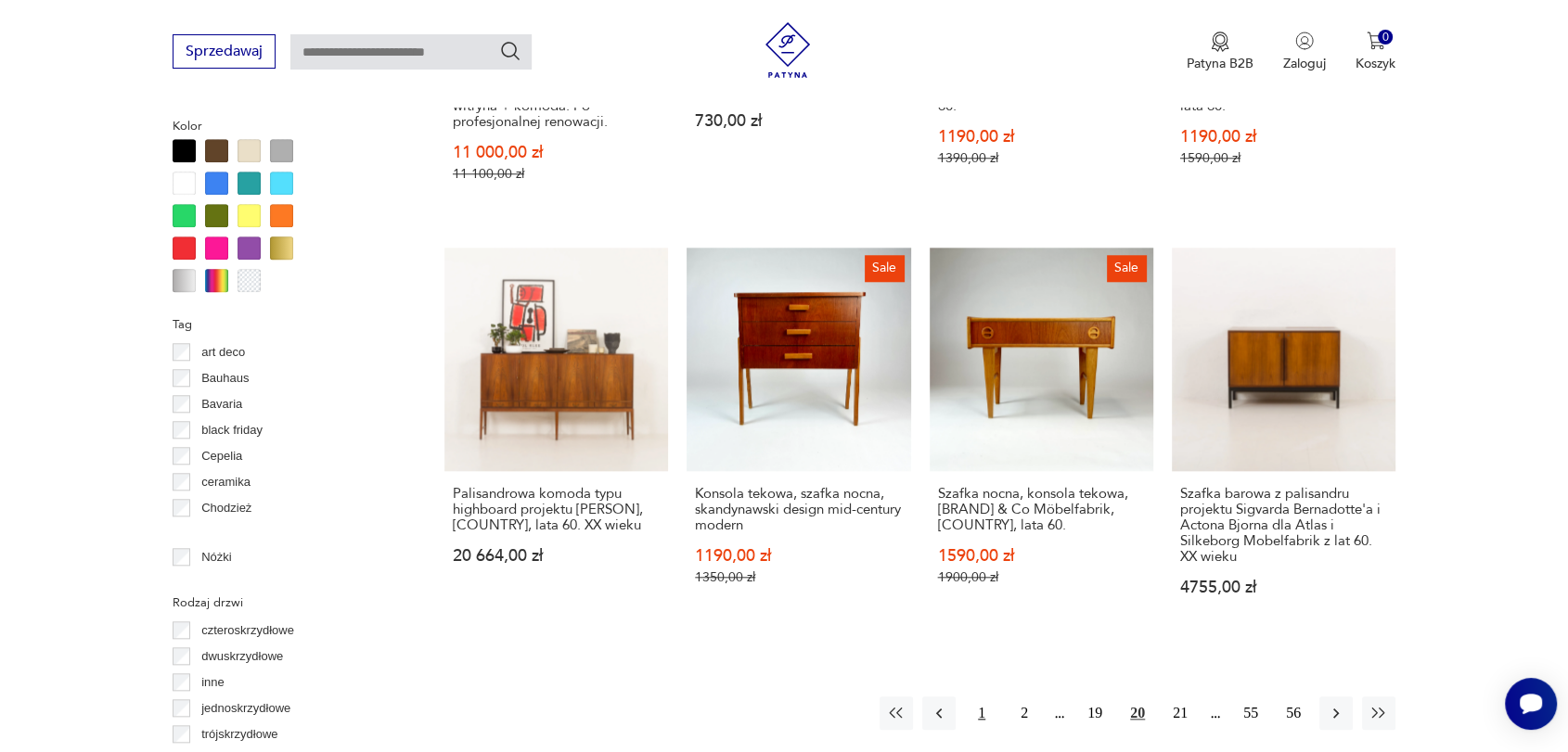 click on "1" at bounding box center [982, 713] 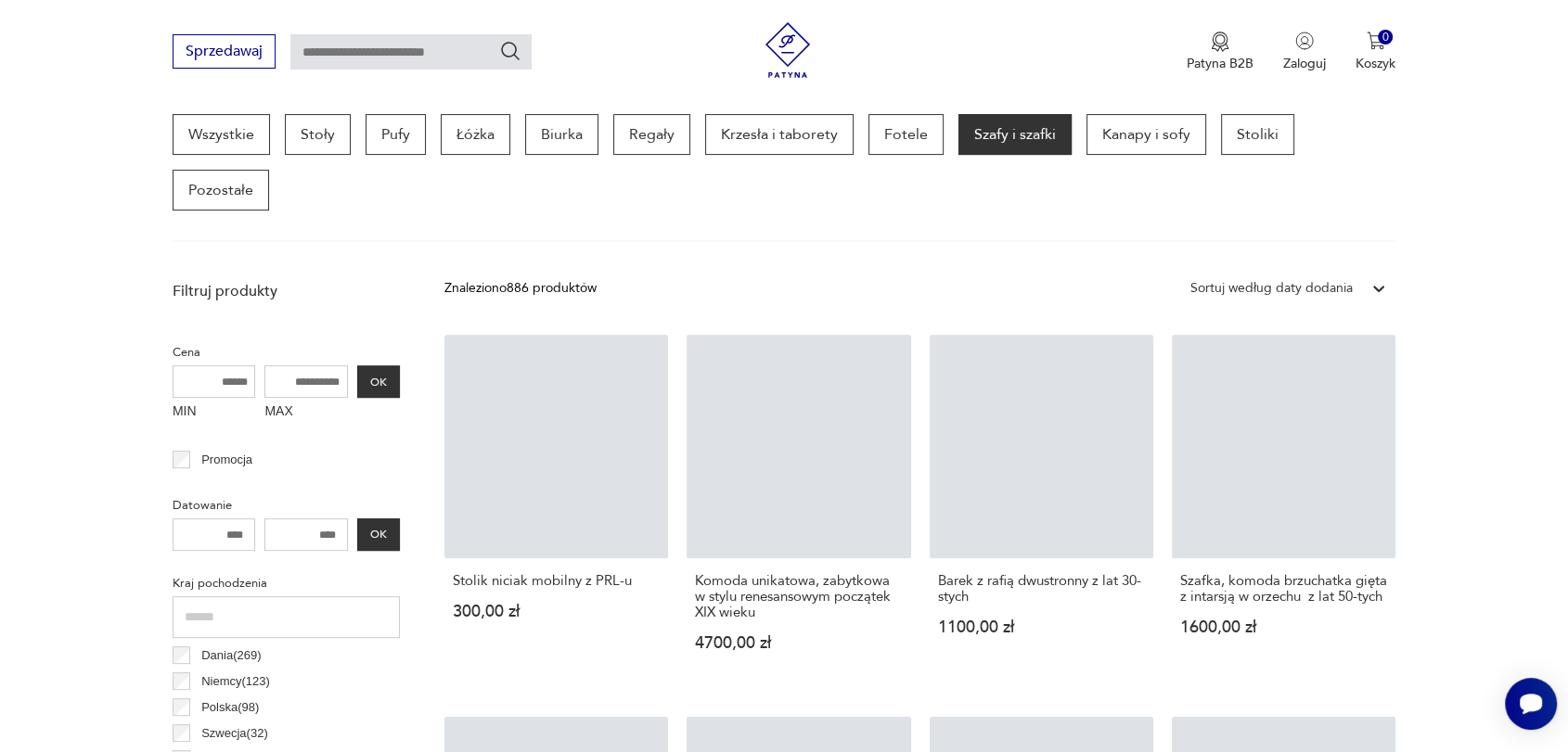 scroll, scrollTop: 491, scrollLeft: 0, axis: vertical 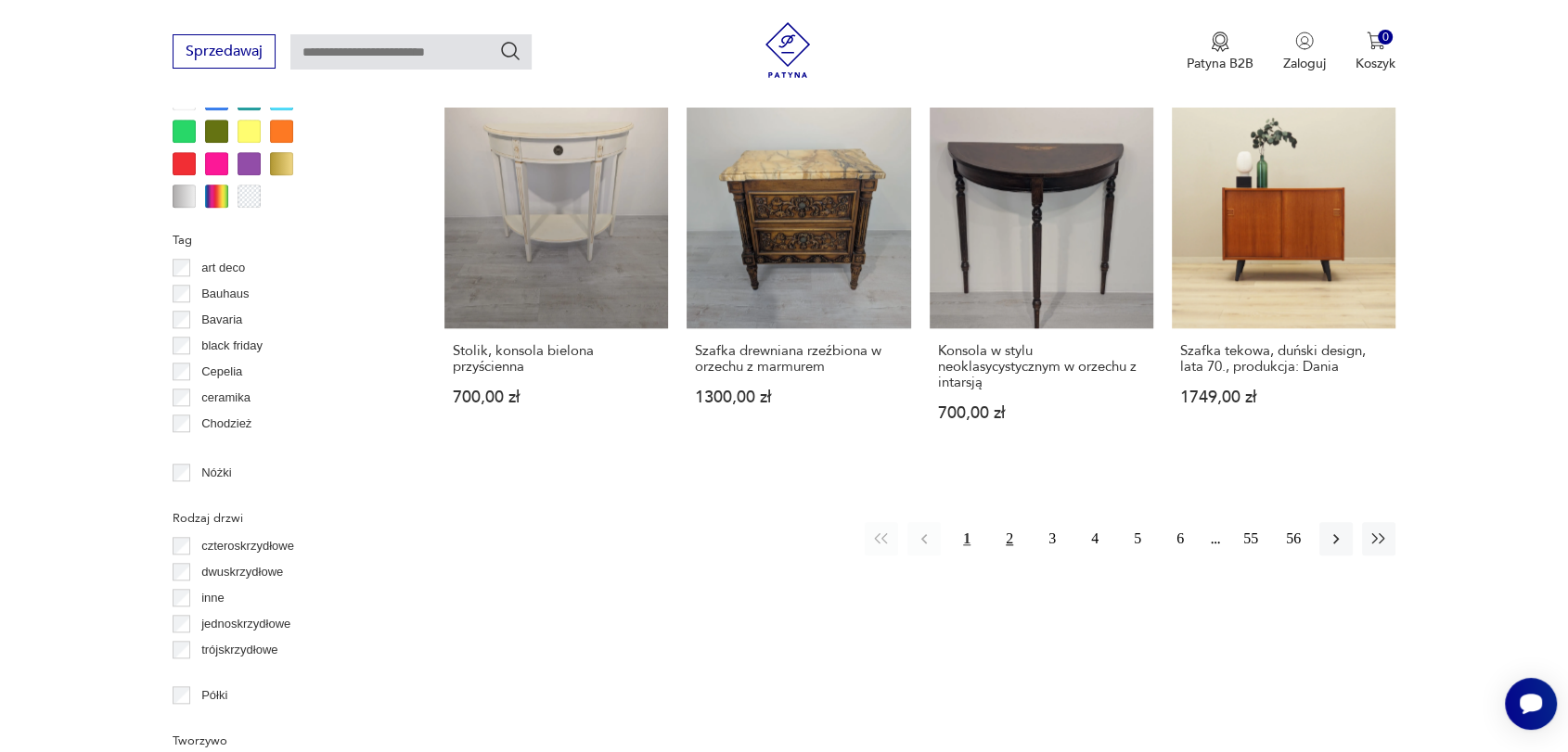 click on "2" at bounding box center (1009, 539) 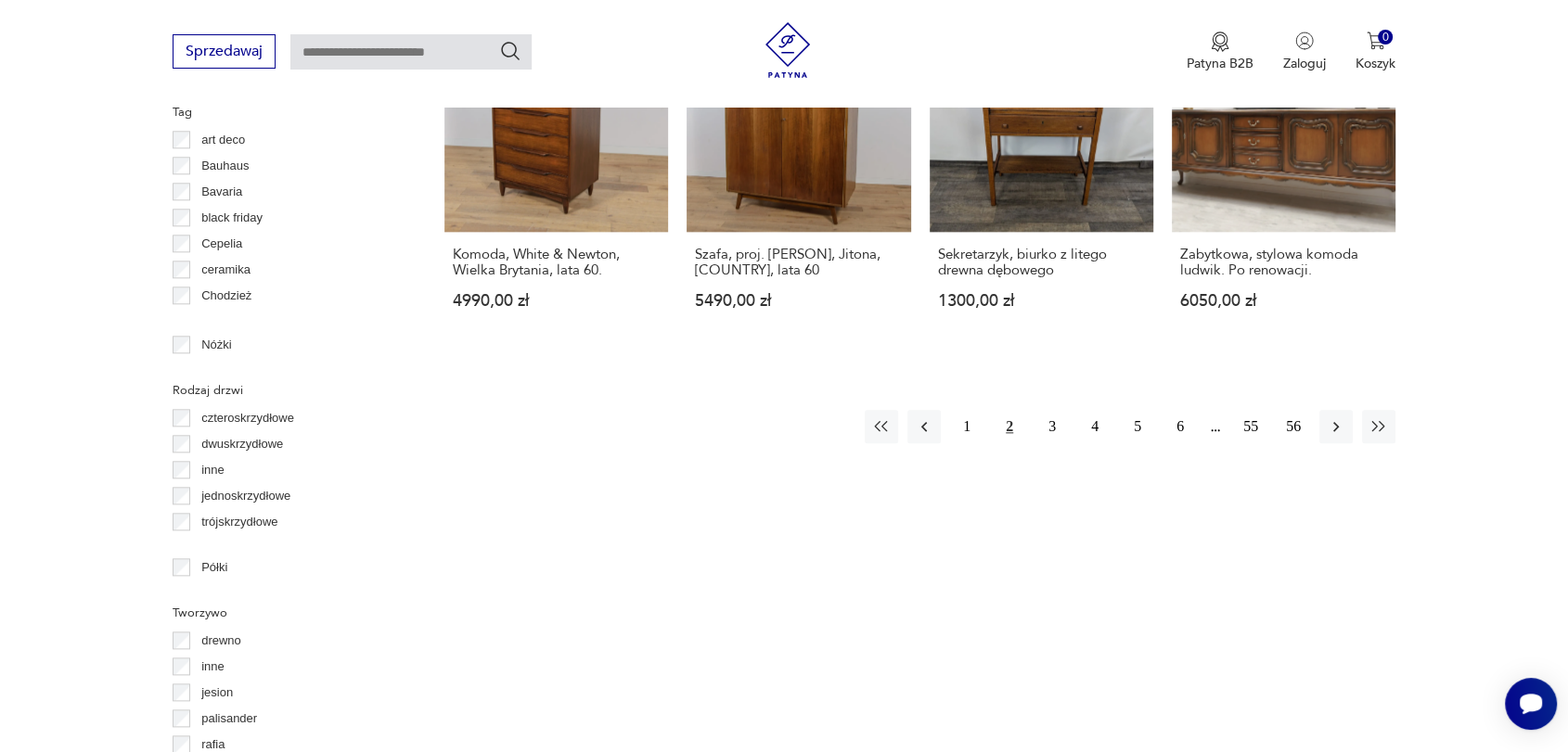 scroll, scrollTop: 1986, scrollLeft: 0, axis: vertical 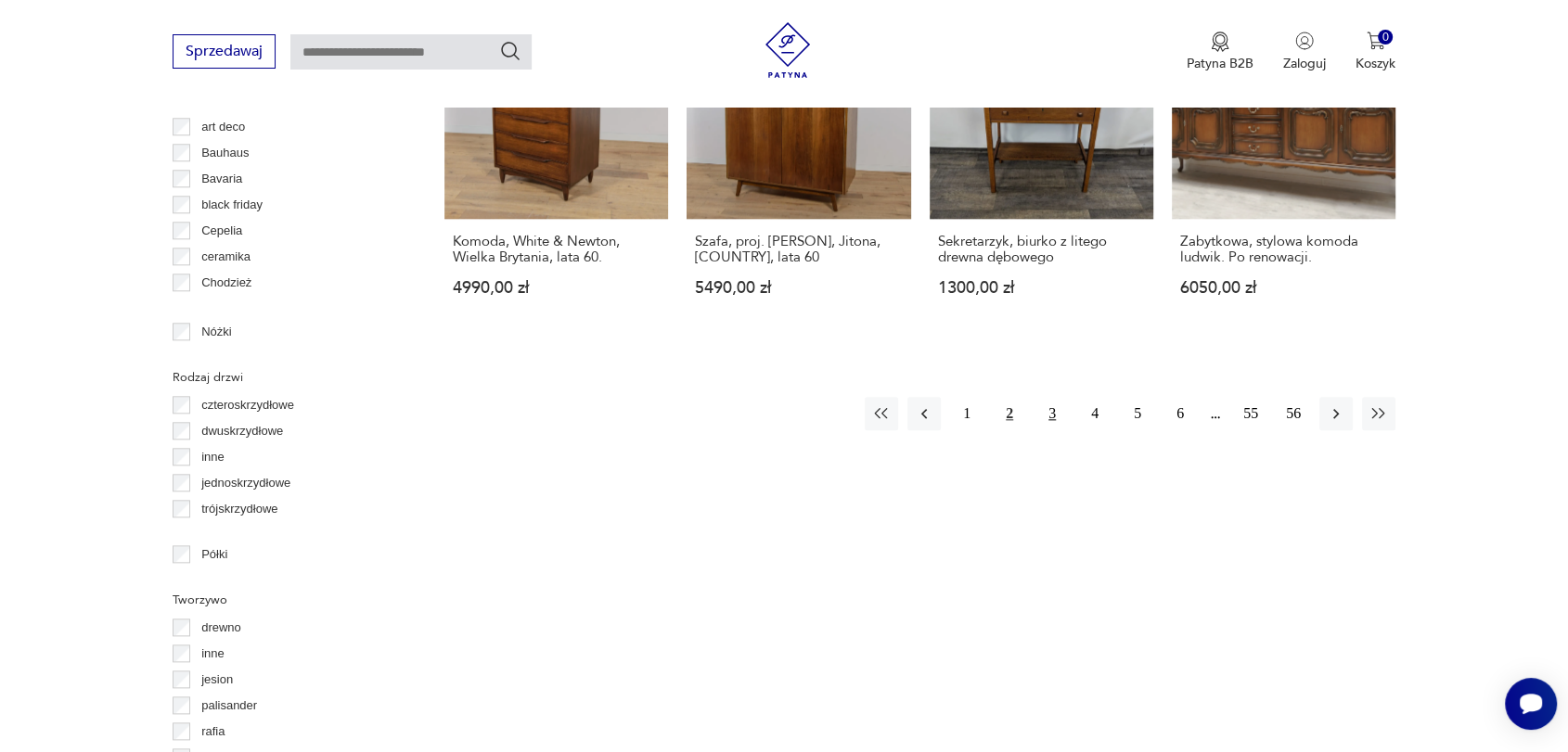 click on "3" at bounding box center (1052, 414) 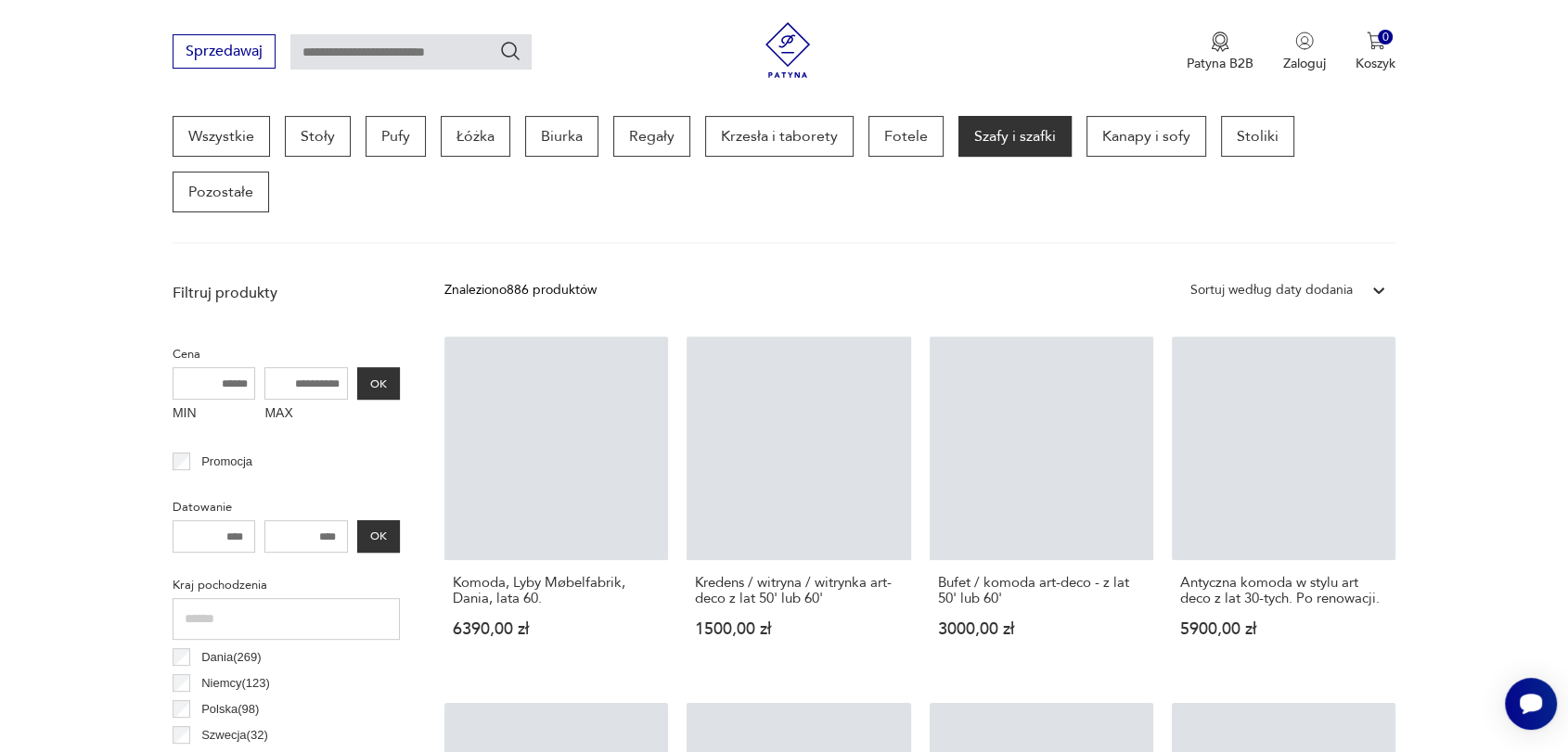 scroll, scrollTop: 491, scrollLeft: 0, axis: vertical 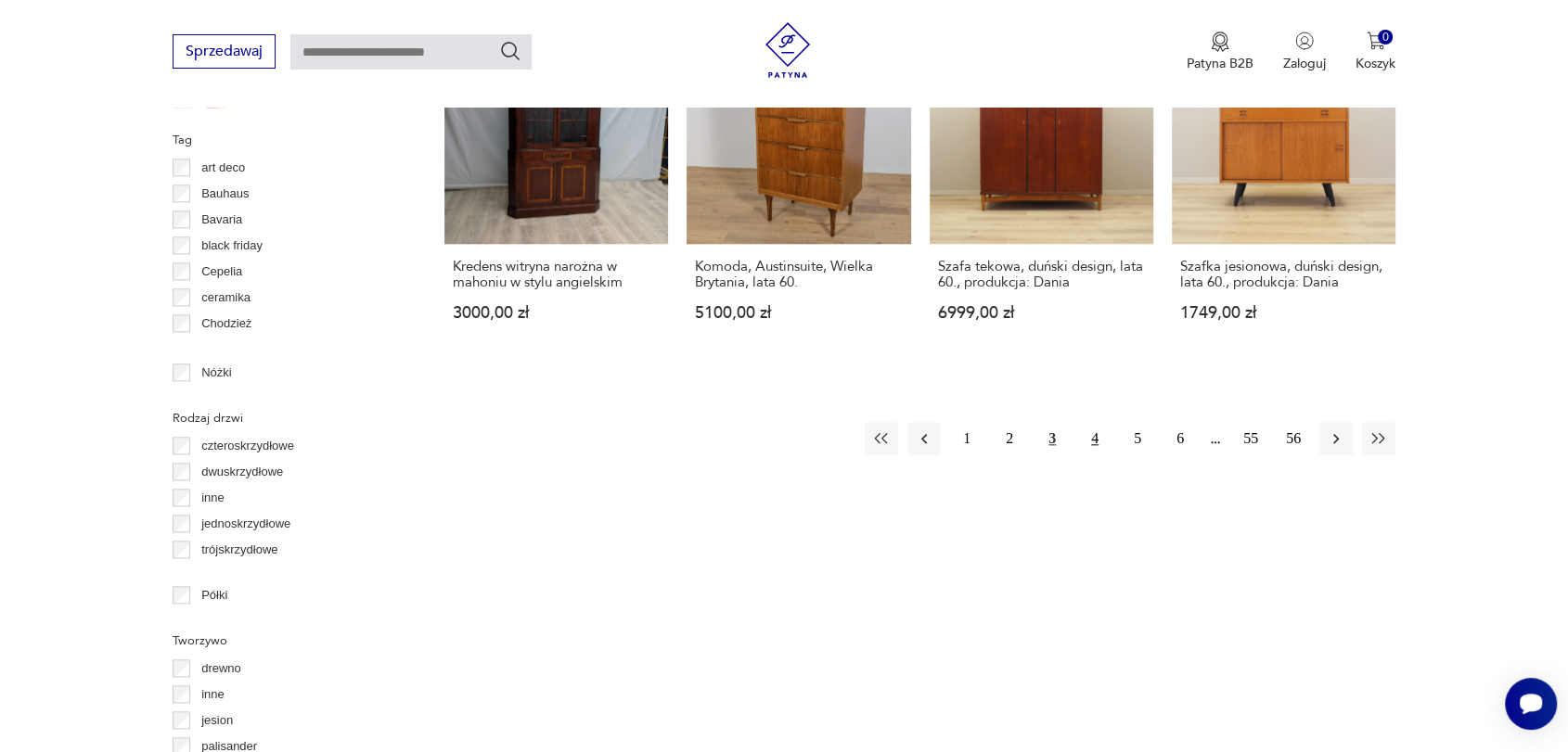 click on "4" at bounding box center [1095, 439] 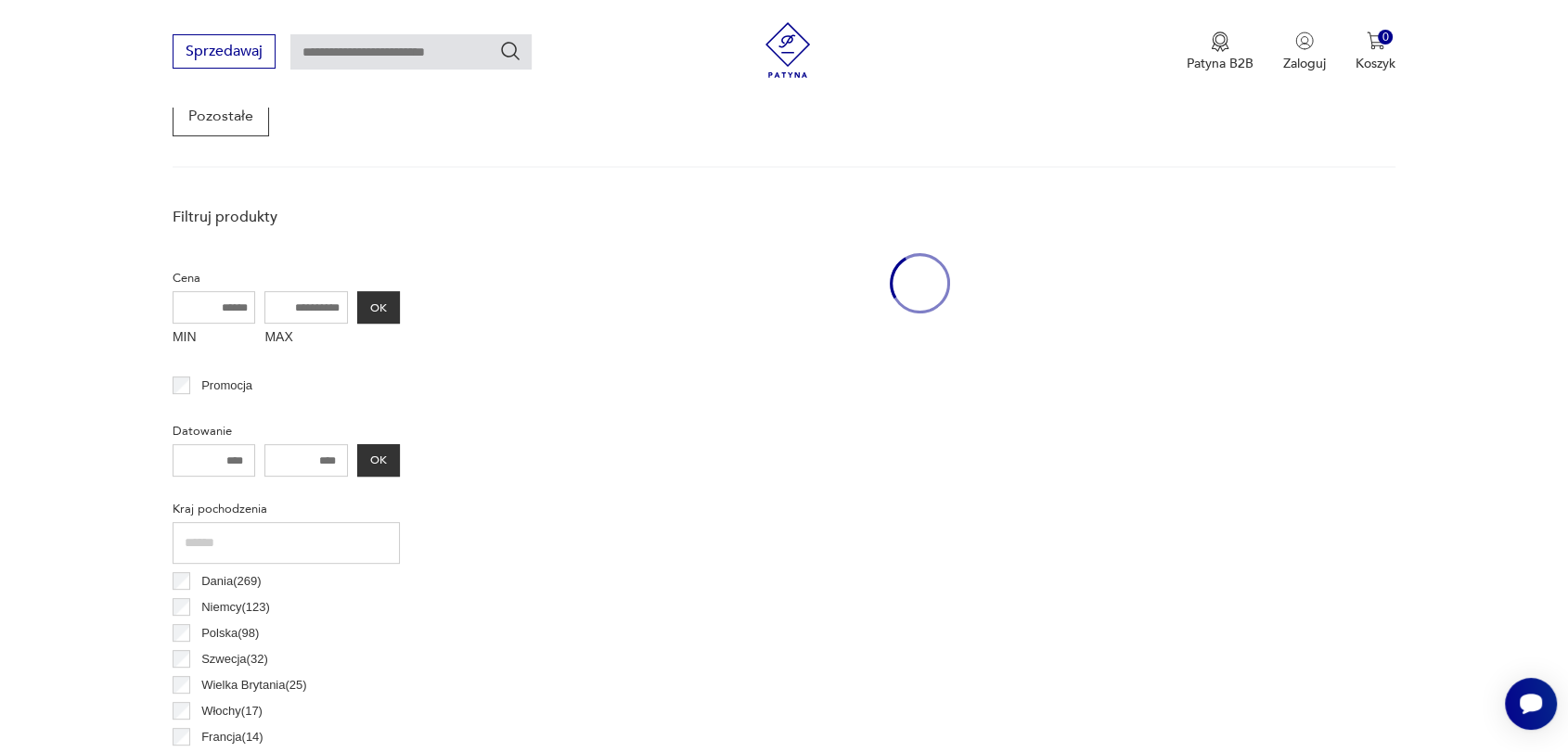scroll, scrollTop: 491, scrollLeft: 0, axis: vertical 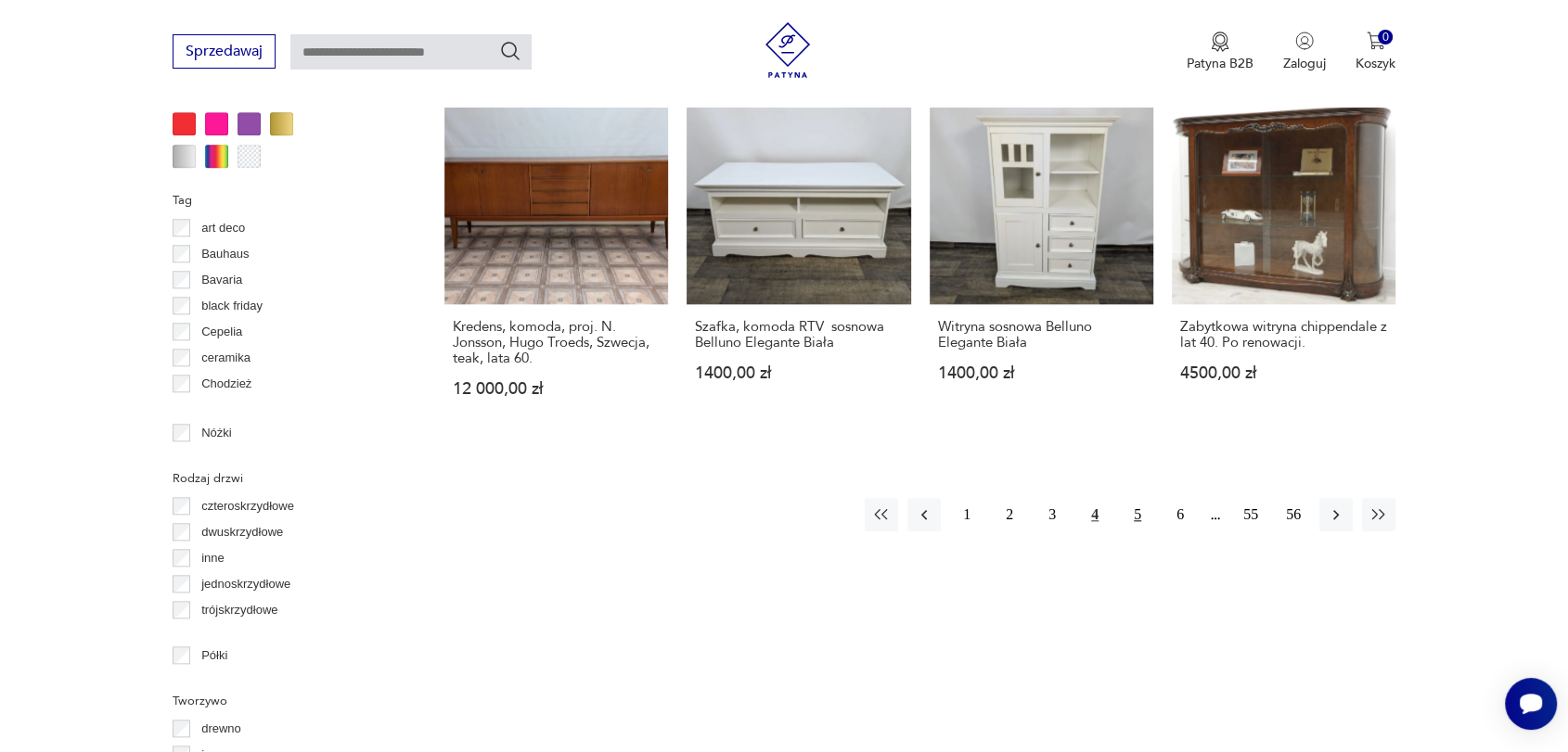 click on "5" at bounding box center [1137, 515] 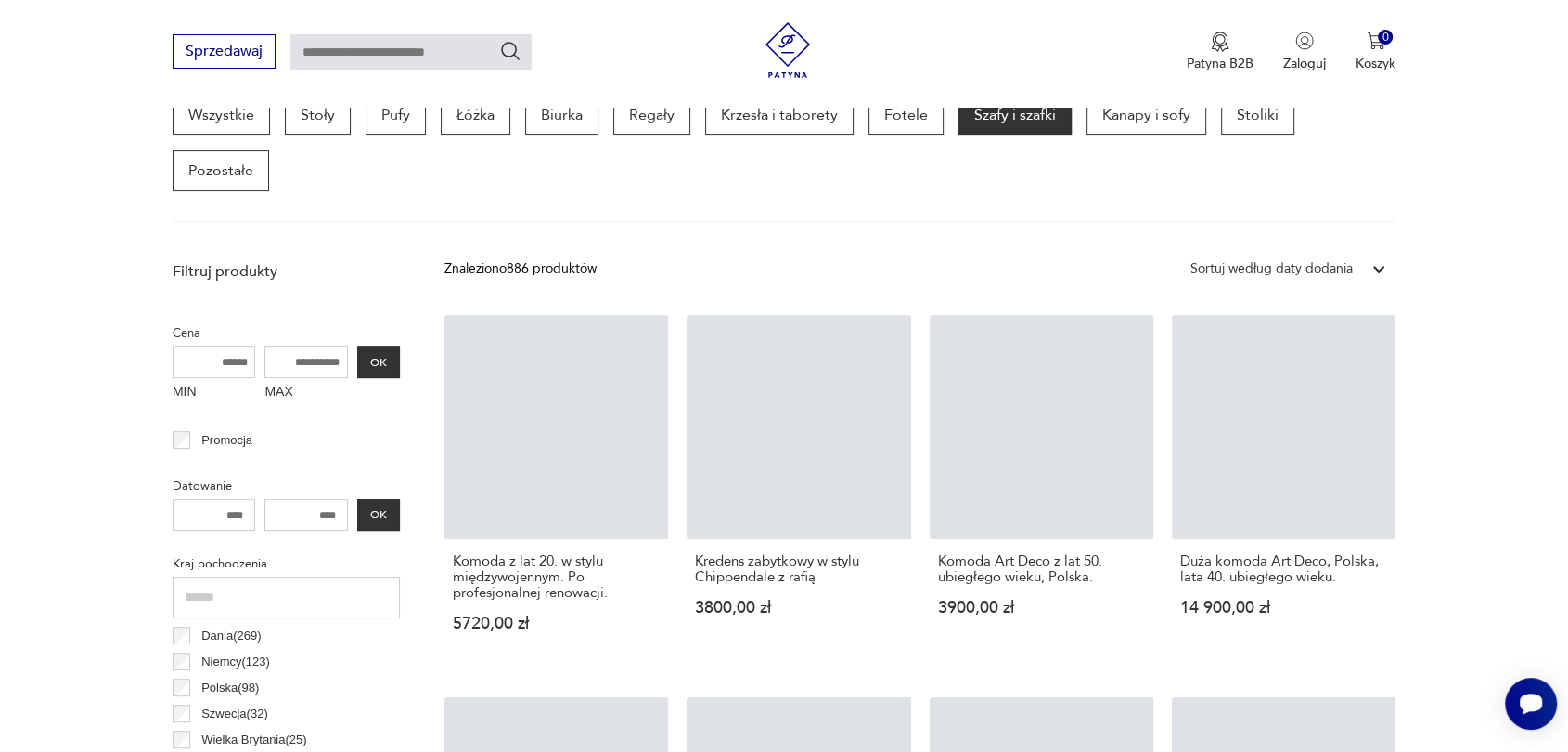 scroll, scrollTop: 491, scrollLeft: 0, axis: vertical 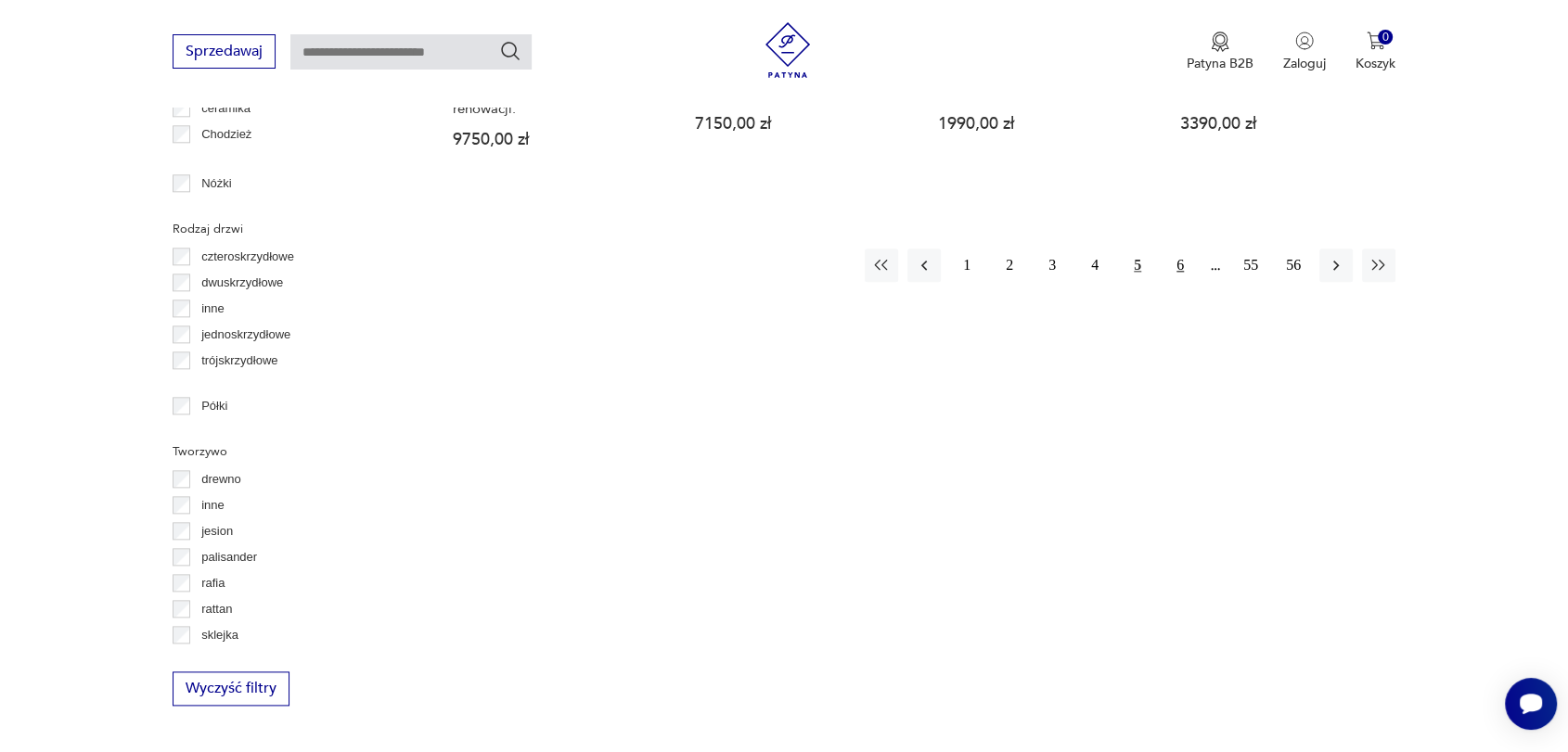click on "6" at bounding box center (1180, 265) 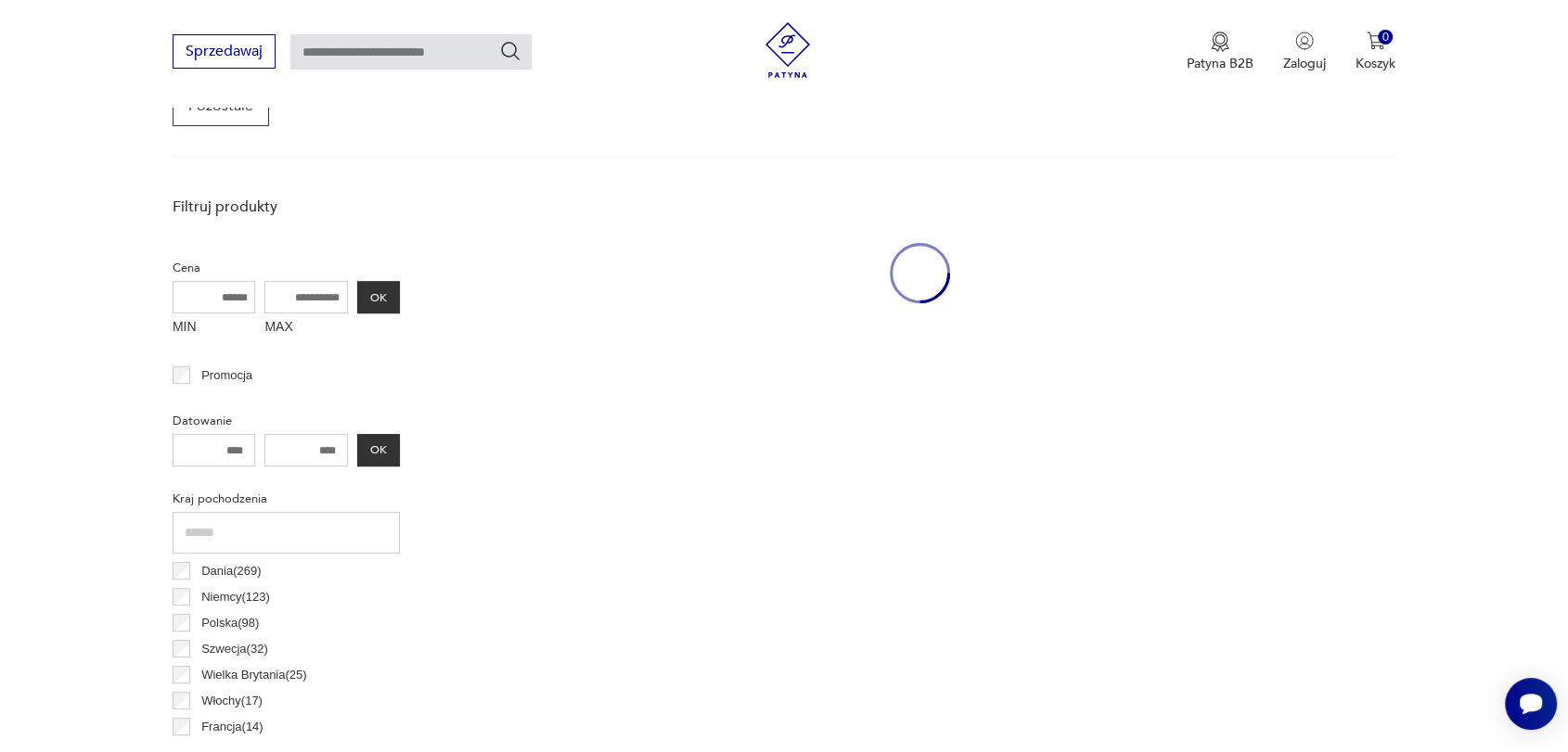scroll, scrollTop: 491, scrollLeft: 0, axis: vertical 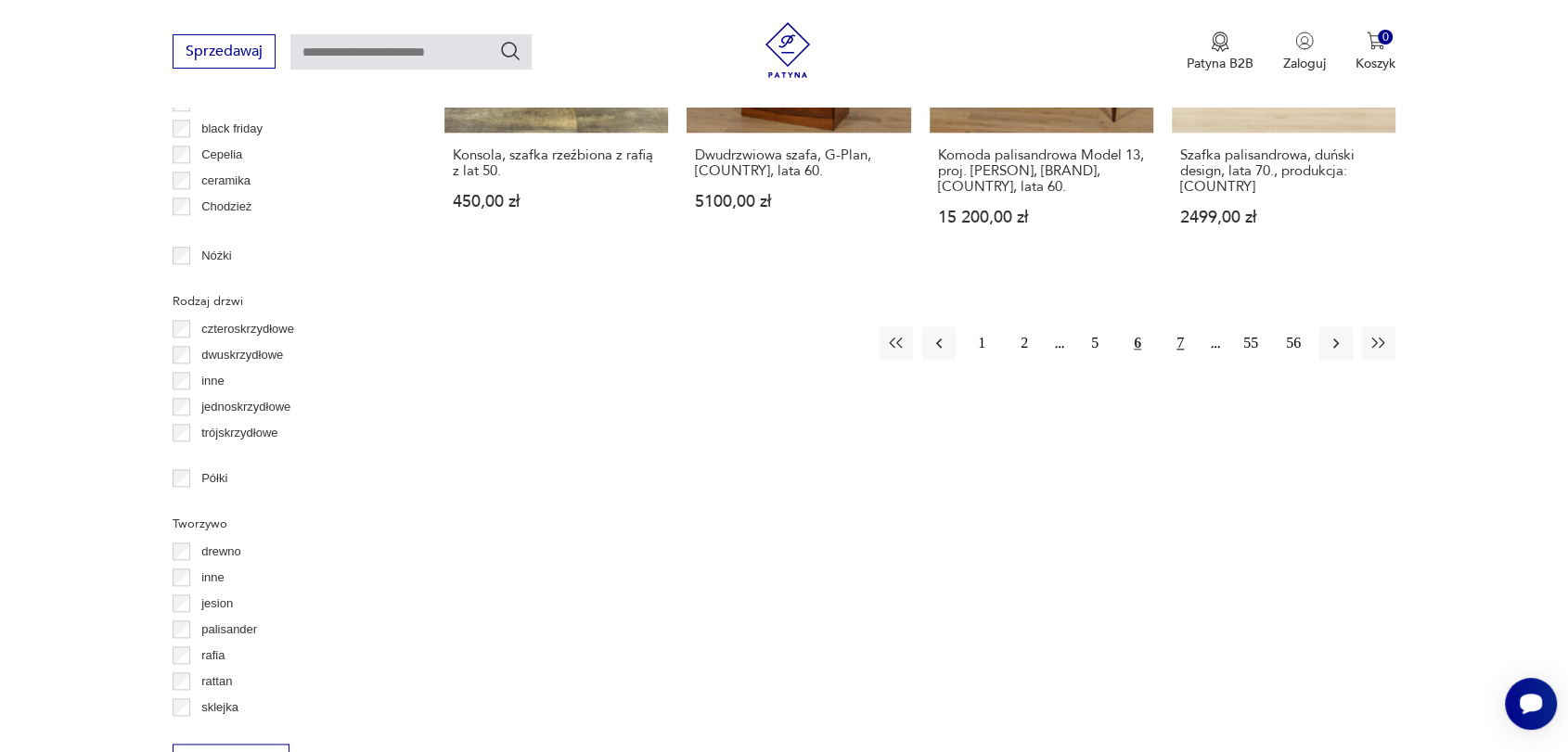 click on "7" at bounding box center (1180, 343) 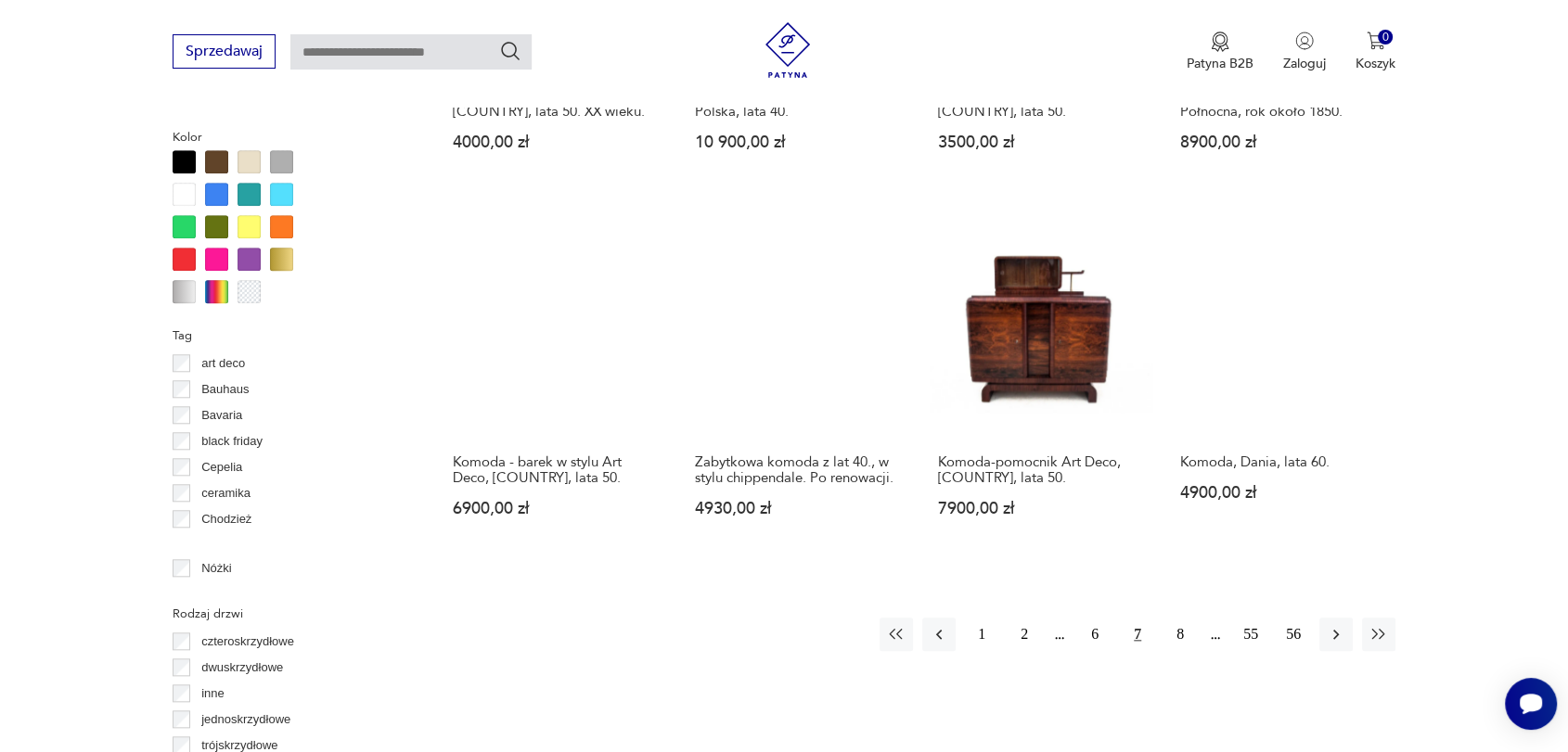 scroll, scrollTop: 1781, scrollLeft: 0, axis: vertical 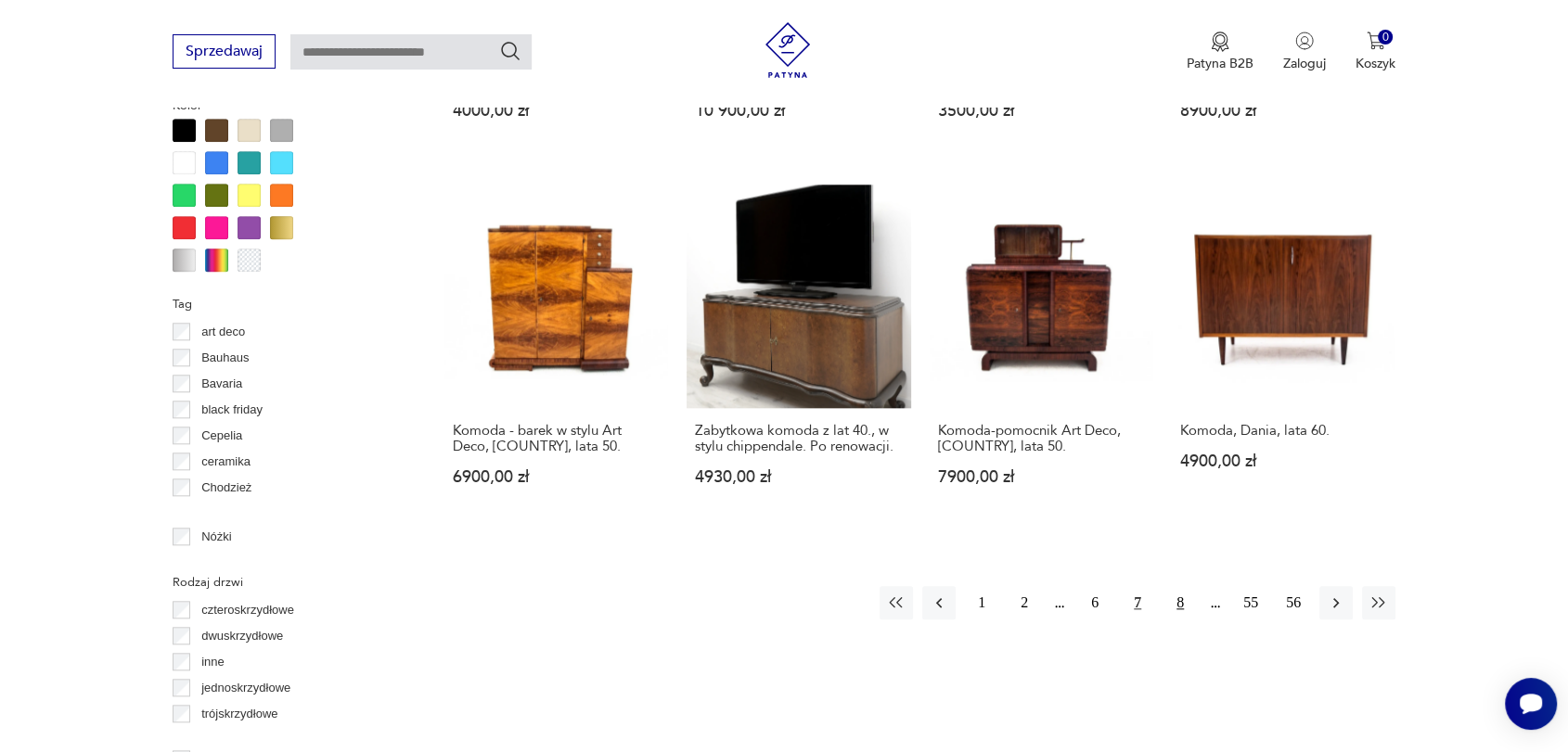click on "8" at bounding box center [1180, 603] 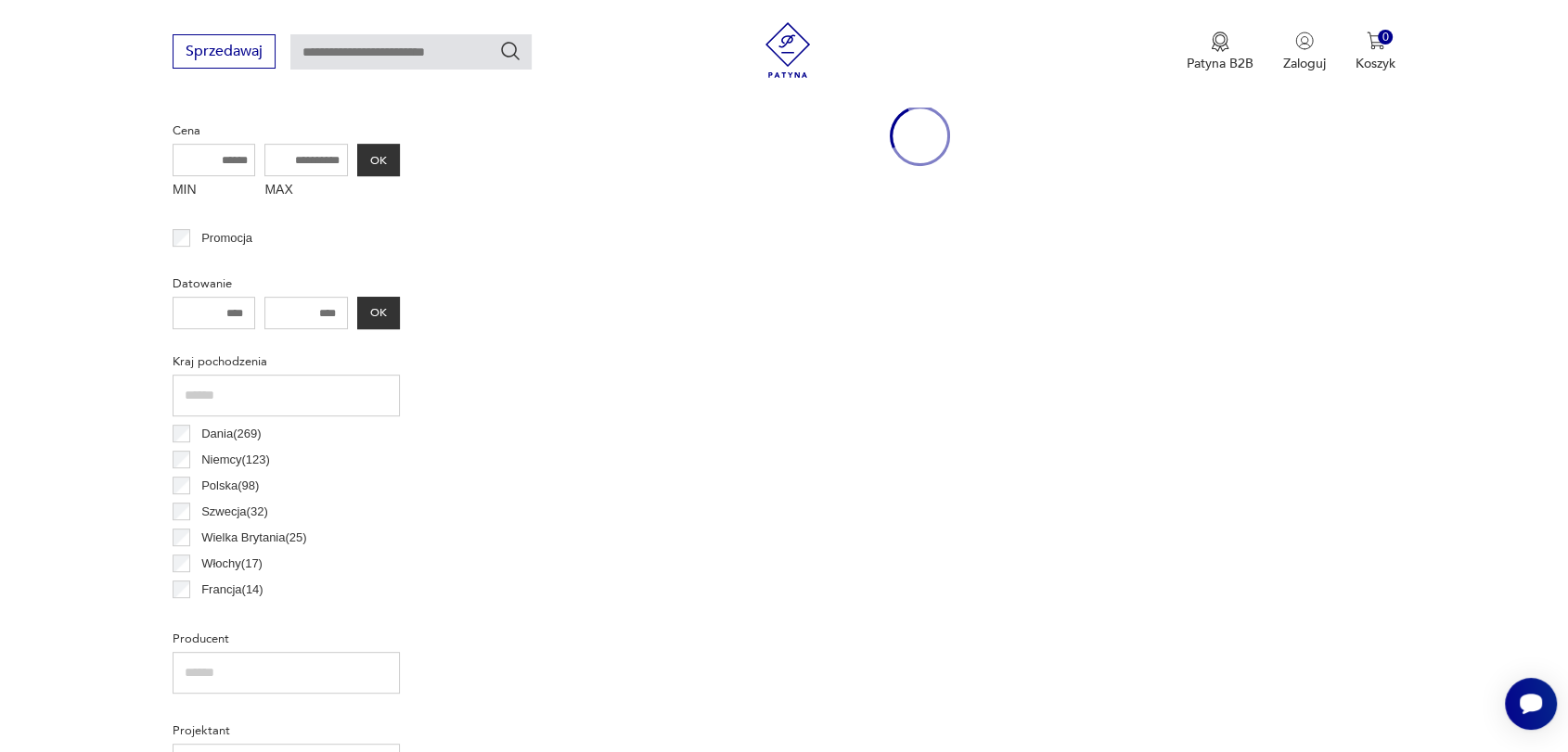 scroll, scrollTop: 491, scrollLeft: 0, axis: vertical 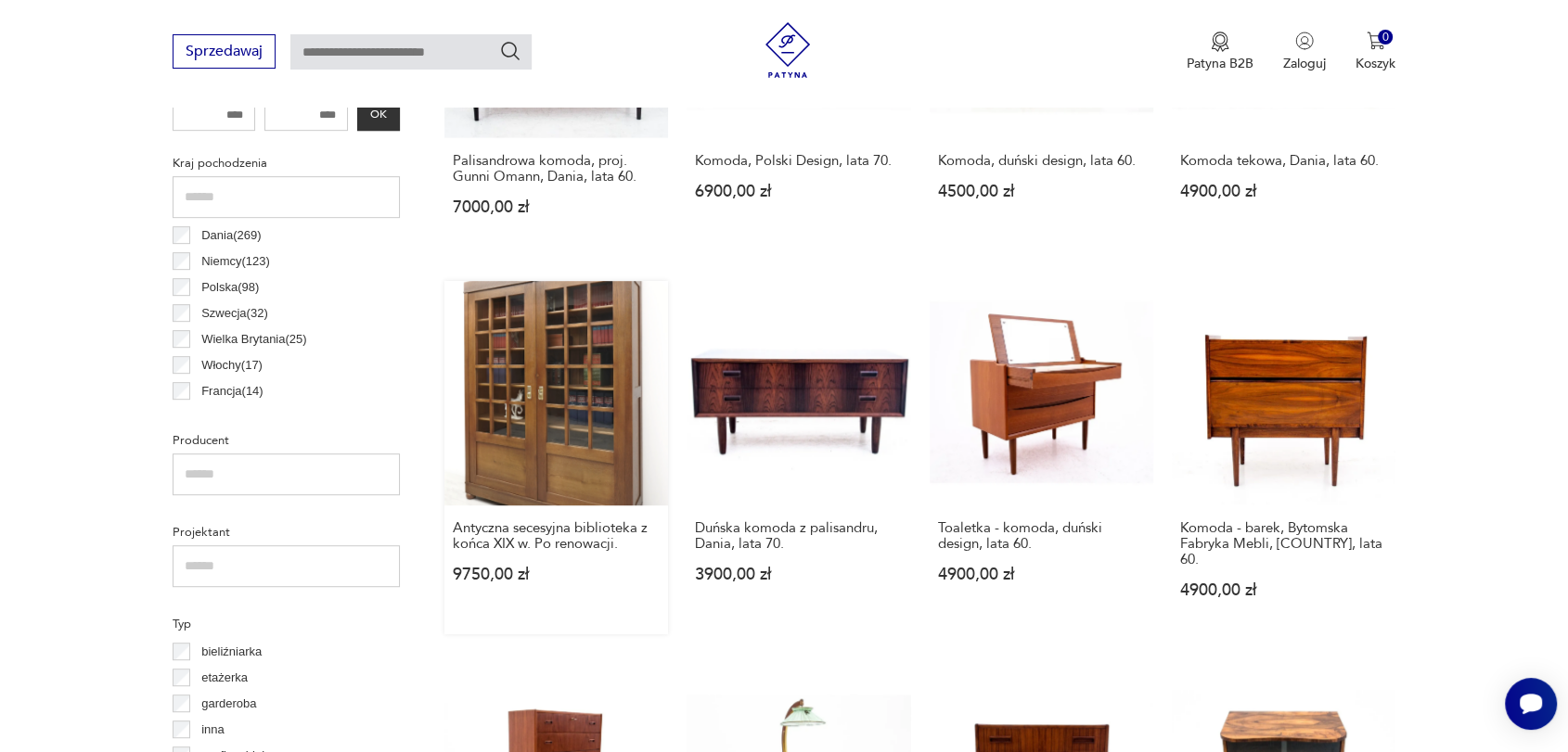click on "Antyczna secesyjna biblioteka z końca XIX w. Po renowacji. 9750,00 zł" at bounding box center [556, 457] 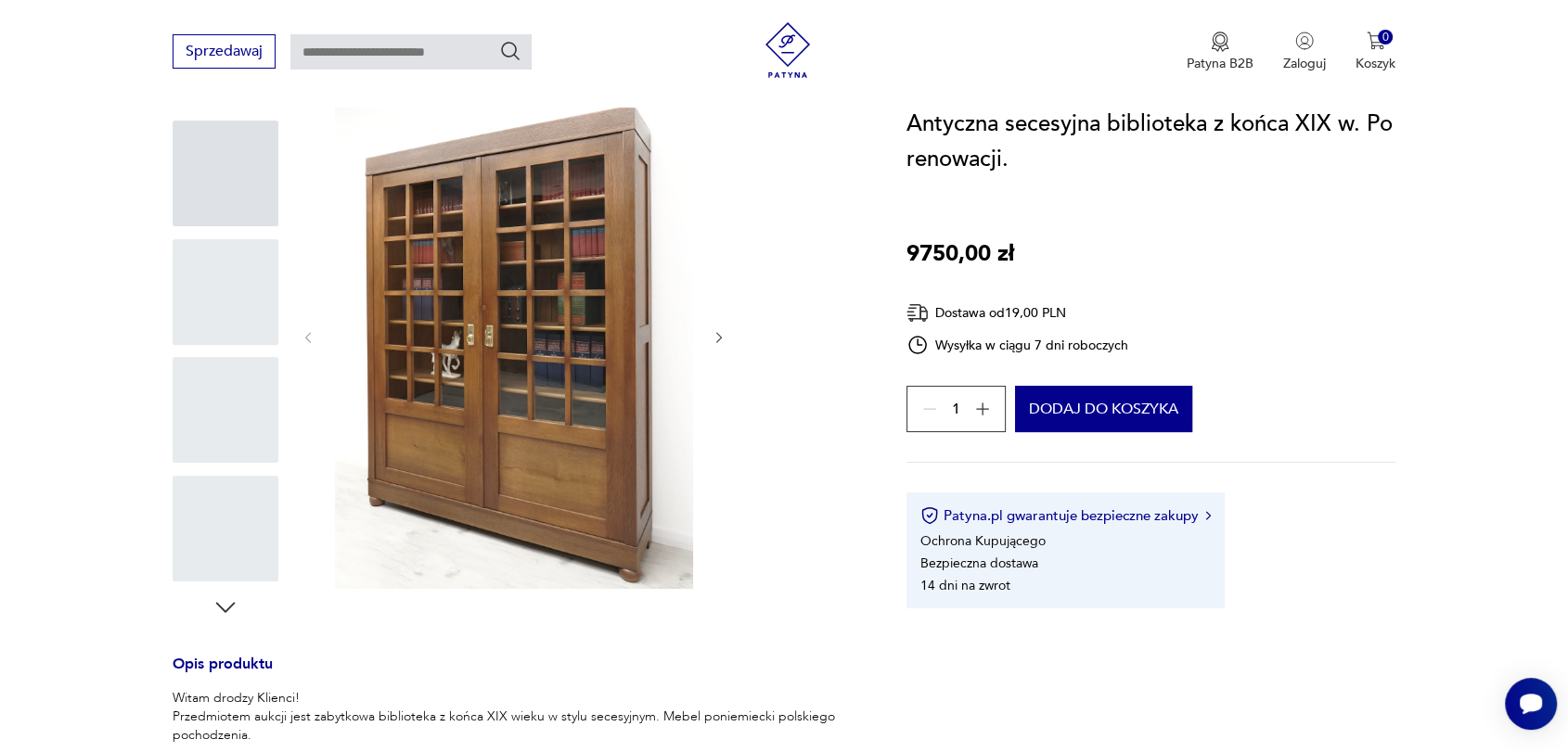 scroll, scrollTop: 0, scrollLeft: 0, axis: both 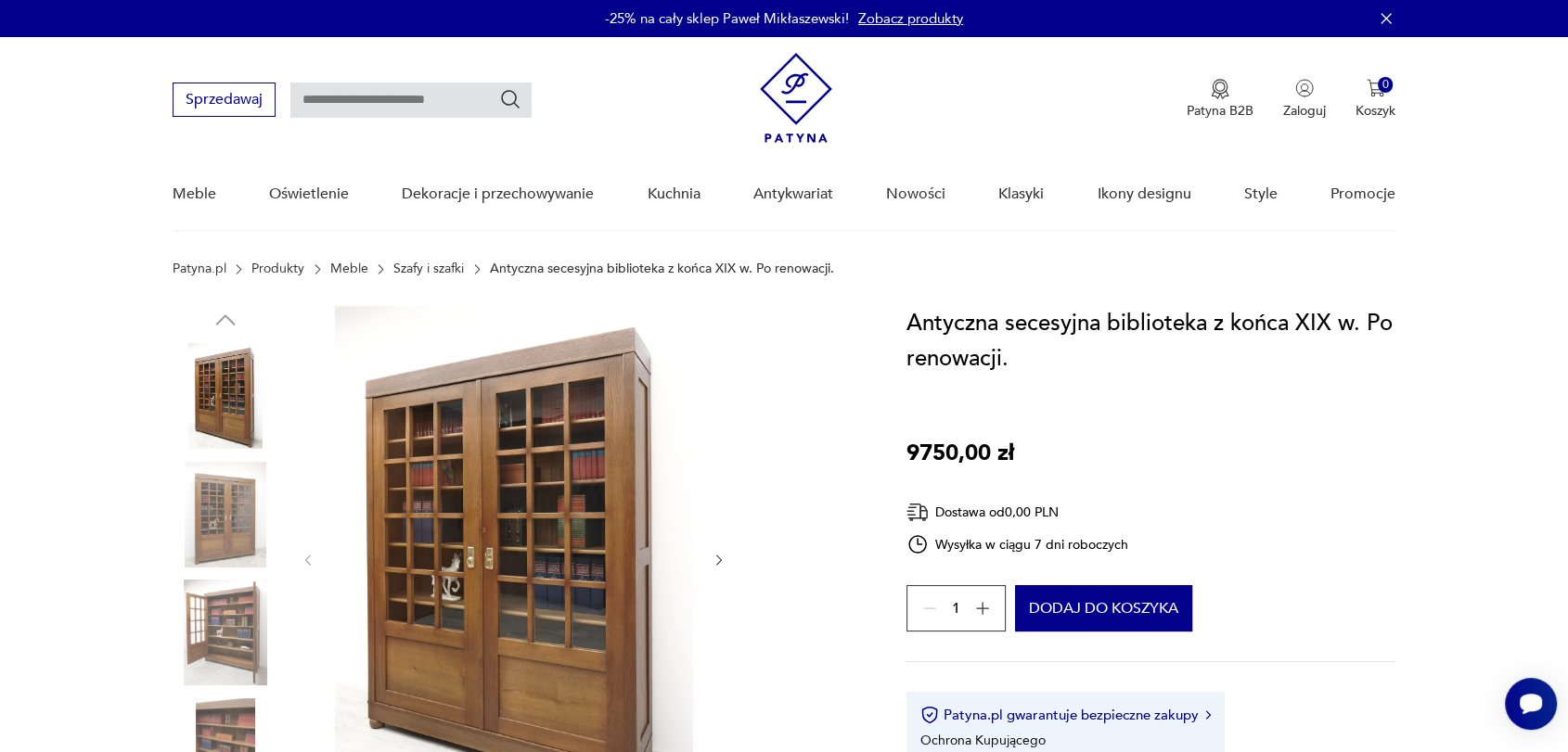 click 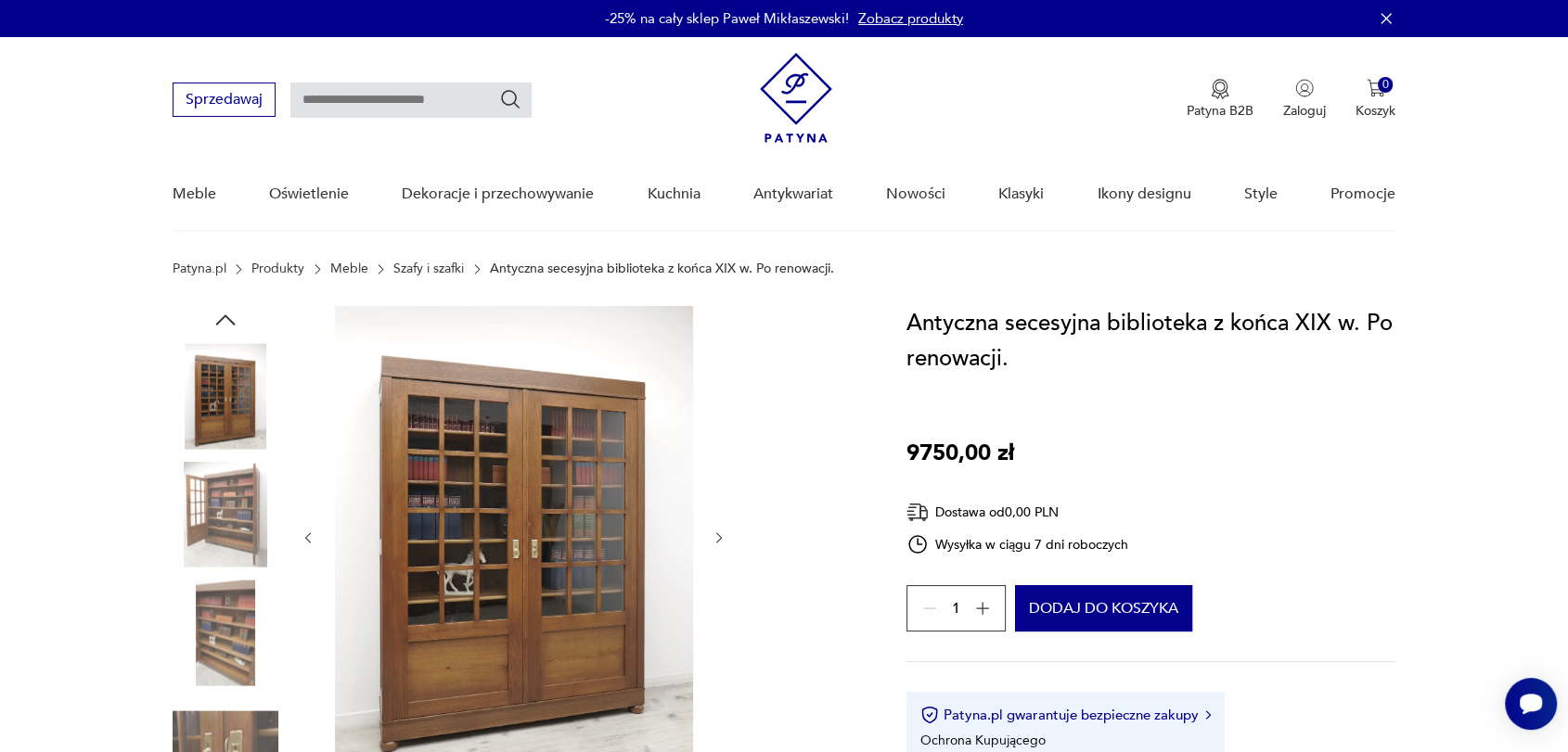 click at bounding box center [514, 538] 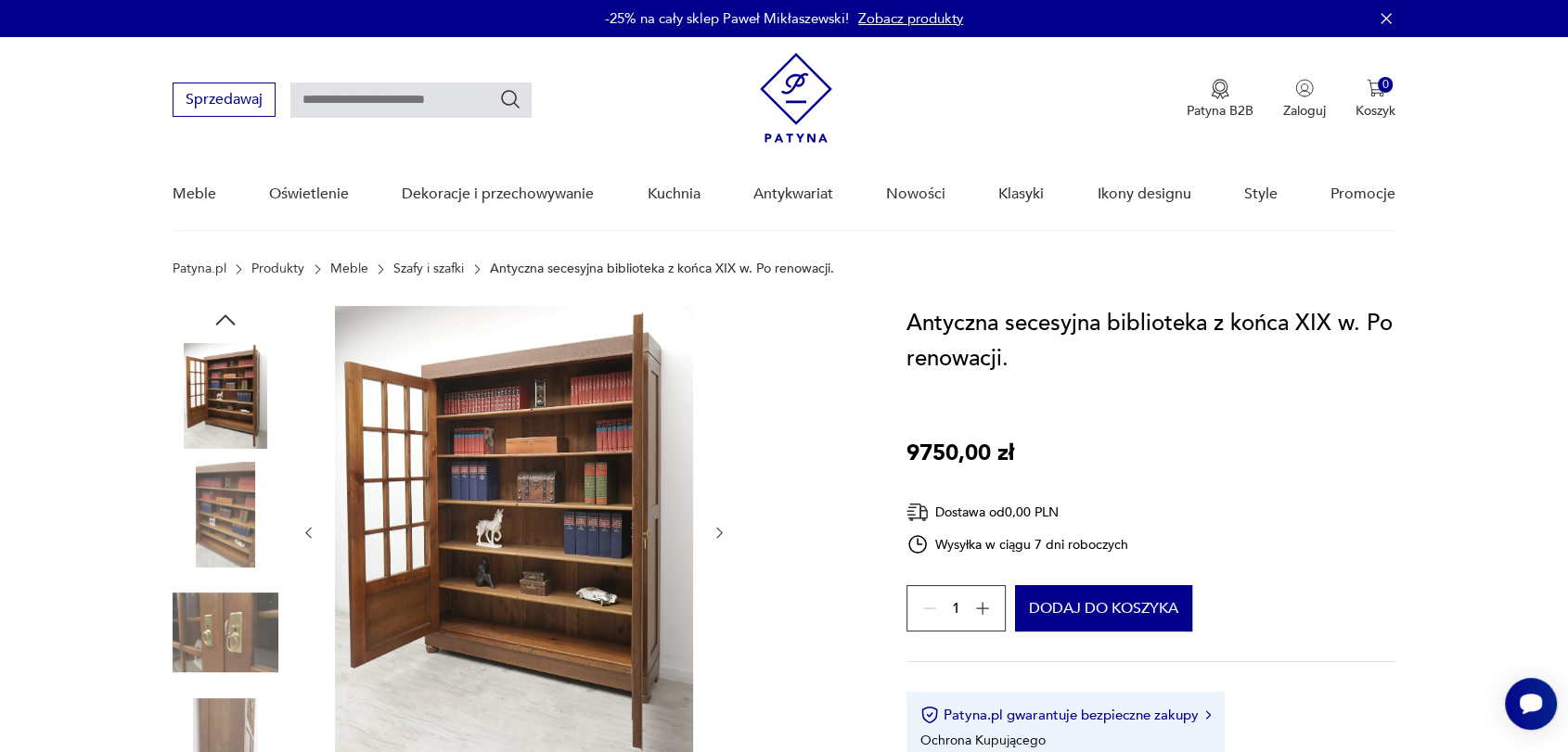 click 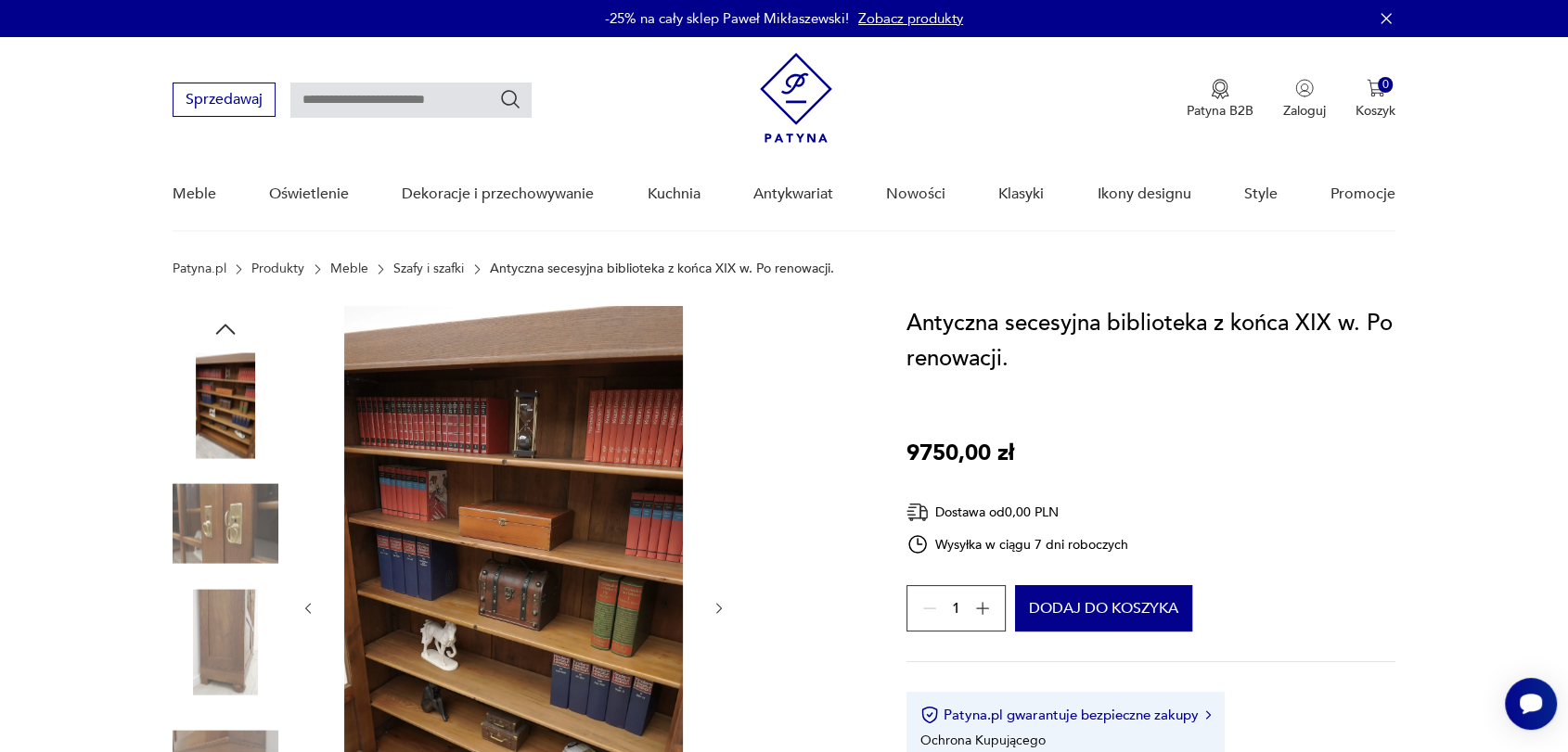 click at bounding box center (514, 608) 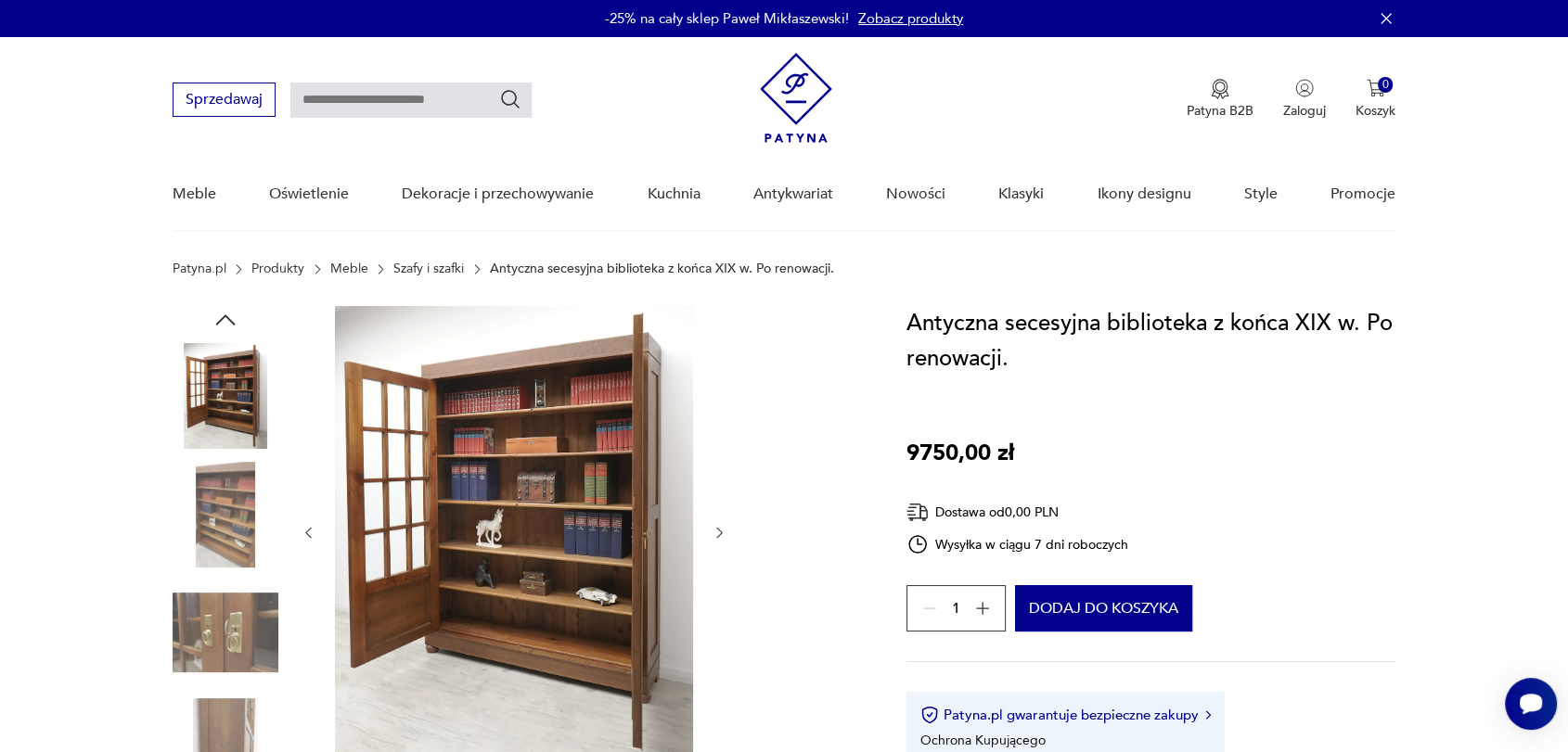 click at bounding box center [514, 532] 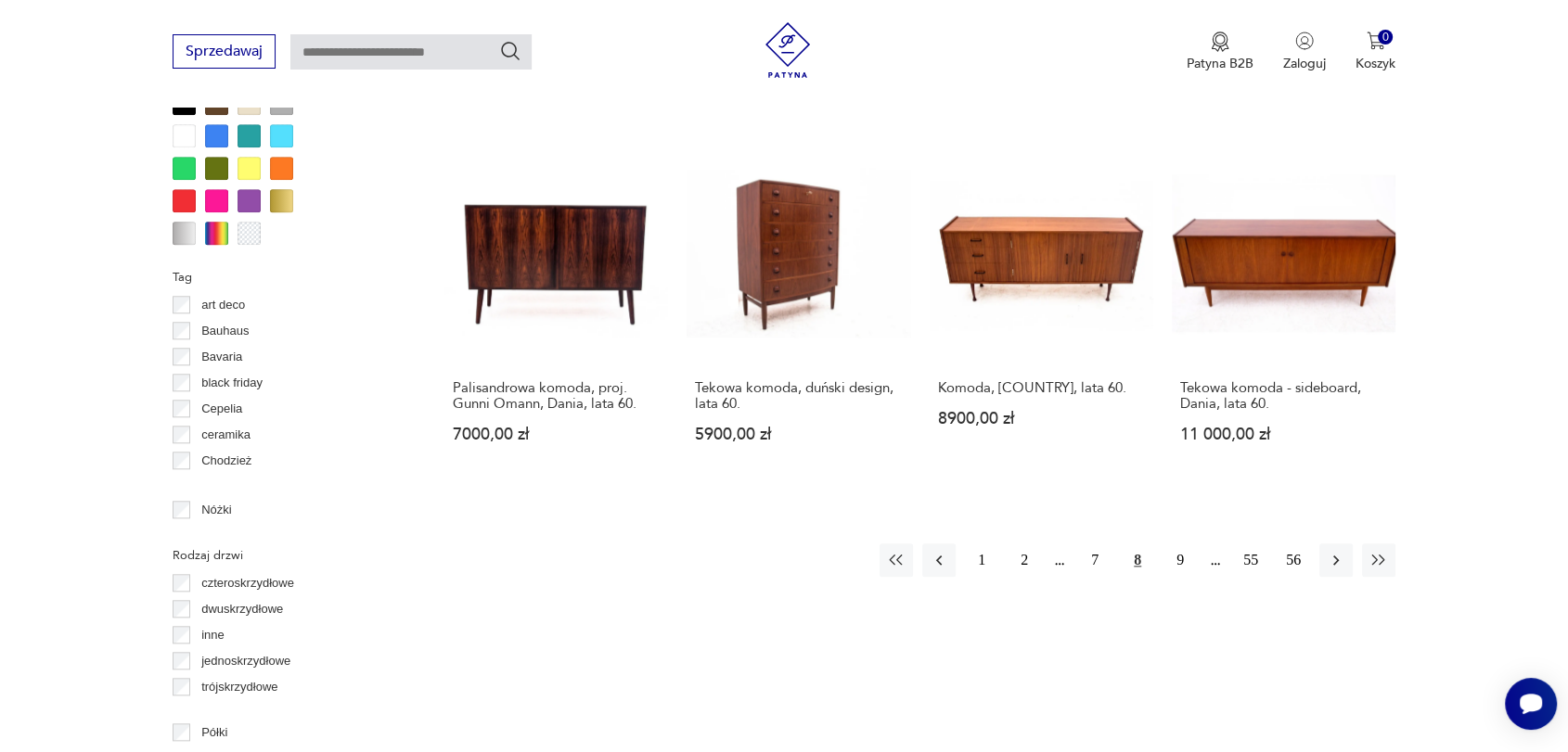 scroll, scrollTop: 1956, scrollLeft: 0, axis: vertical 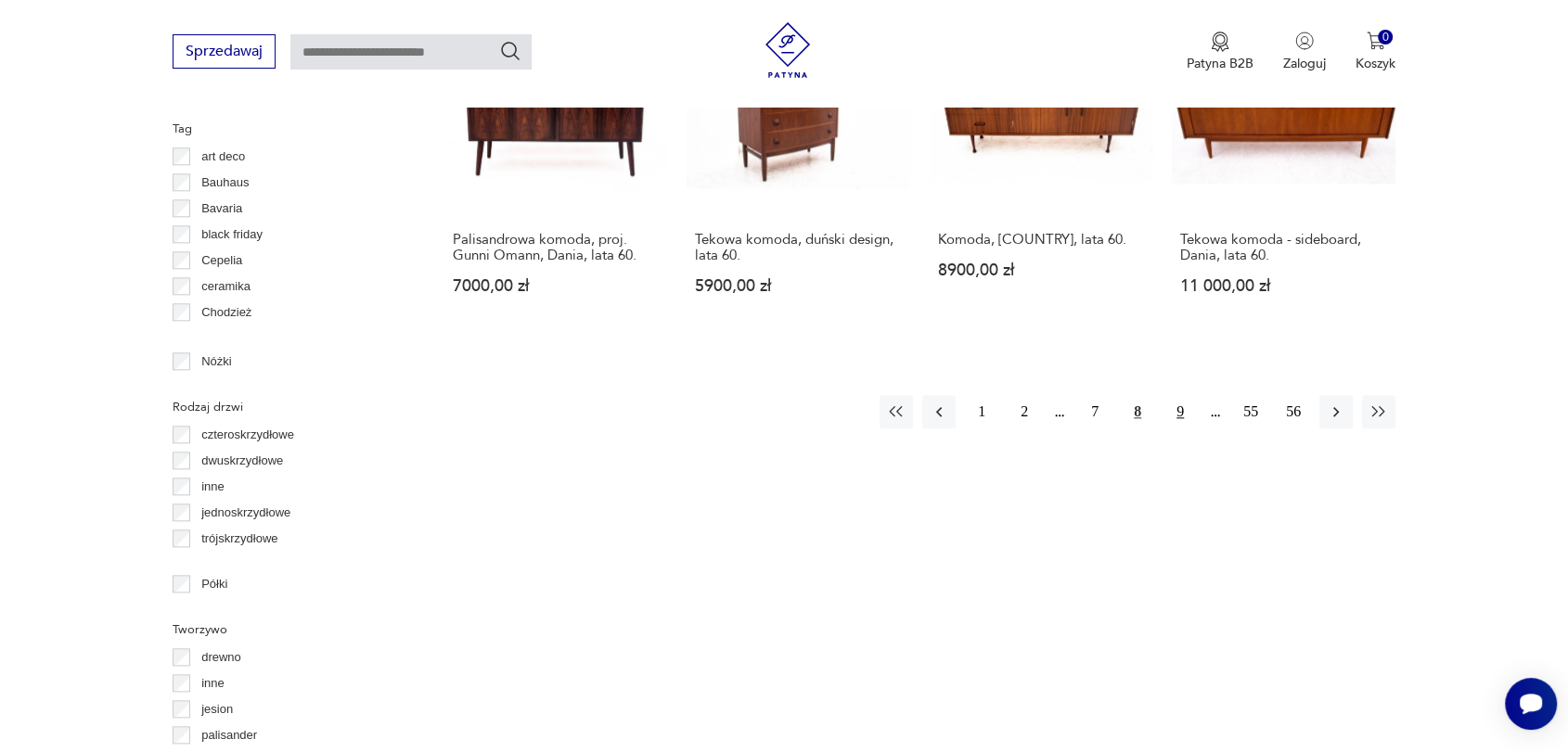 click on "9" at bounding box center (1180, 412) 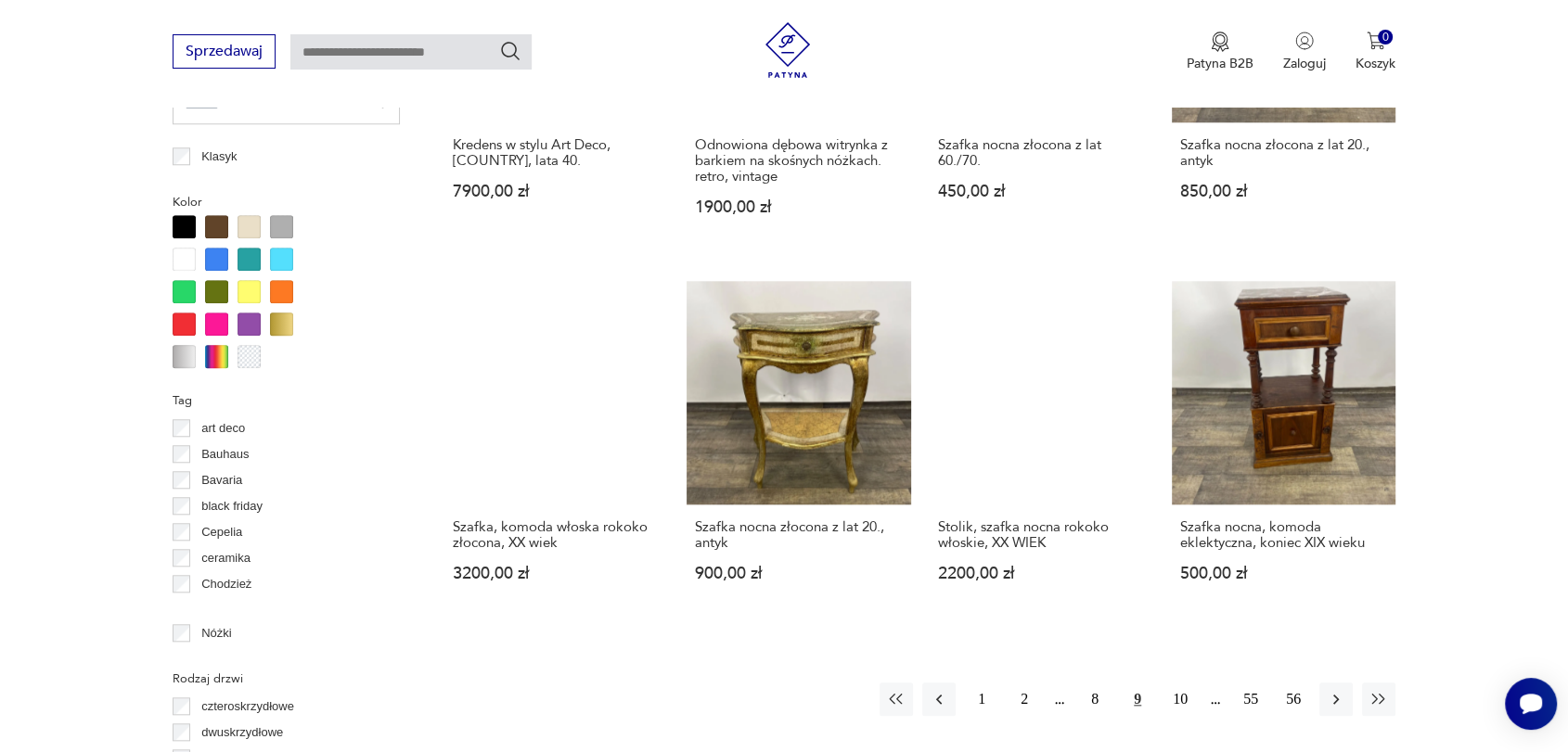 scroll, scrollTop: 2014, scrollLeft: 0, axis: vertical 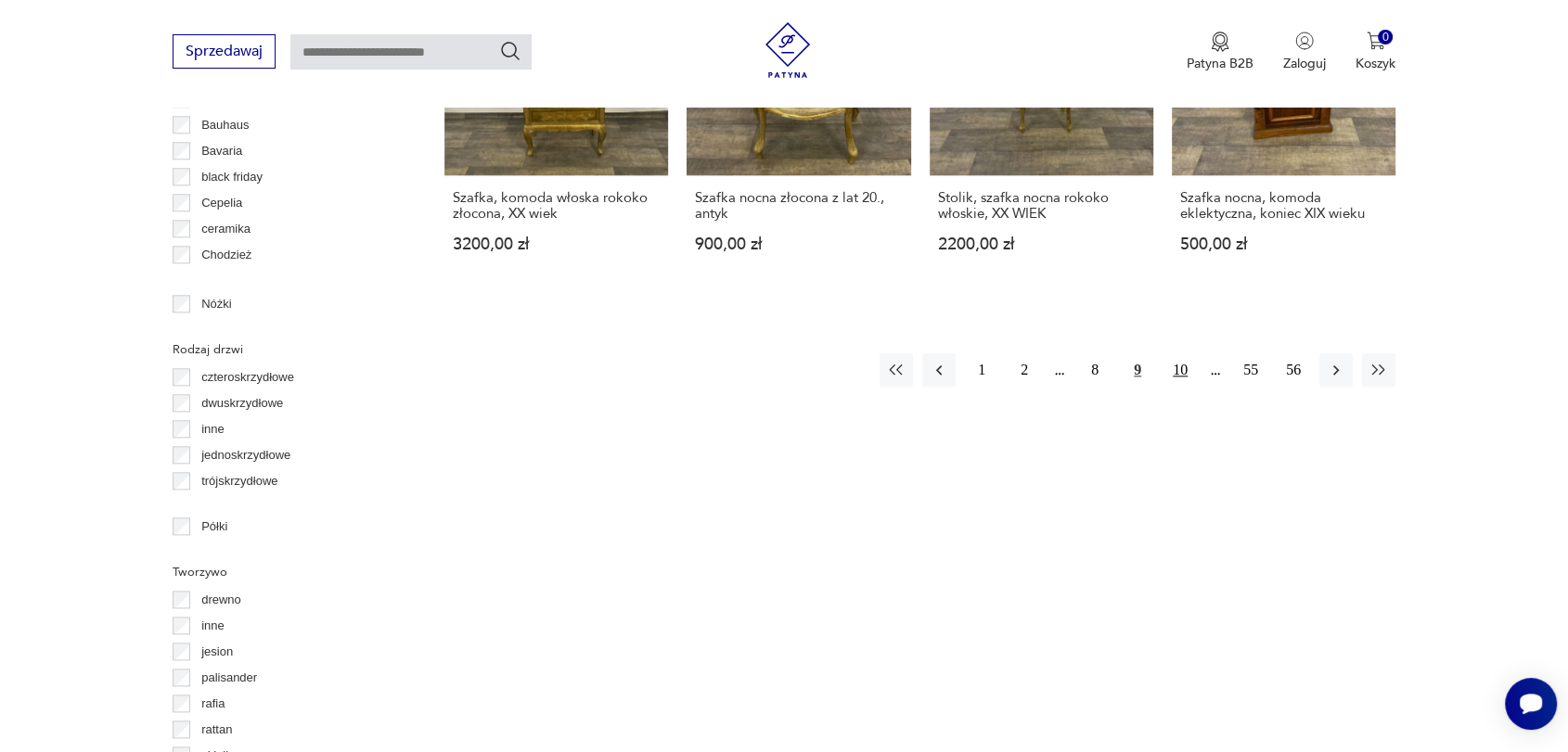 click on "10" at bounding box center [1180, 370] 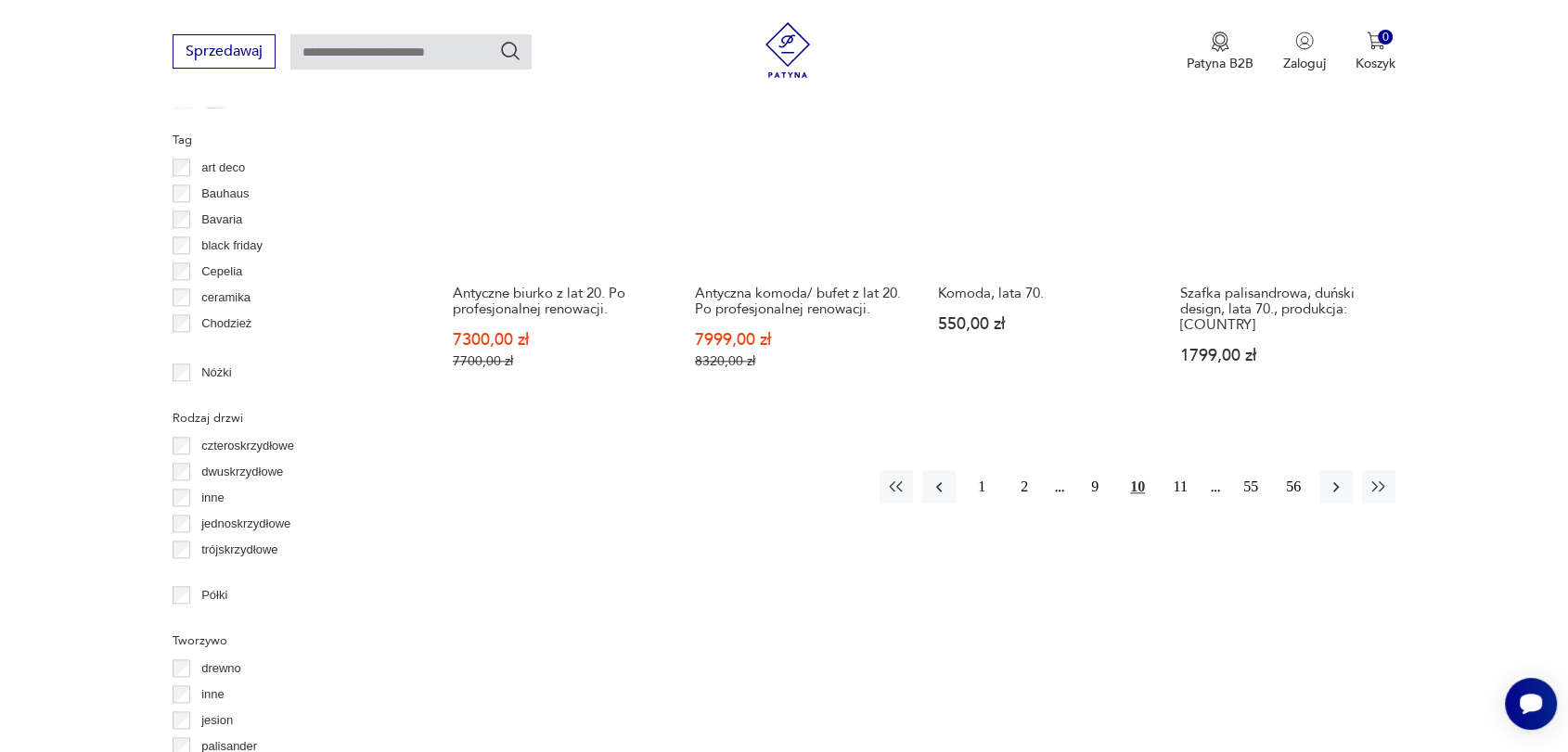 scroll, scrollTop: 1961, scrollLeft: 0, axis: vertical 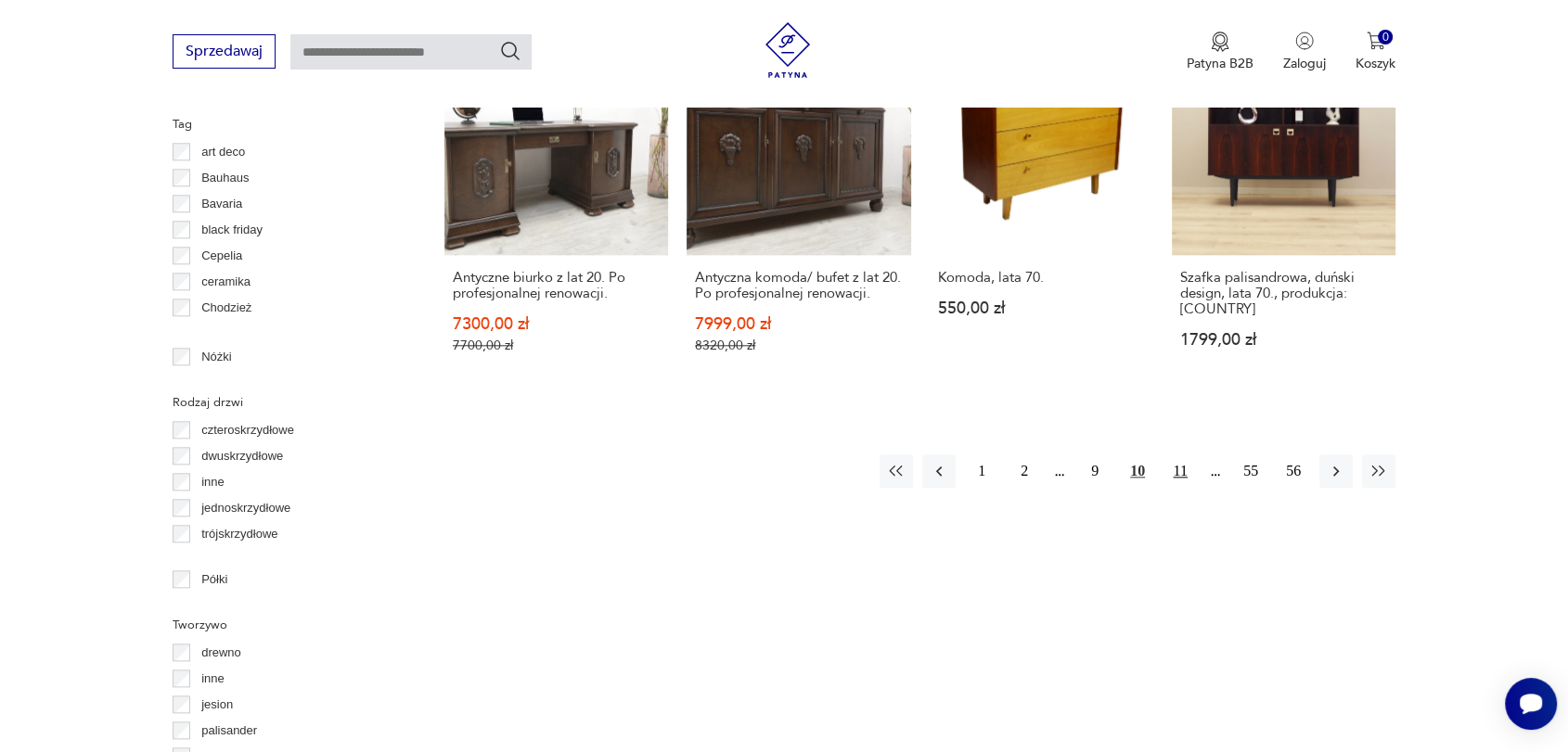 click on "11" at bounding box center (1180, 471) 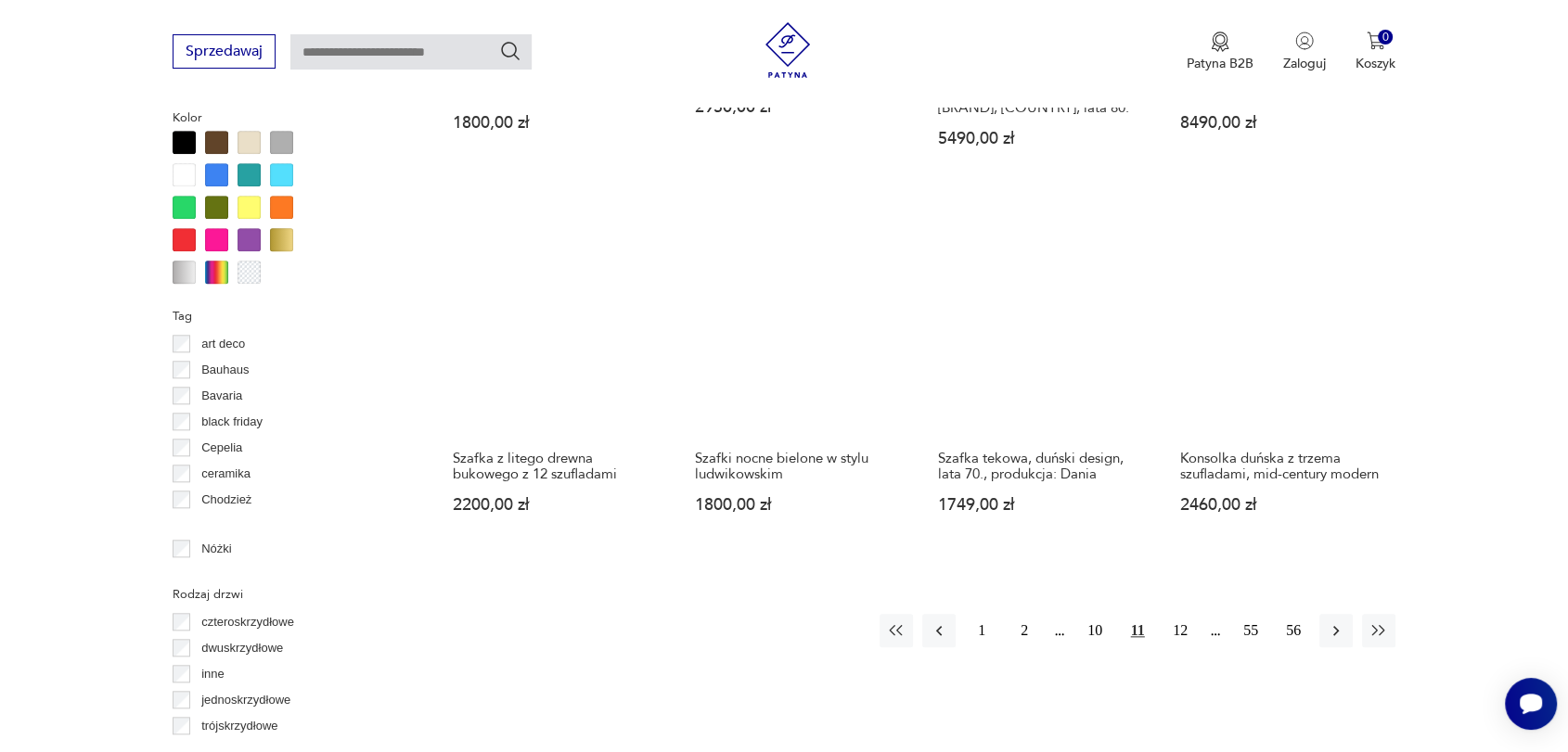 scroll, scrollTop: 1793, scrollLeft: 0, axis: vertical 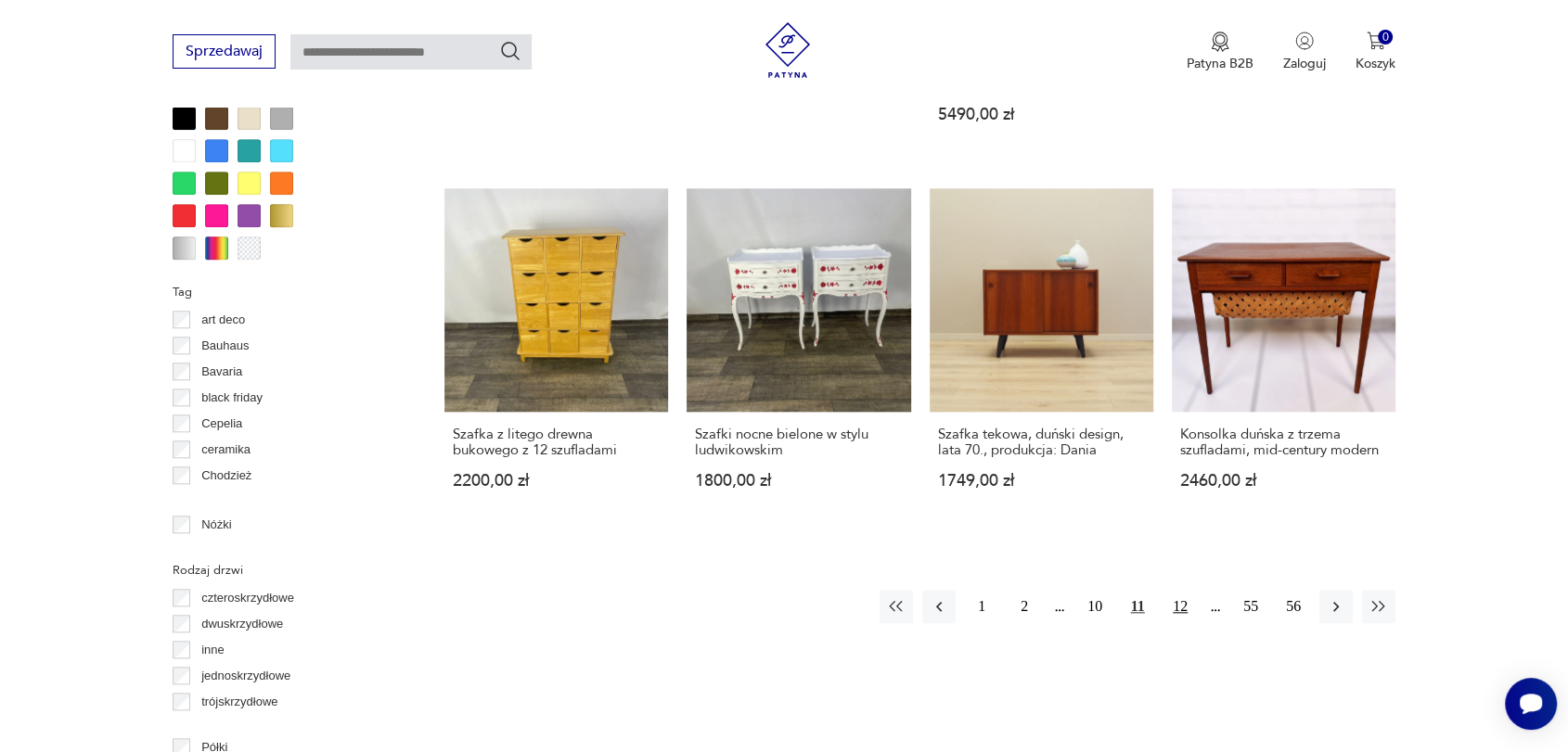 click on "12" at bounding box center [1180, 606] 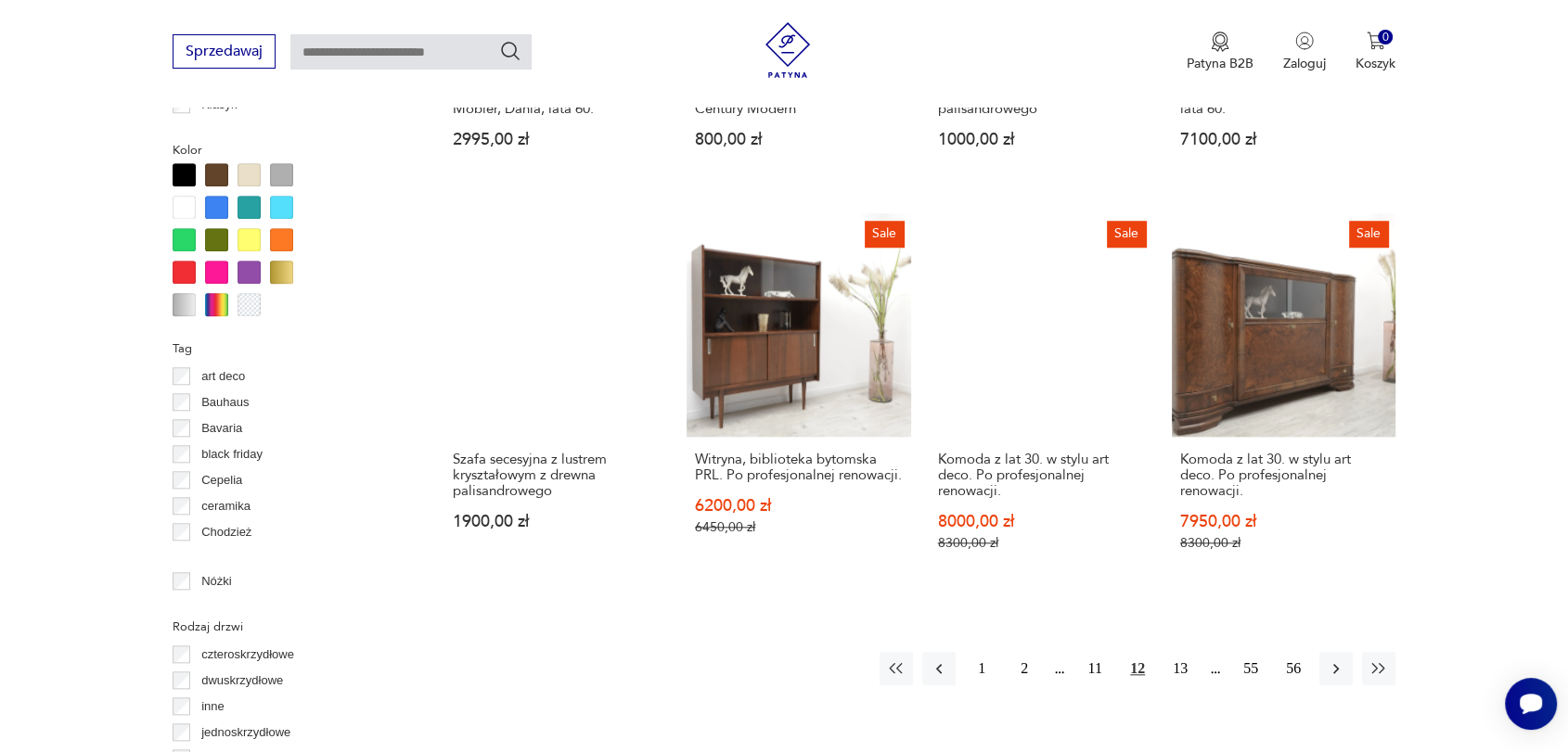 scroll, scrollTop: 1909, scrollLeft: 0, axis: vertical 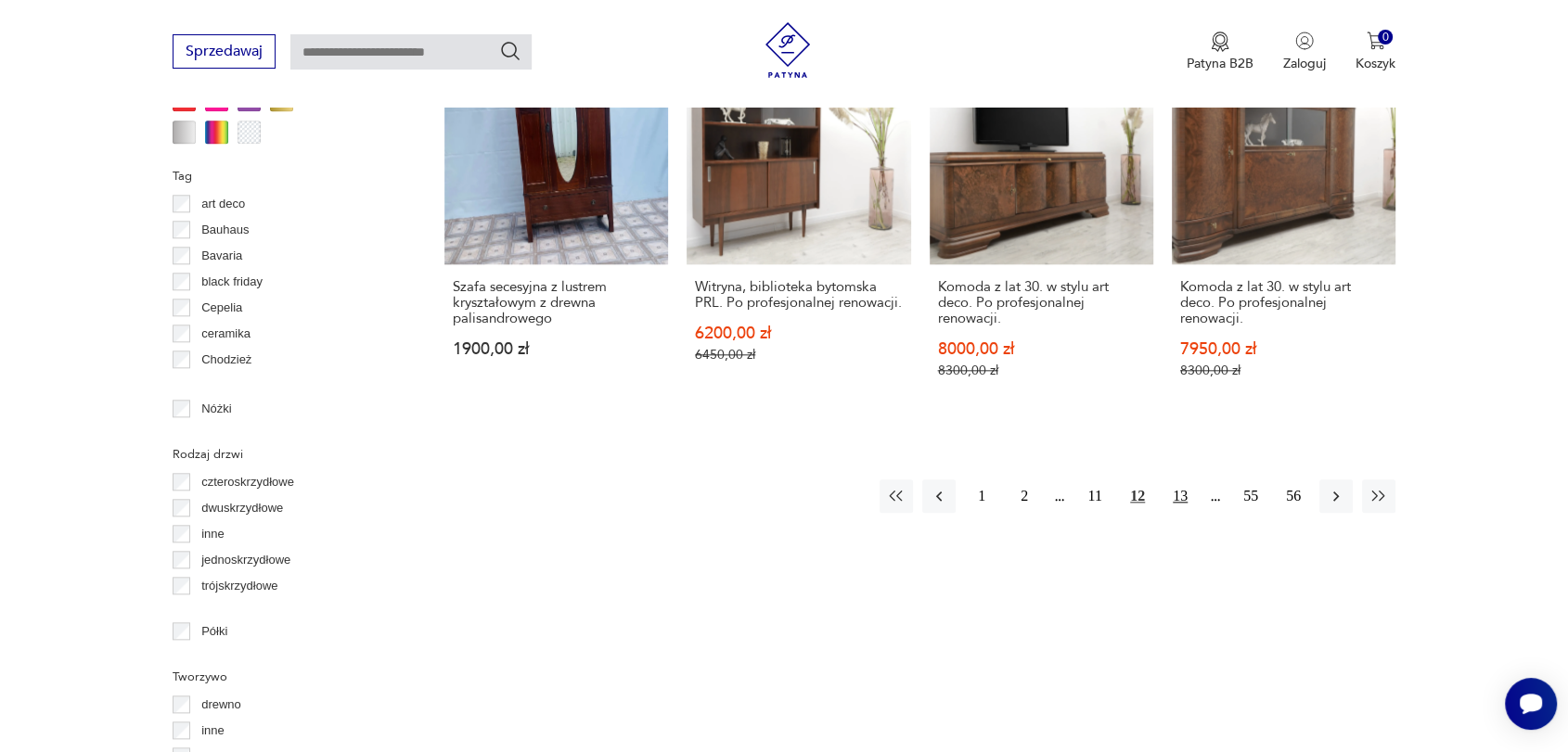 click on "13" at bounding box center [1180, 496] 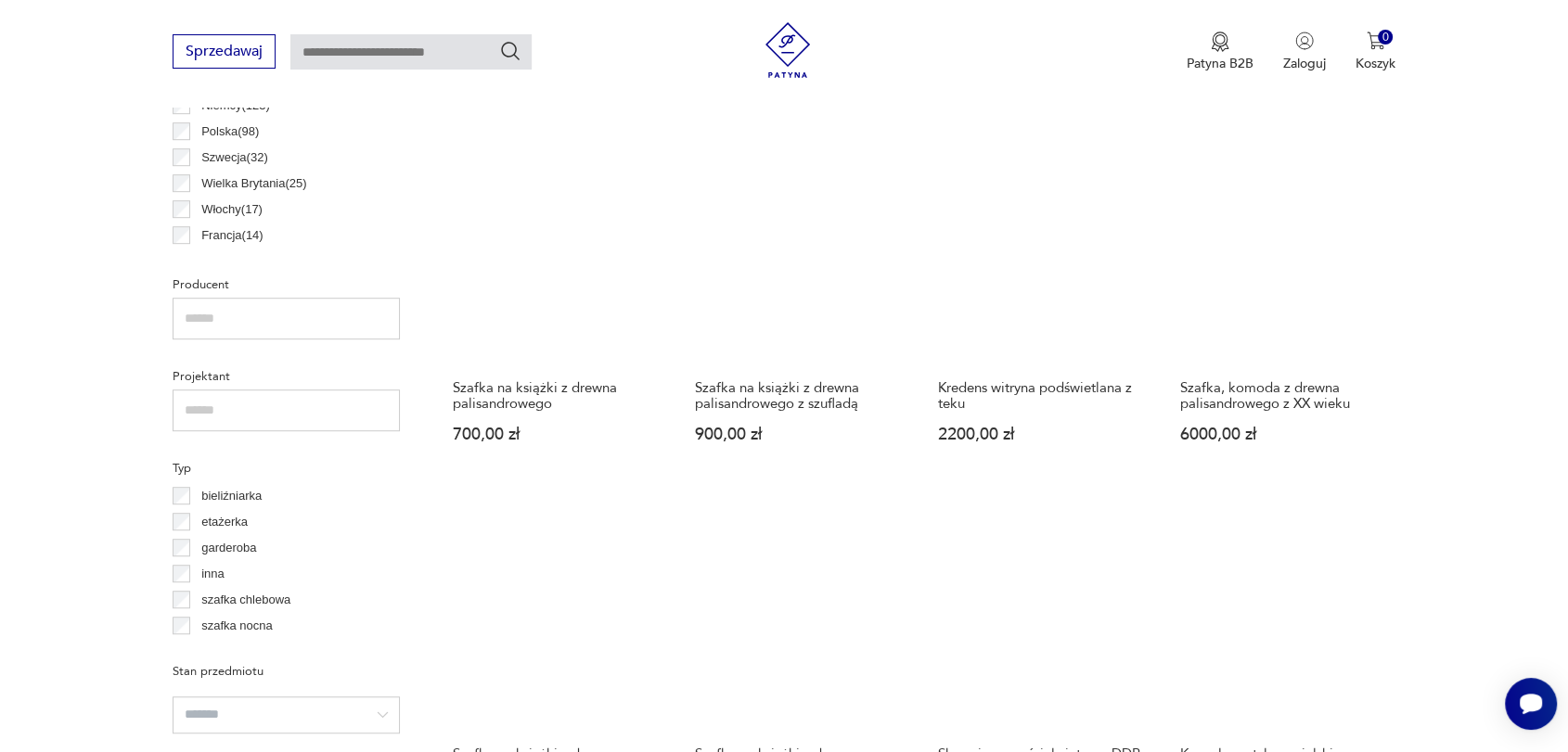 scroll, scrollTop: 1083, scrollLeft: 0, axis: vertical 